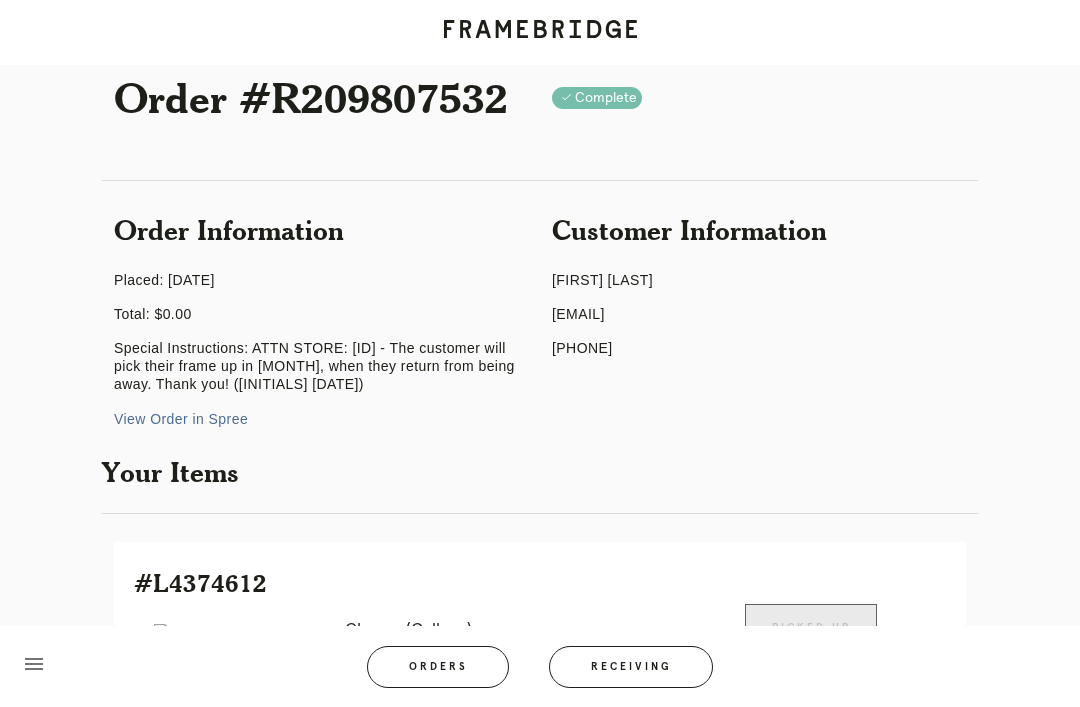 scroll, scrollTop: 0, scrollLeft: 0, axis: both 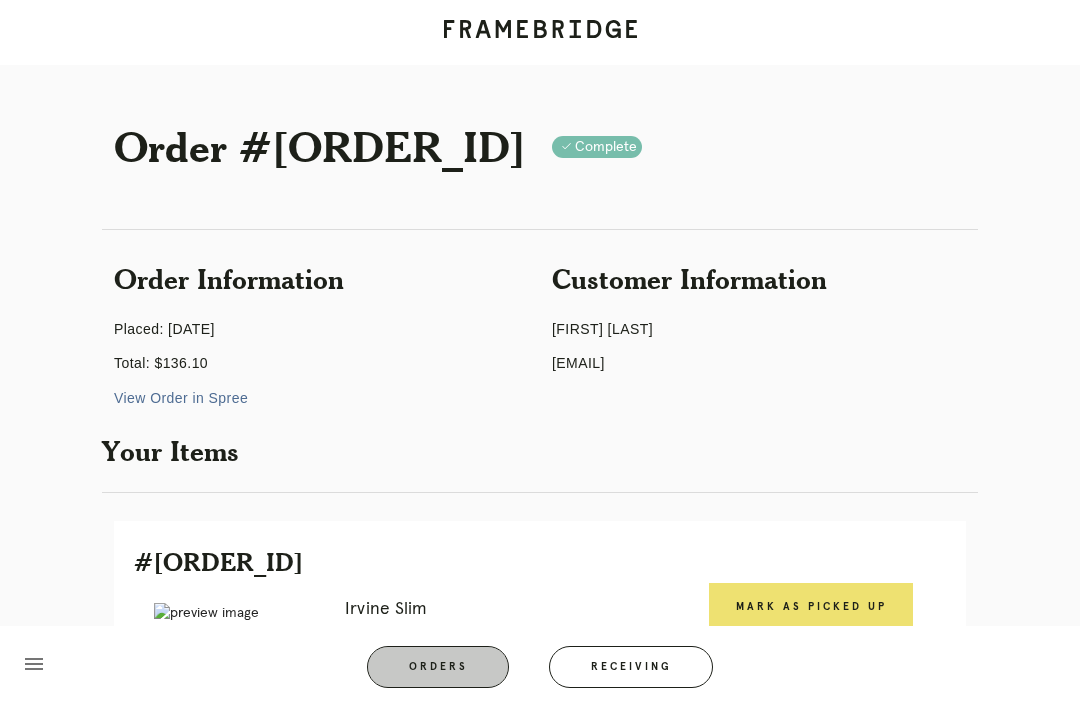 click on "Orders" at bounding box center [438, 667] 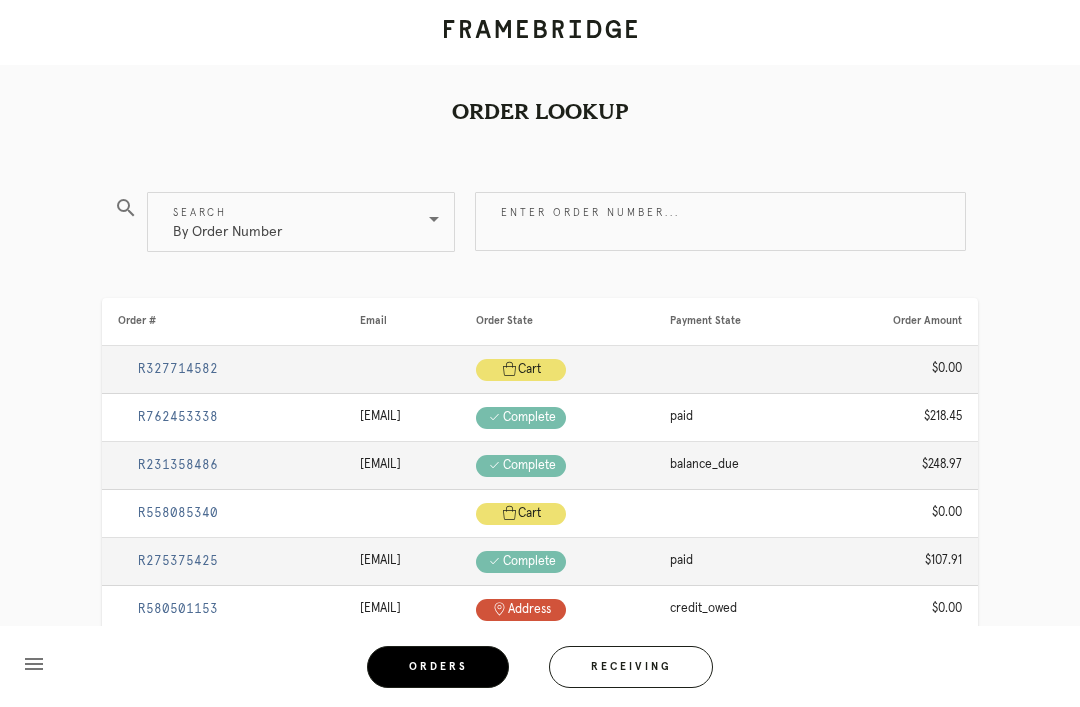click on "Enter order number..." at bounding box center [720, 221] 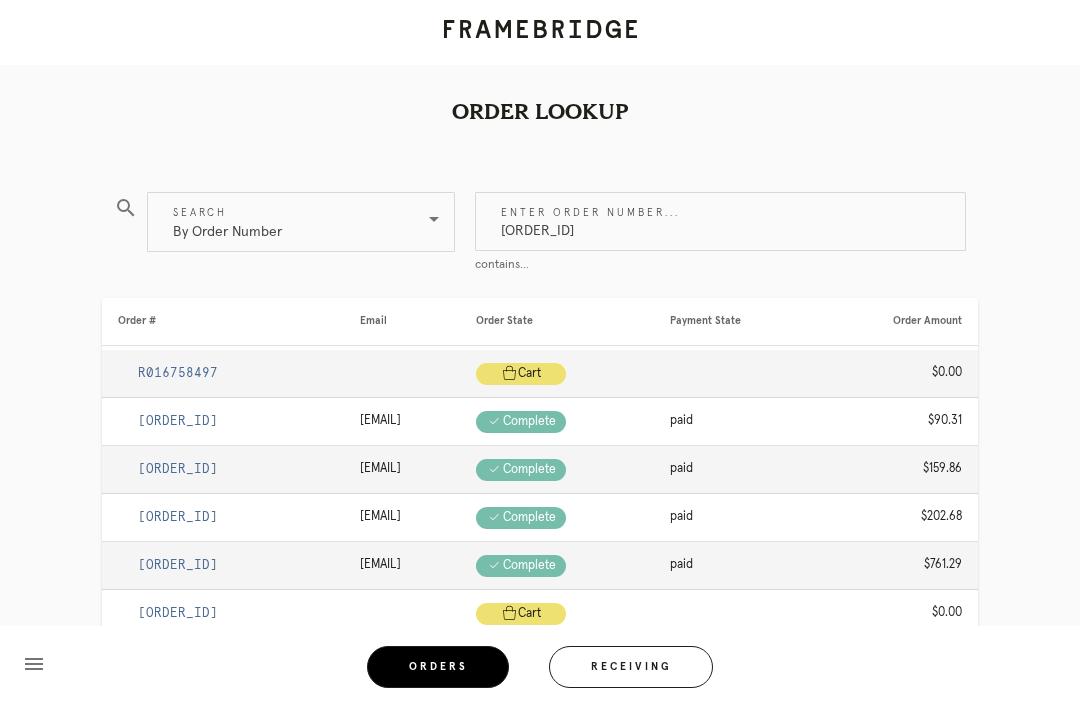 type on "R022871704" 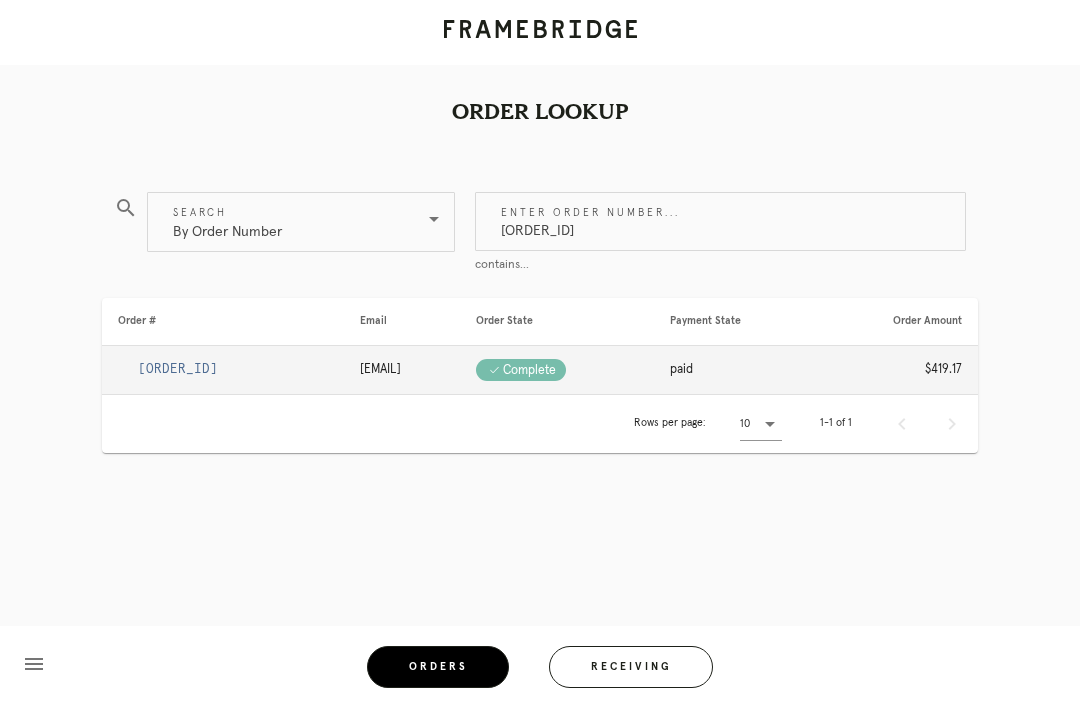click on "R022871704" at bounding box center [178, 369] 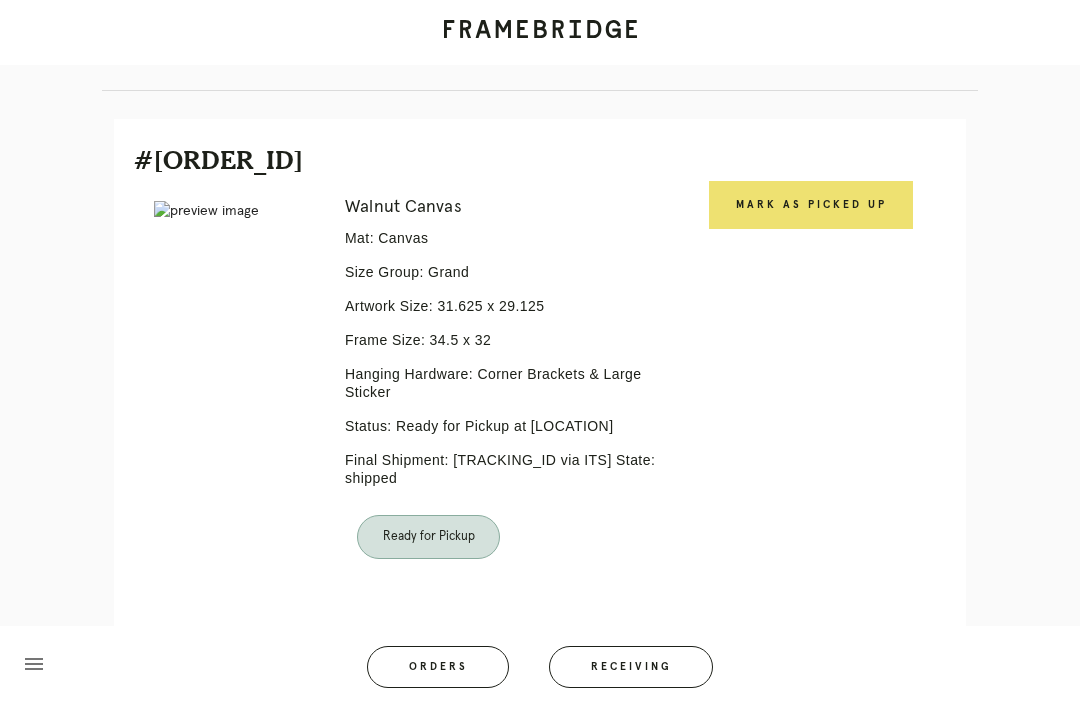 scroll, scrollTop: 464, scrollLeft: 0, axis: vertical 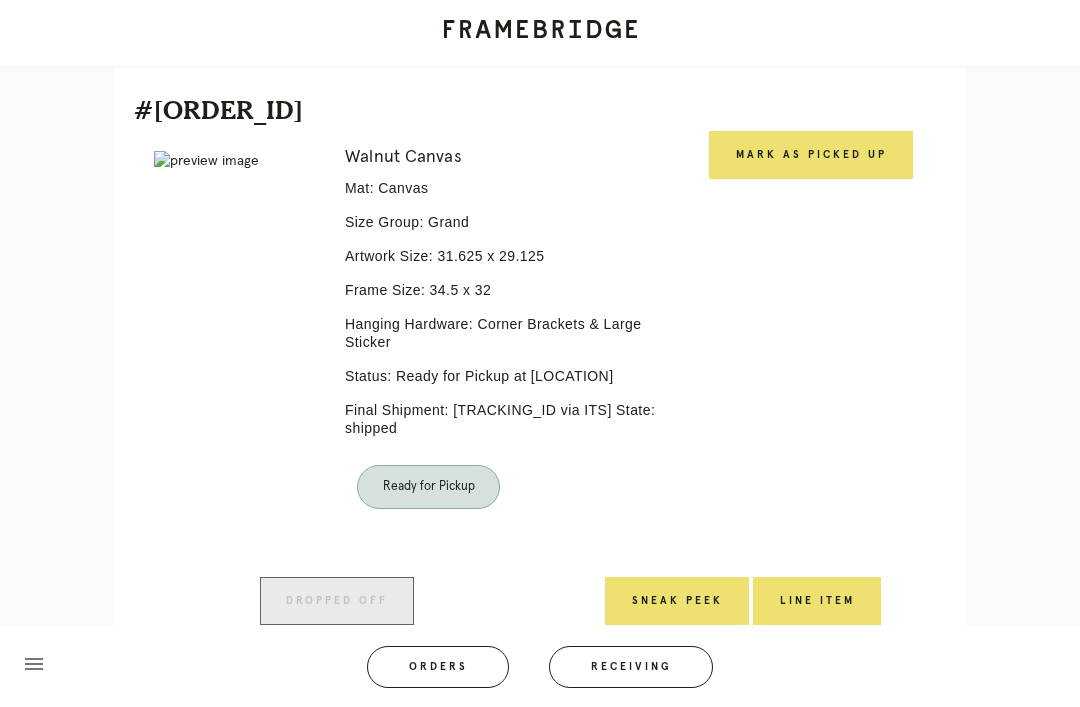 click on "#L5888708
Error retreiving frame spec #9728117
Walnut Canvas
Mat: Canvas
Size Group: Grand
Artwork Size:
31.625
x
29.125
Frame Size:
34.5
x
32
Hanging Hardware: Corner Brackets & Large Sticker
Status:
Ready for Pickup at 76th and 3rd
Final Shipment:
[P529329721049715 via ITS] State: shipped
Ready for Pickup
Mark as Picked Up
Dropped off
Sneak Peek
Line Item" at bounding box center [540, 357] 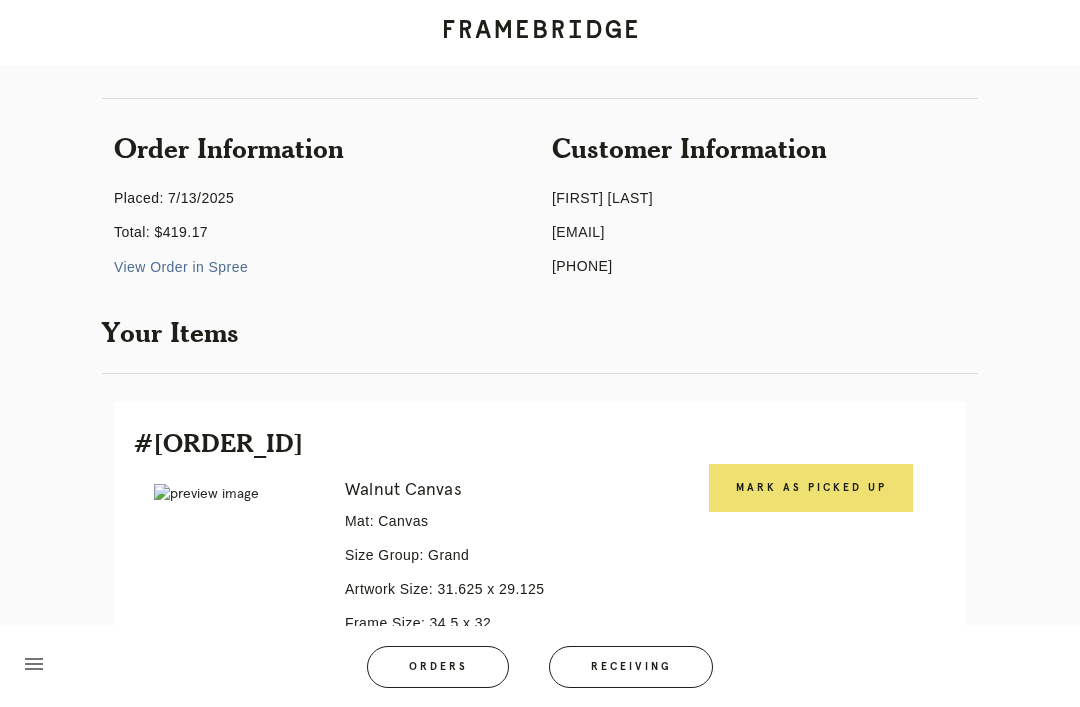 scroll, scrollTop: 0, scrollLeft: 0, axis: both 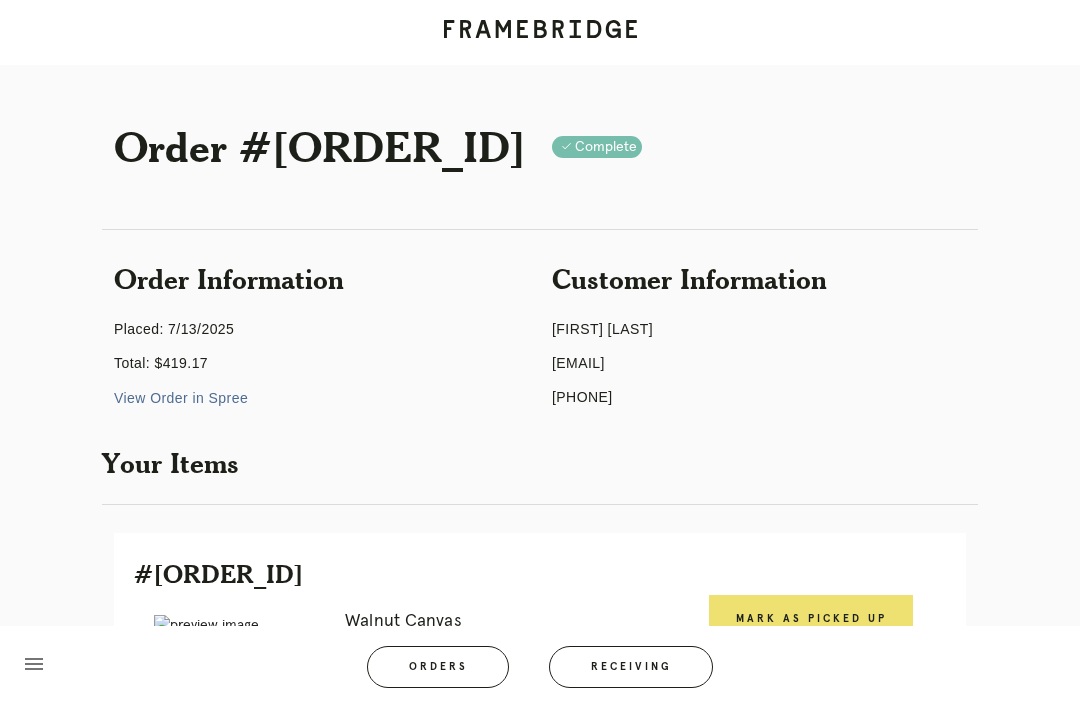 click on "Orders" at bounding box center (438, 667) 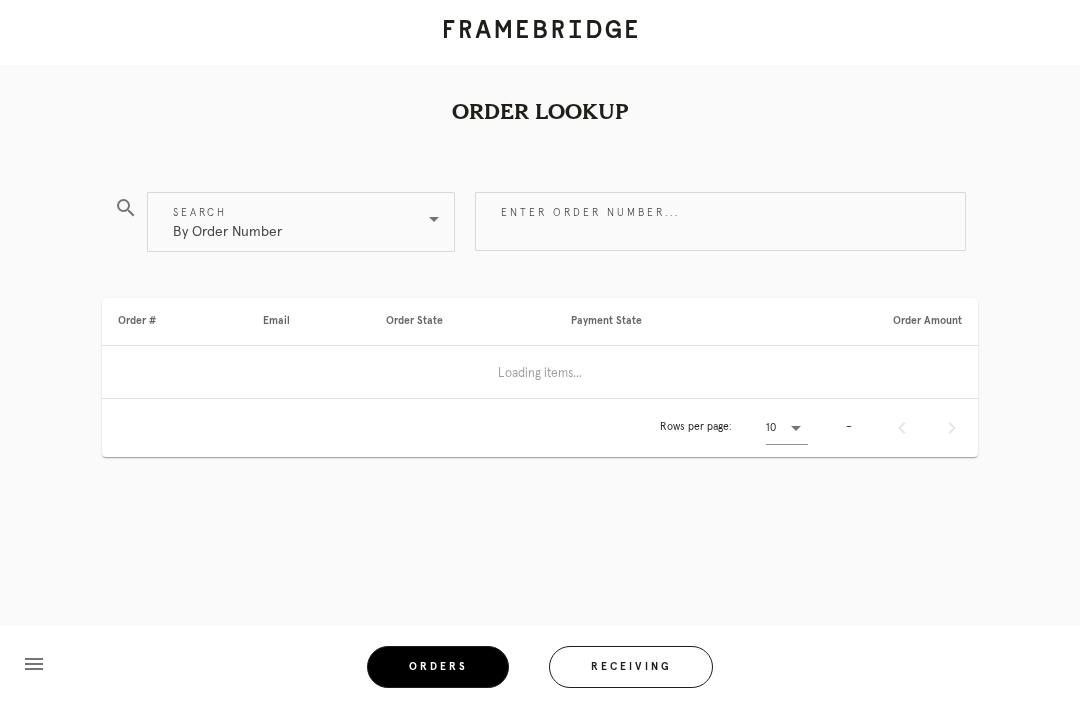 click on "Enter order number..." at bounding box center [720, 221] 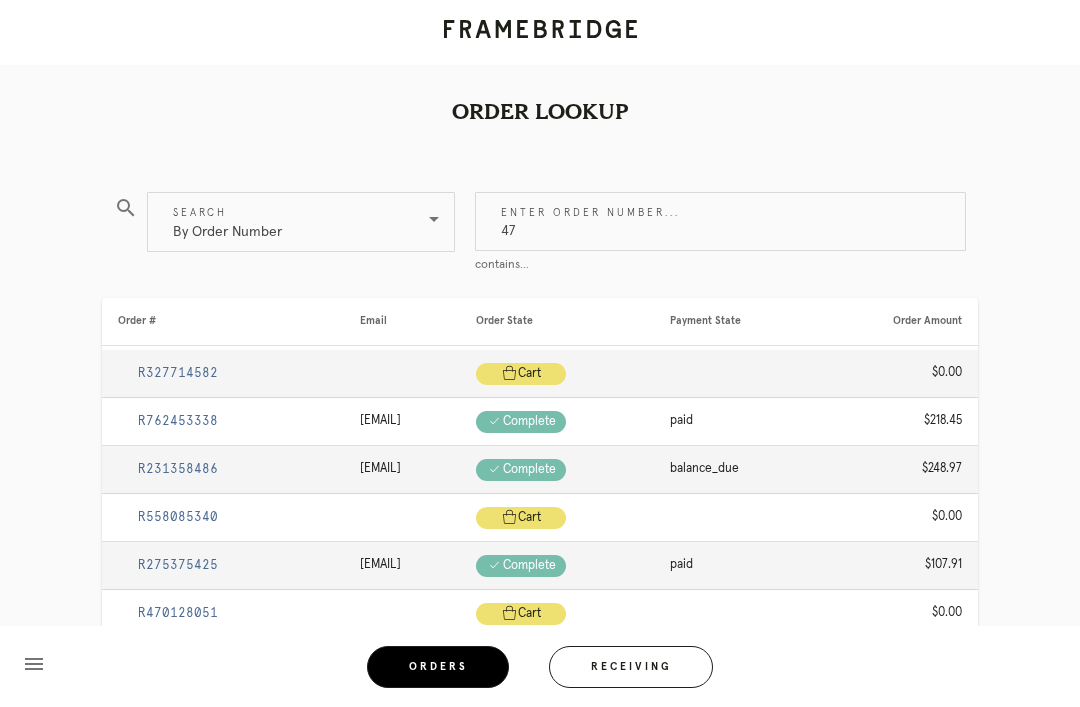 type on "4" 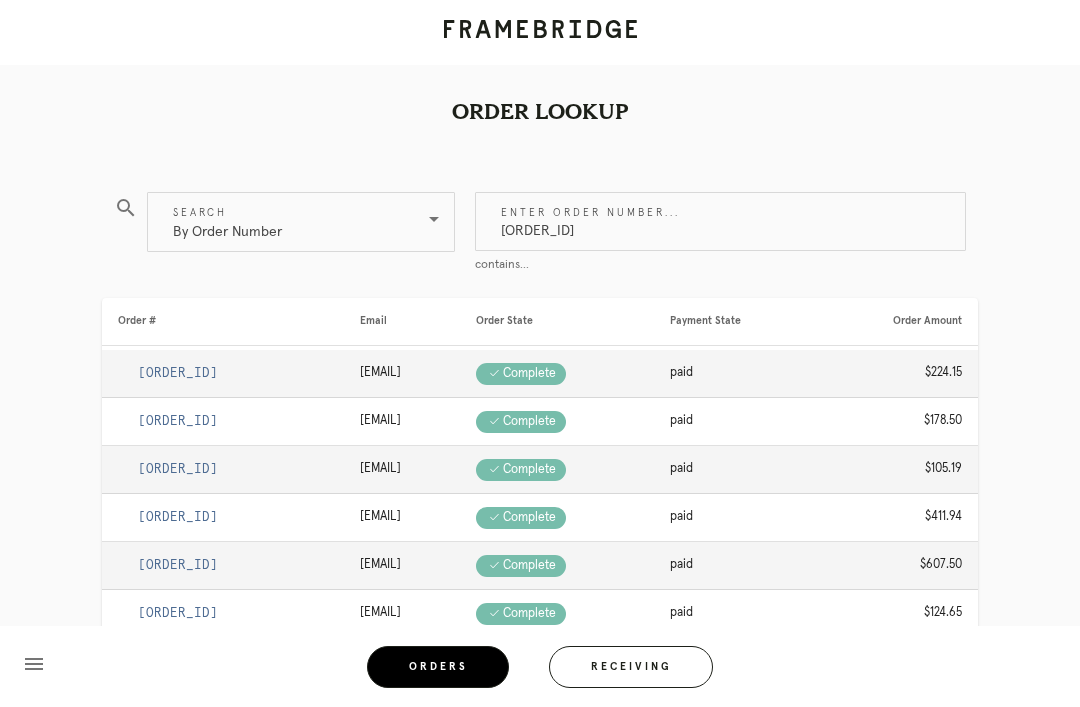 type on "R711220311" 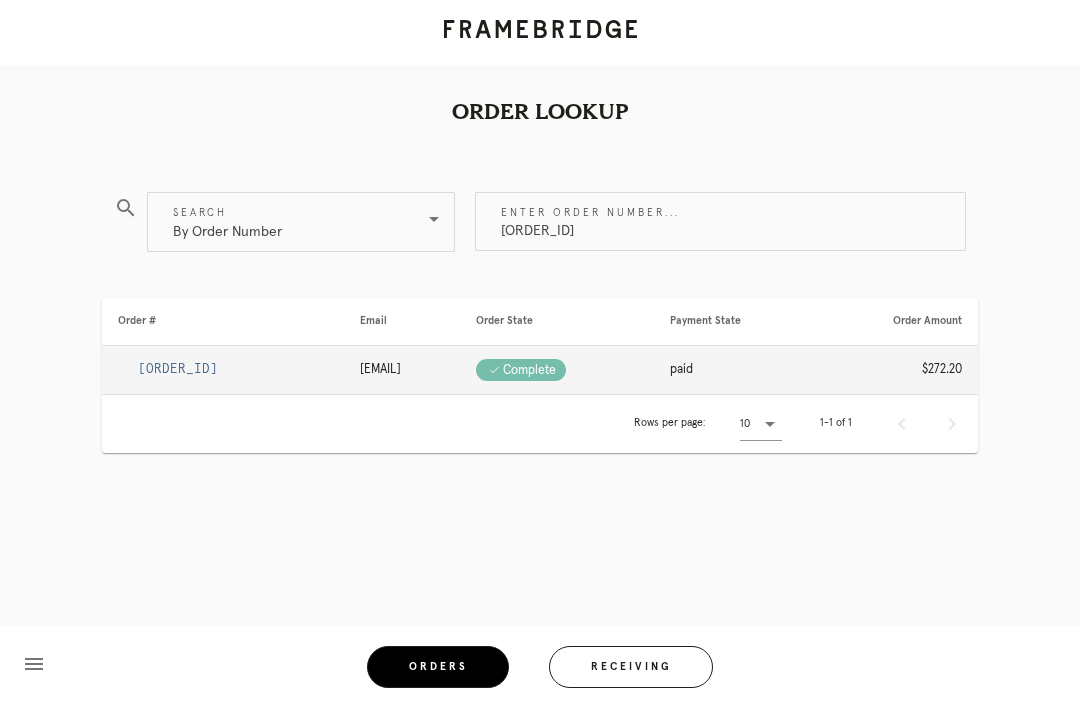 click on "R711220311" at bounding box center [178, 369] 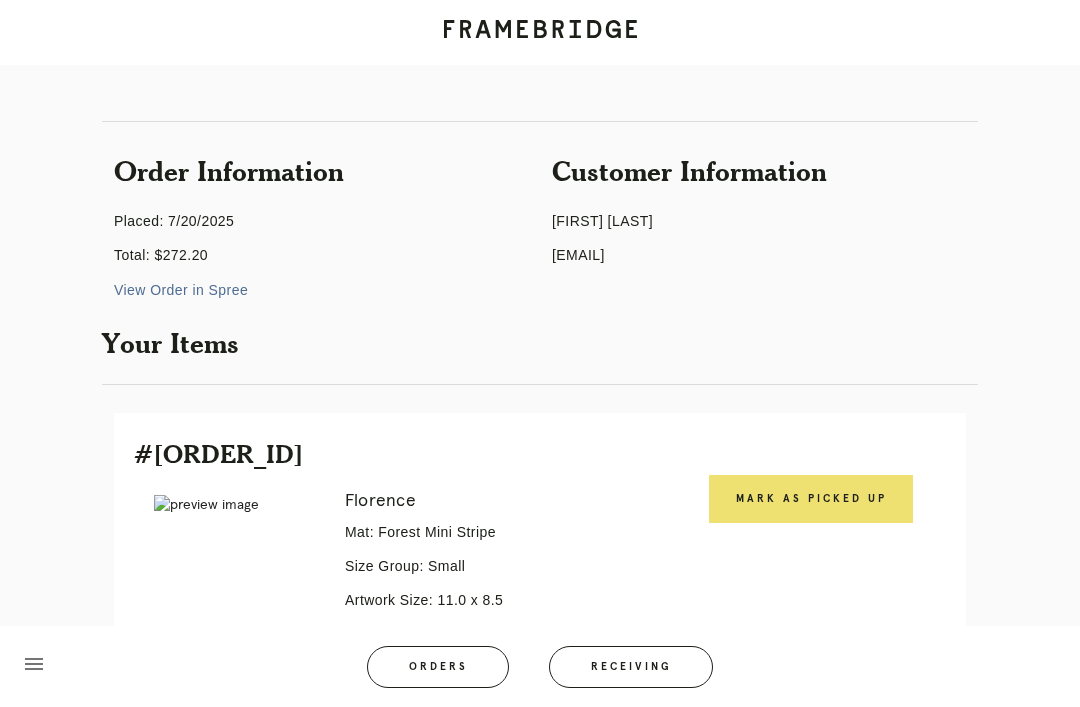 scroll, scrollTop: 186, scrollLeft: 0, axis: vertical 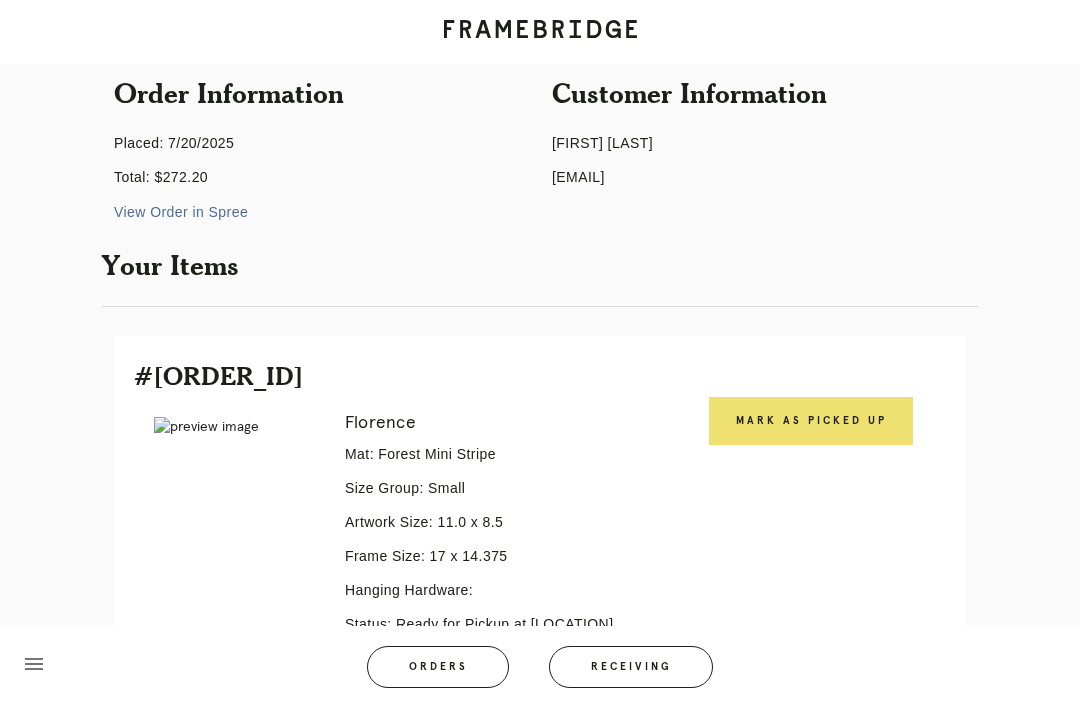 click on "Mark as Picked Up" at bounding box center [811, 421] 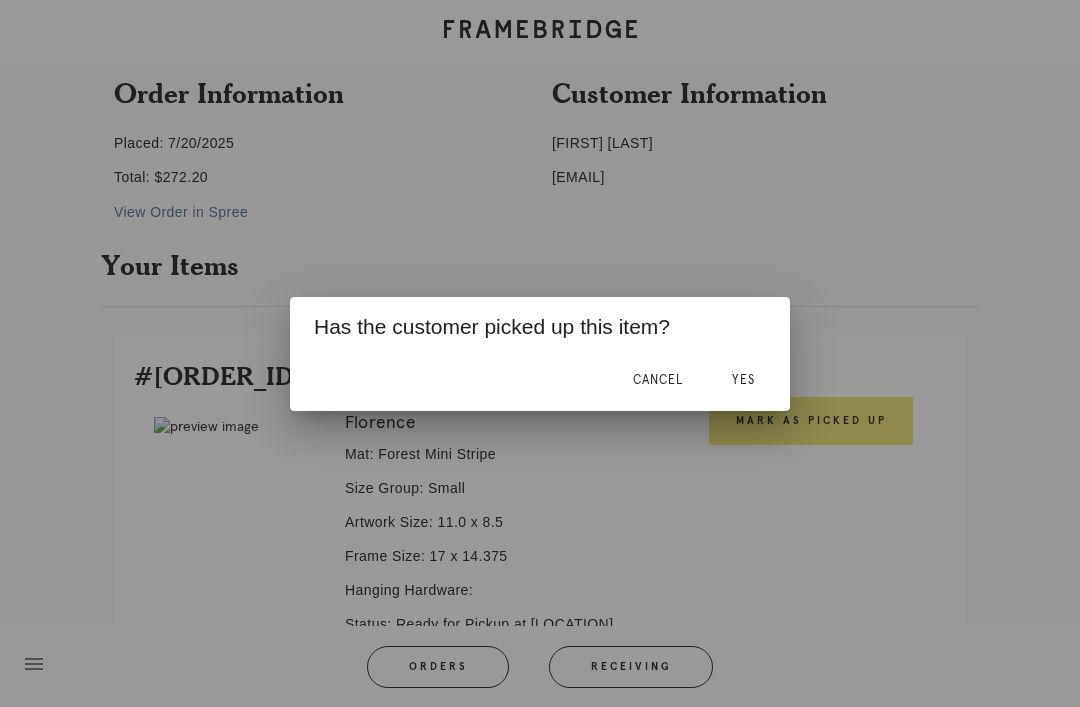 click on "Yes" at bounding box center [743, 380] 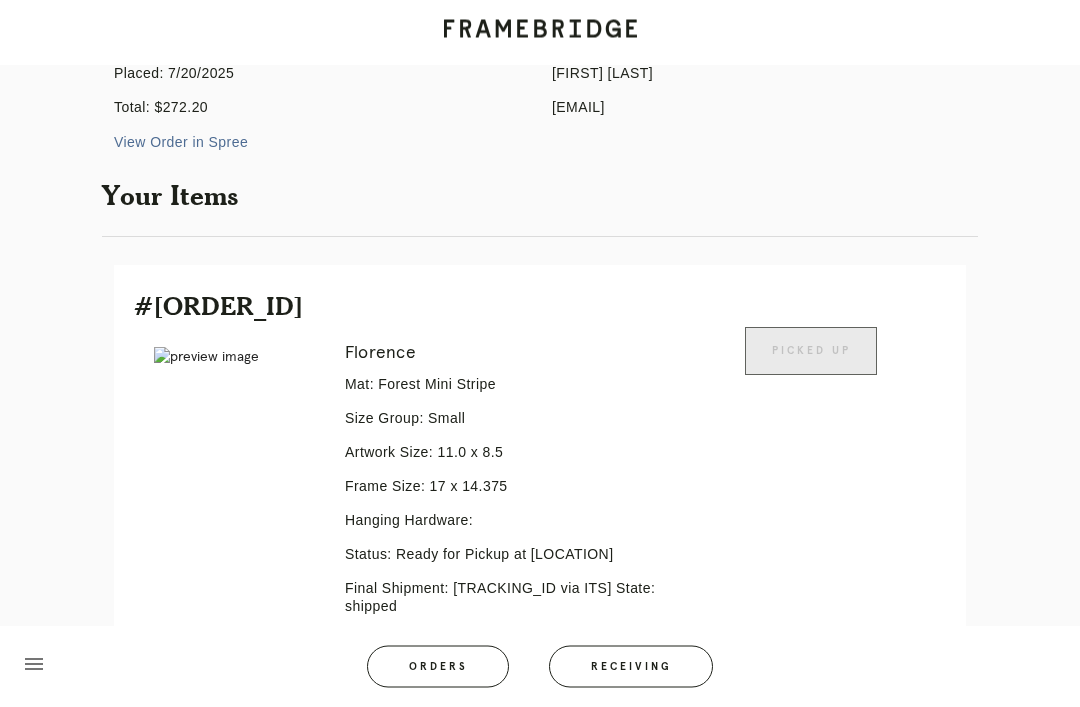 scroll, scrollTop: 463, scrollLeft: 0, axis: vertical 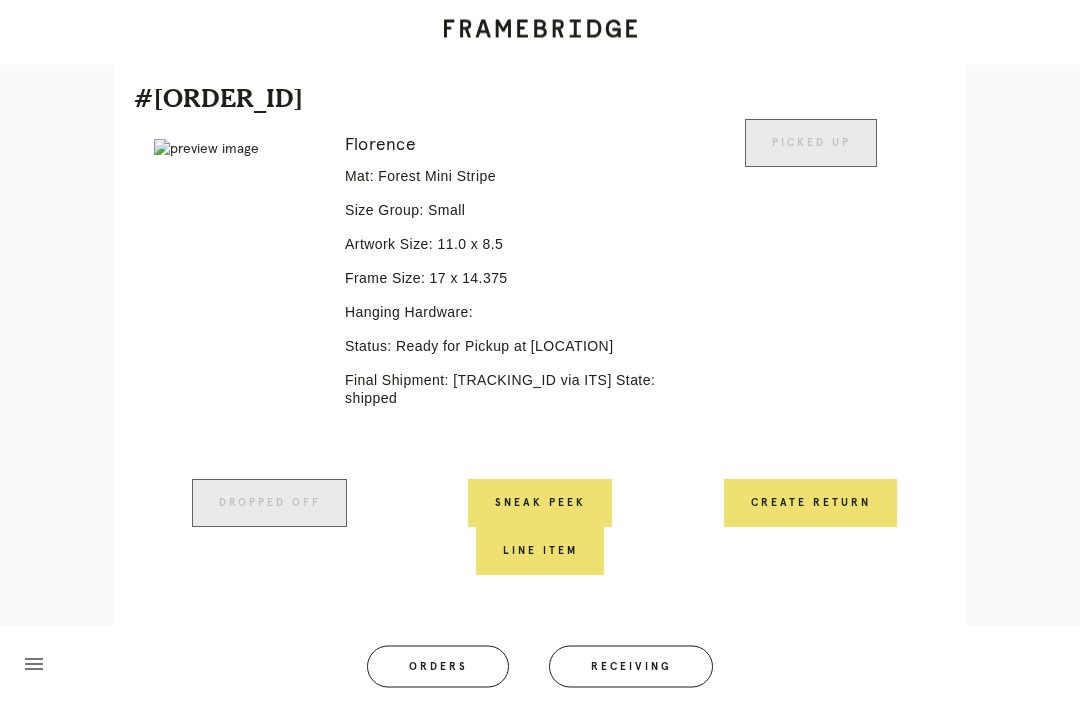 click on "Create Return" at bounding box center [810, 504] 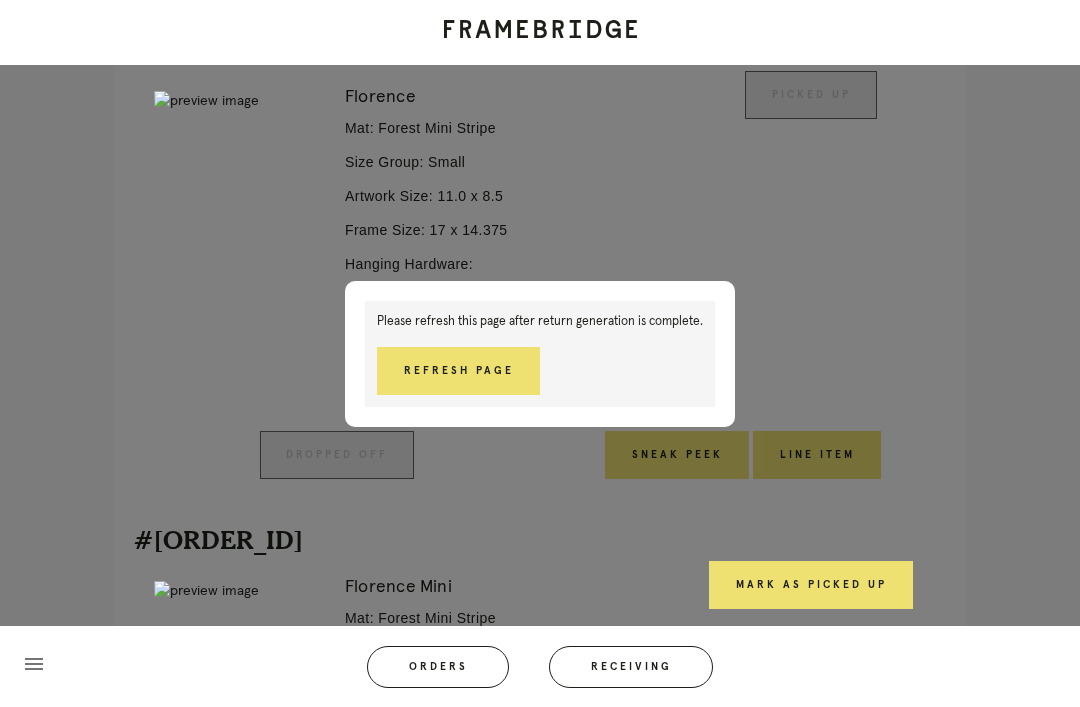 scroll, scrollTop: 515, scrollLeft: 0, axis: vertical 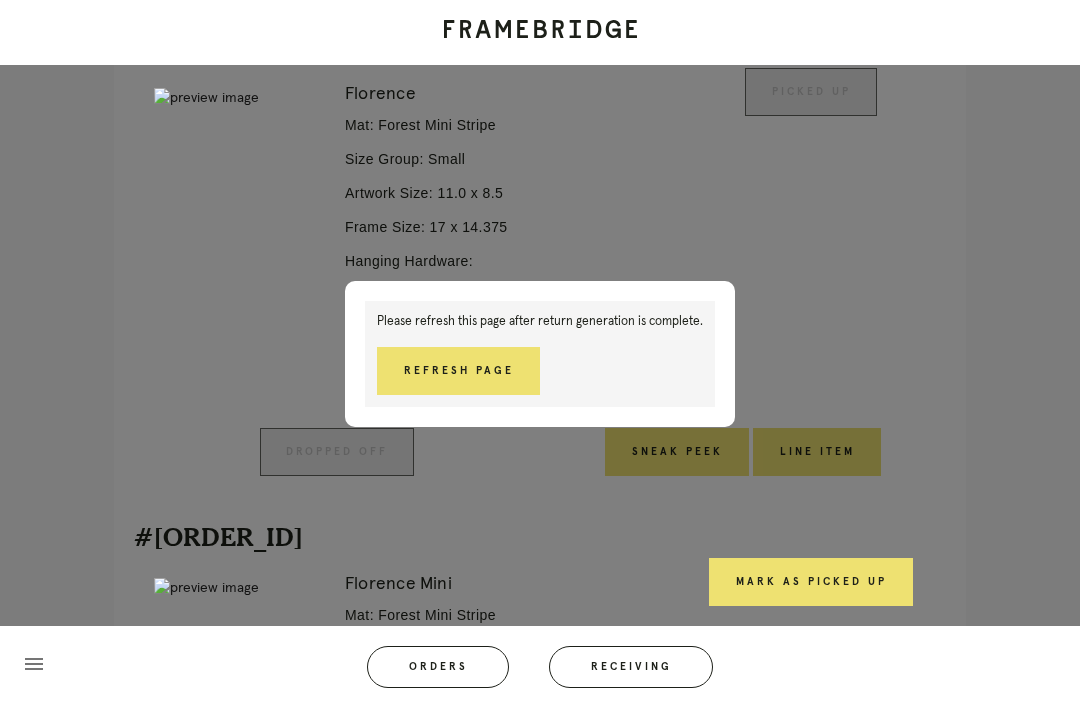 click on "Please refresh this page after return generation is complete.
Refresh Page" at bounding box center [540, 353] 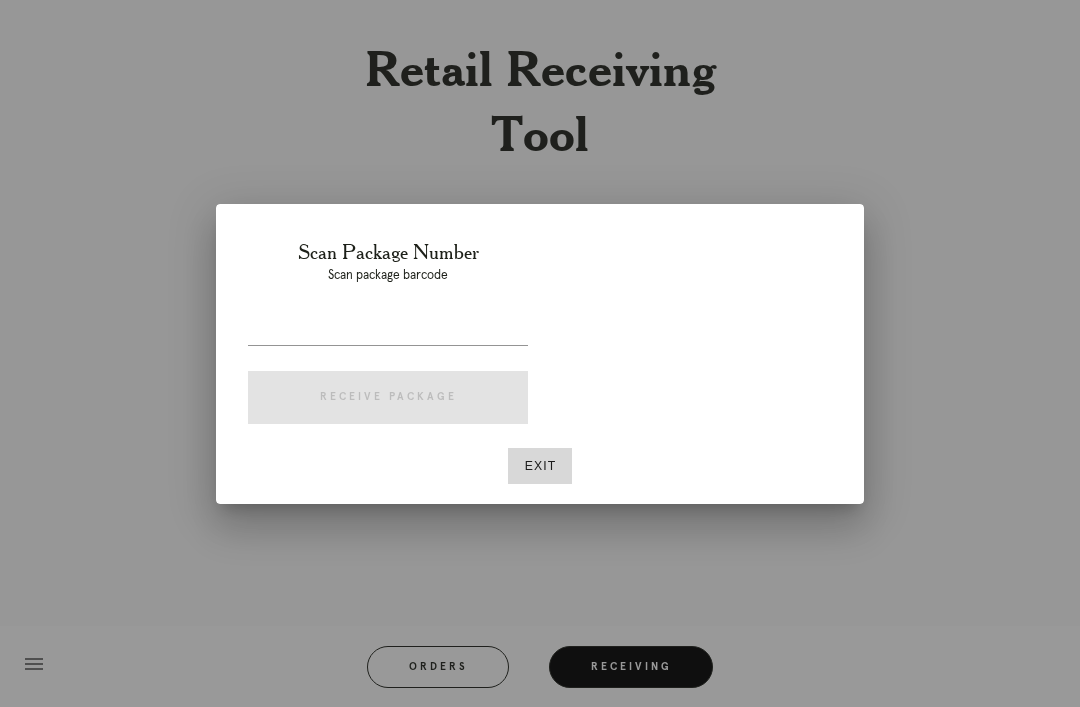 scroll, scrollTop: 64, scrollLeft: 0, axis: vertical 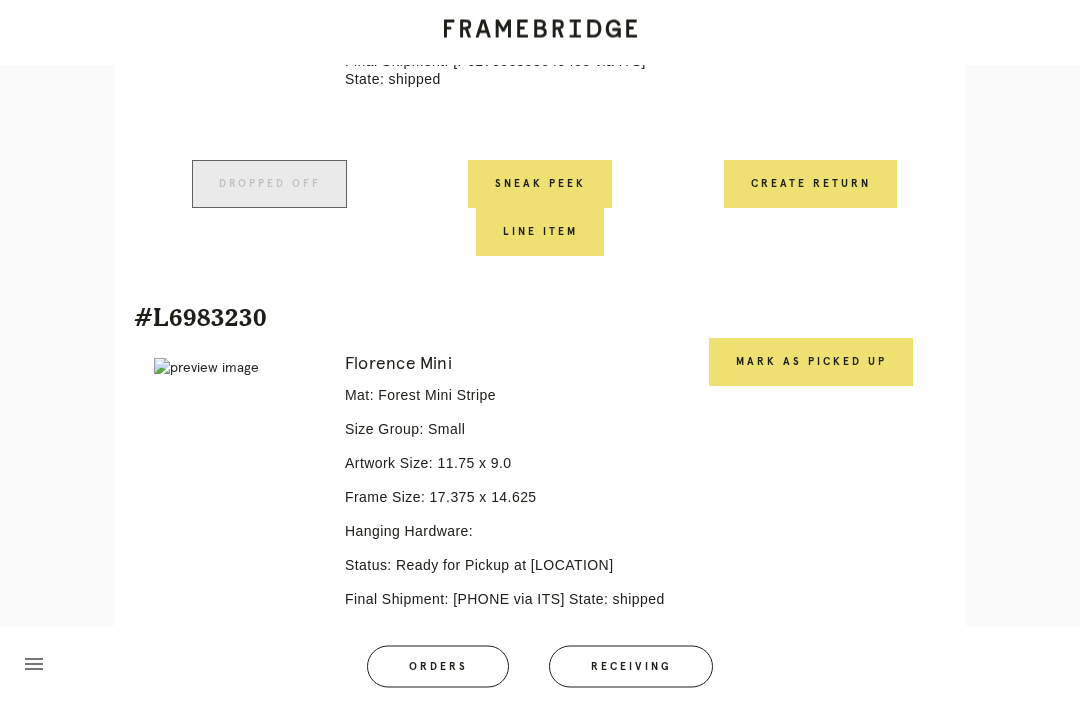 click on "Mark as Picked Up" at bounding box center (811, 363) 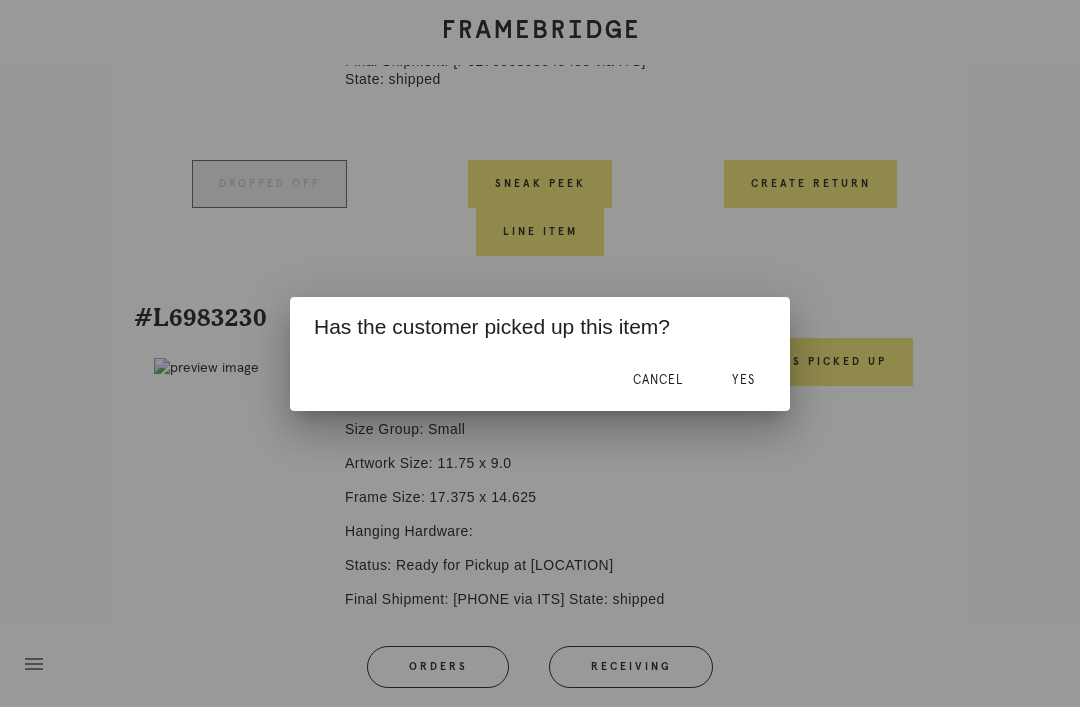 click on "Yes" at bounding box center [743, 381] 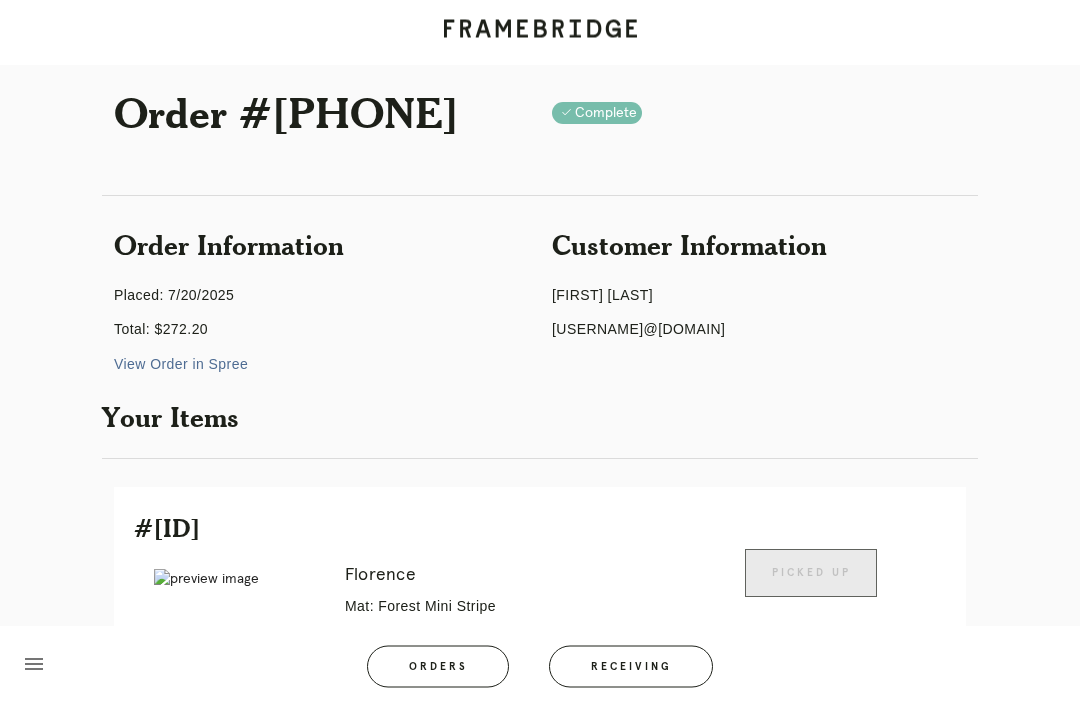 scroll, scrollTop: 0, scrollLeft: 0, axis: both 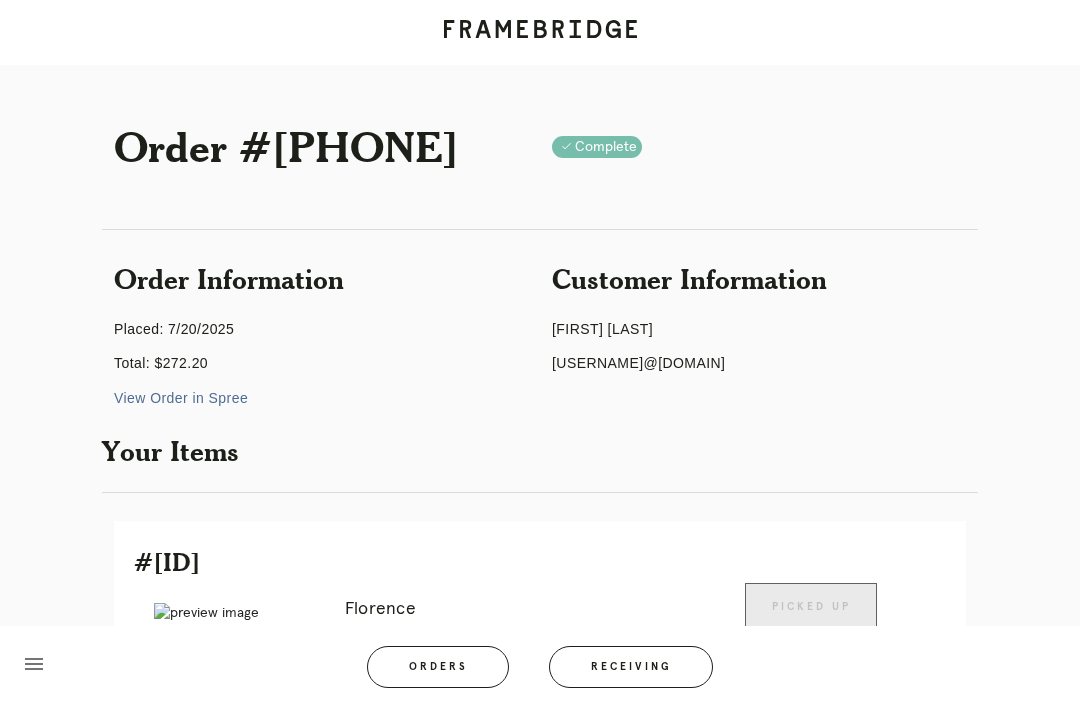 click on "Orders" at bounding box center (438, 667) 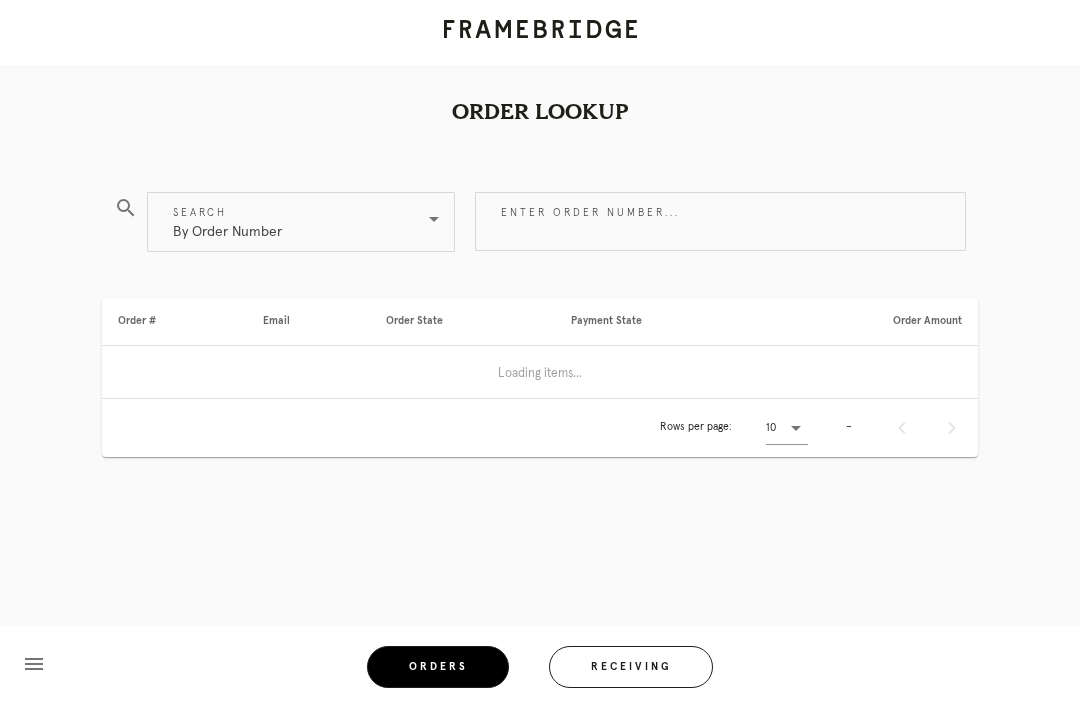 click on "Receiving" at bounding box center (631, 667) 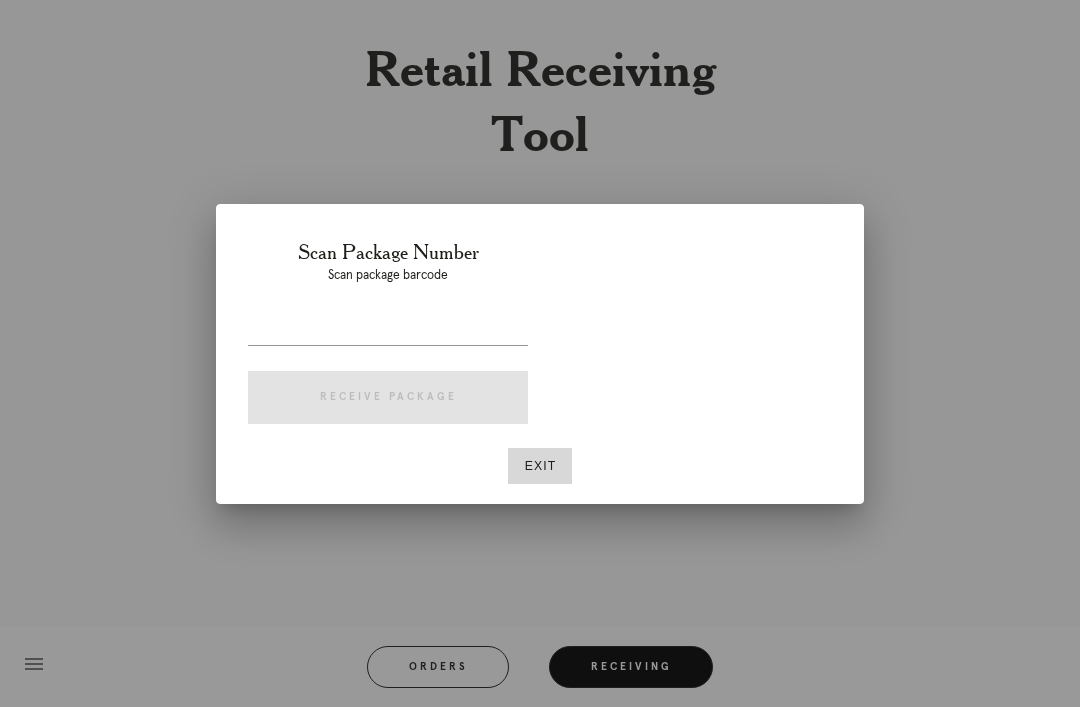 click on "Exit" at bounding box center (540, 466) 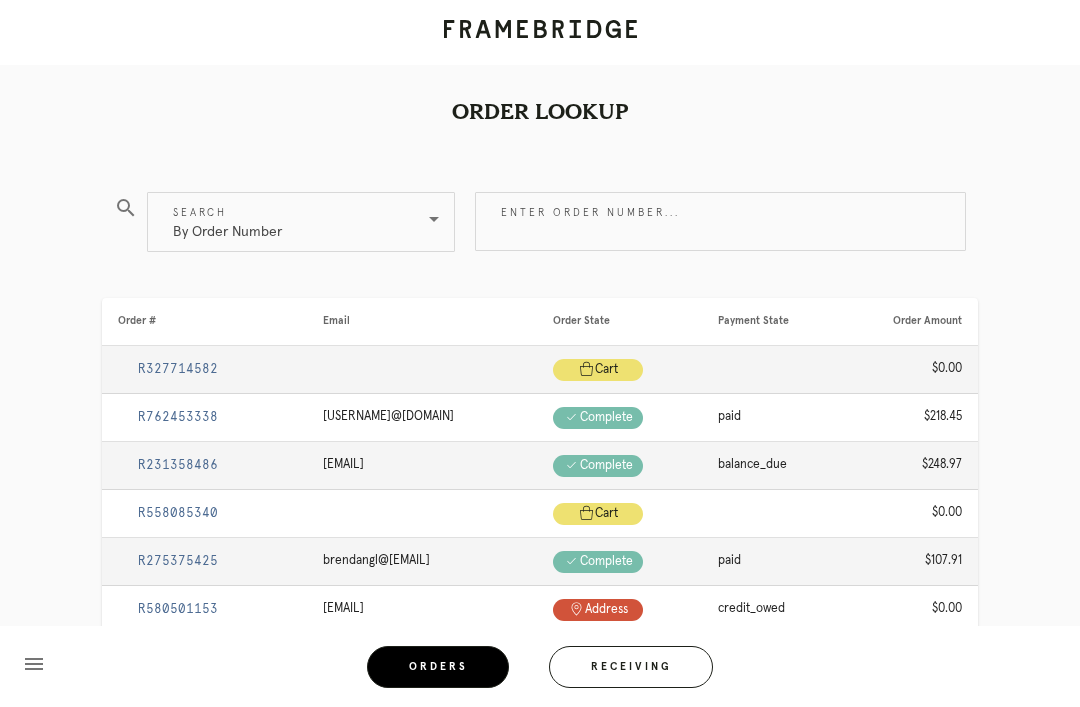 click on "Enter order number..." at bounding box center (720, 221) 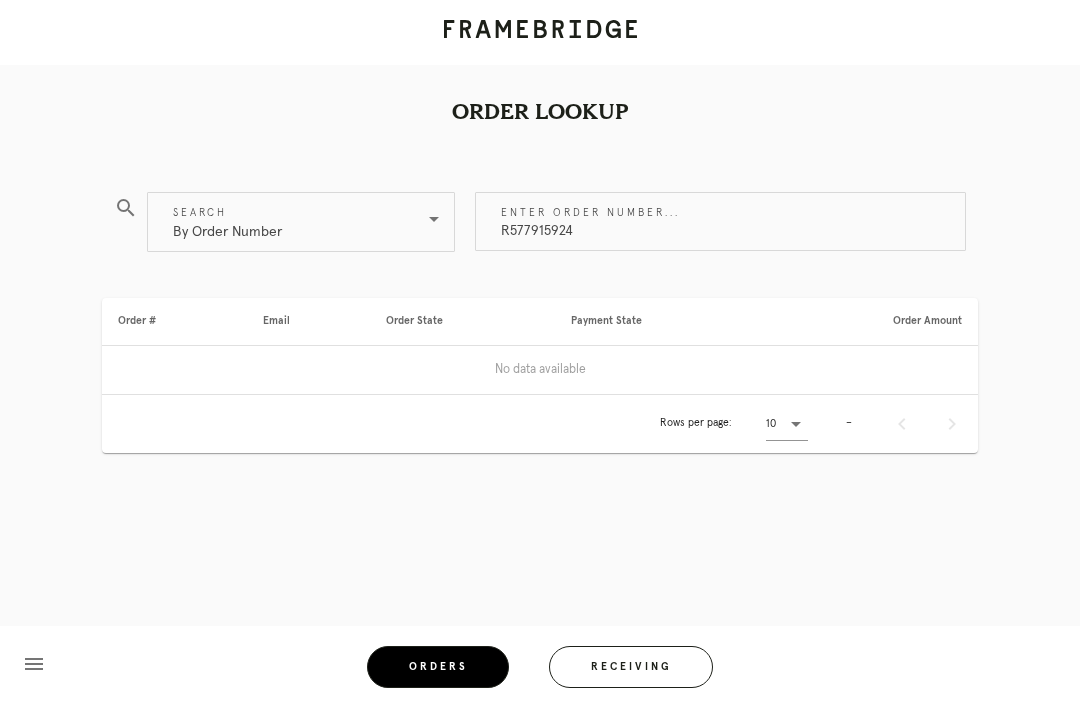 click on "R577915924" at bounding box center [720, 221] 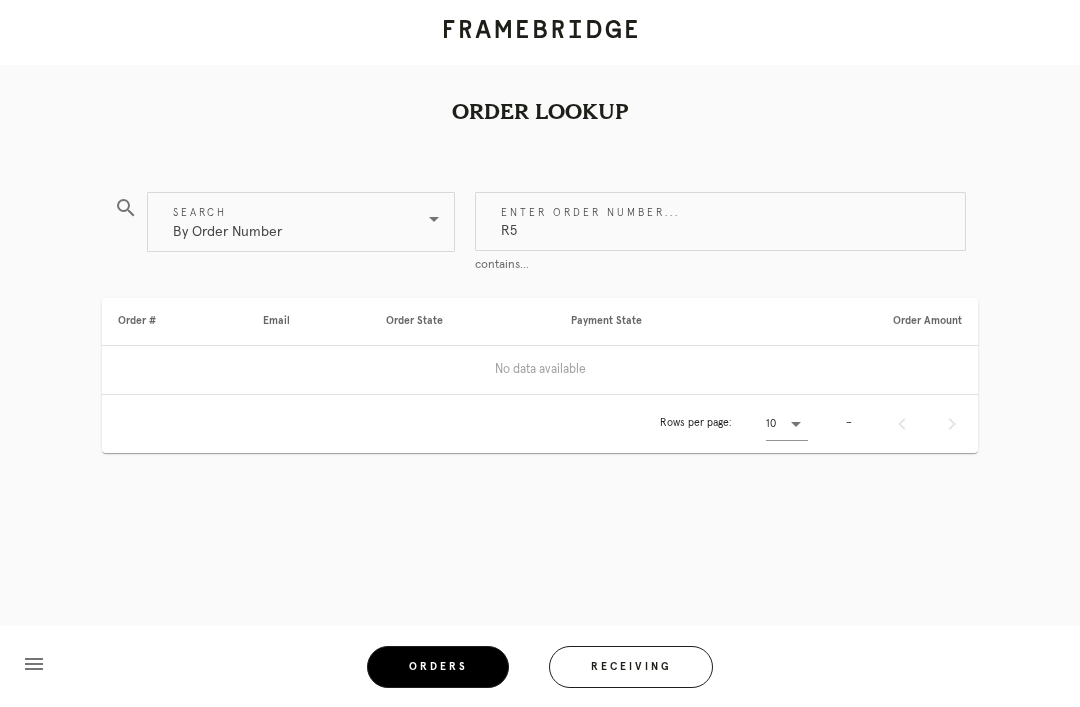 type on "R" 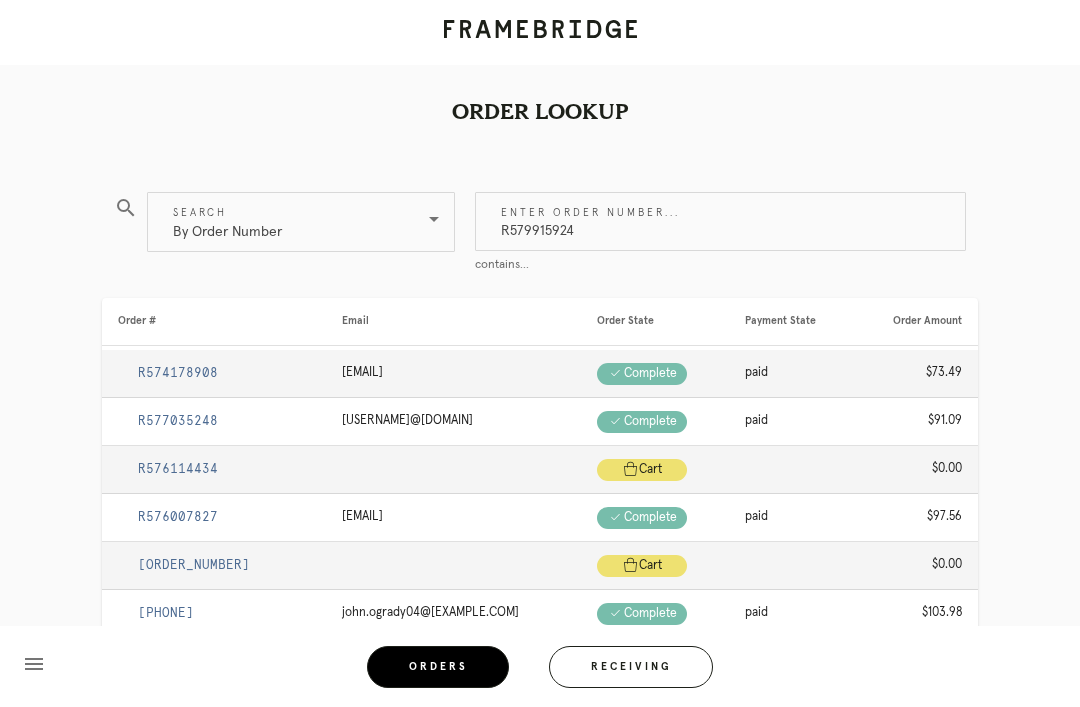 type on "R579915924" 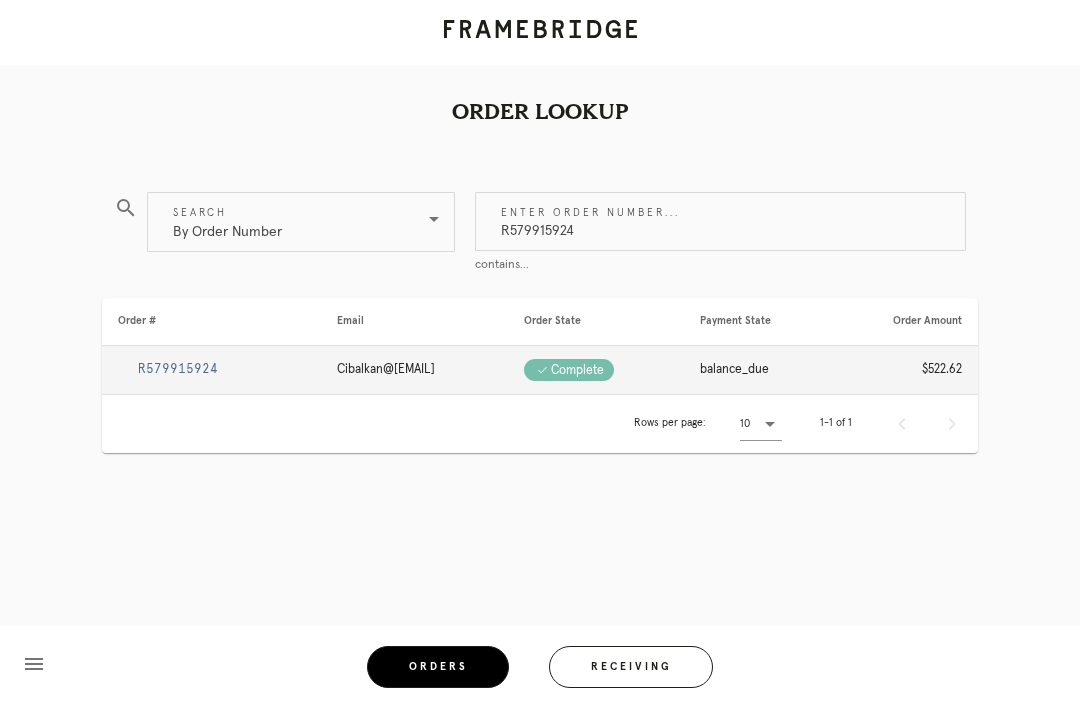 click on "R579915924" at bounding box center (178, 369) 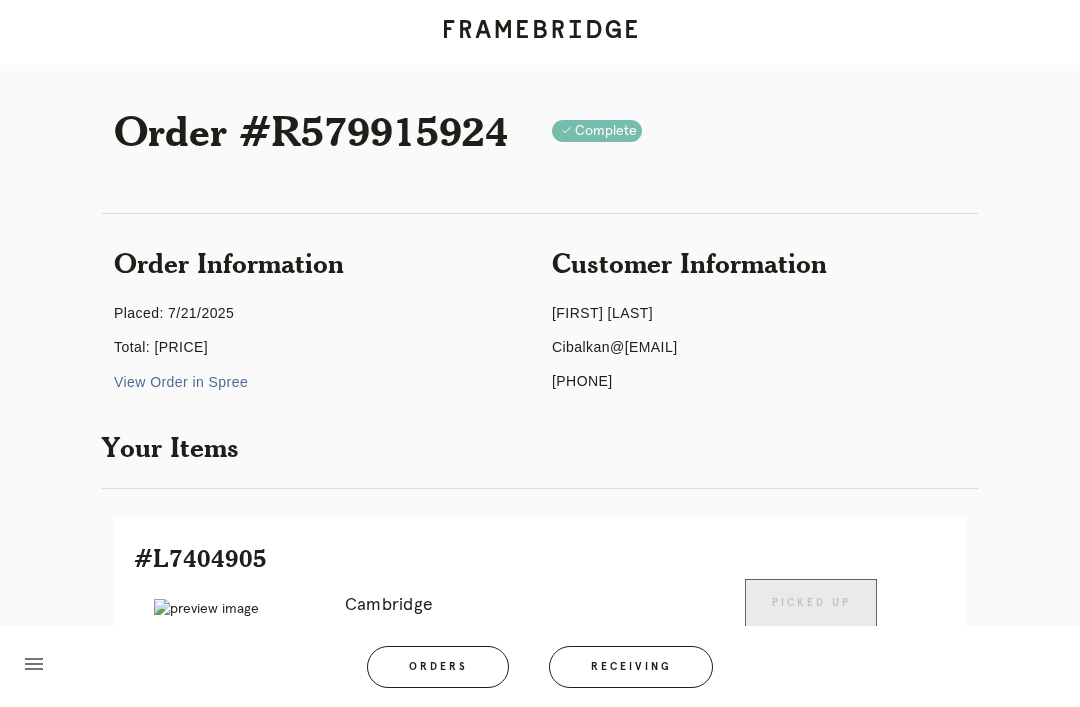 scroll, scrollTop: 0, scrollLeft: 0, axis: both 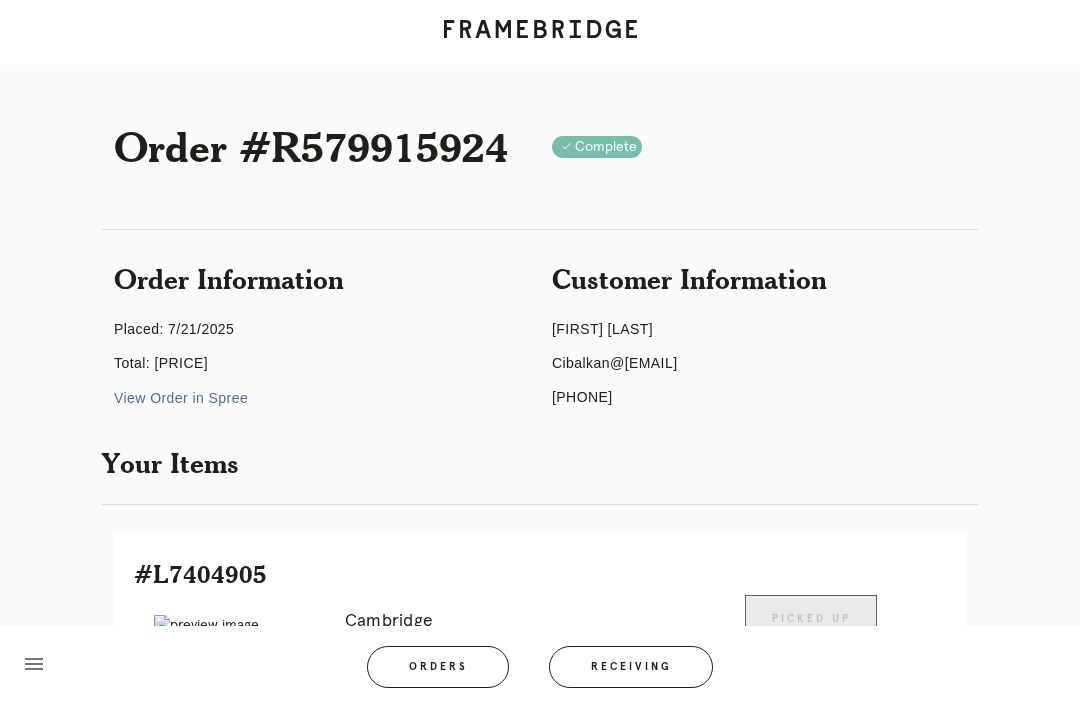 click on "View Order in Spree" at bounding box center (181, 398) 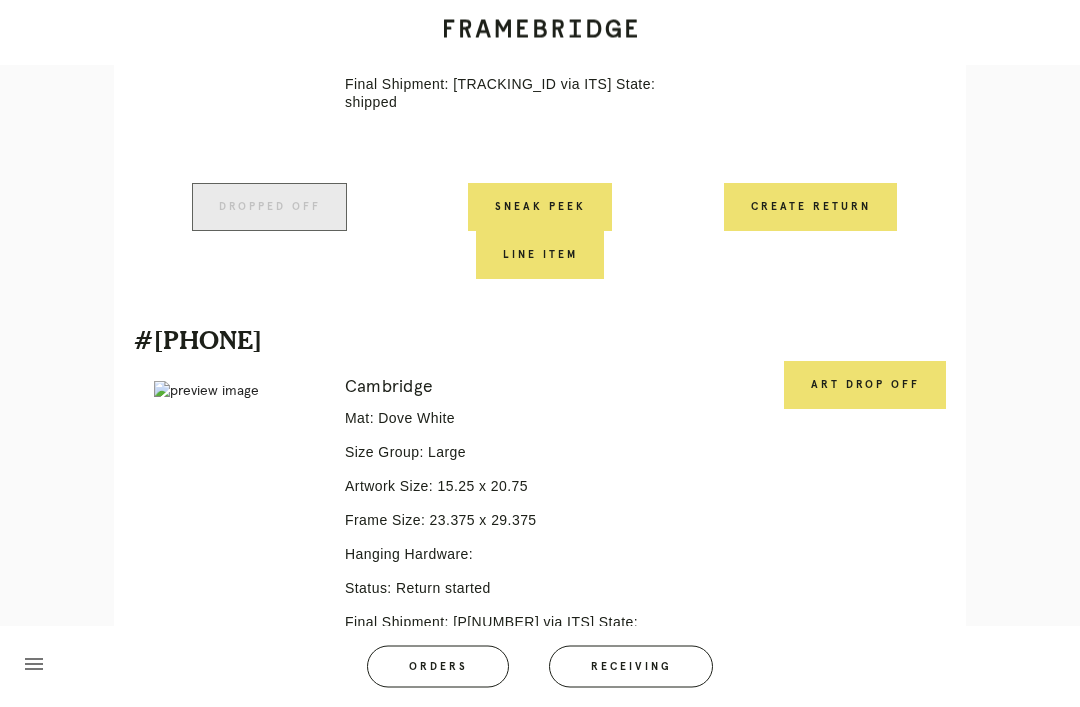 scroll, scrollTop: 920, scrollLeft: 0, axis: vertical 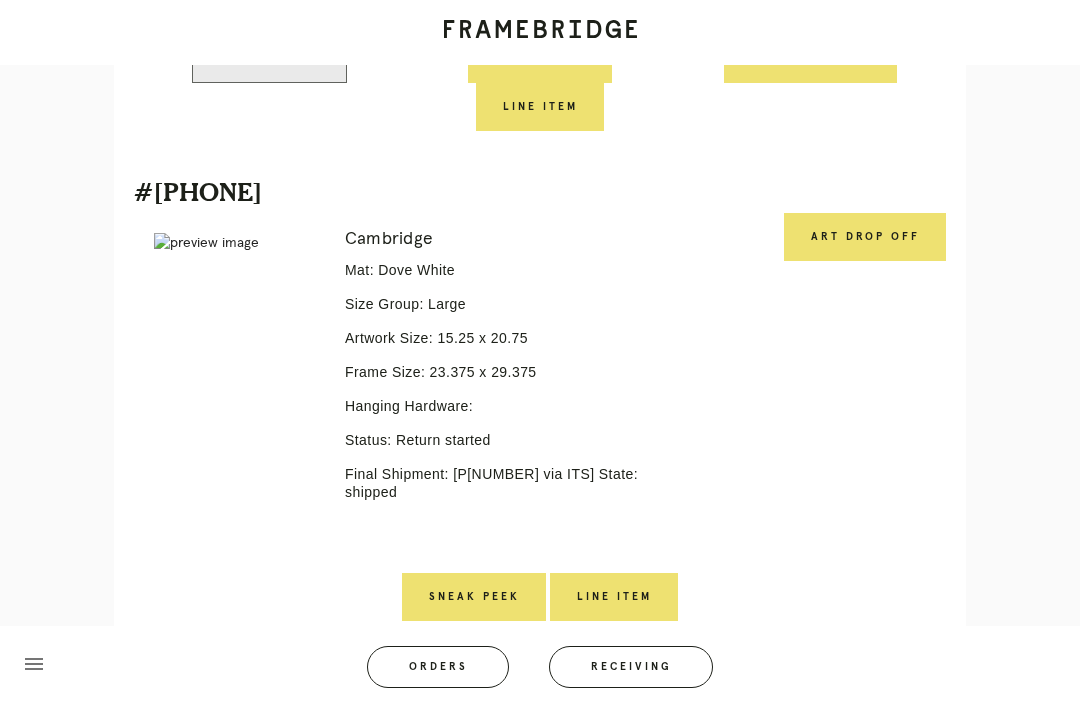 click on "Art drop off" at bounding box center (865, 237) 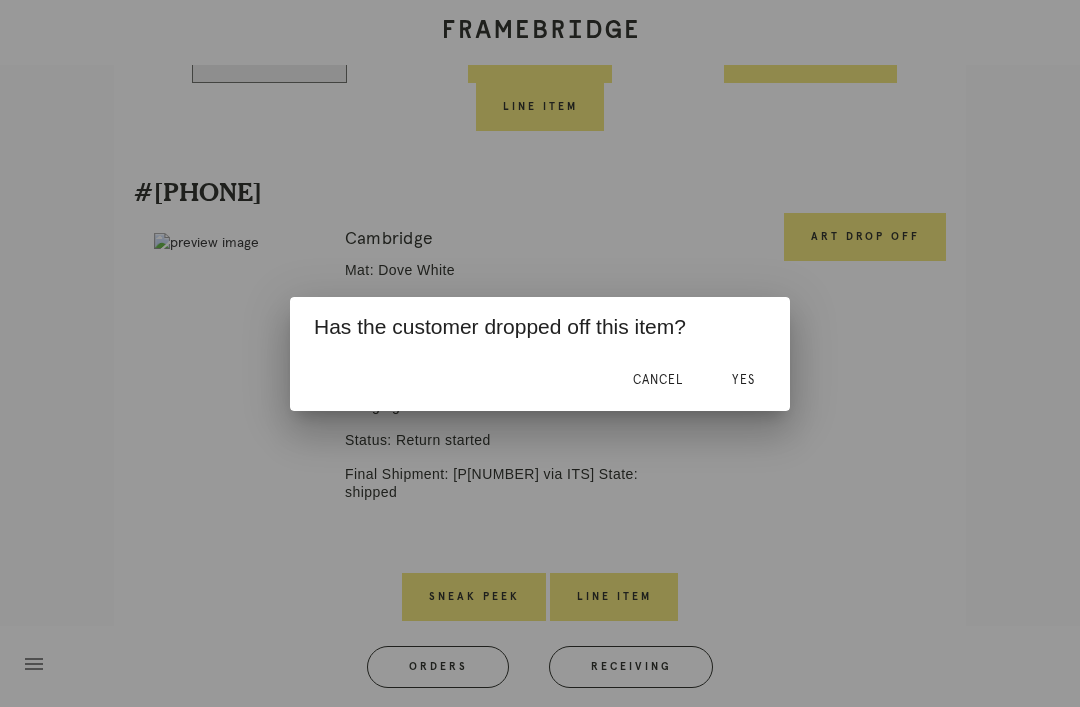 click on "Yes" at bounding box center (743, 381) 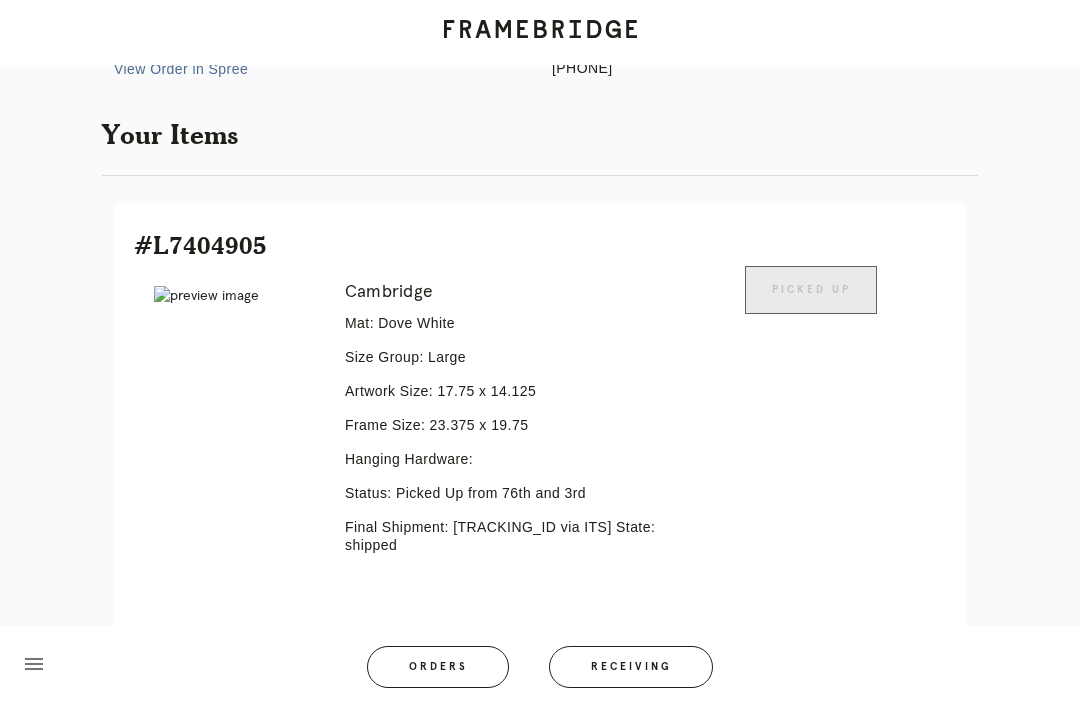 scroll, scrollTop: 0, scrollLeft: 0, axis: both 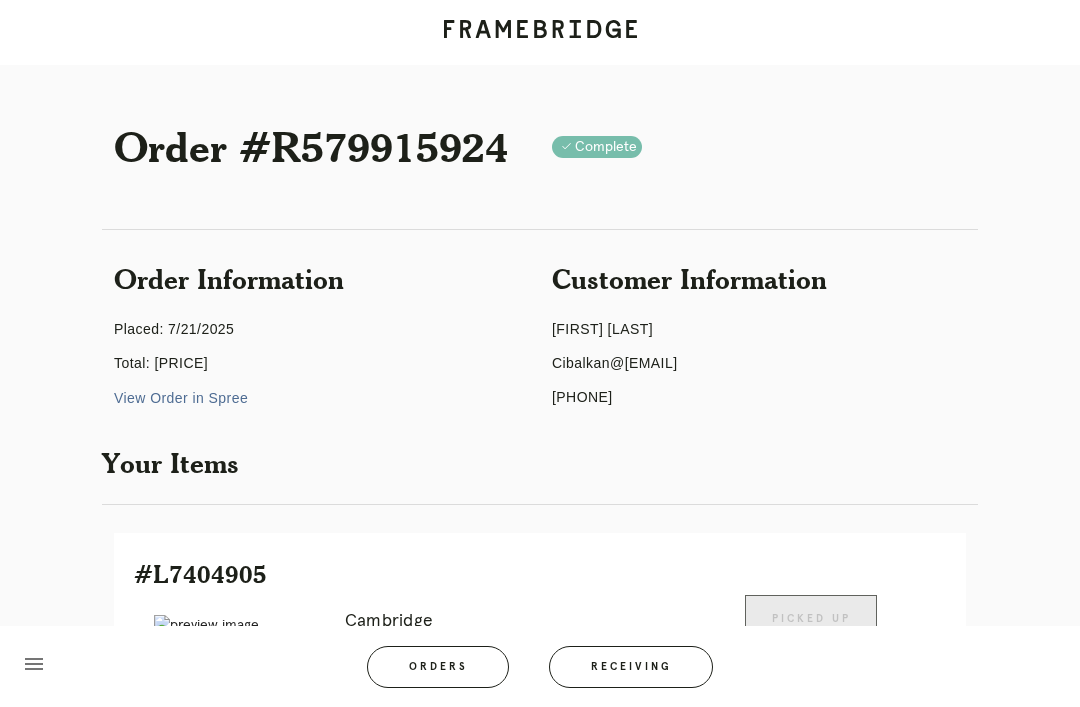 click on "Orders" at bounding box center (438, 667) 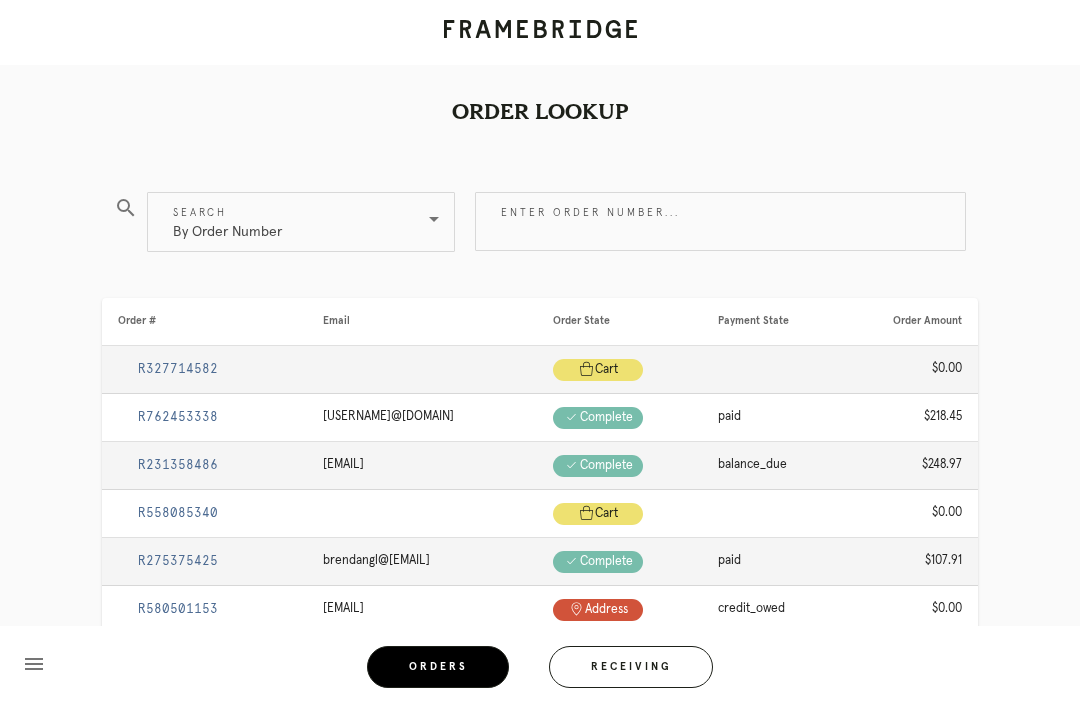 click on "Enter order number..." at bounding box center (720, 221) 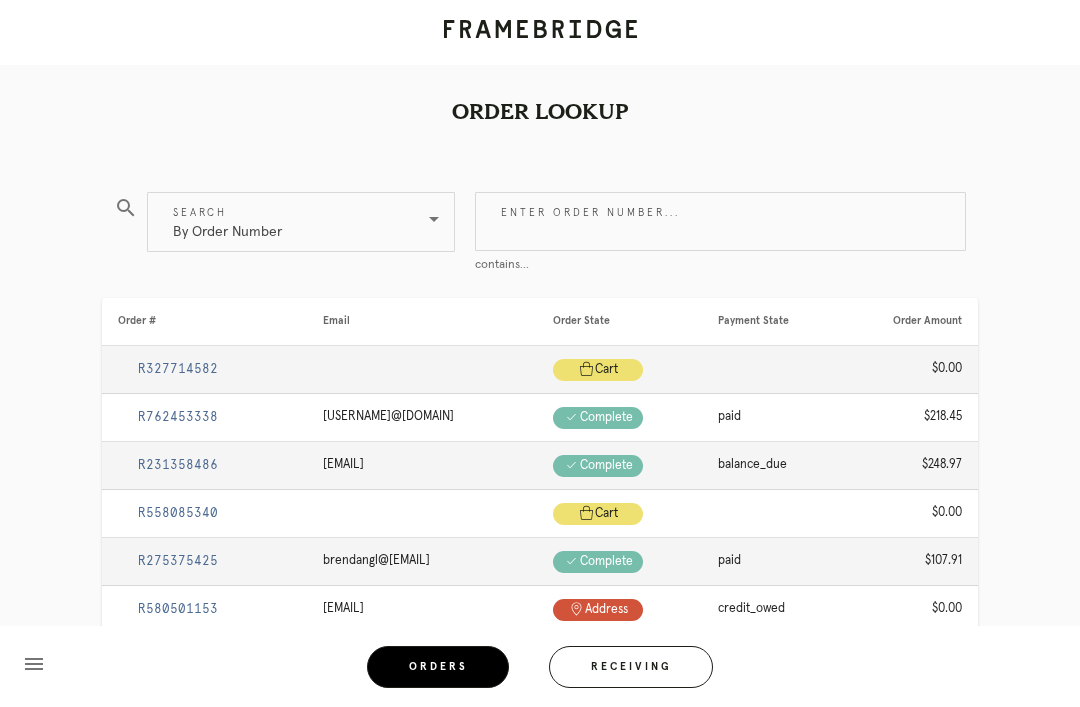 type on "4" 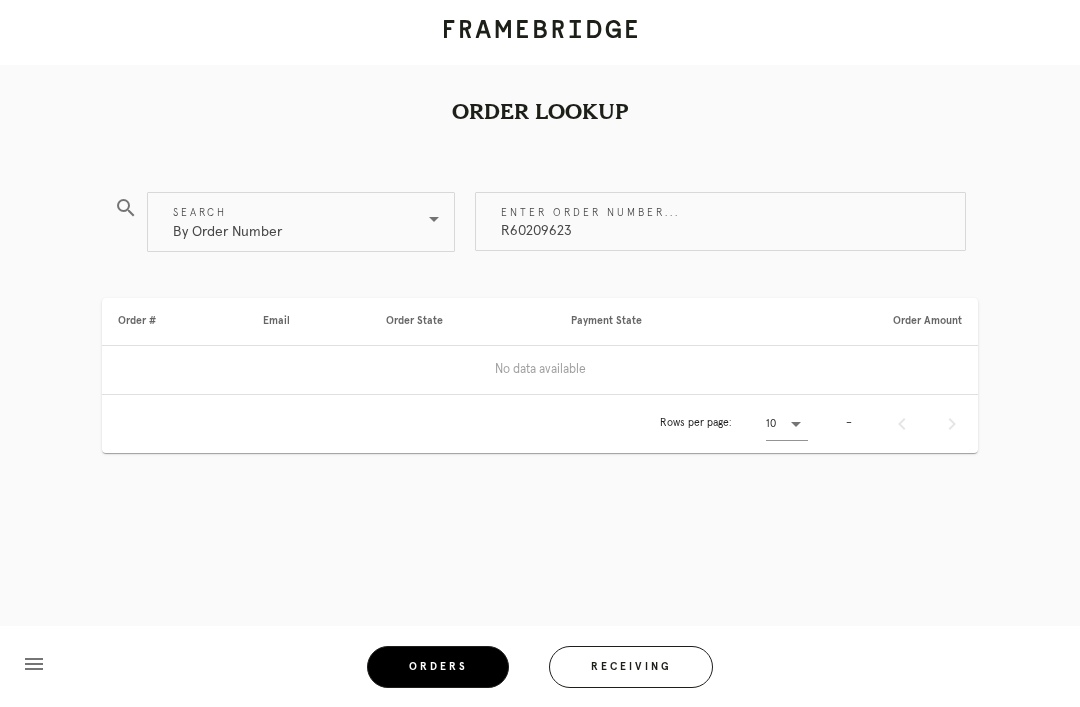 click on "R60209623" at bounding box center (720, 221) 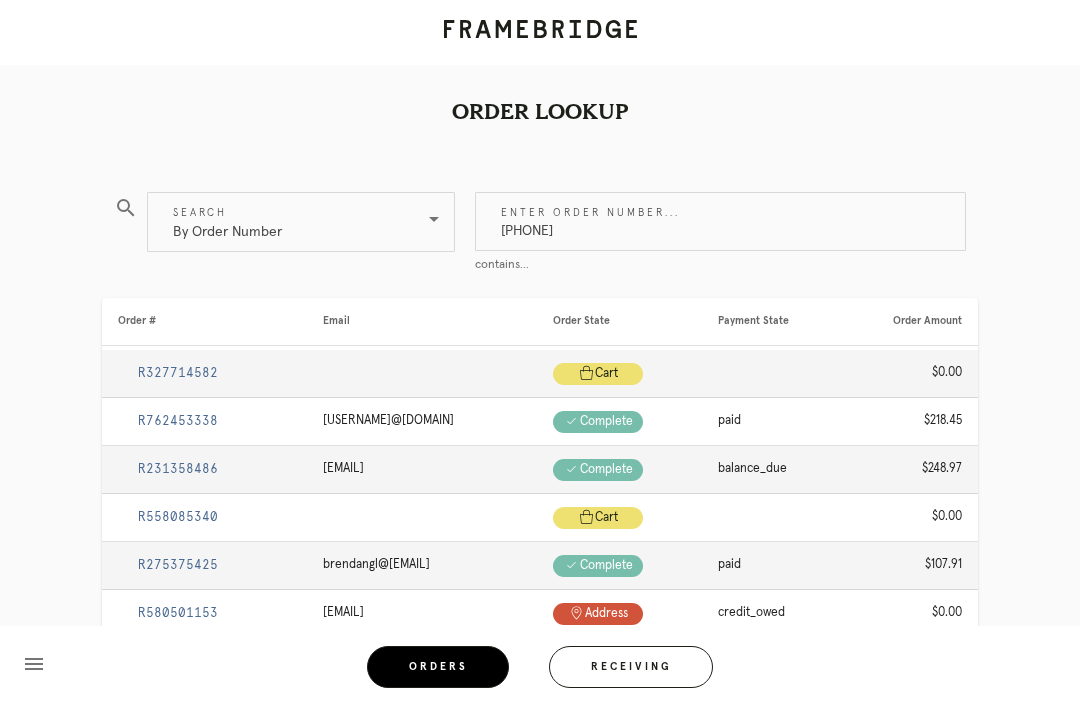 type on "[PHONE]" 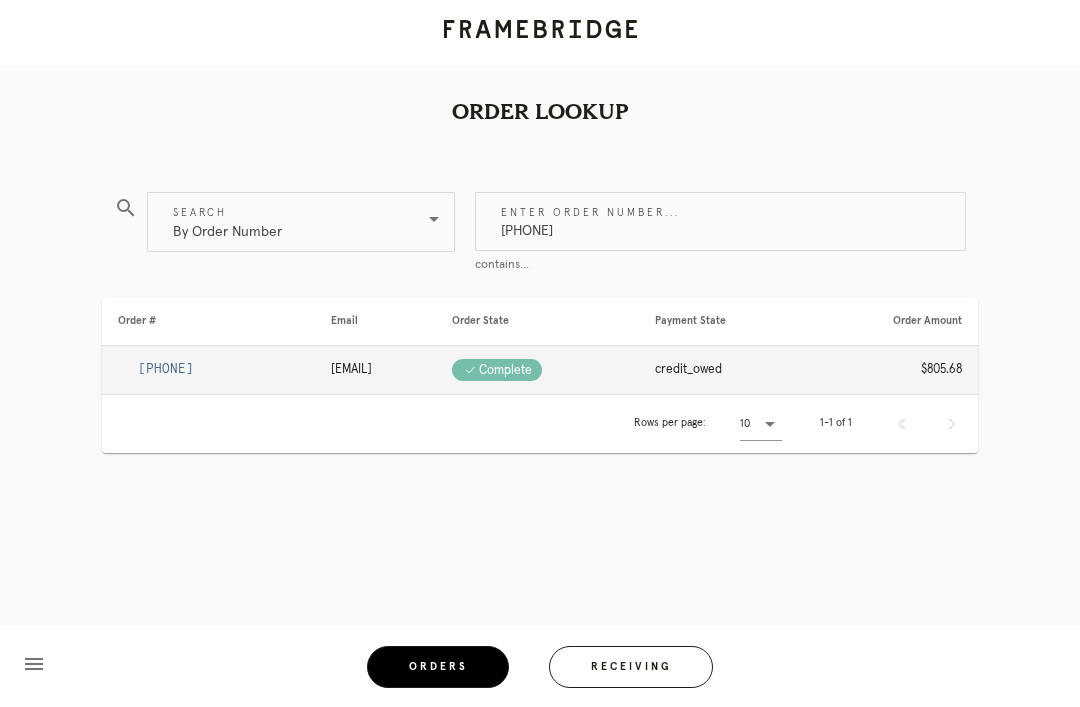 click on "[PHONE]" at bounding box center (166, 369) 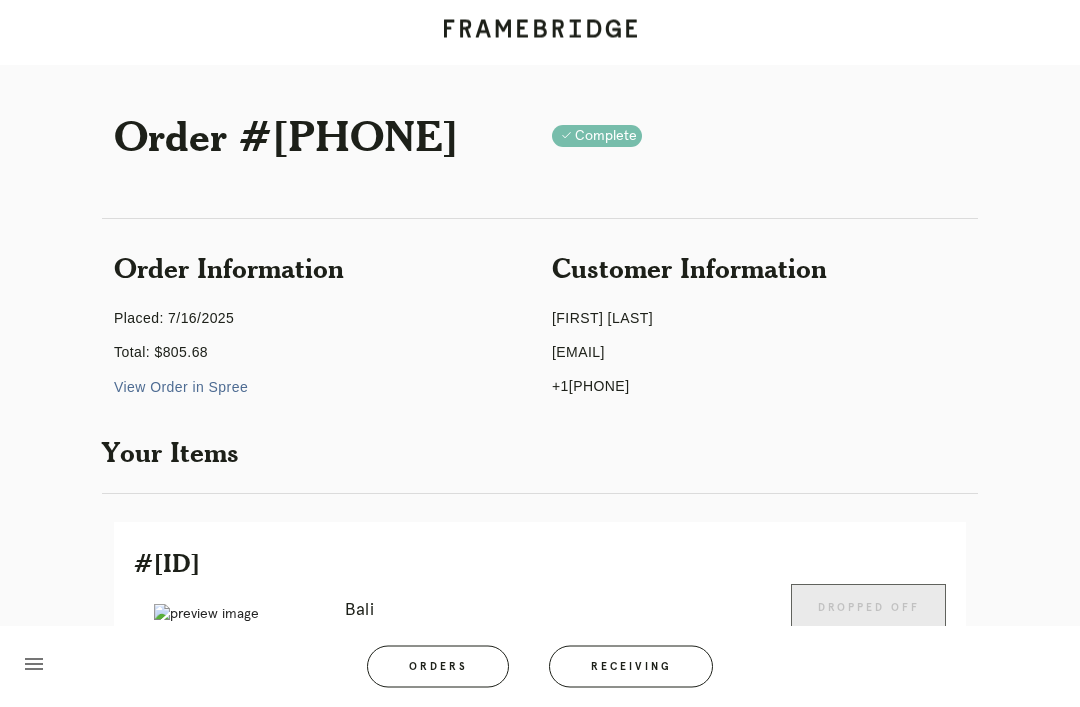 scroll, scrollTop: 0, scrollLeft: 0, axis: both 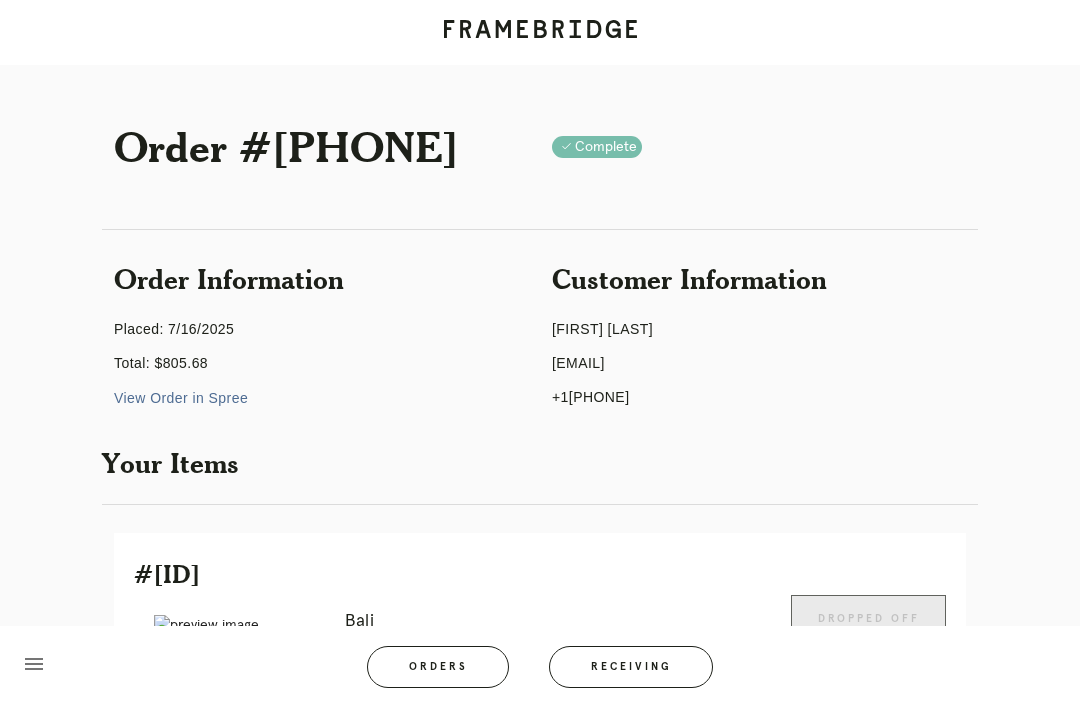 click on "Receiving" at bounding box center (631, 667) 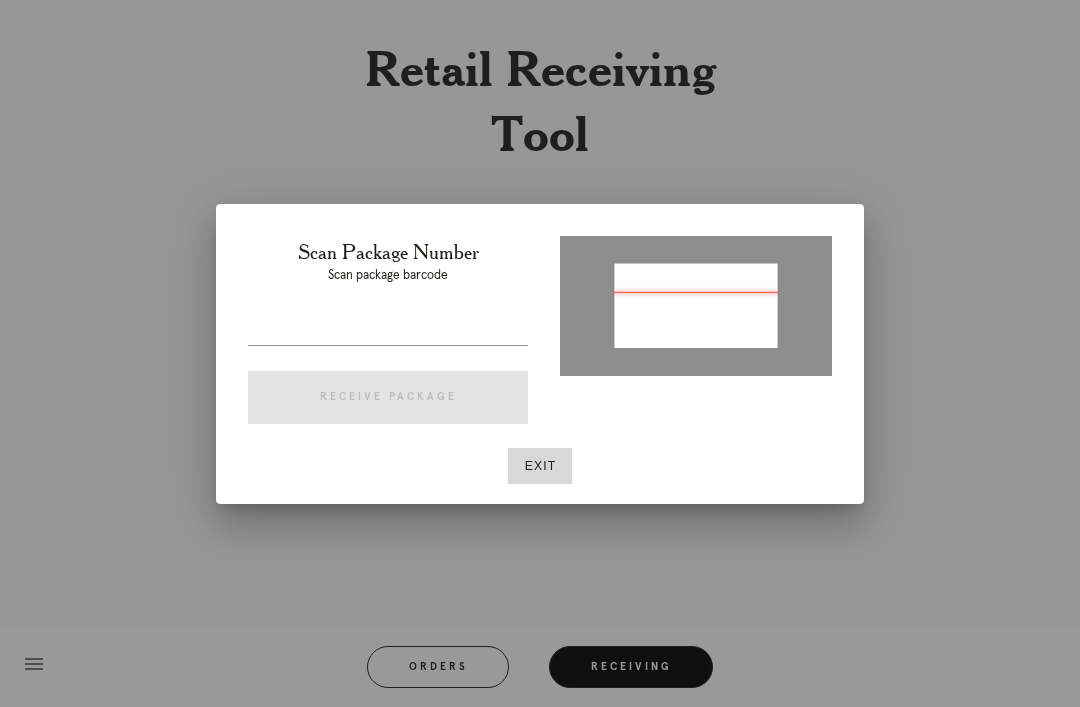 click on "Exit" at bounding box center (540, 466) 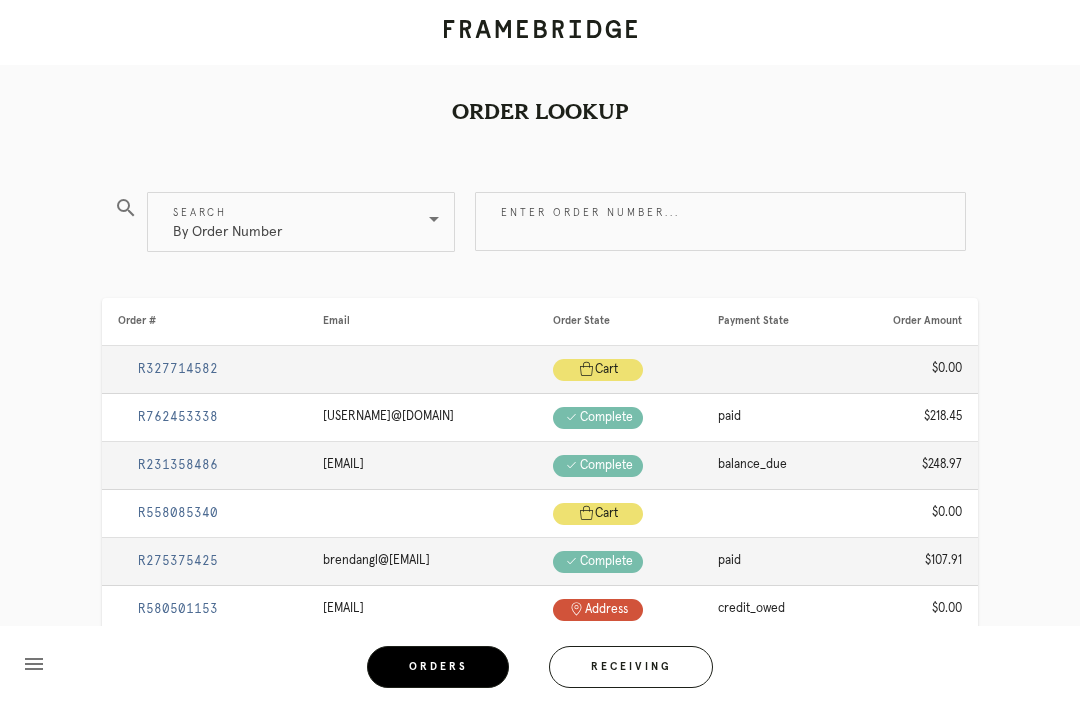 click on "Enter order number..." at bounding box center (720, 221) 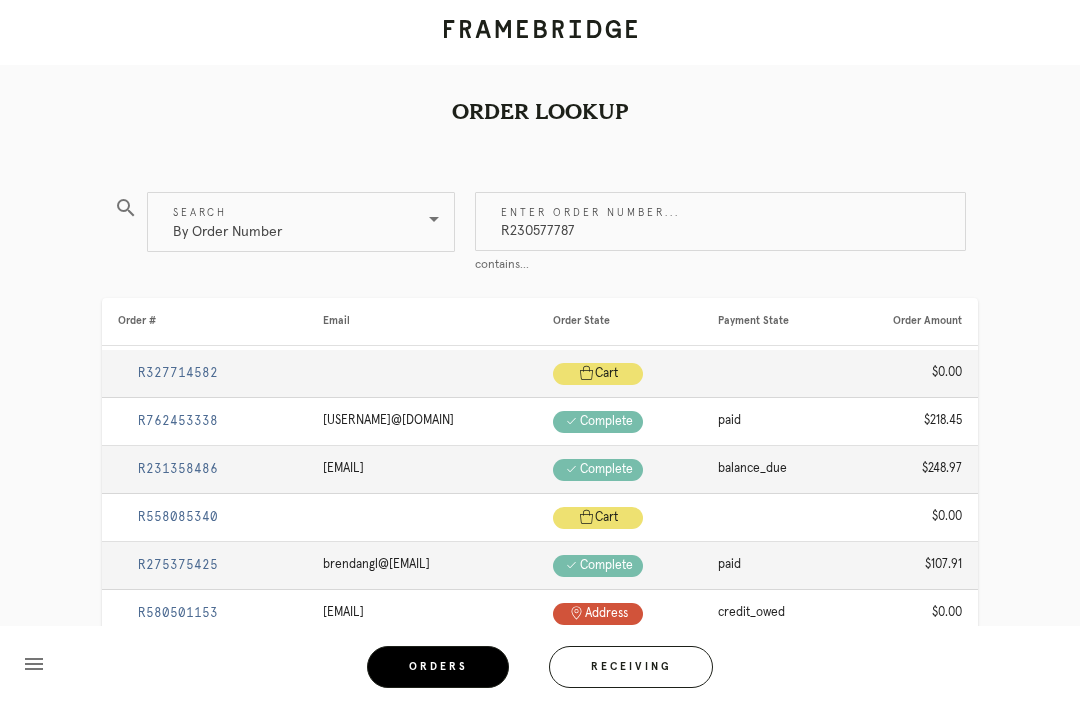 type on "R230577787" 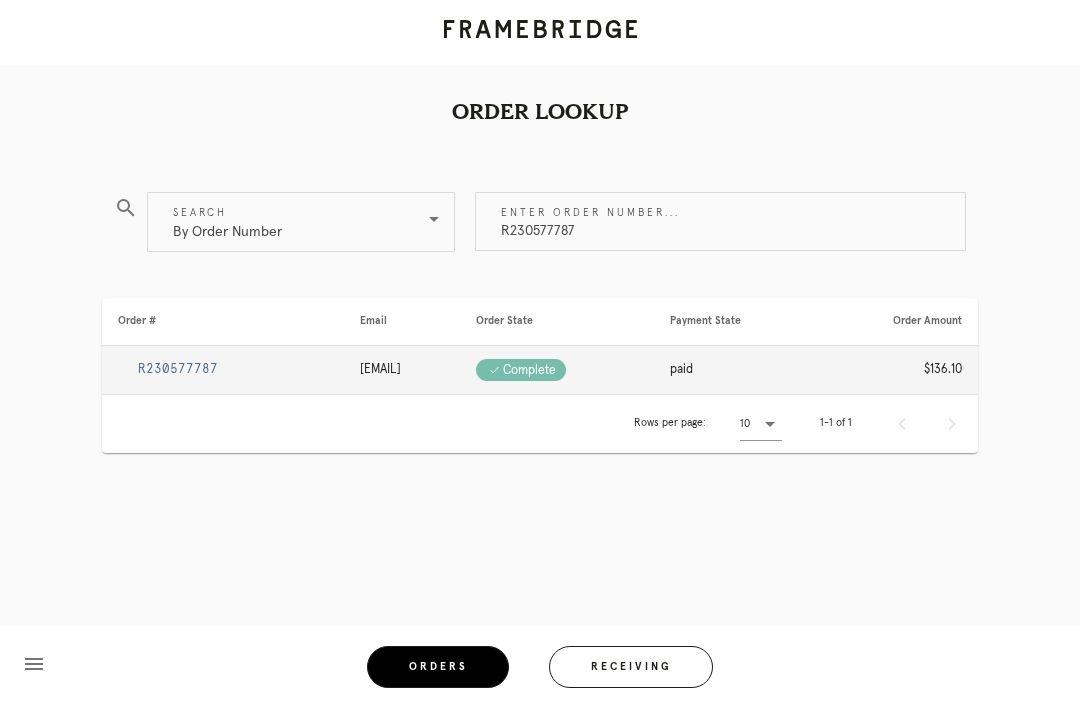 click on "R230577787" at bounding box center [178, 369] 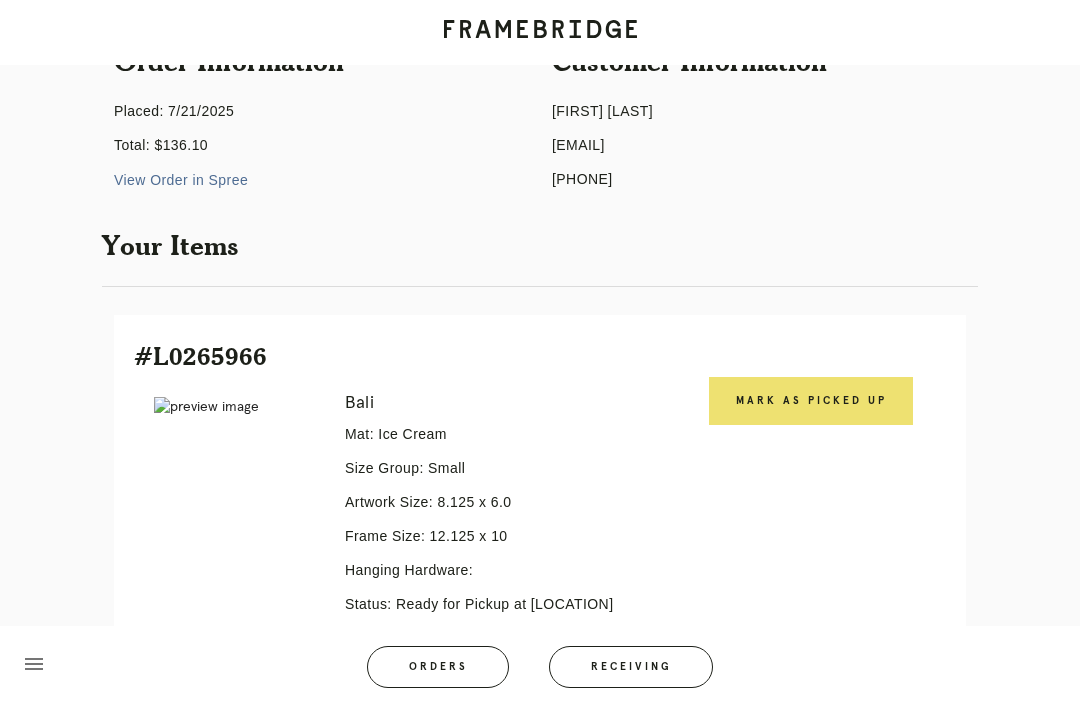 scroll, scrollTop: 199, scrollLeft: 0, axis: vertical 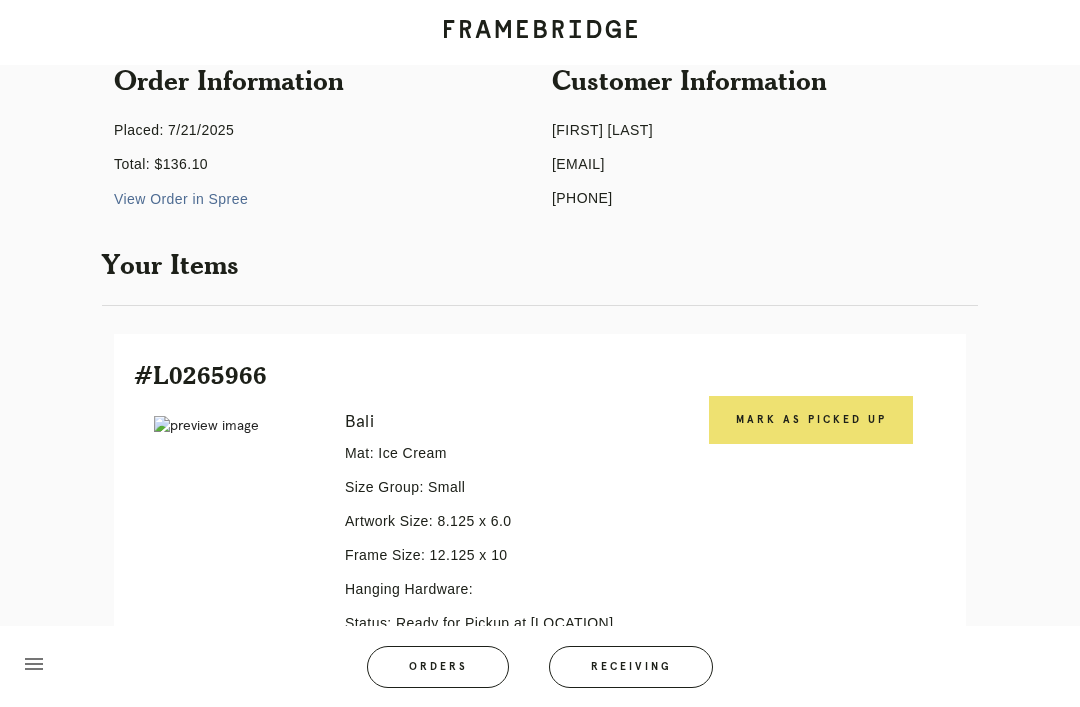click on "Mark as Picked Up" at bounding box center (811, 420) 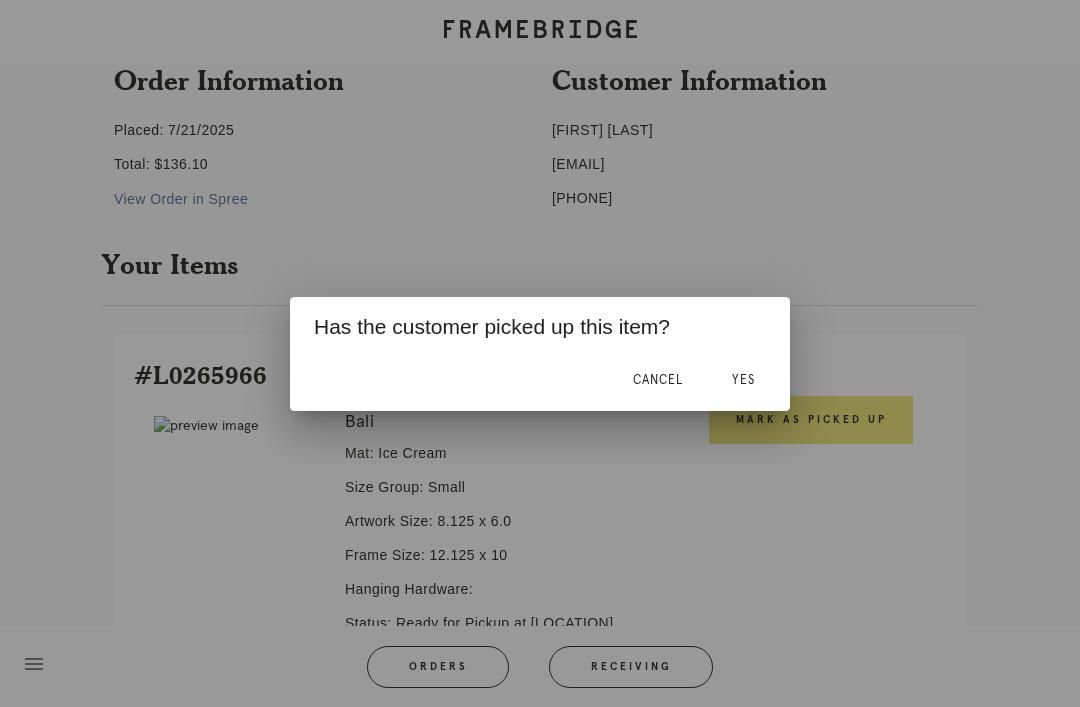 click on "Yes" at bounding box center [743, 381] 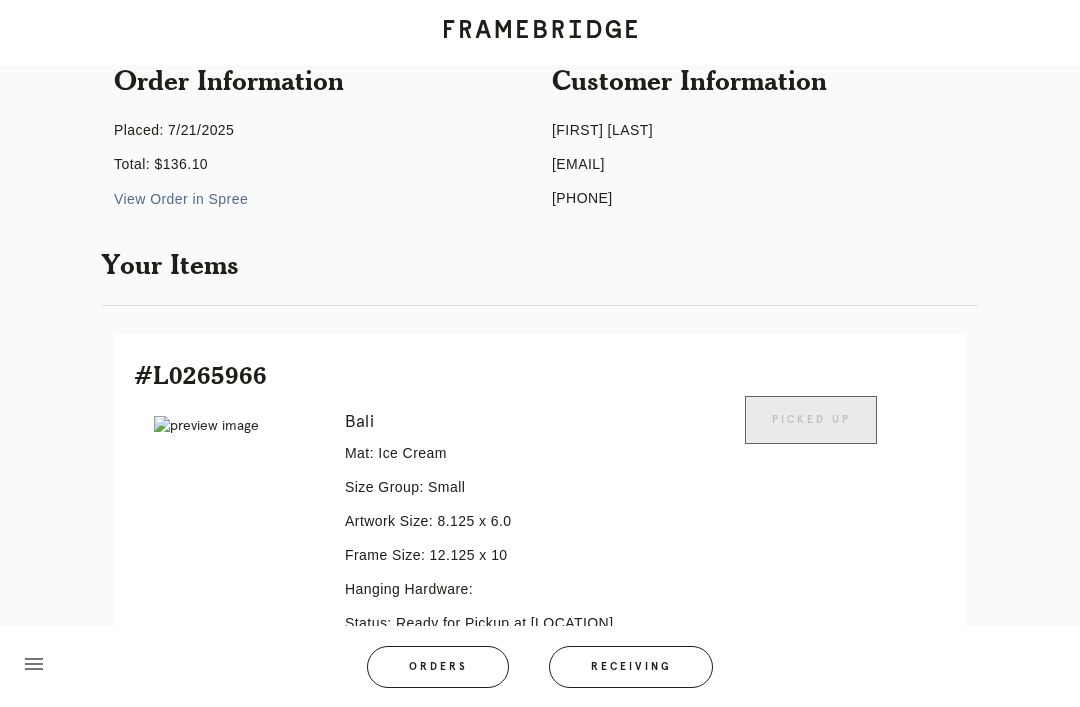 click on "Orders" at bounding box center [438, 667] 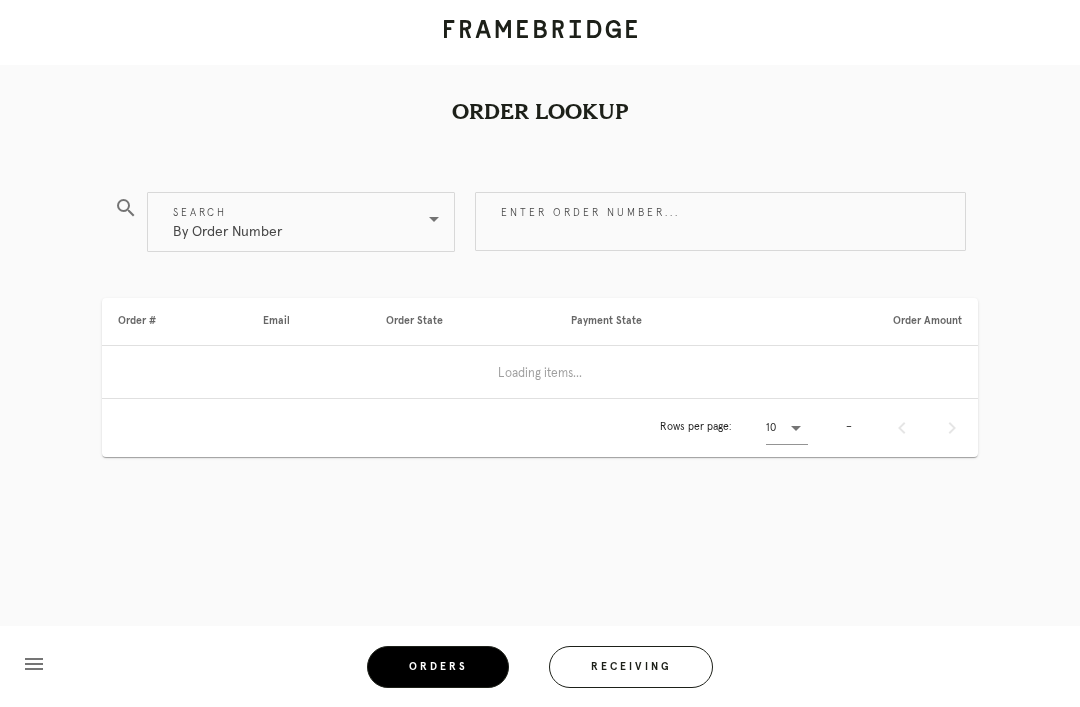 scroll, scrollTop: 64, scrollLeft: 0, axis: vertical 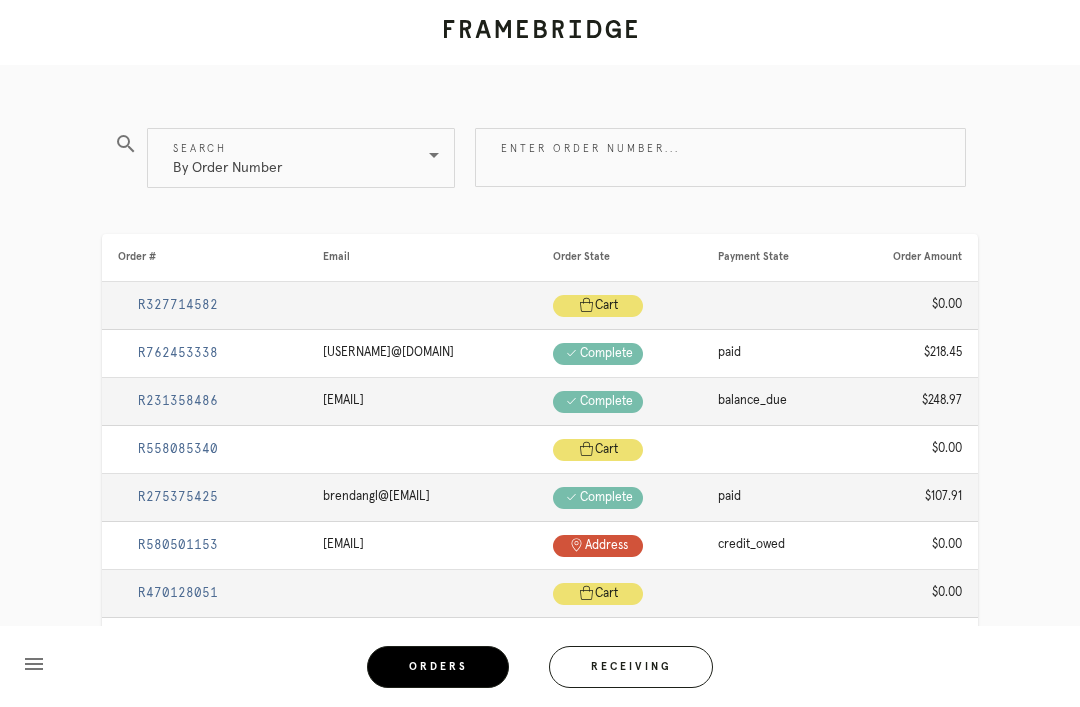 click on "Enter order number..." at bounding box center (720, 157) 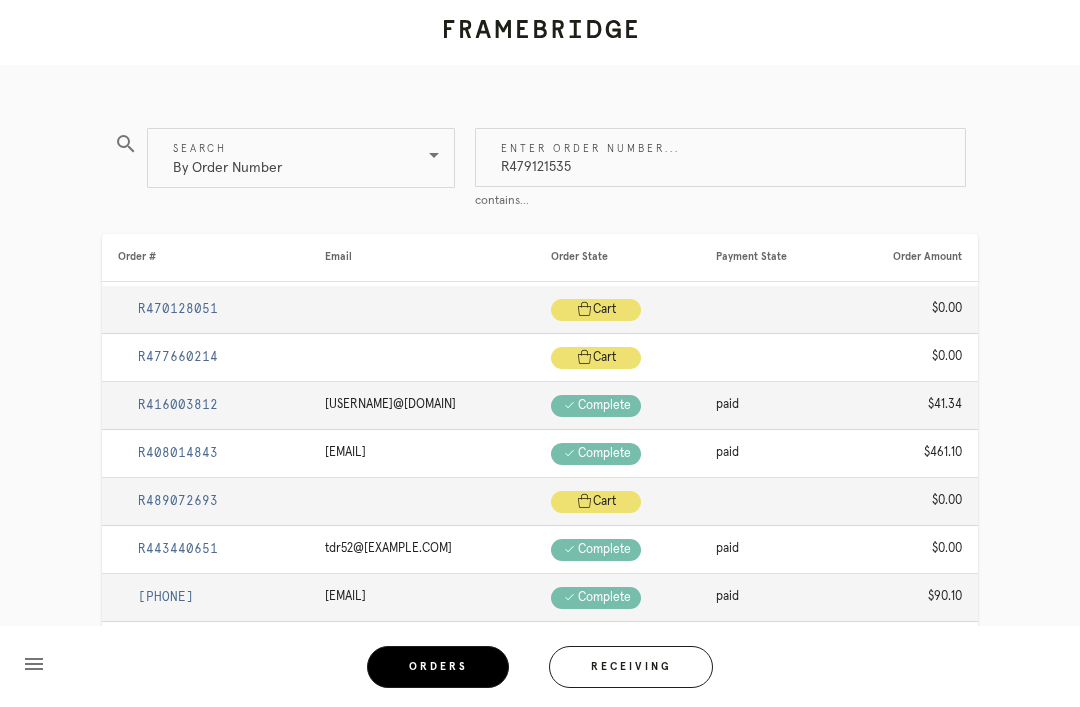 type on "R479121535" 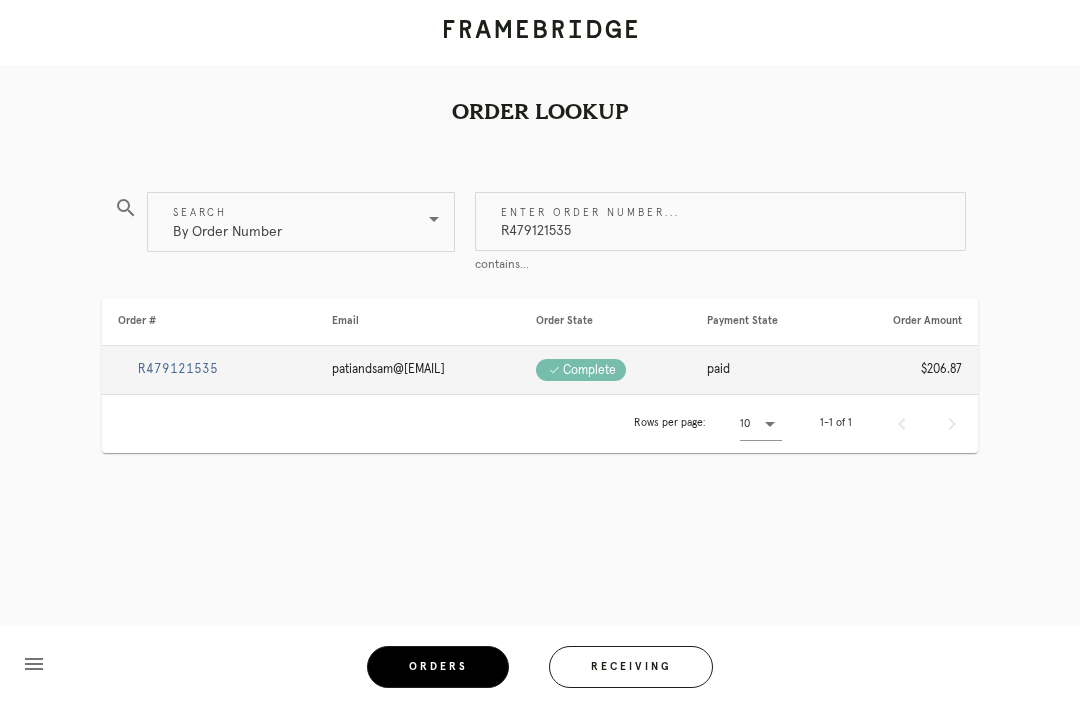 click on "R479121535" at bounding box center (178, 369) 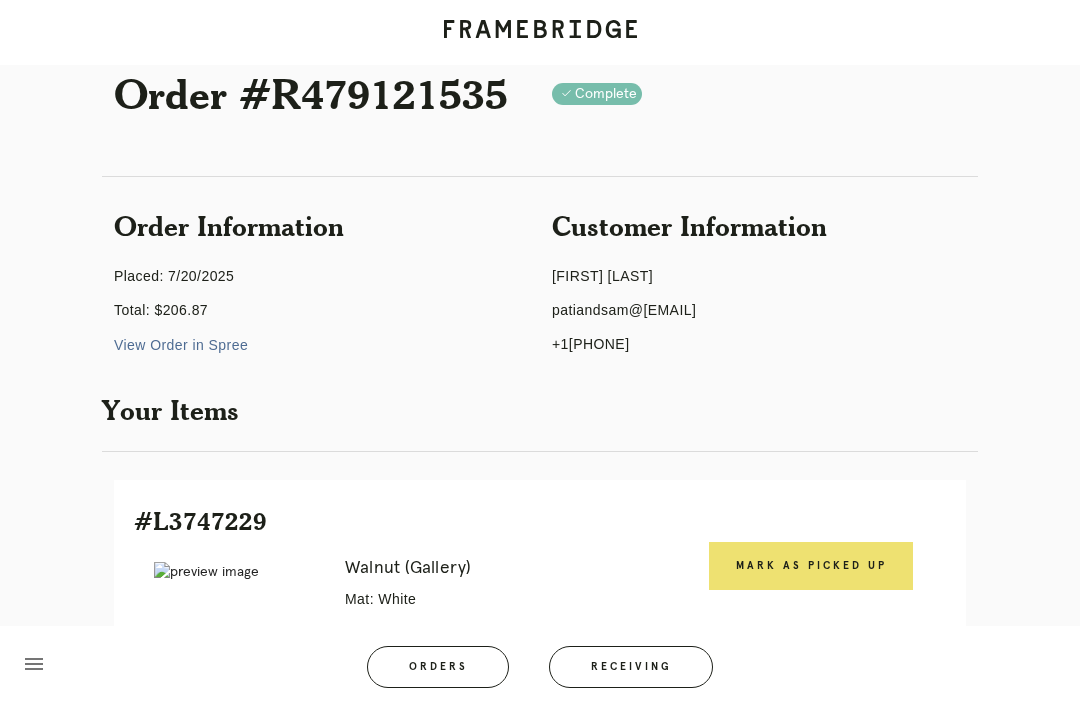 scroll, scrollTop: 54, scrollLeft: 0, axis: vertical 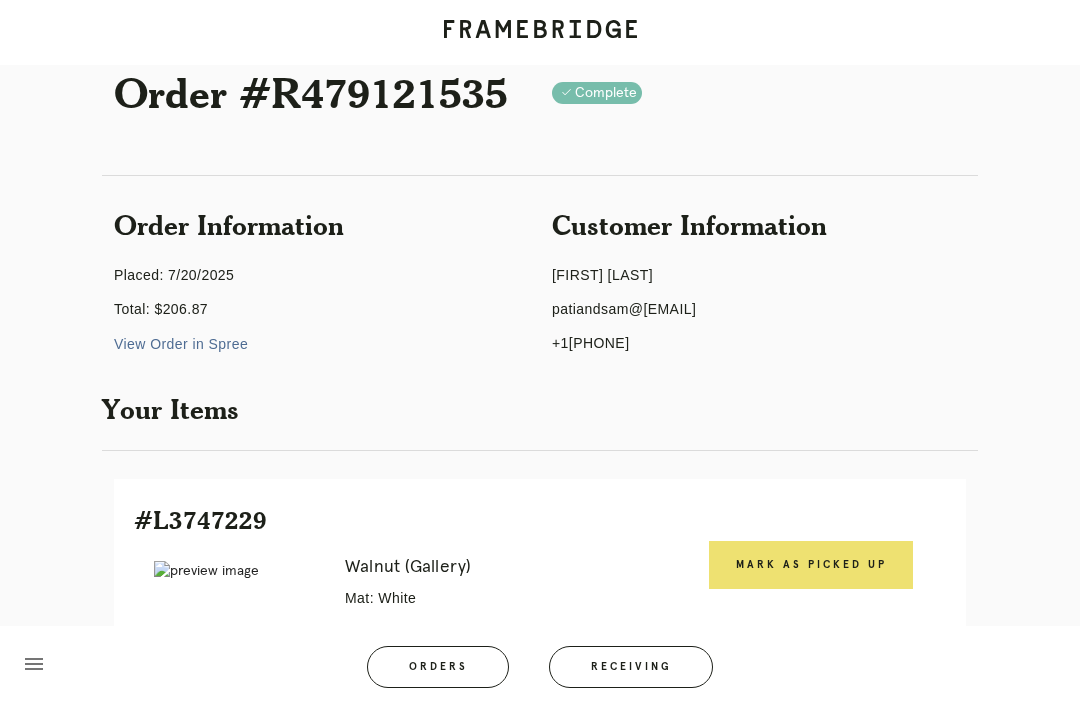 click on "Mark as Picked Up" at bounding box center [811, 565] 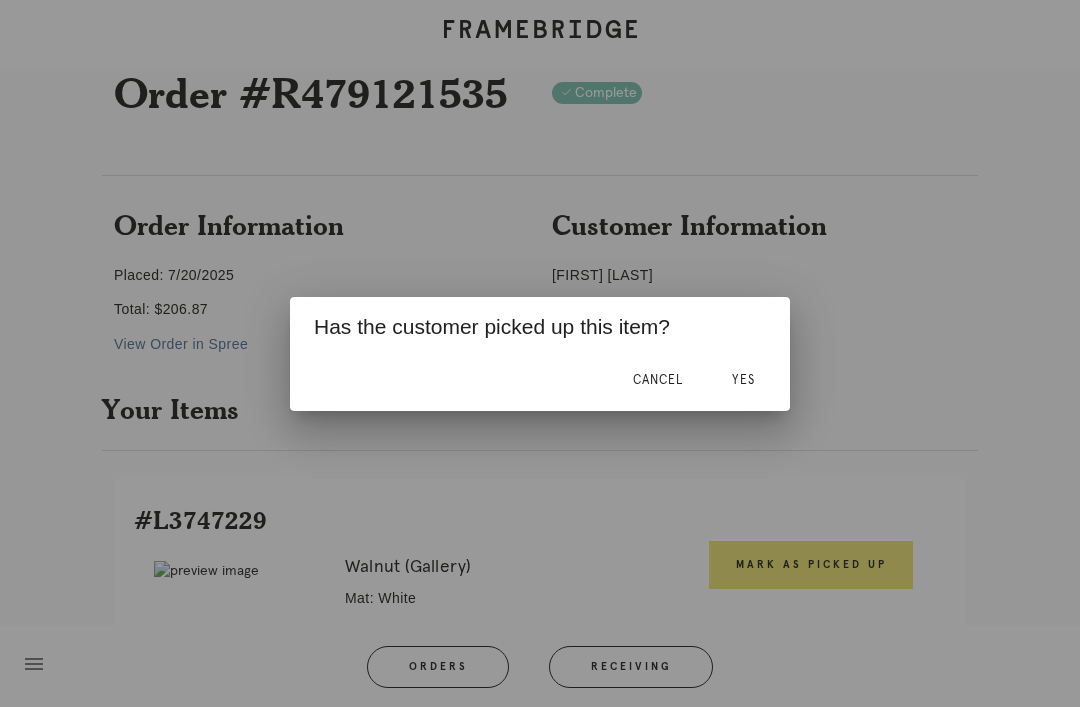 click on "Yes" at bounding box center [743, 381] 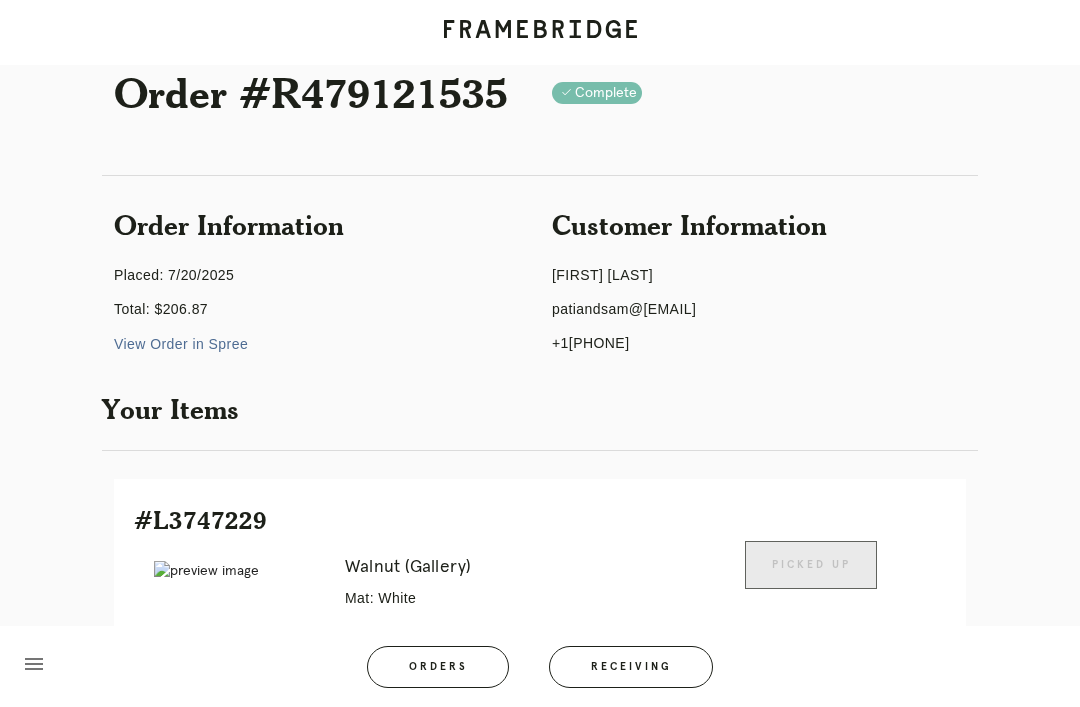 click on "menu
Orders
Receiving
Logged in as:   matt.curley@[EMAIL]   76th and 3rd
Logout" at bounding box center [540, 673] 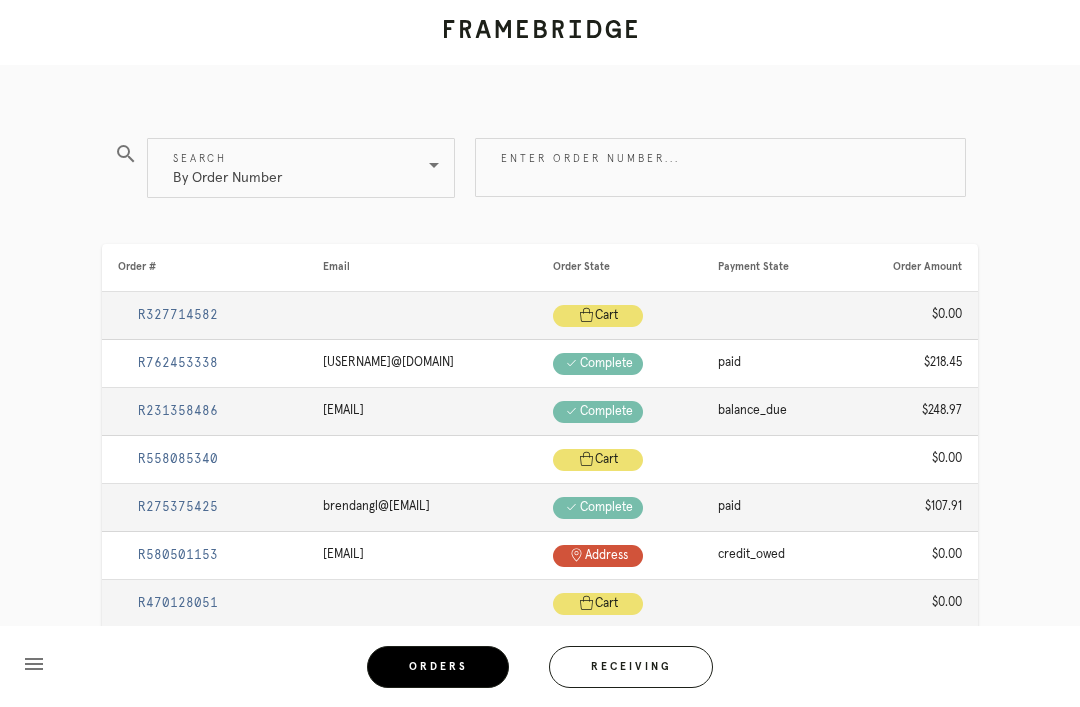 click on "Enter order number..." at bounding box center (720, 167) 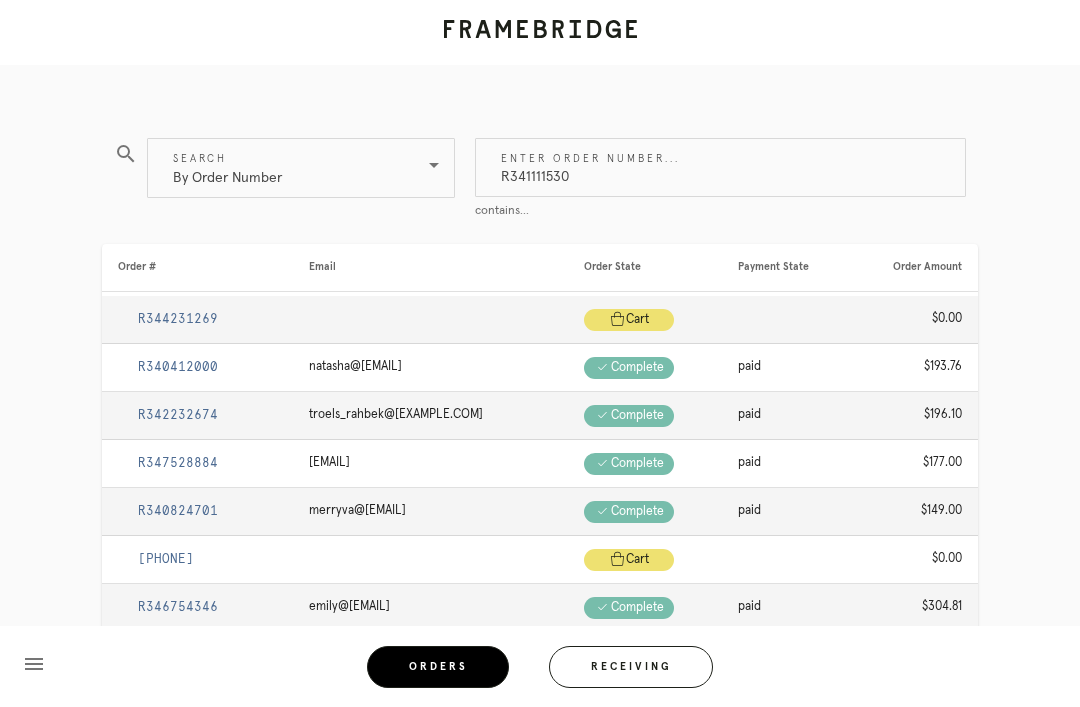 type on "R341111530" 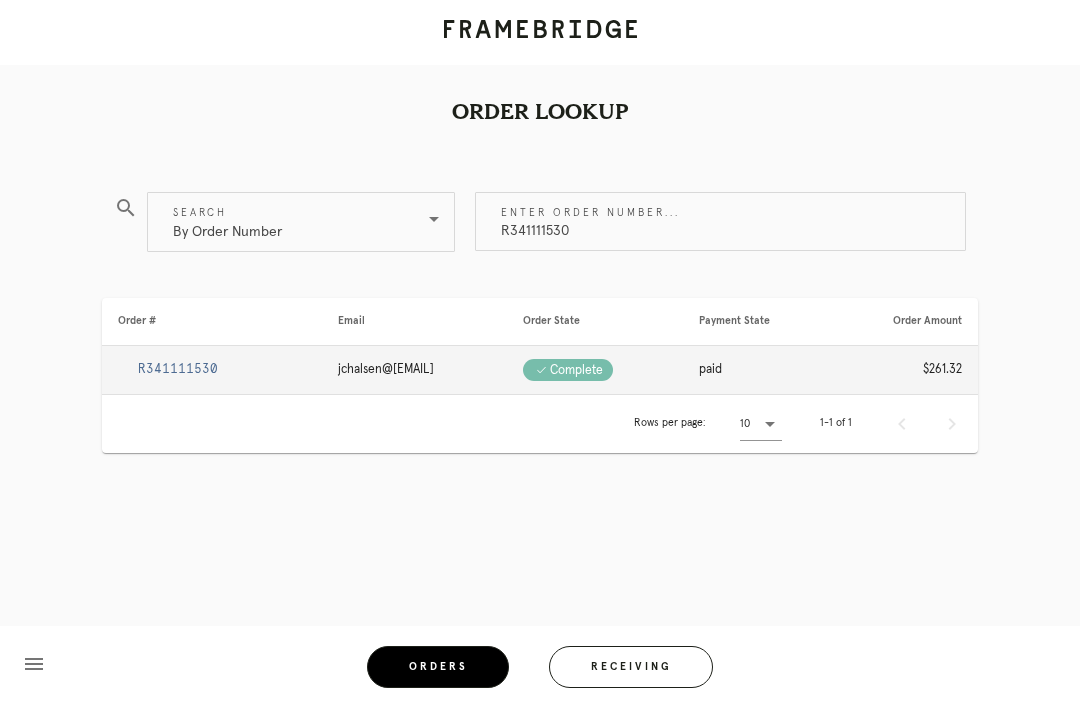 click on "R341111530" at bounding box center (178, 369) 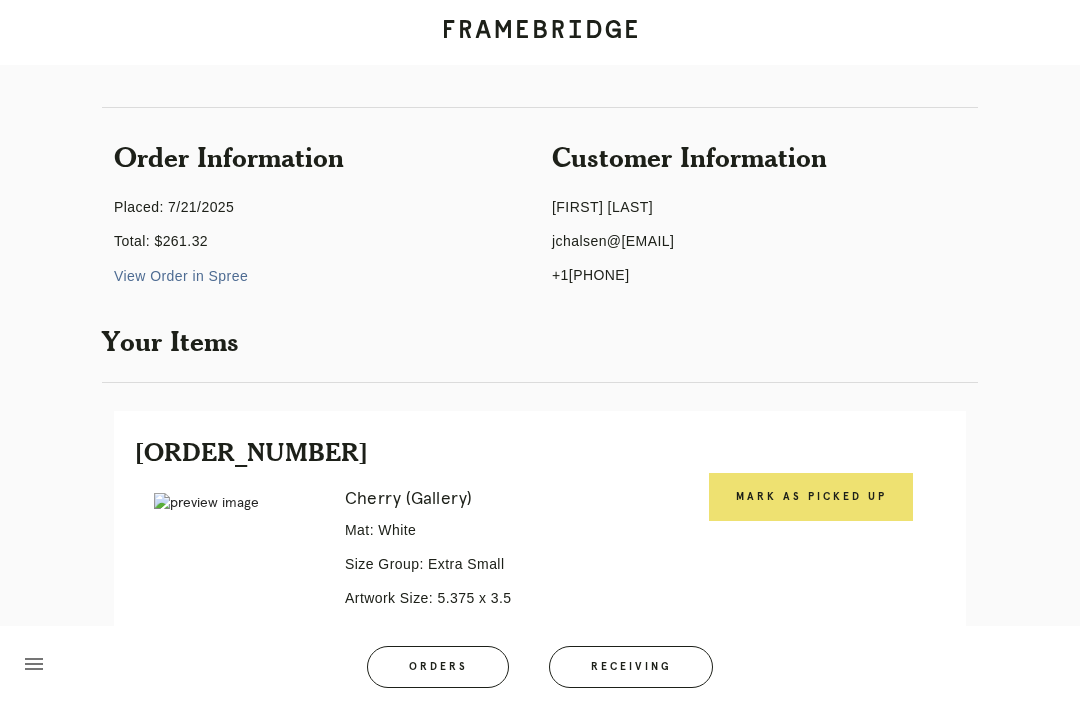 scroll, scrollTop: 142, scrollLeft: 0, axis: vertical 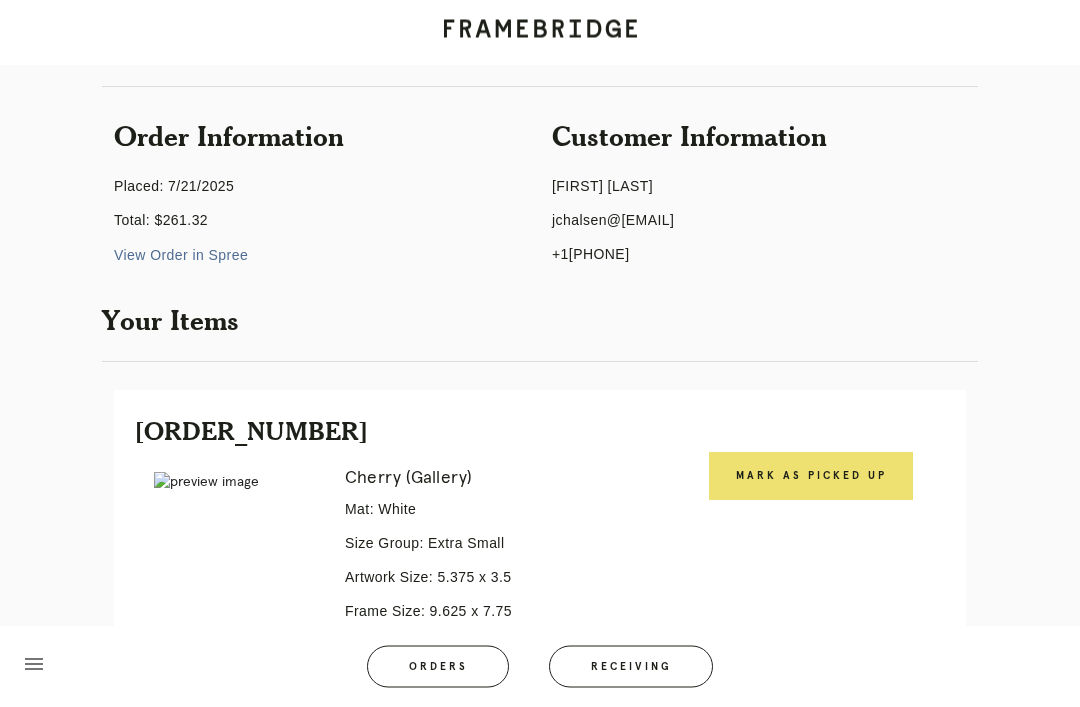 click on "Error retreiving frame spec #9757894" at bounding box center (235, 667) 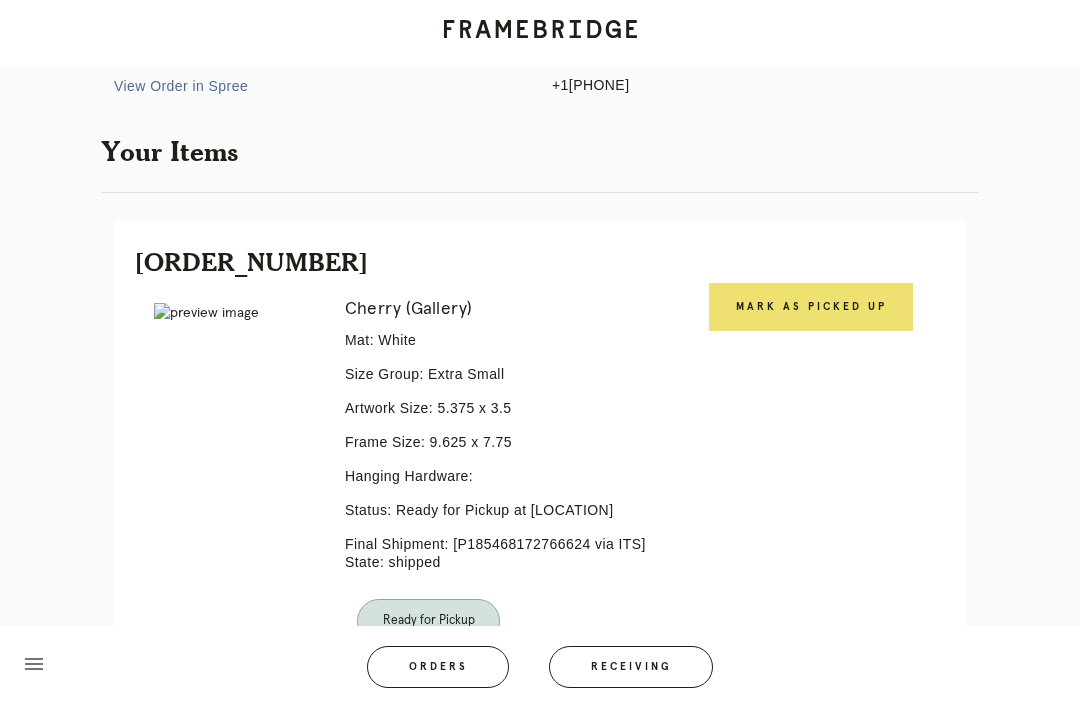 scroll, scrollTop: 314, scrollLeft: 0, axis: vertical 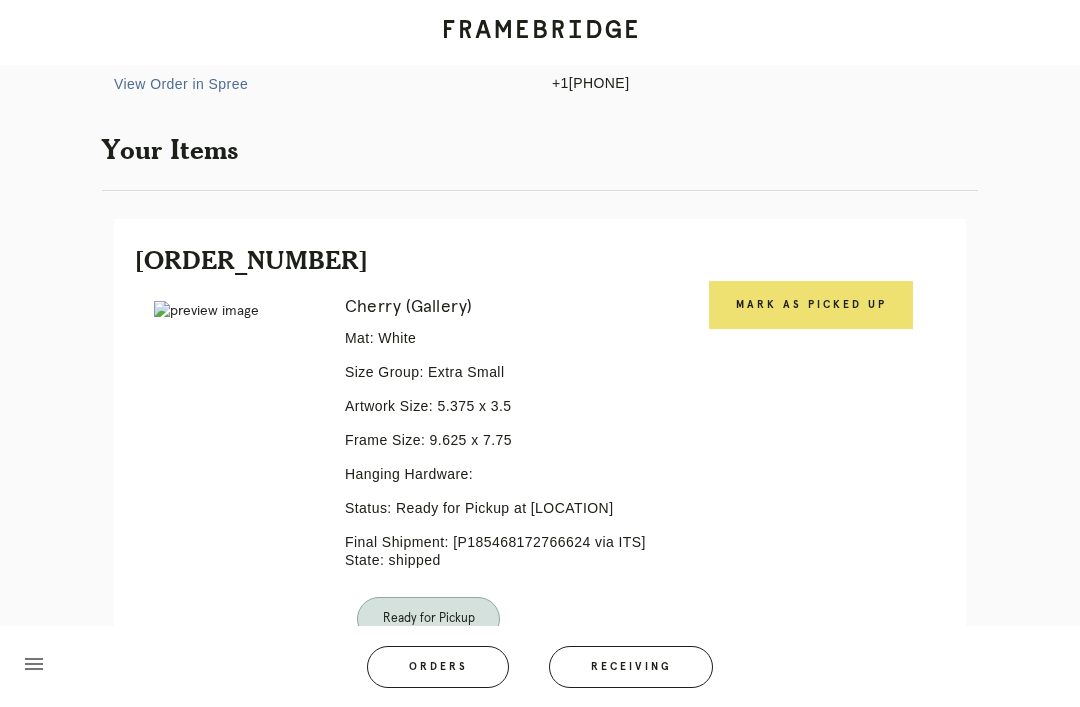 click on "Mark as Picked Up" at bounding box center (811, 305) 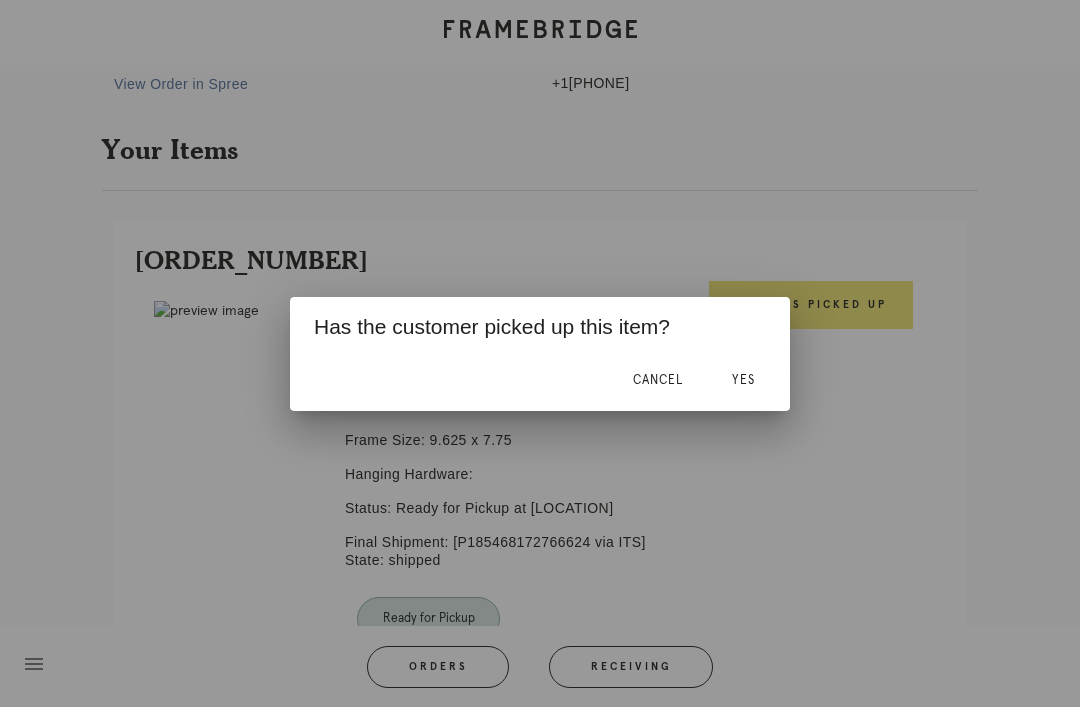 click on "Yes" at bounding box center [743, 381] 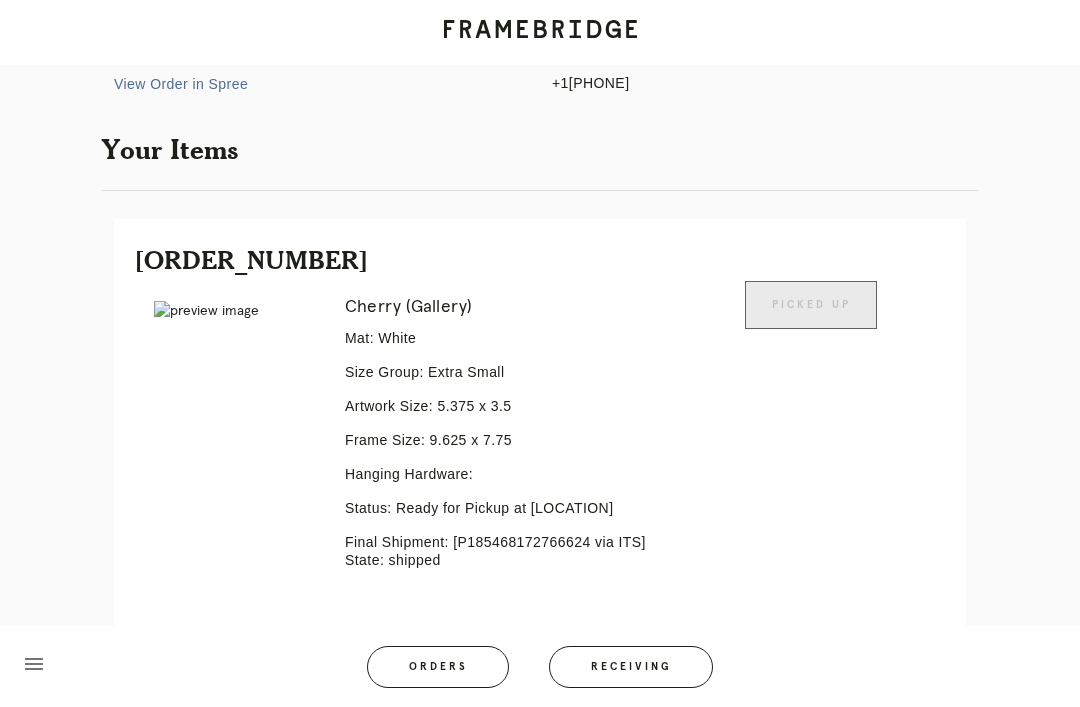 click on "Orders" at bounding box center (438, 667) 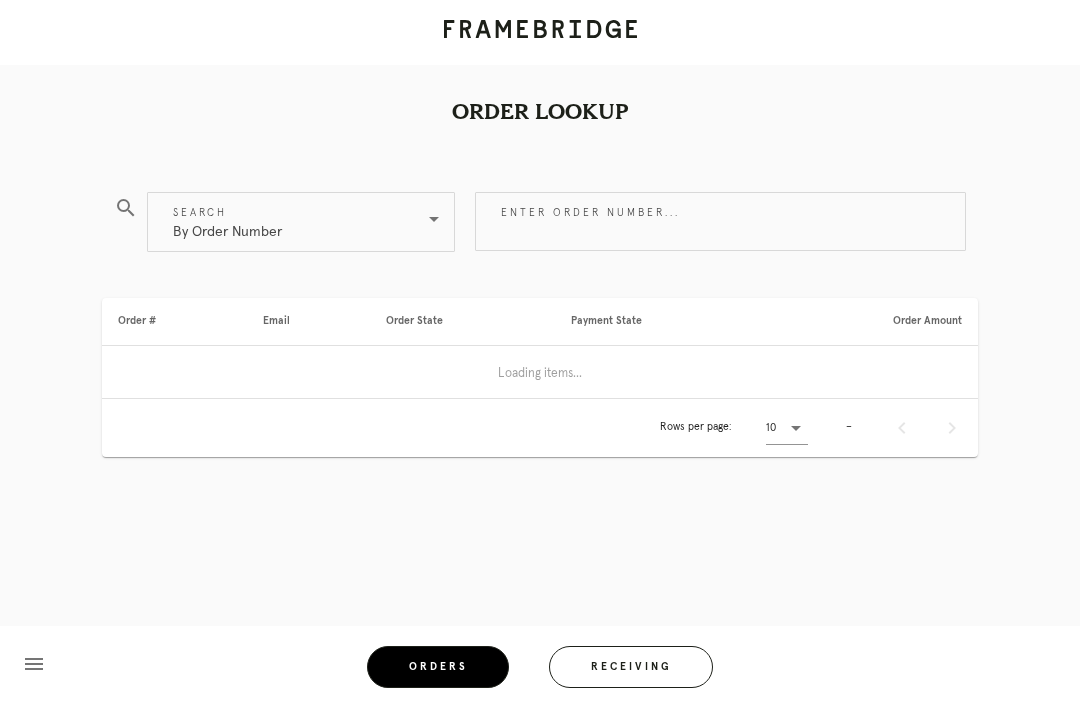 scroll, scrollTop: 64, scrollLeft: 0, axis: vertical 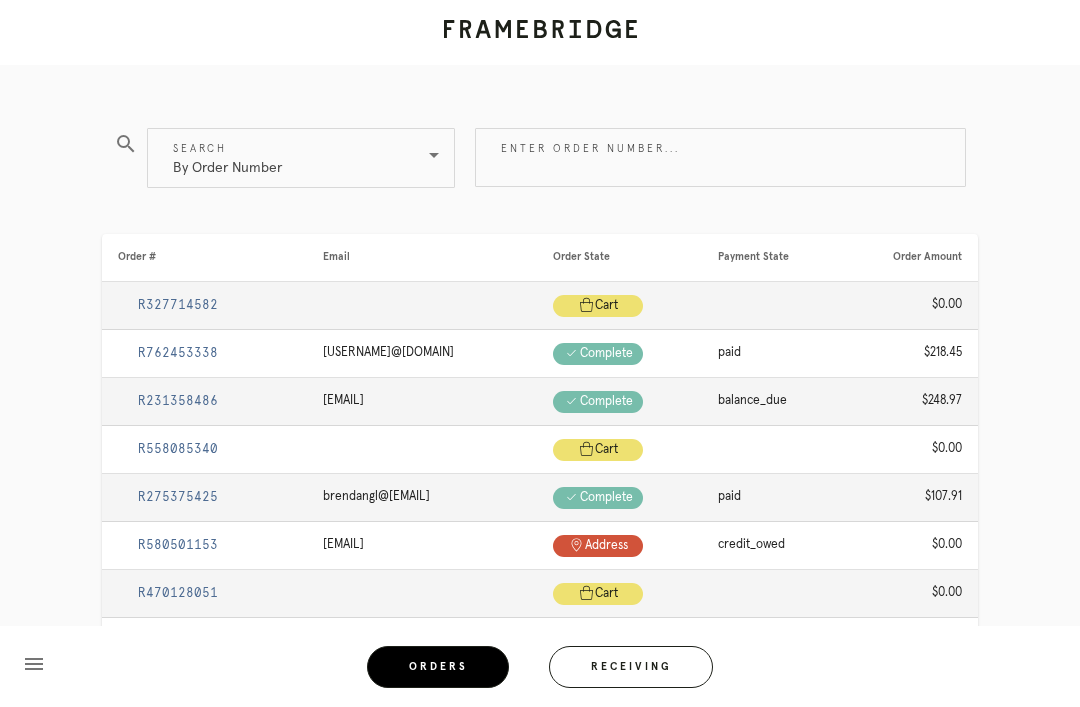 click on "Enter order number..." at bounding box center [720, 157] 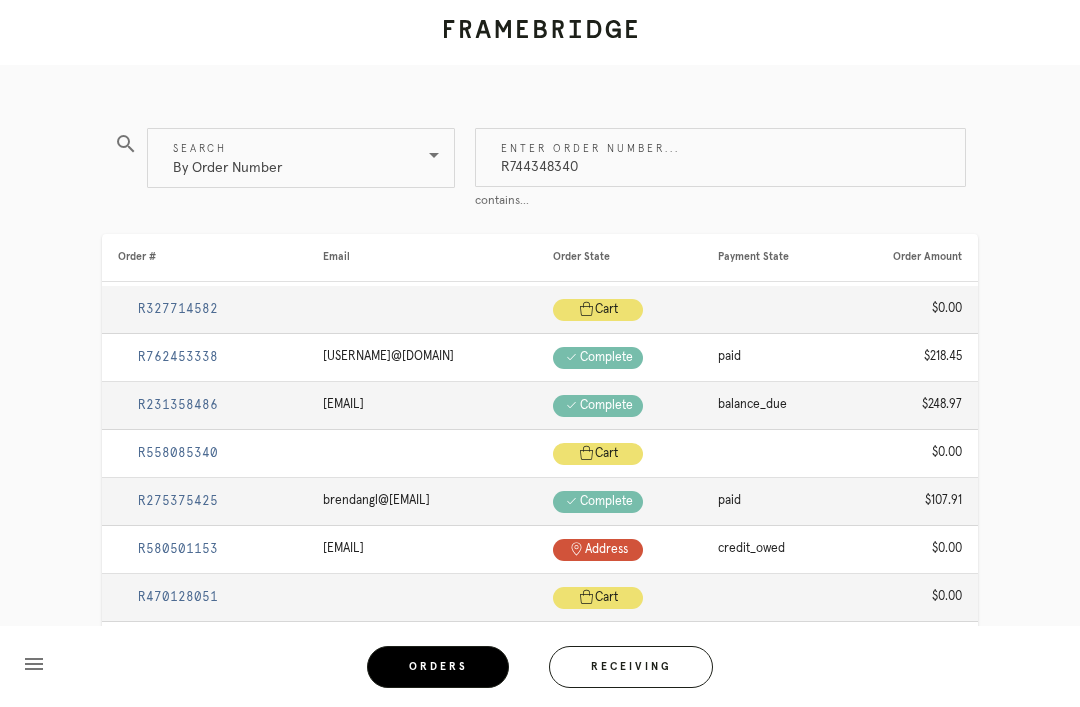 type on "R744348340" 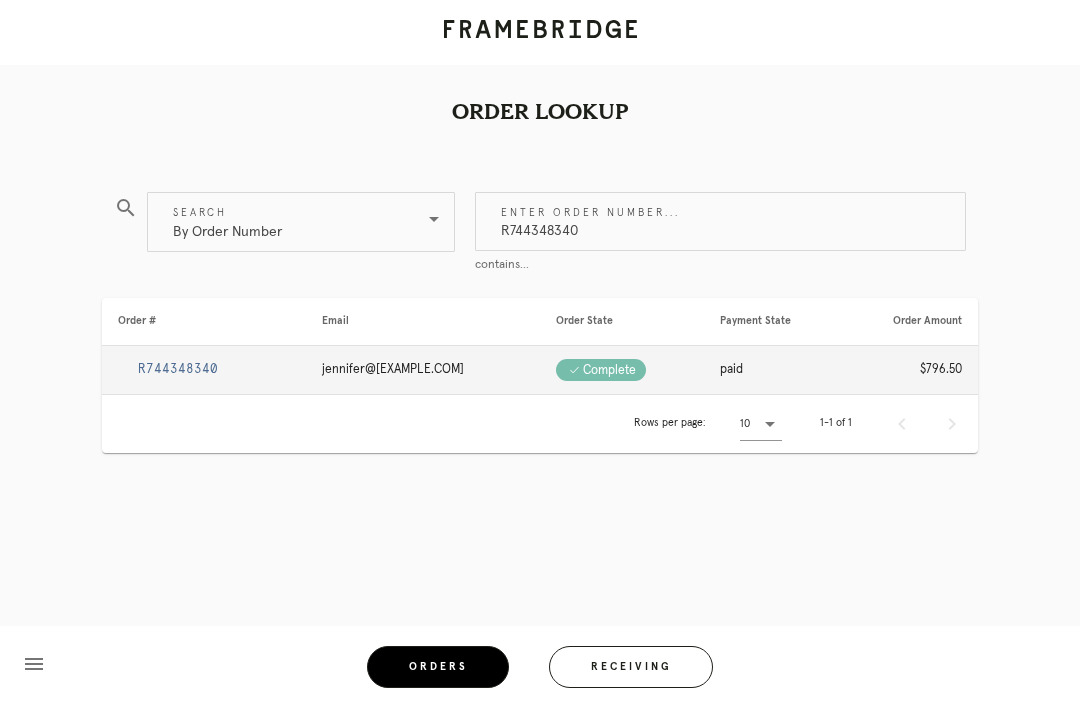 click on "Order Lookup
search Search By Order Number   Enter order number... R744348340 contains...   Order # Email Order State Payment State Order Amount
R744348340
jennifer@[EXAMPLE.COM]
Check
.a {
fill: #1d2019;
}
complete
paid
$796.50
Rows per page: 10 1-1 of 1   menu
Orders
Receiving
Logged in as:   matt.curley@[EXAMPLE.COM]   76th and 3rd
Logout" at bounding box center [540, 307] 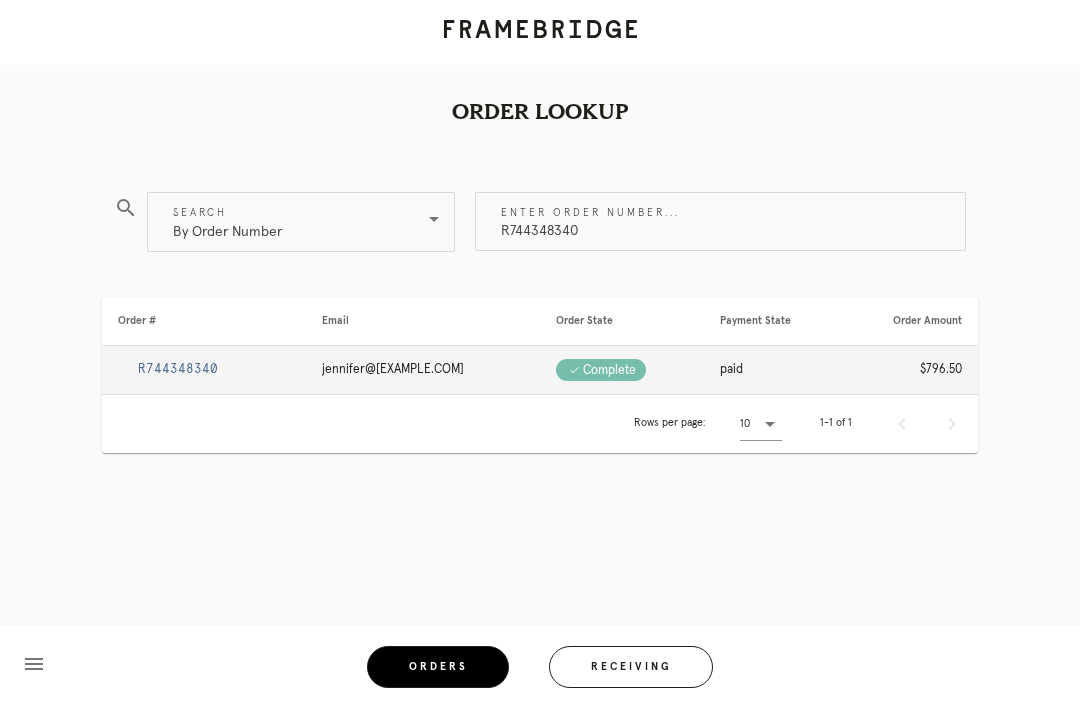 click on "Order Lookup
search Search By Order Number   Enter order number... R744348340 contains...   Order # Email Order State Payment State Order Amount
R744348340
jennifer@[EXAMPLE.COM]
Check
.a {
fill: #1d2019;
}
complete
paid
$796.50
Rows per page: 10 1-1 of 1   menu
Orders
Receiving
Logged in as:   matt.curley@[EXAMPLE.COM]   76th and 3rd
Logout" at bounding box center (540, 307) 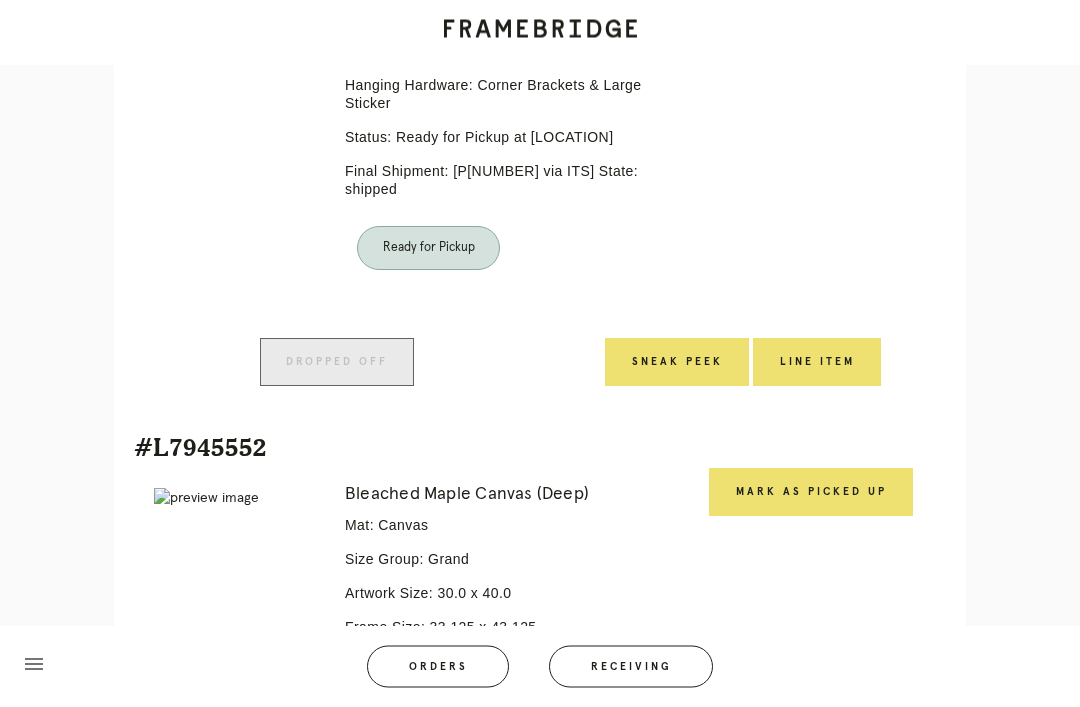 scroll, scrollTop: 633, scrollLeft: 0, axis: vertical 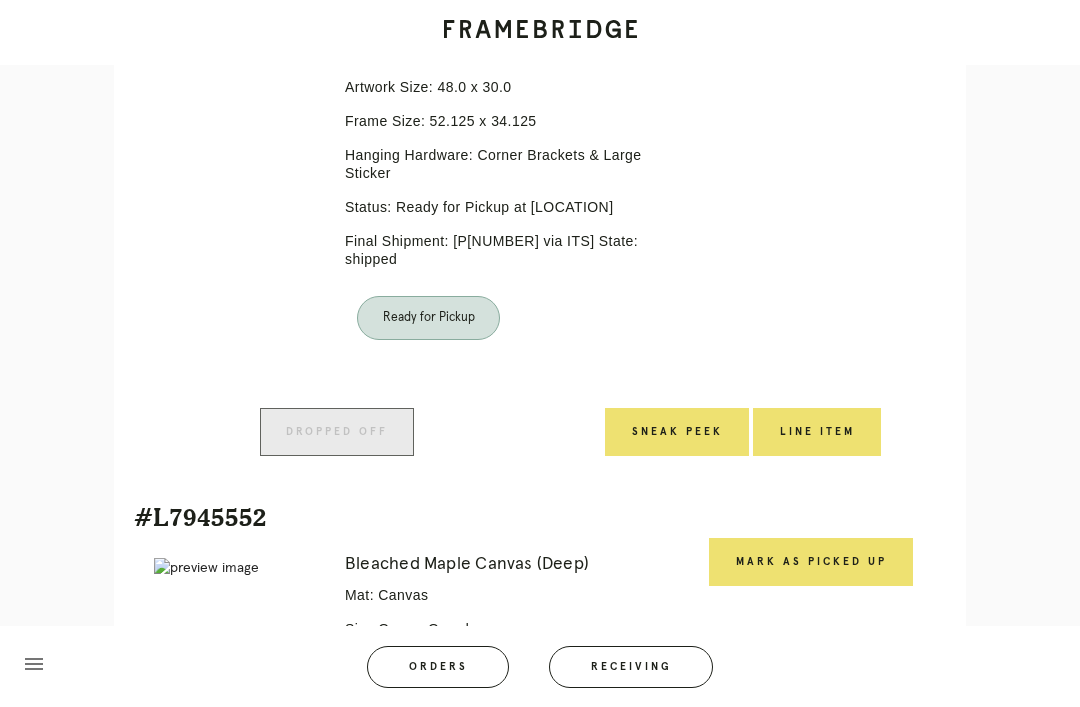 click on "#L7945552" at bounding box center [540, 517] 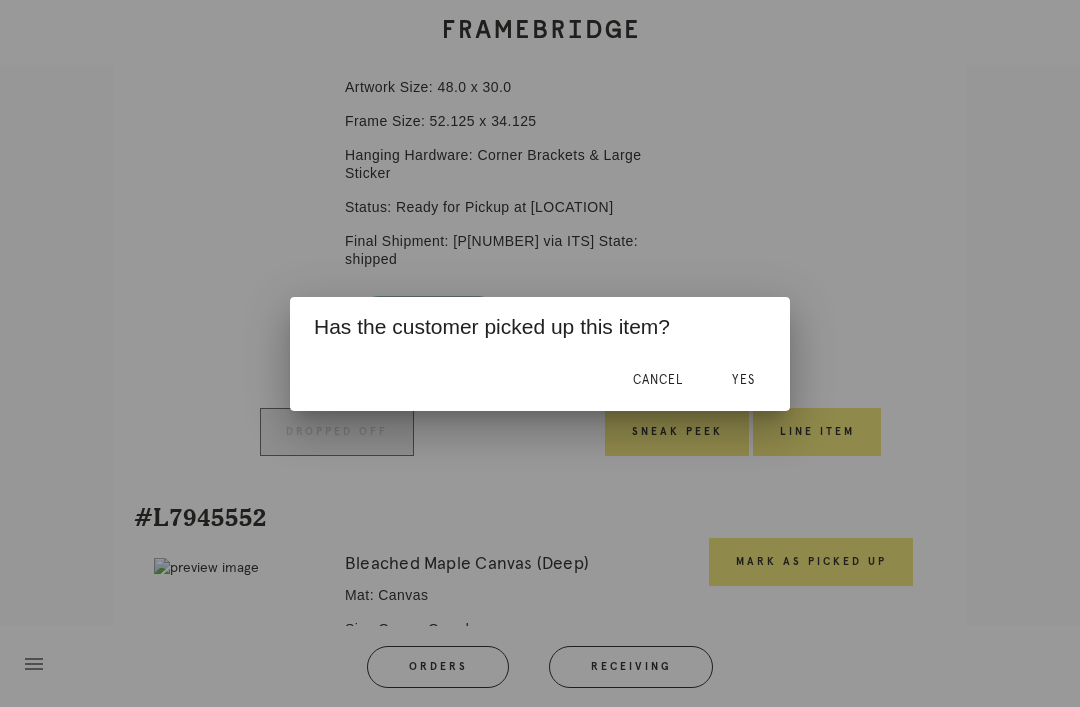 click on "Yes" at bounding box center (743, 381) 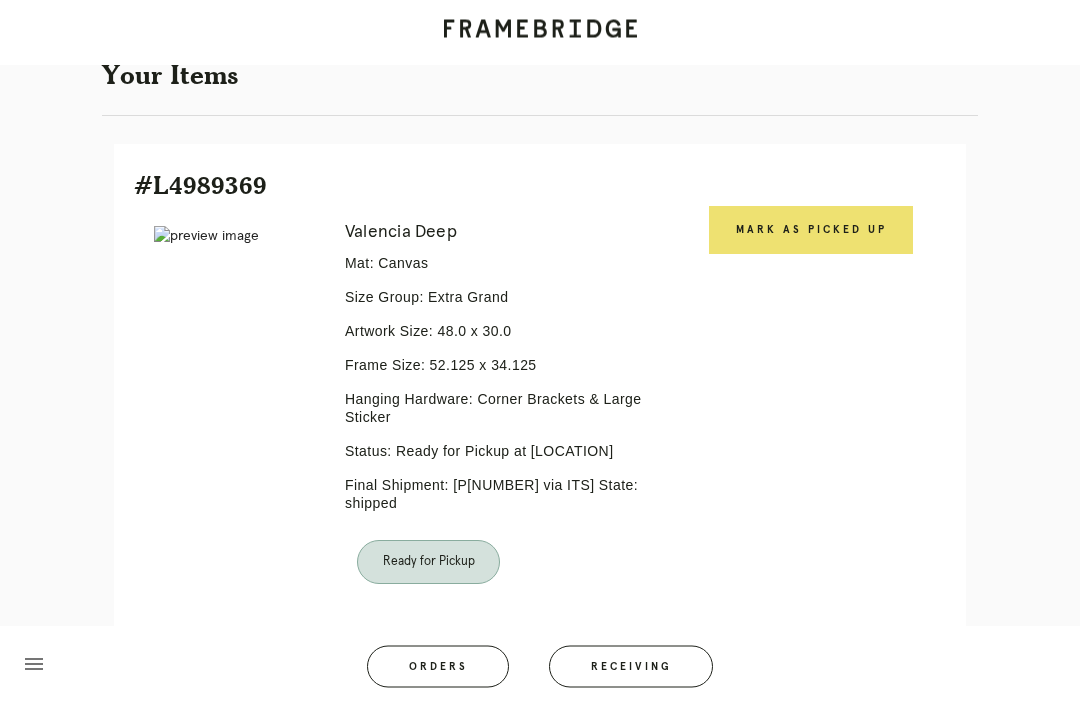 click on "Mark as Picked Up" at bounding box center [811, 231] 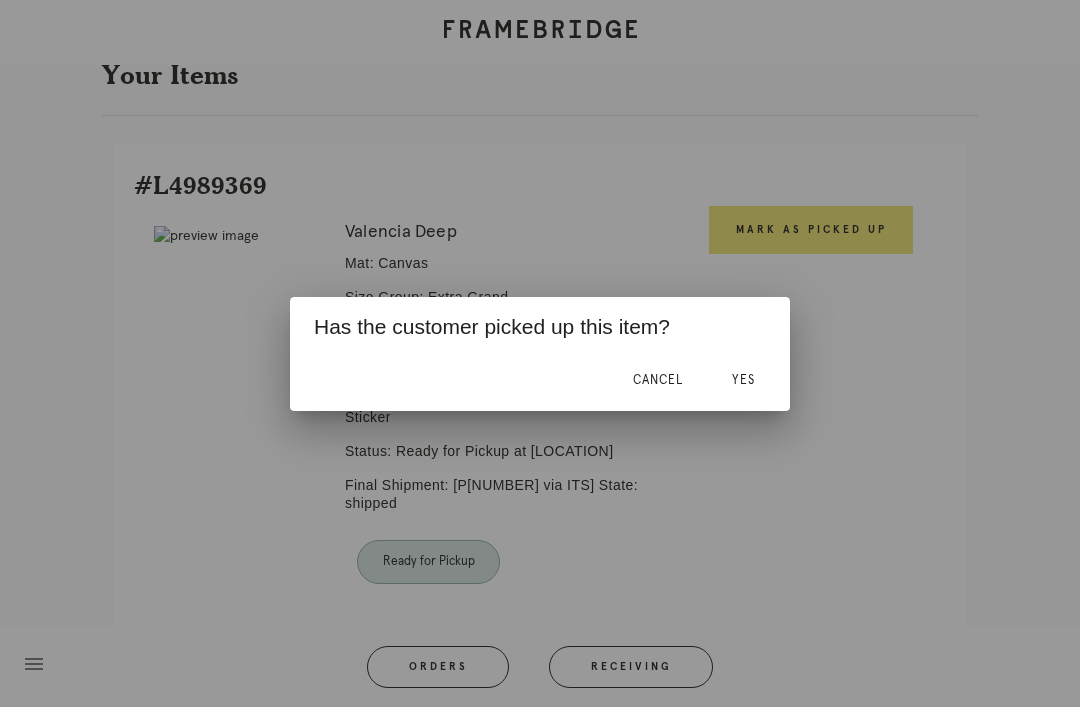 click on "Yes" at bounding box center (743, 380) 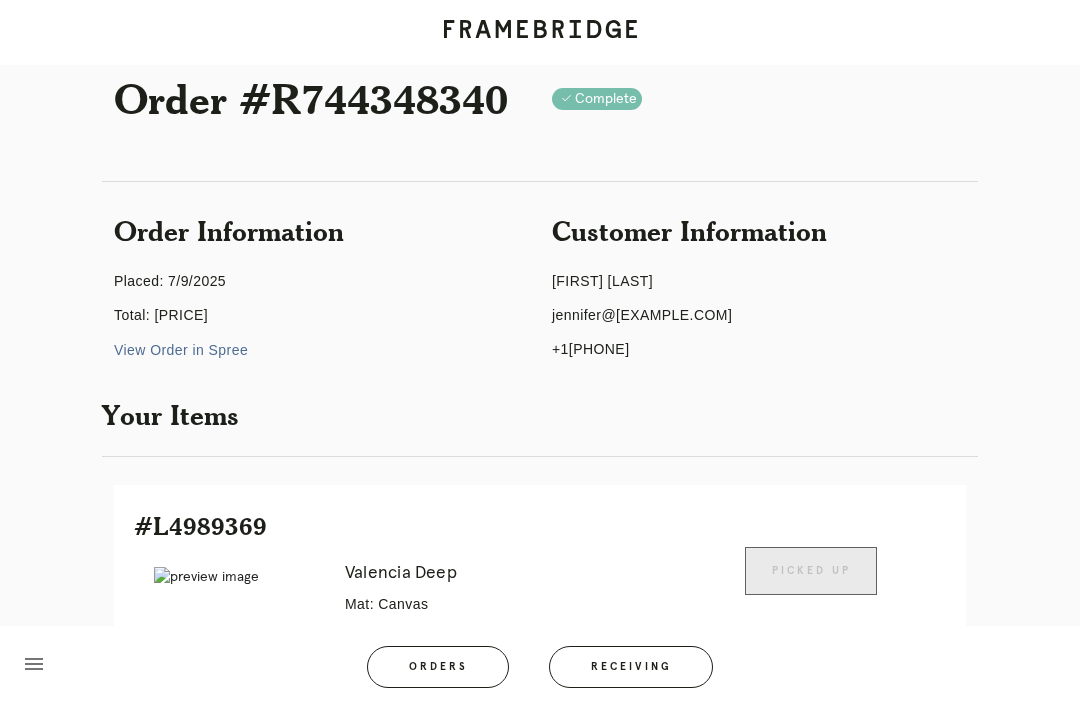 scroll, scrollTop: 47, scrollLeft: 0, axis: vertical 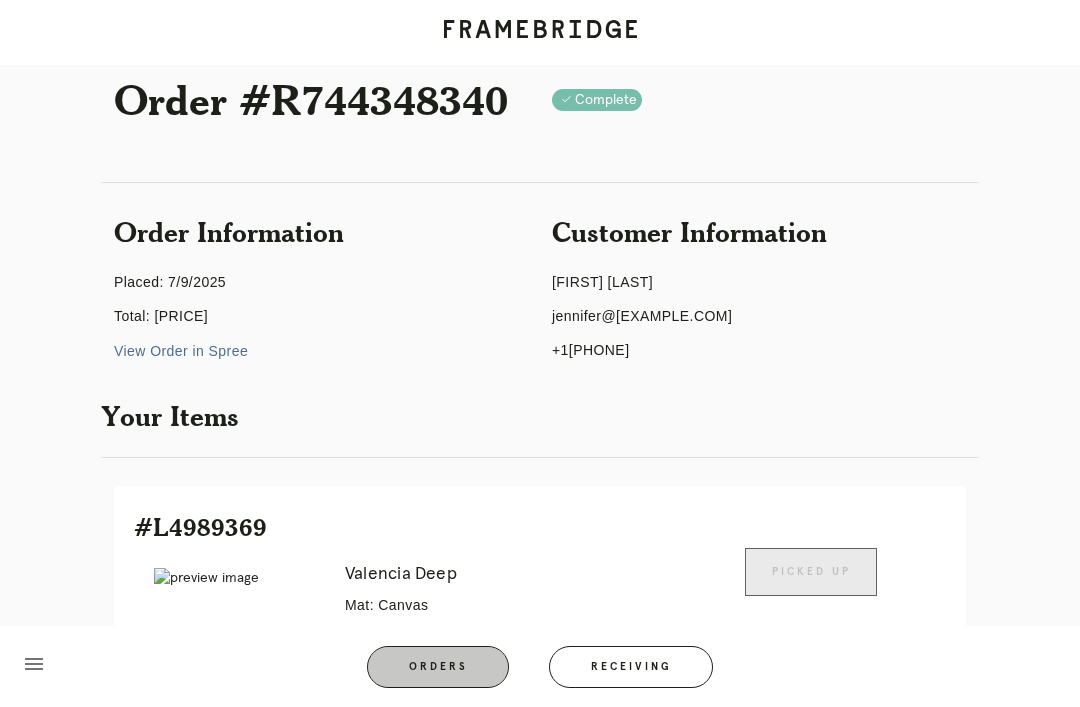 click on "Orders" at bounding box center (438, 667) 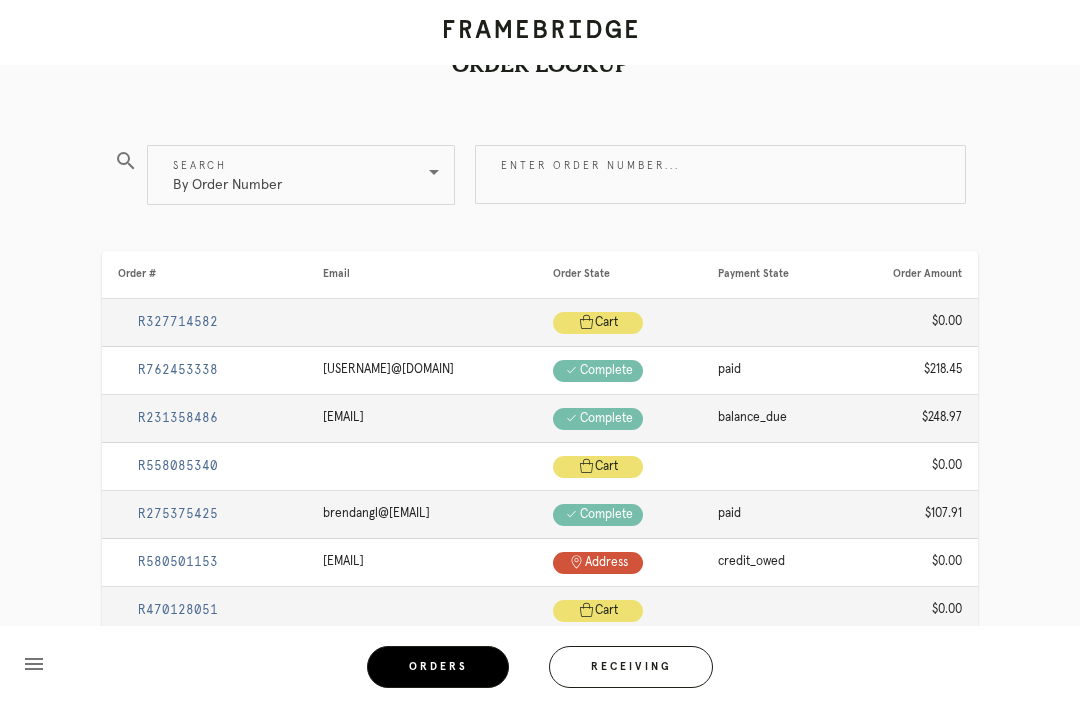 click on "Enter order number..." at bounding box center [720, 174] 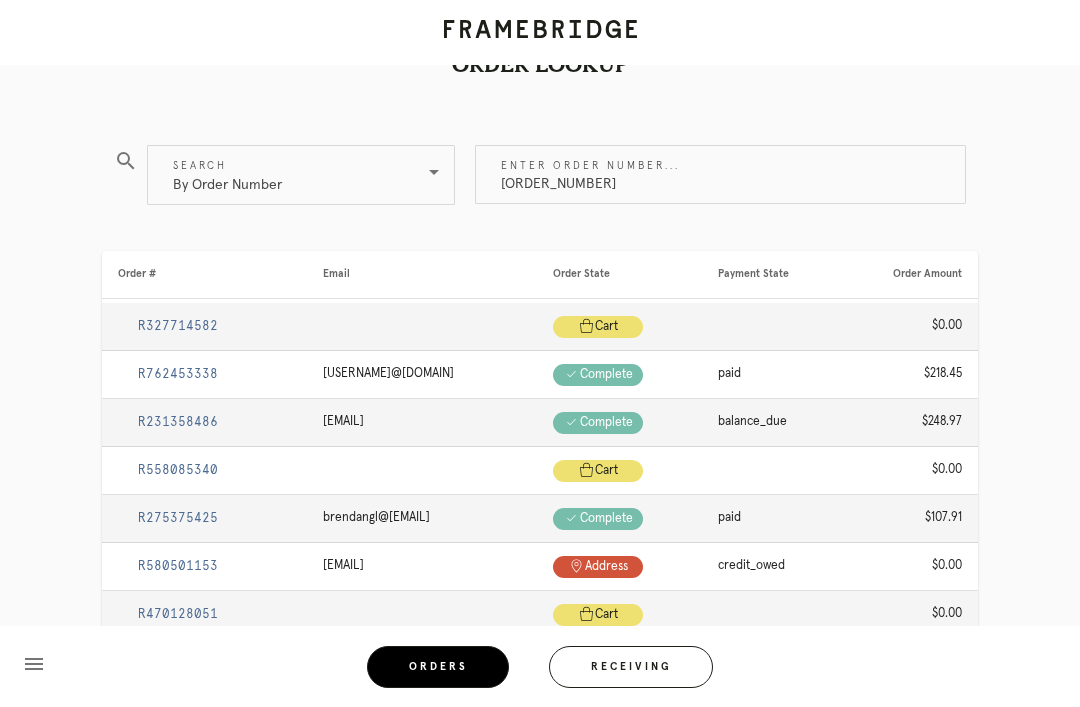click on "[ORDER_NUMBER]" at bounding box center [720, 174] 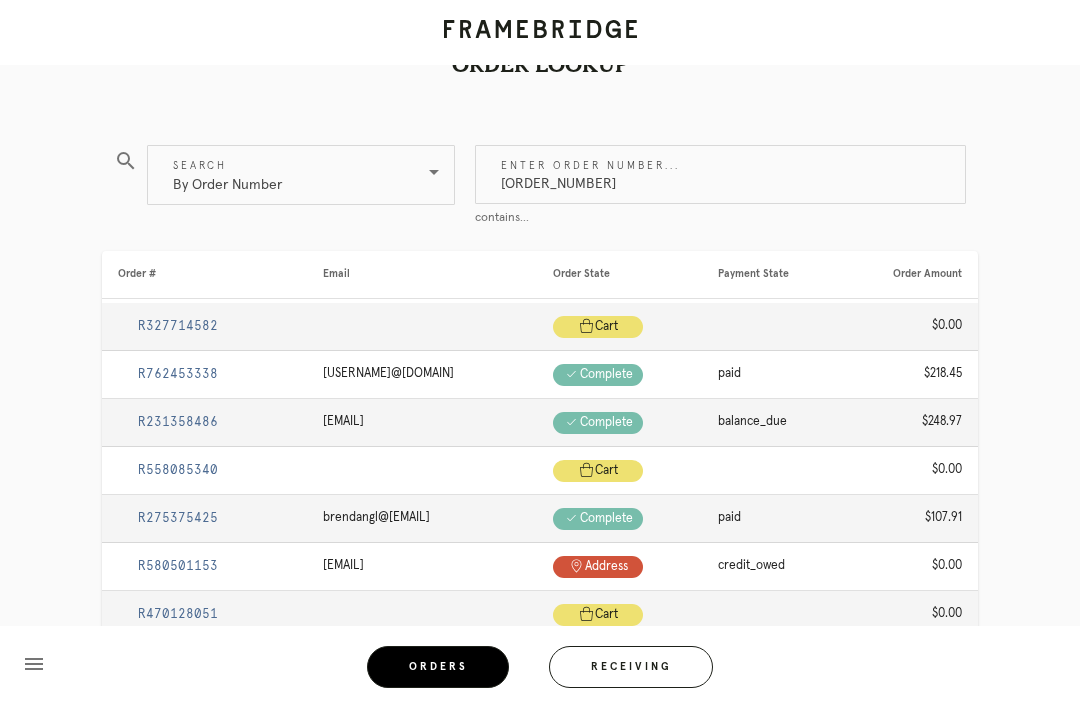type on "[ORDER_NUMBER]" 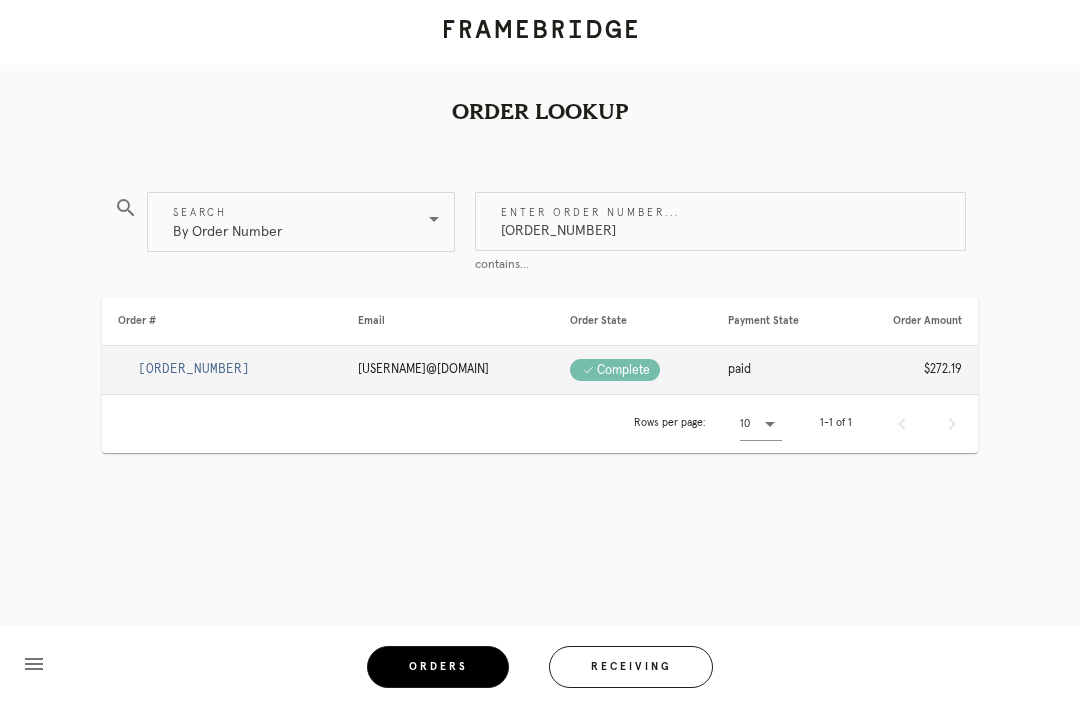 click on "[ORDER_NUMBER]" at bounding box center [194, 369] 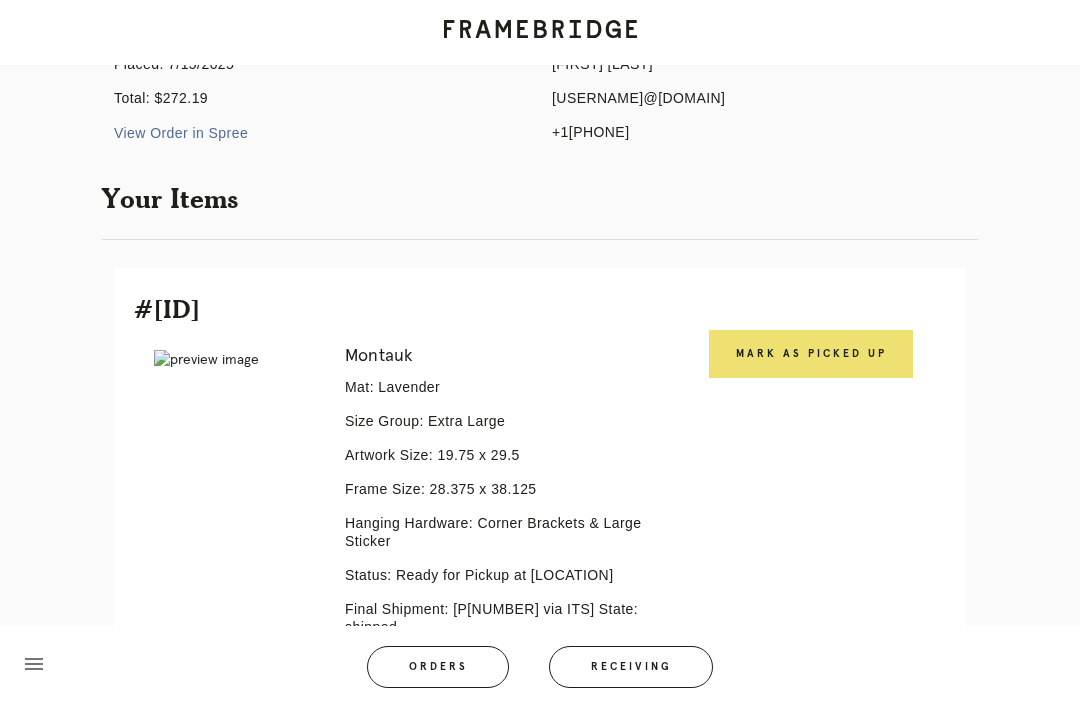 scroll, scrollTop: 349, scrollLeft: 0, axis: vertical 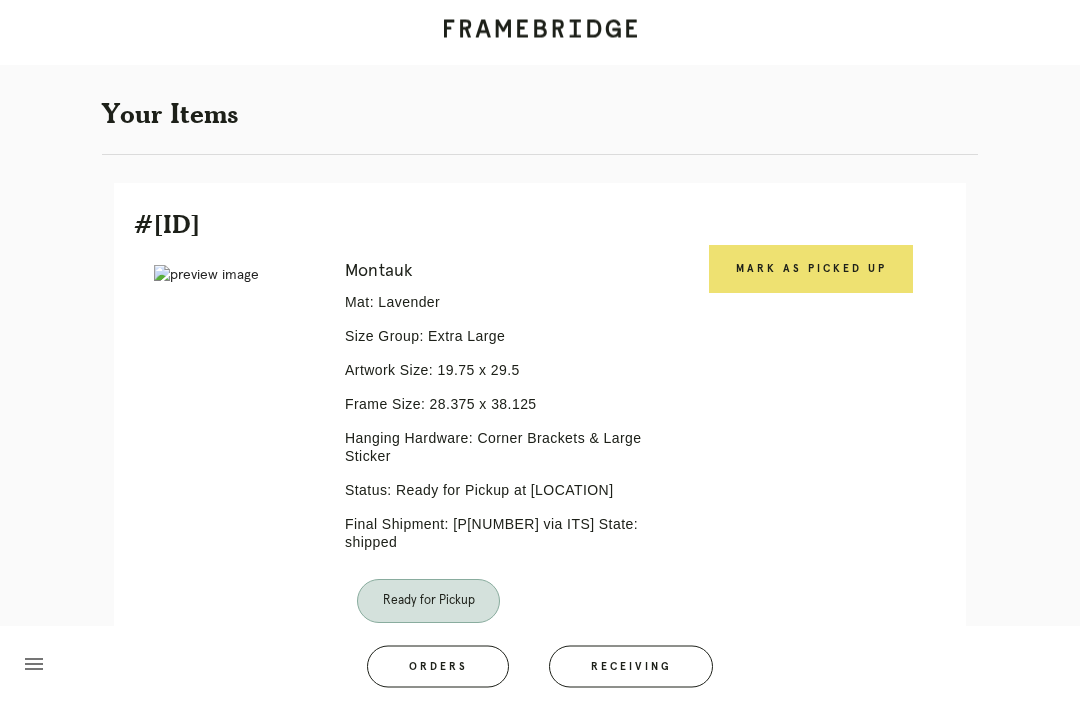 click on "Mark as Picked Up" at bounding box center [811, 270] 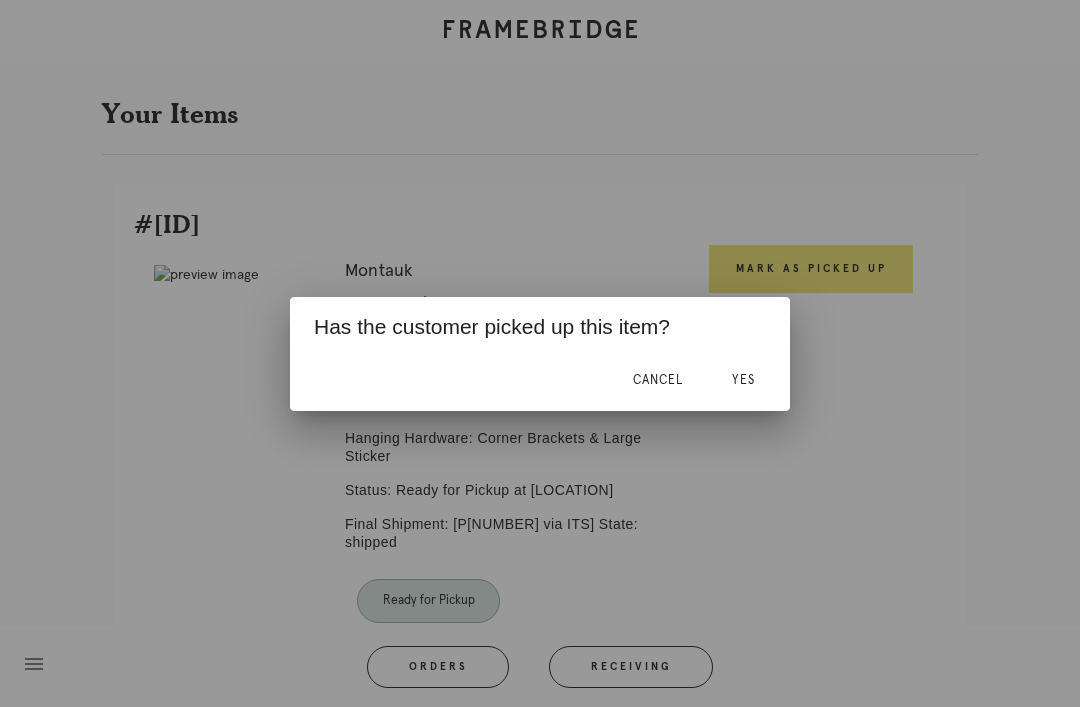click on "Yes" at bounding box center [743, 380] 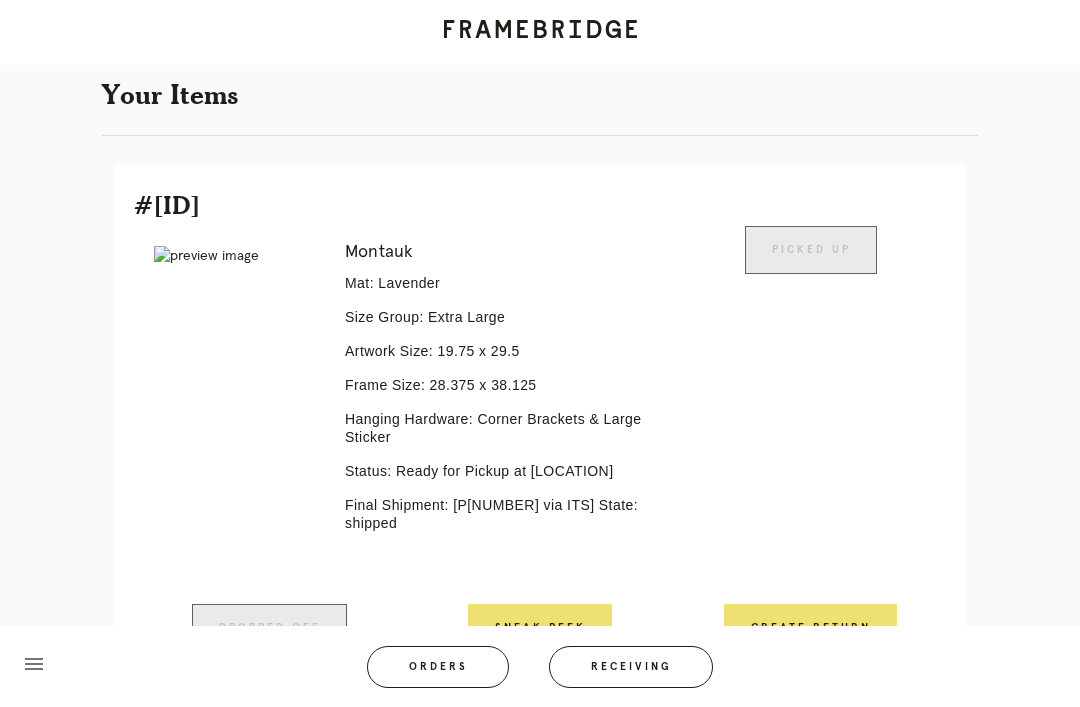 scroll, scrollTop: 446, scrollLeft: 0, axis: vertical 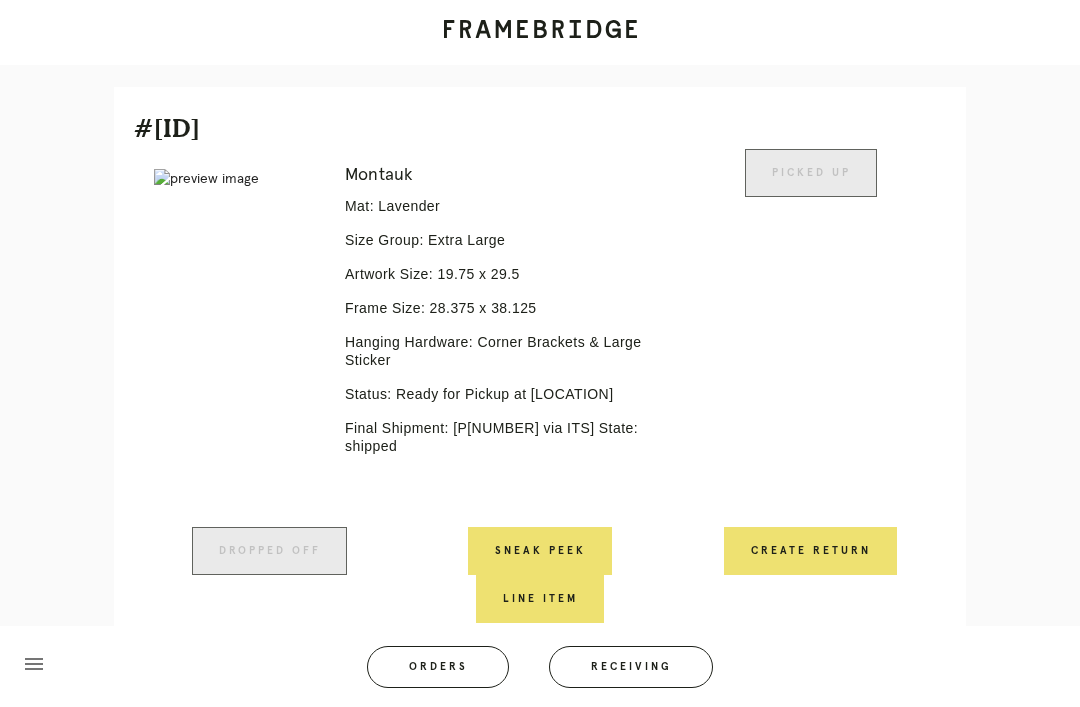 click on "Orders" at bounding box center (438, 667) 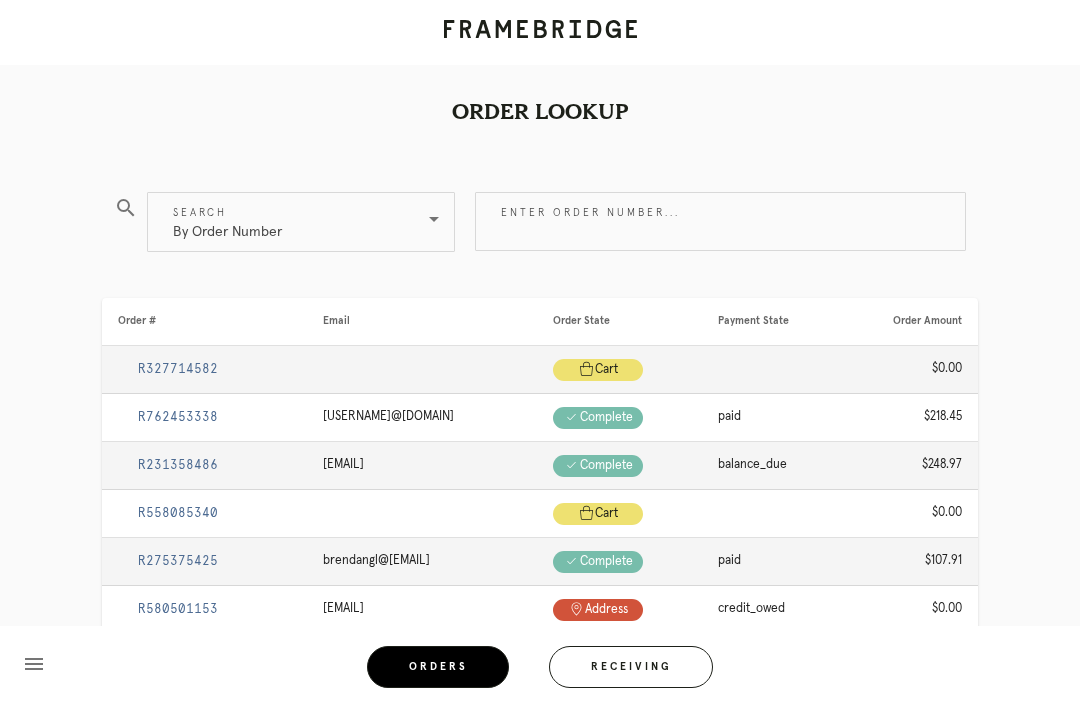 click on "Enter order number..." at bounding box center [720, 221] 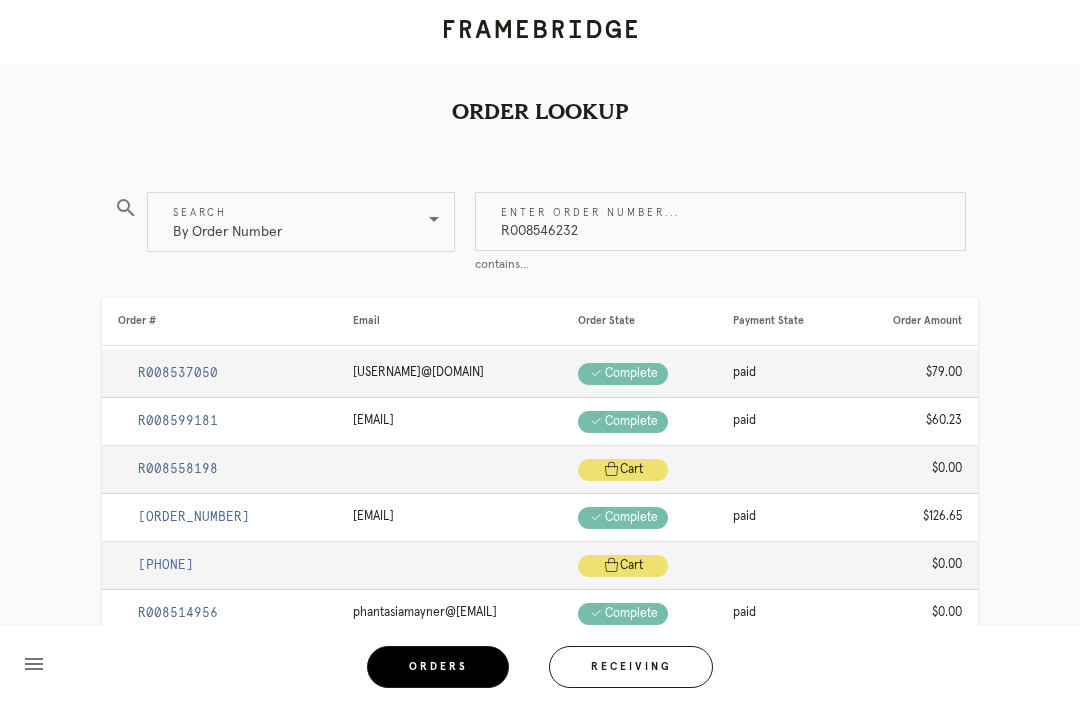 type on "R008546232" 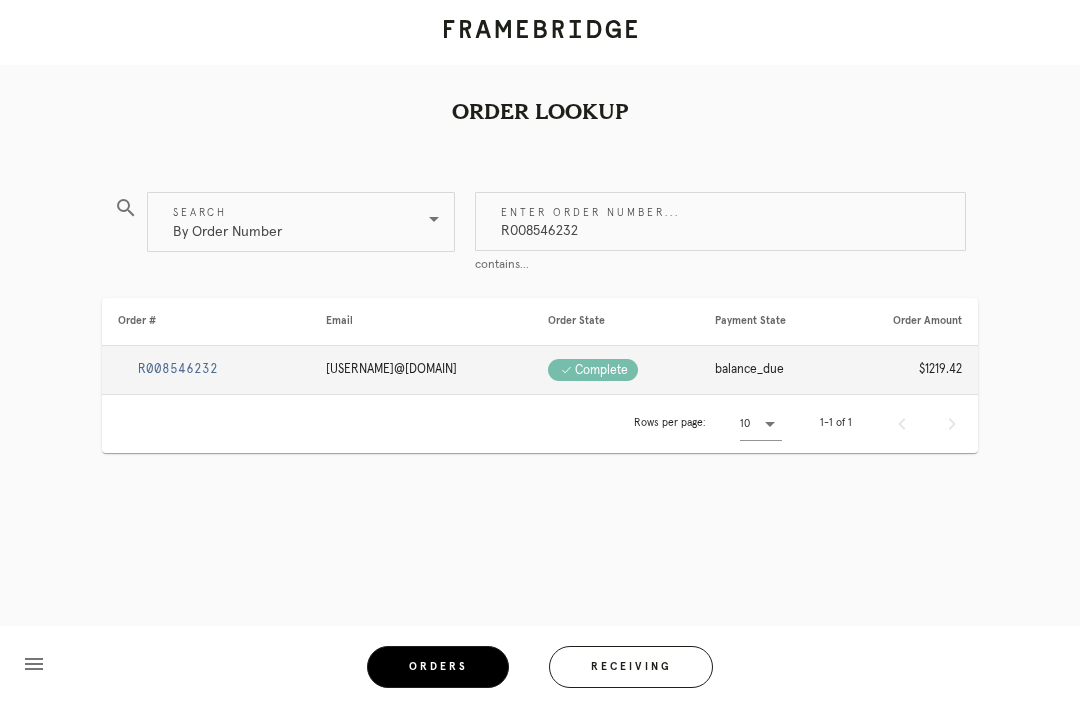 click on "R008546232" at bounding box center (178, 369) 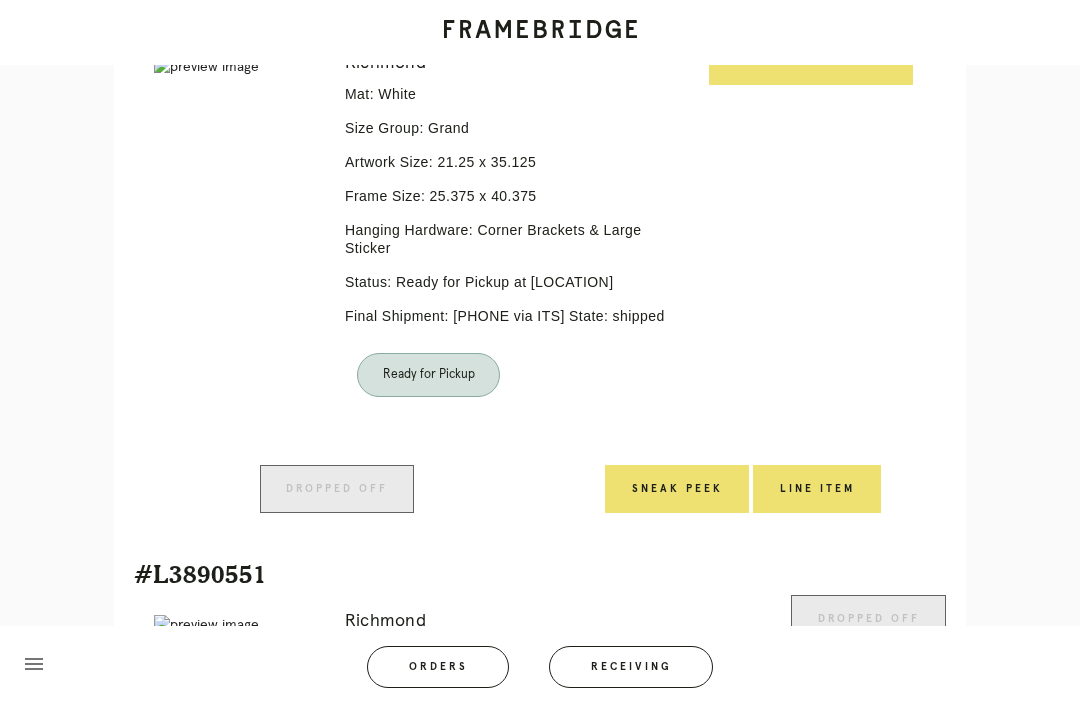 scroll, scrollTop: 279, scrollLeft: 0, axis: vertical 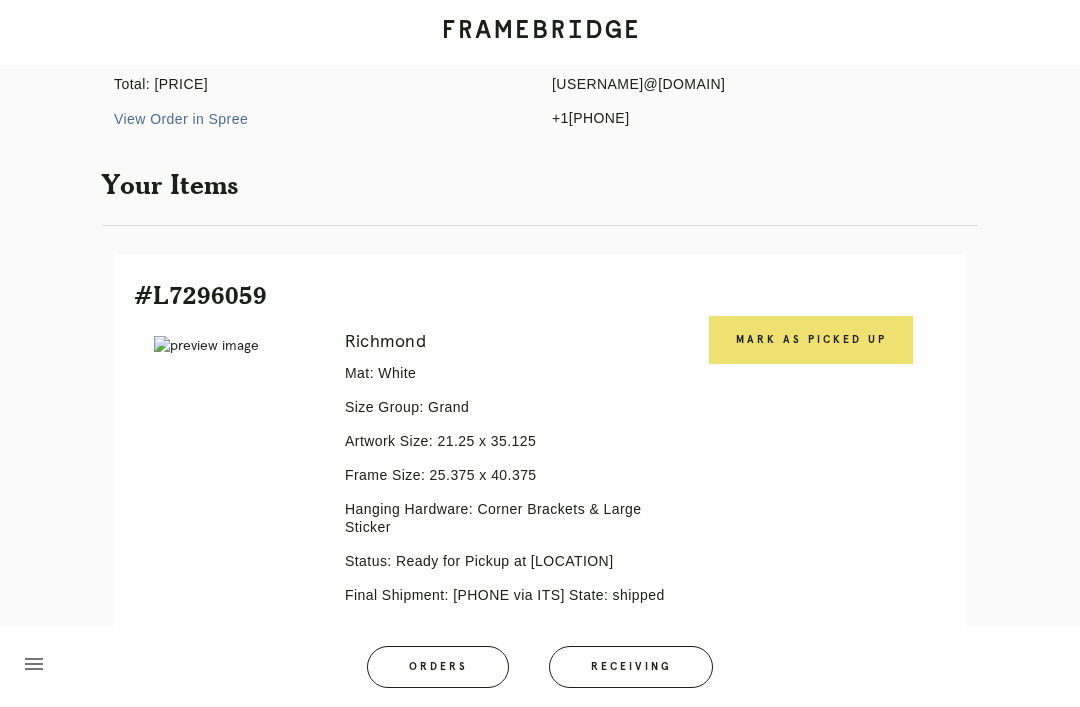 click on "Mark as Picked Up" at bounding box center (811, 340) 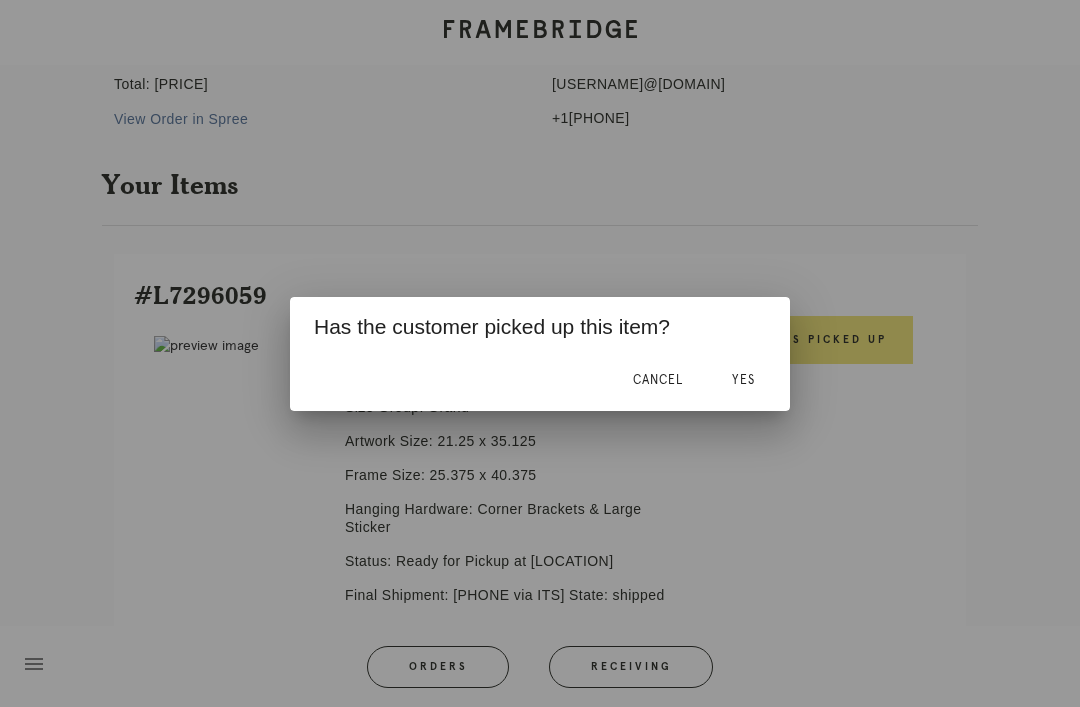 click on "Yes" at bounding box center [743, 380] 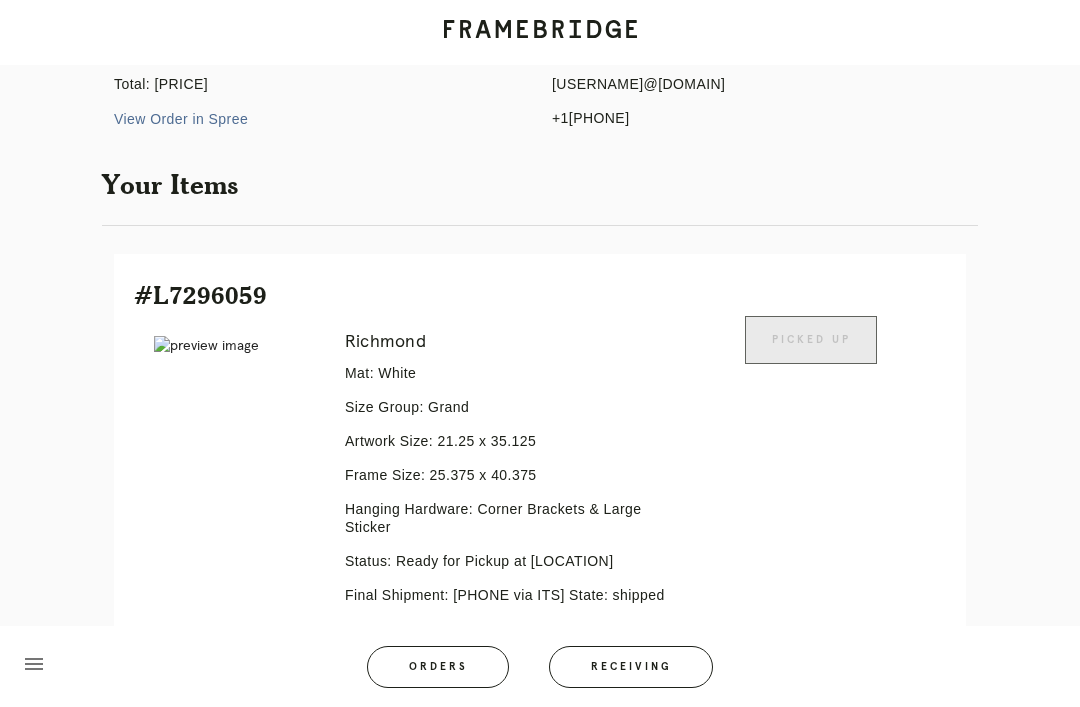 click on "Orders" at bounding box center [438, 667] 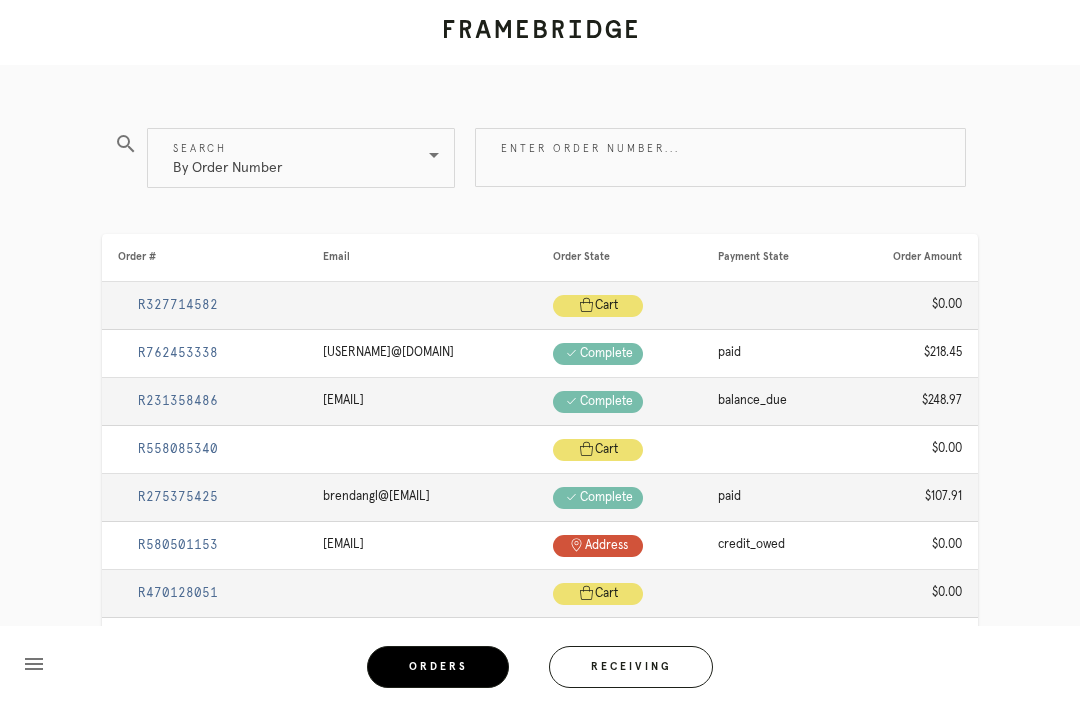 click on "Enter order number..." at bounding box center (720, 157) 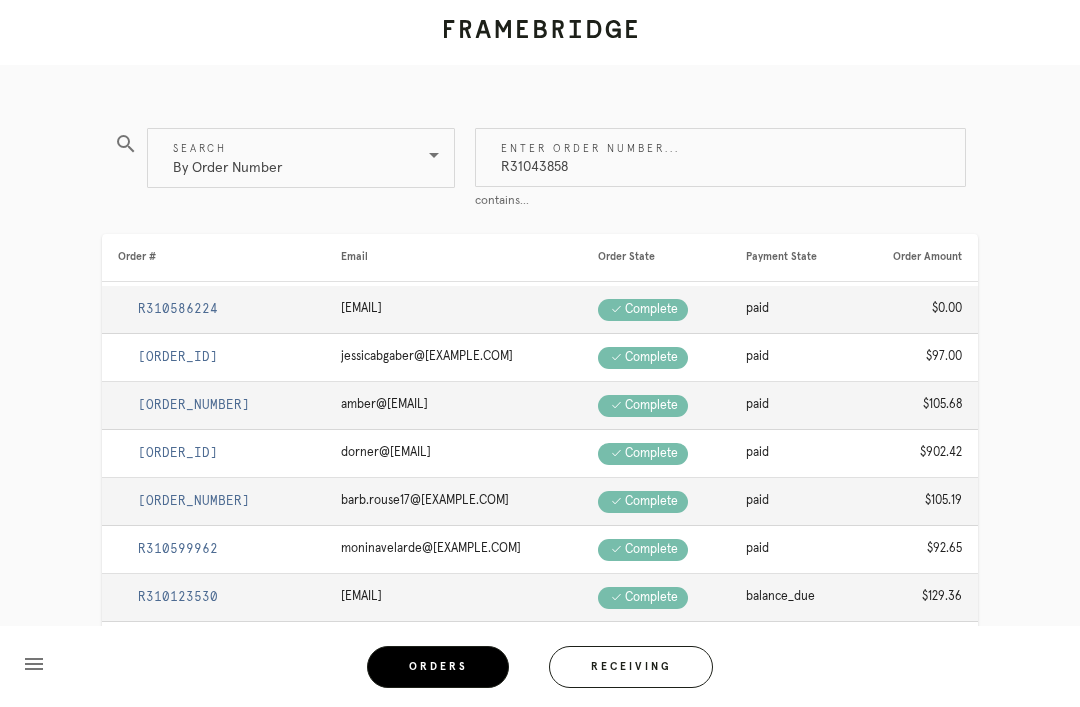 type on "R310438586" 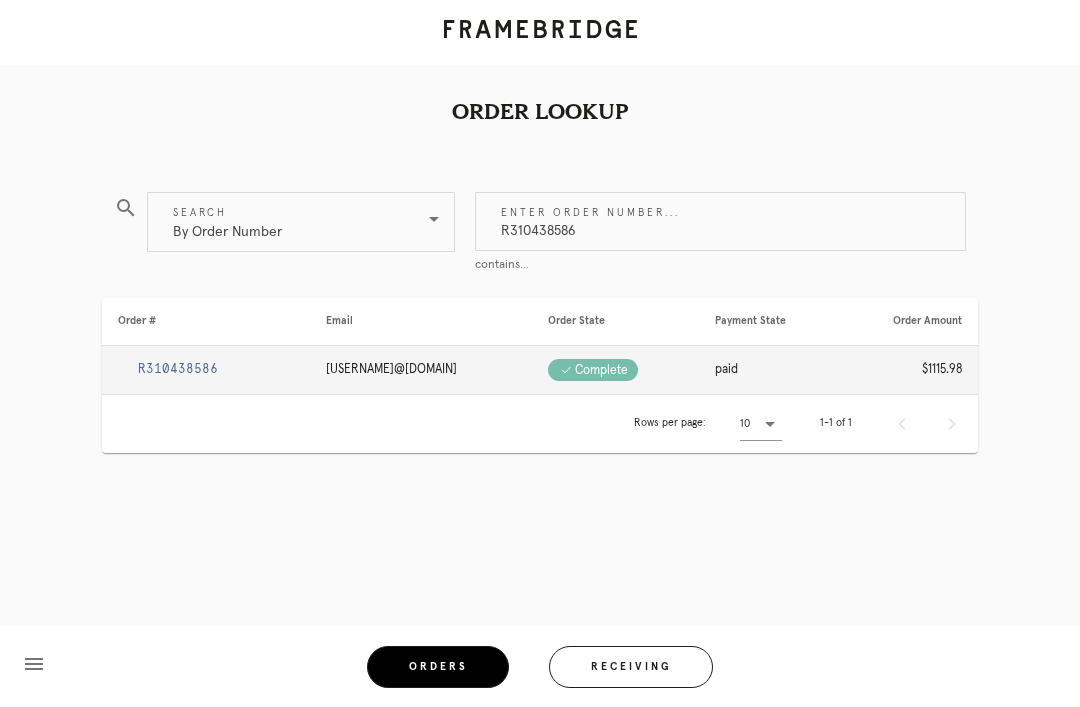 click on "R310438586" at bounding box center (178, 369) 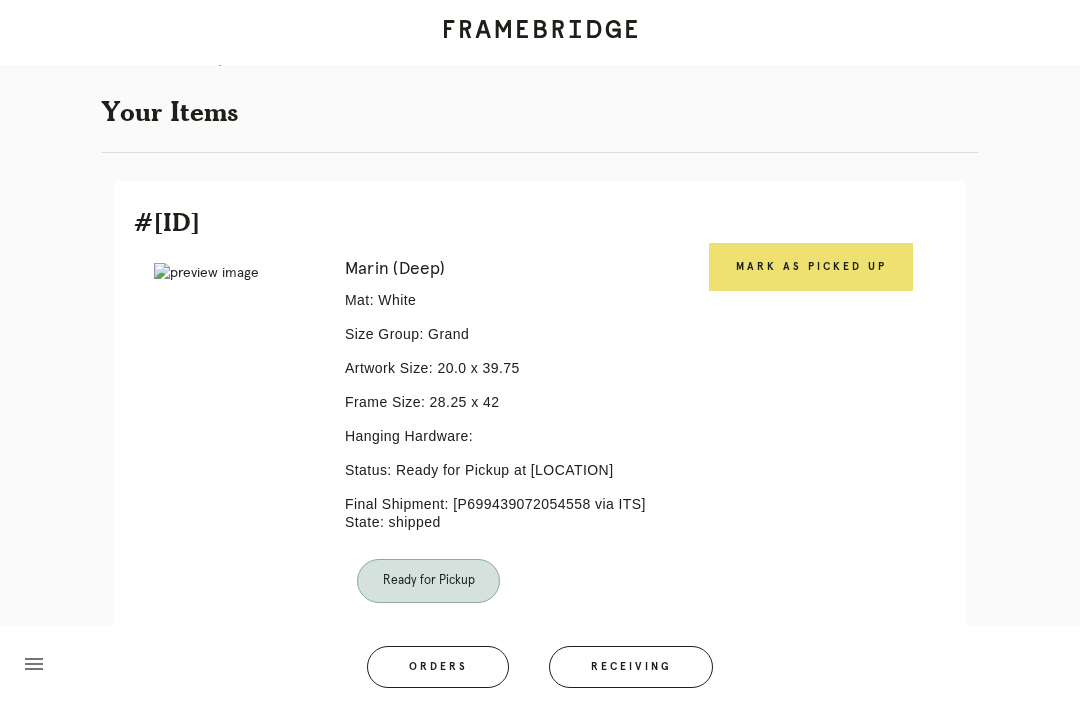 scroll, scrollTop: 463, scrollLeft: 0, axis: vertical 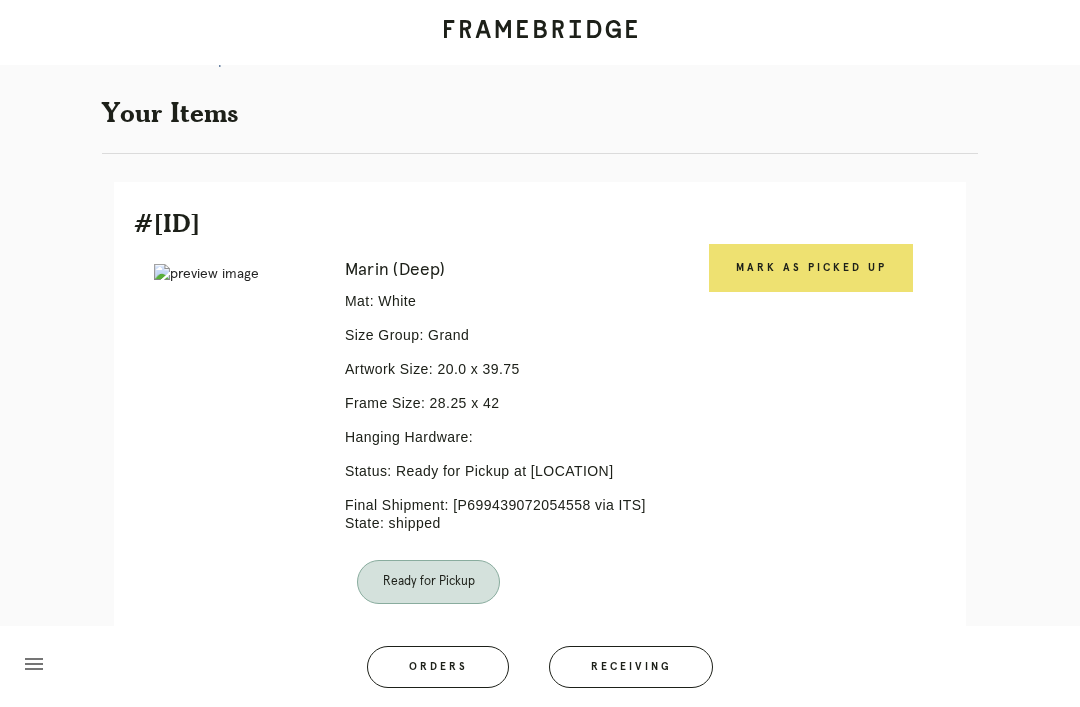 click on "Mark as Picked Up" at bounding box center (811, 268) 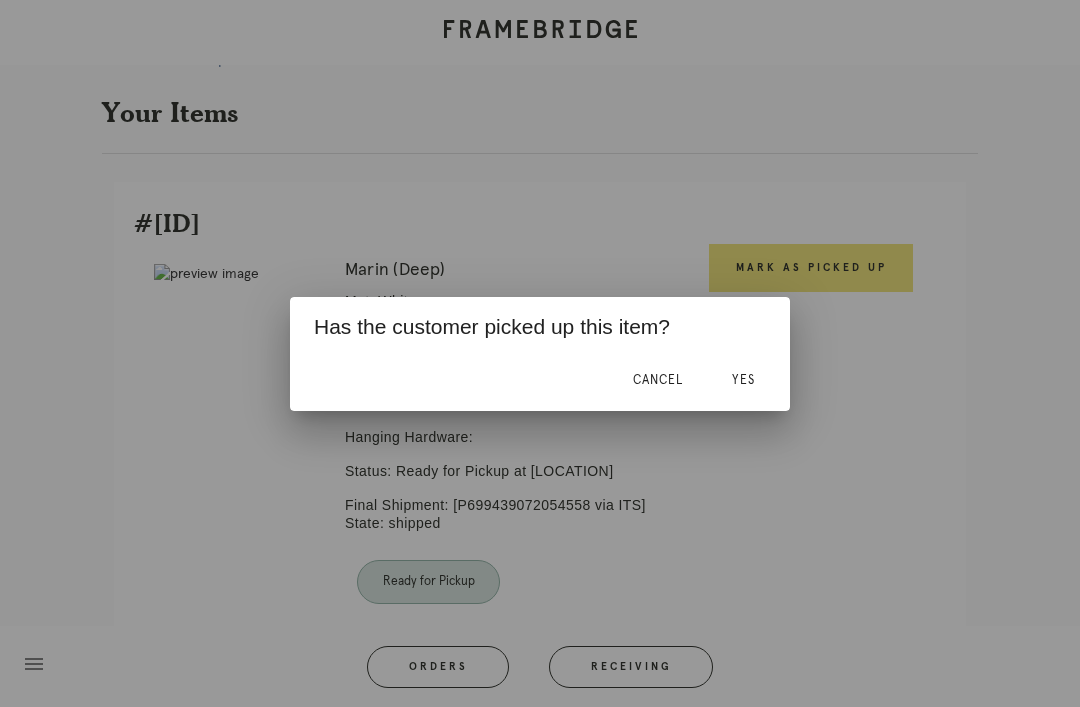 click on "Yes" at bounding box center (743, 380) 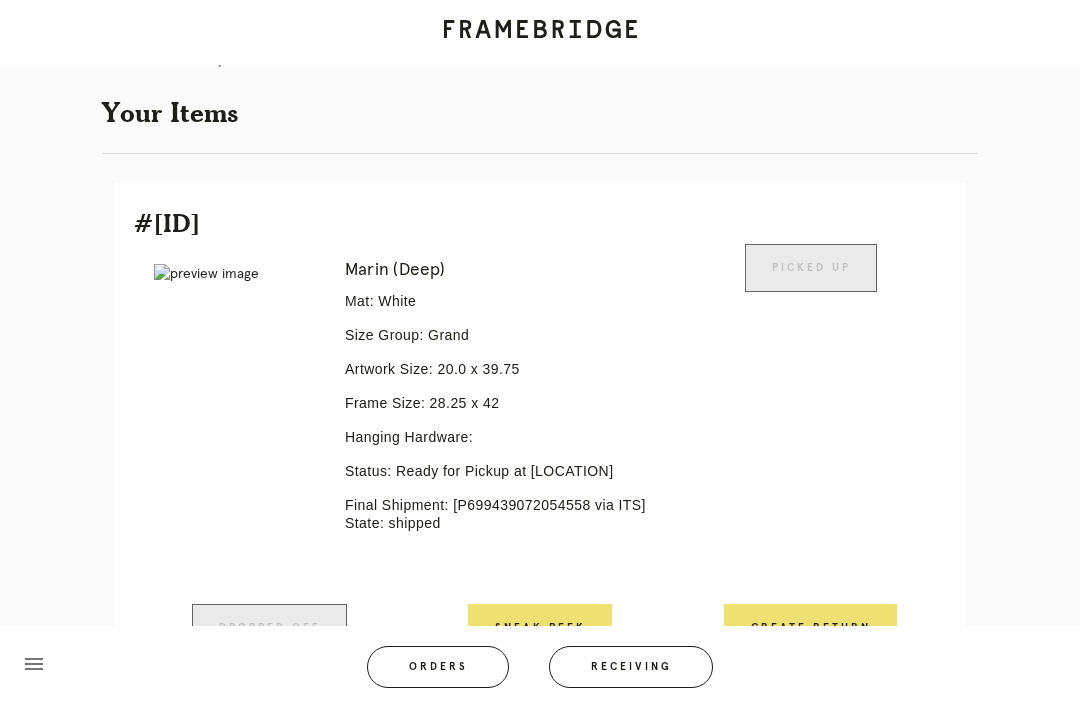 click on "Orders" at bounding box center (438, 667) 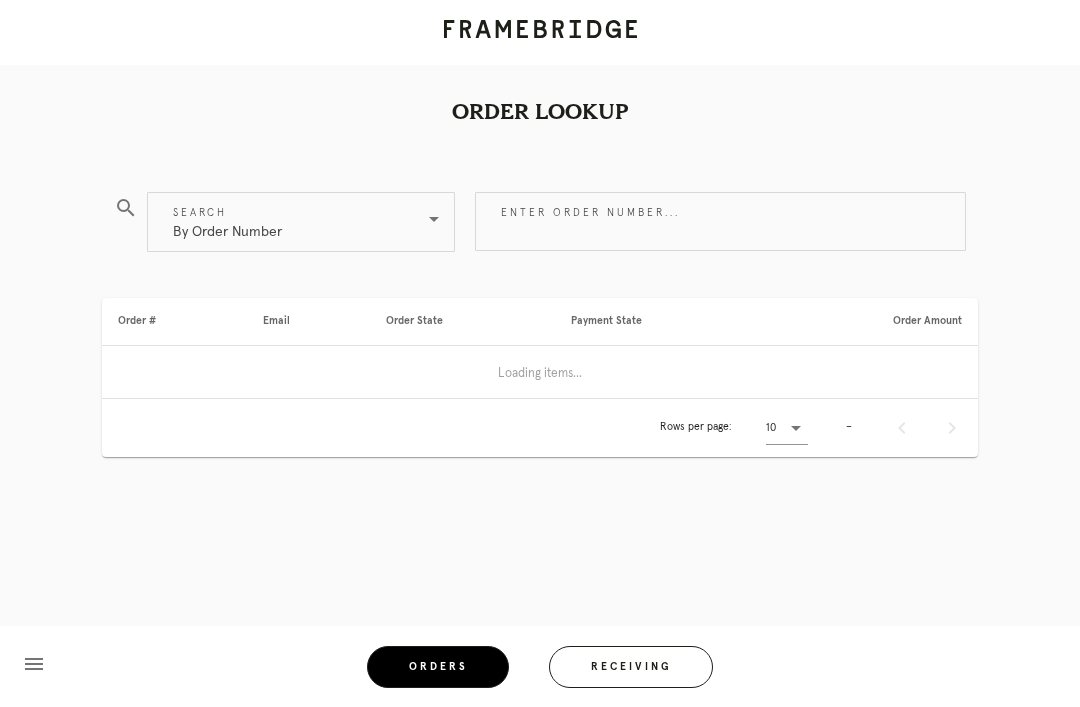 click on "Enter order number..." at bounding box center [720, 221] 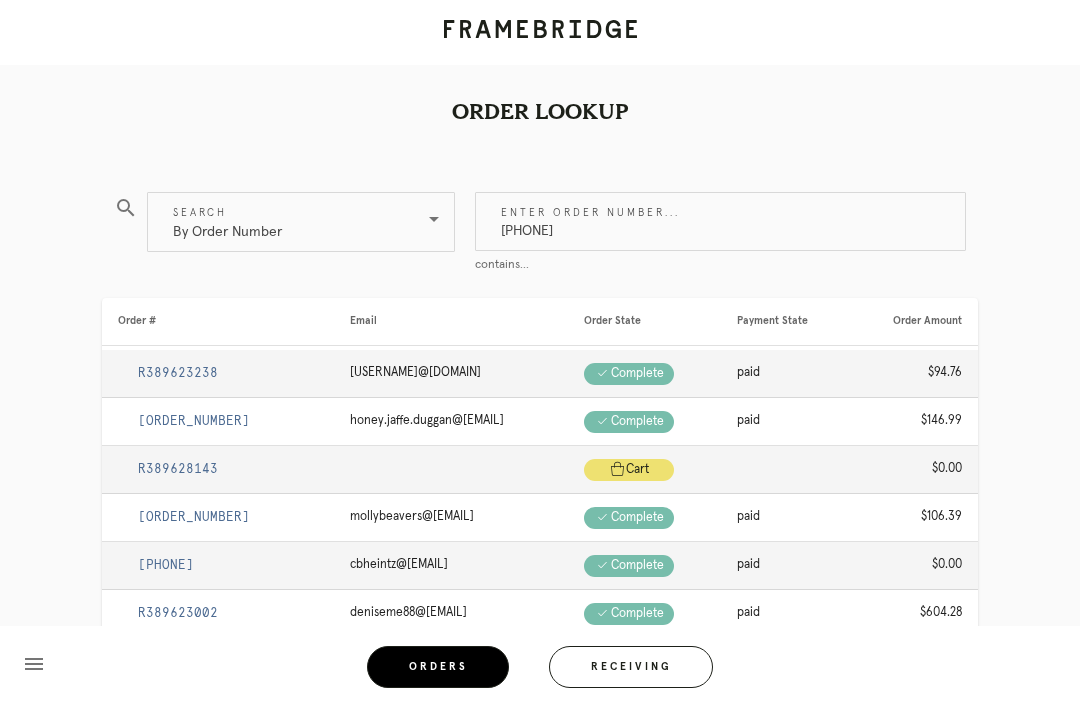 type on "[PHONE]" 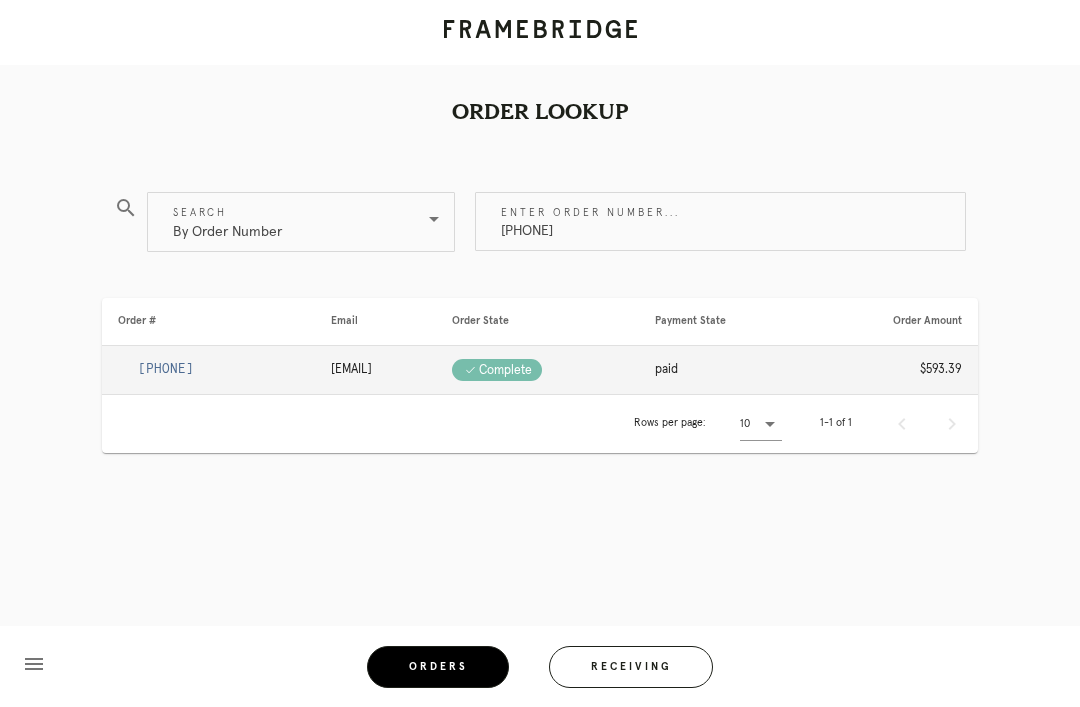 click on "[PHONE]" at bounding box center (166, 369) 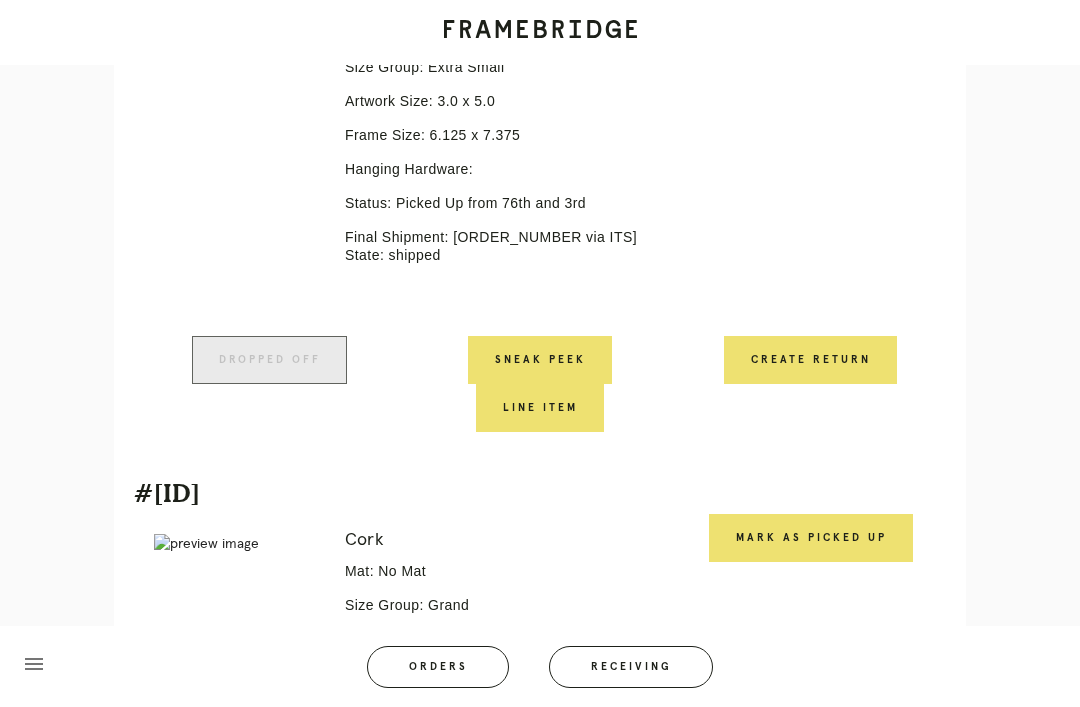 scroll, scrollTop: 1357, scrollLeft: 0, axis: vertical 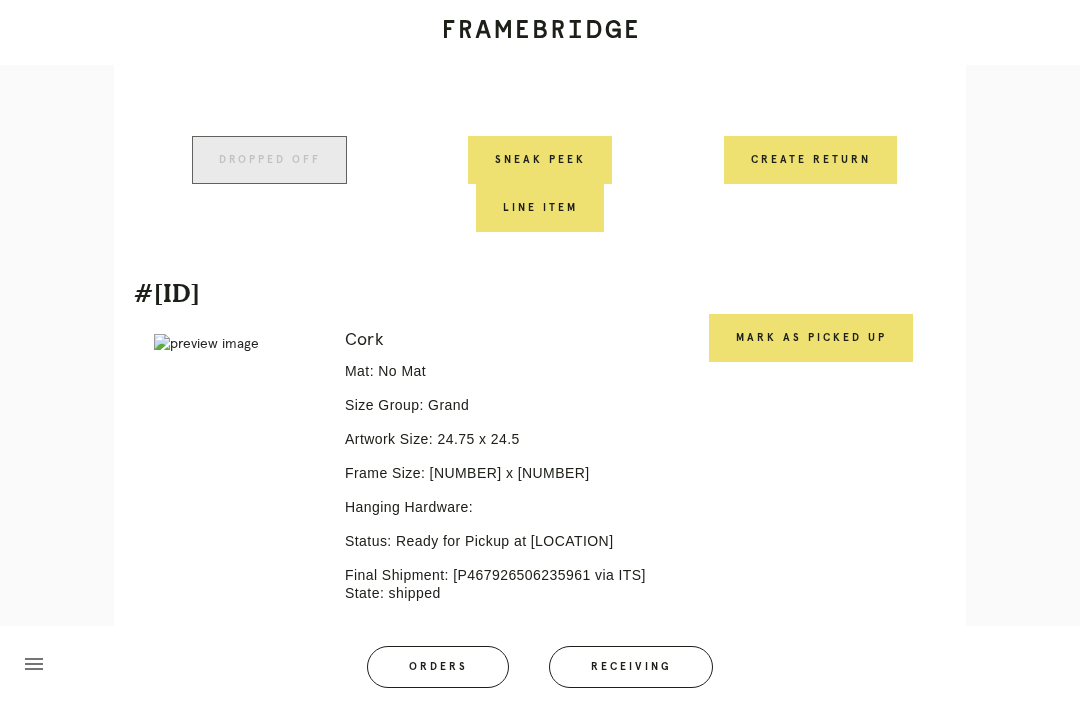 click on "Mark as Picked Up" at bounding box center [811, 338] 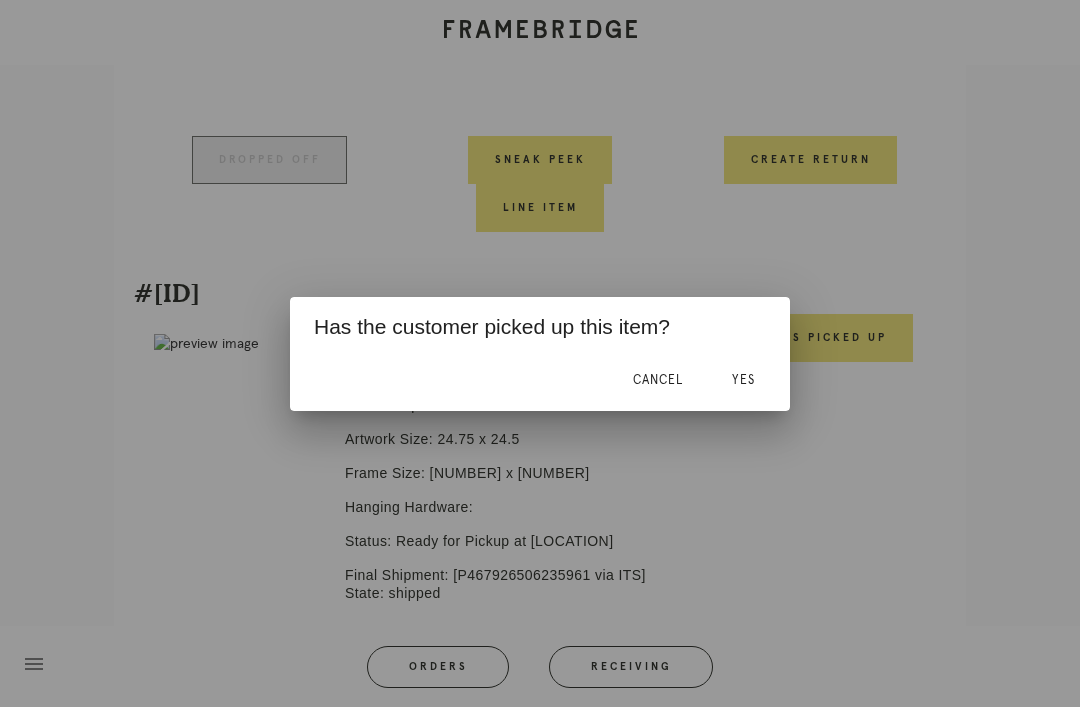 click on "Yes" at bounding box center (743, 381) 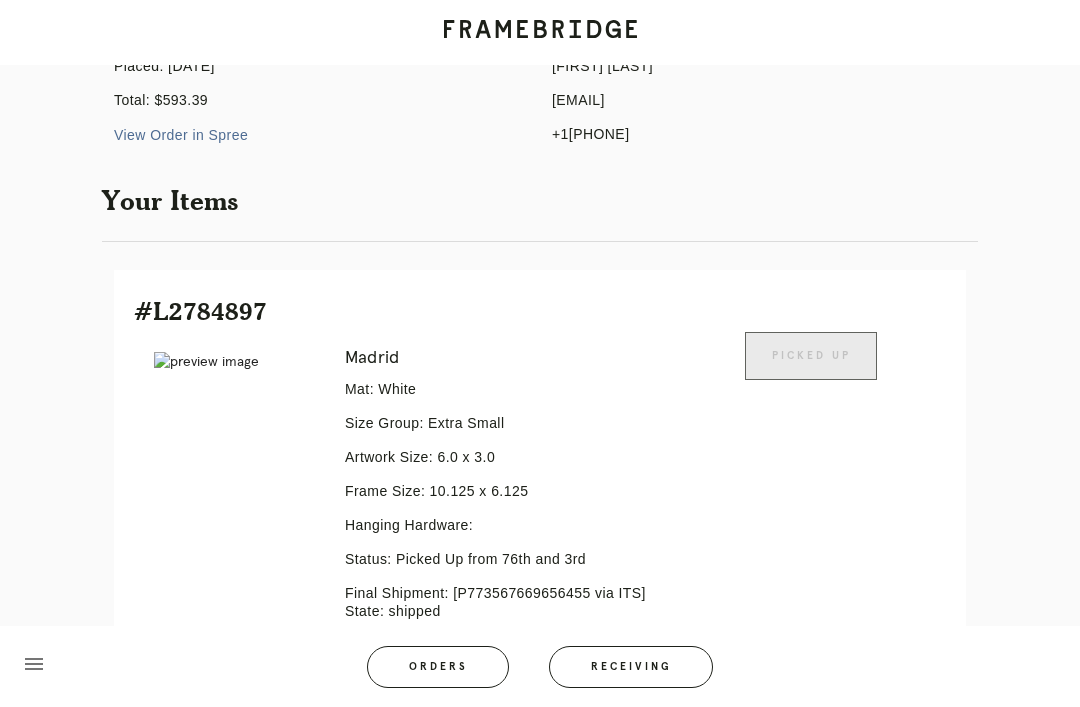 scroll, scrollTop: 0, scrollLeft: 0, axis: both 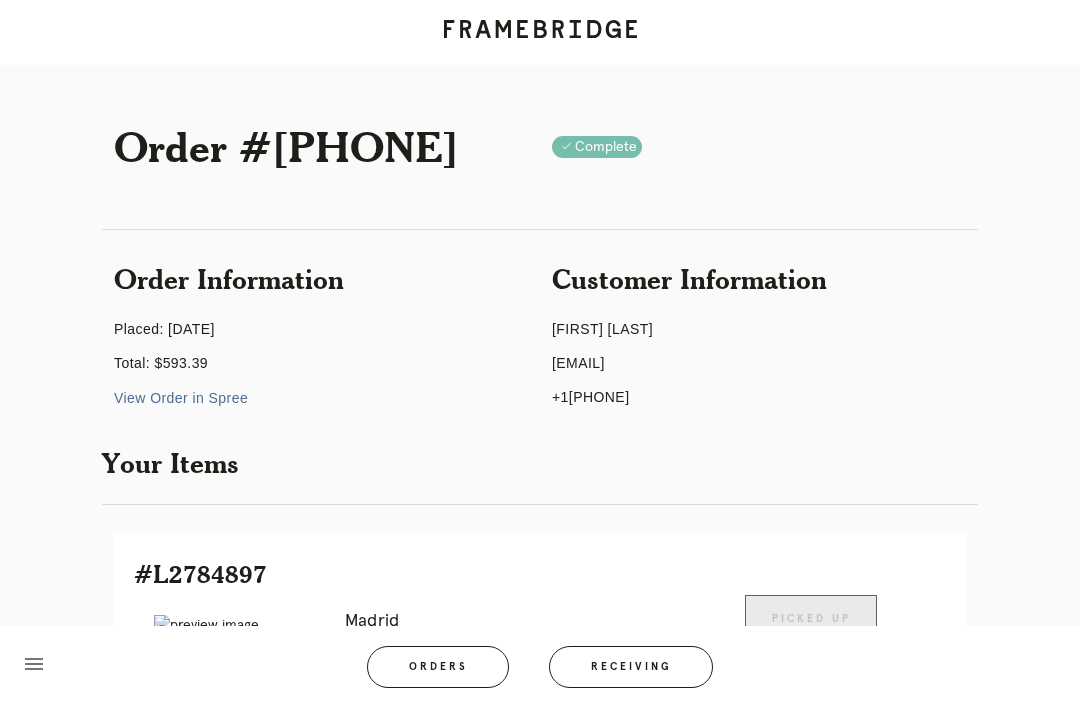 click on "Orders" at bounding box center [438, 667] 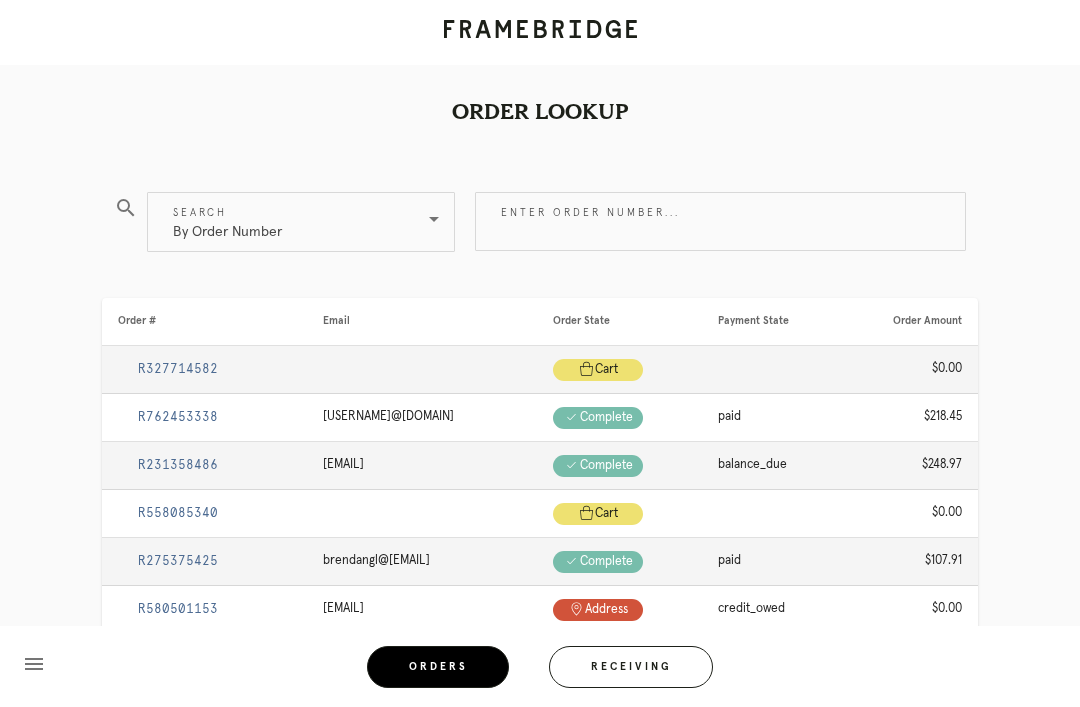click on "Enter order number..." at bounding box center [720, 221] 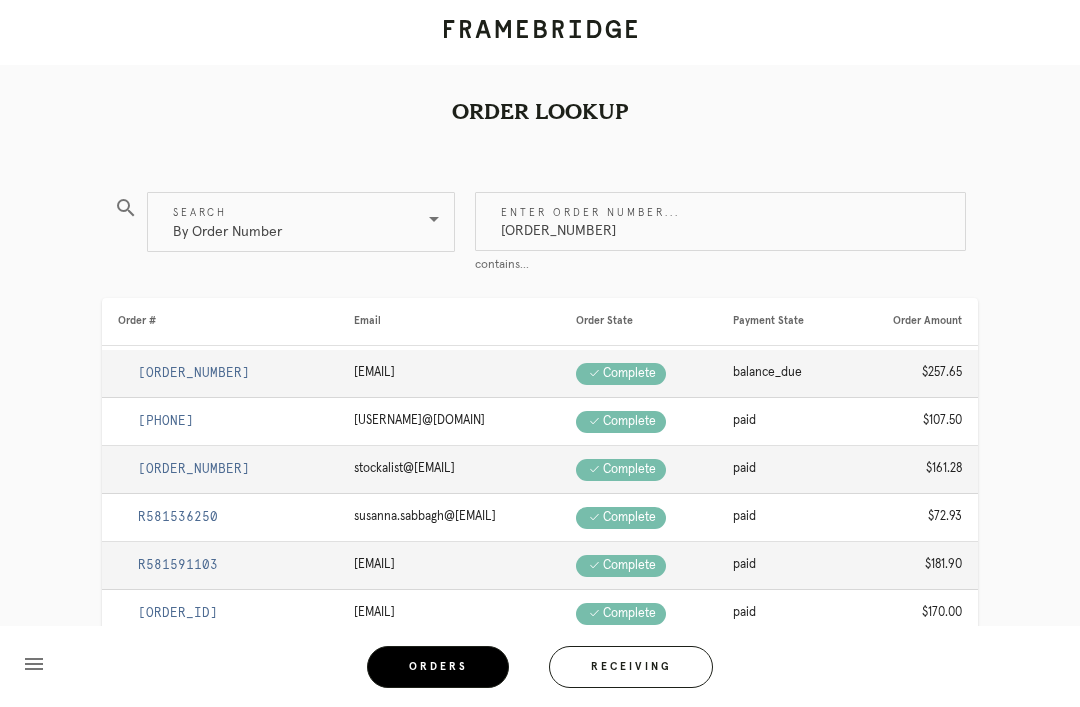 type on "[ORDER_NUMBER]" 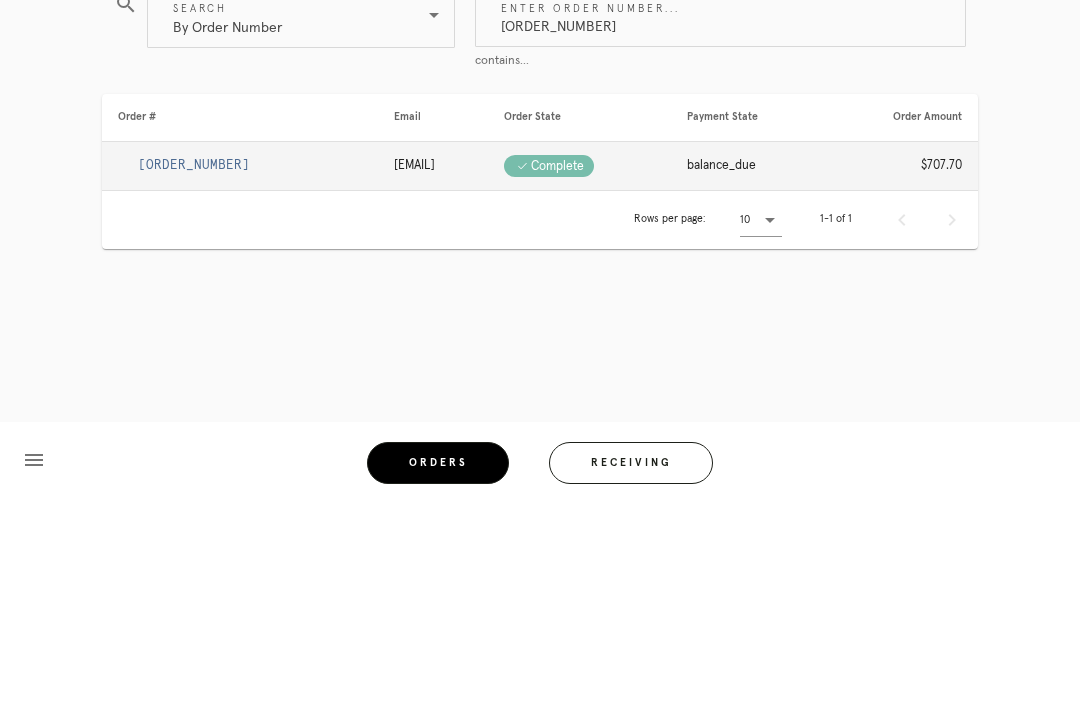 scroll, scrollTop: 64, scrollLeft: 0, axis: vertical 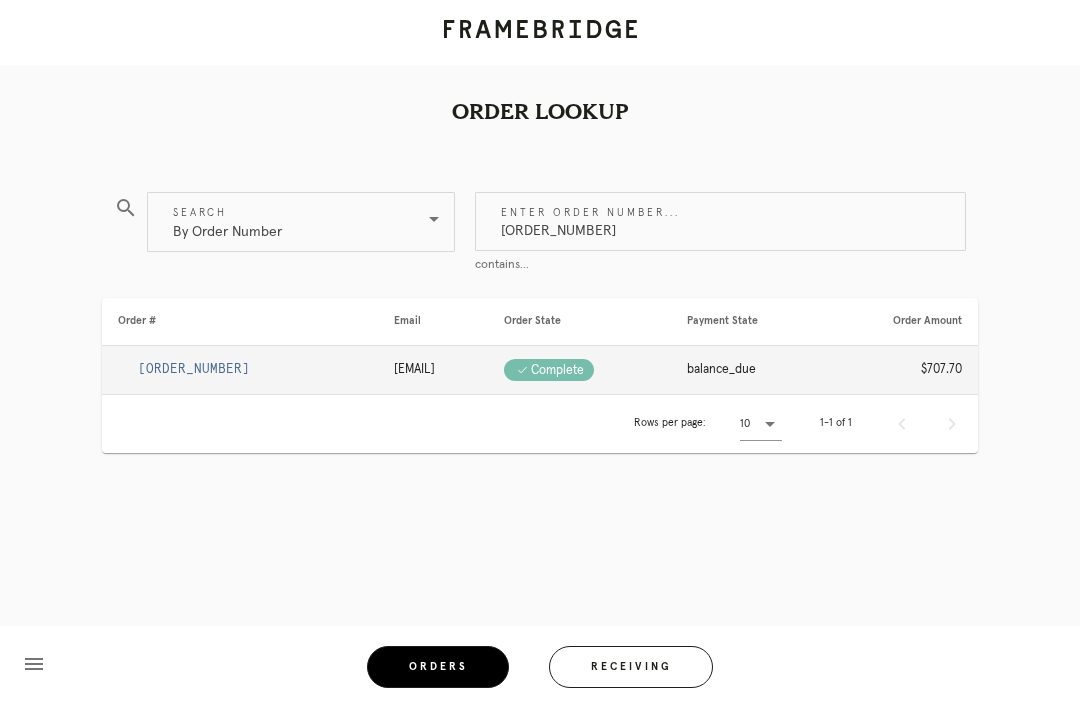 click on "[ORDER_NUMBER]" at bounding box center [194, 369] 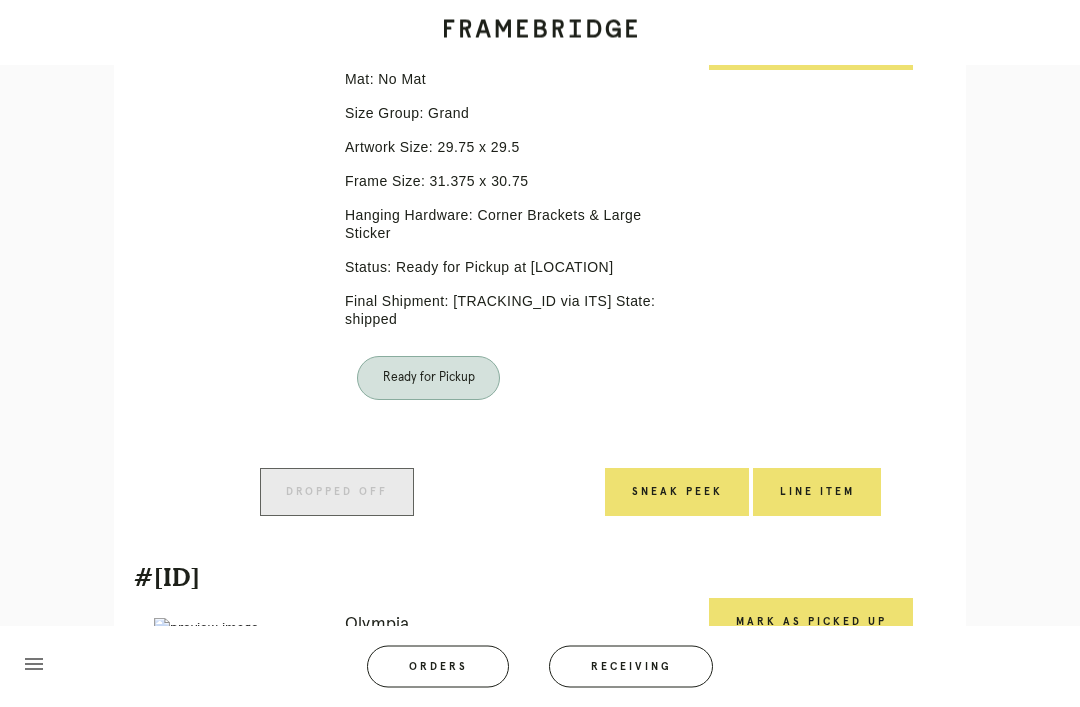 scroll, scrollTop: 367, scrollLeft: 0, axis: vertical 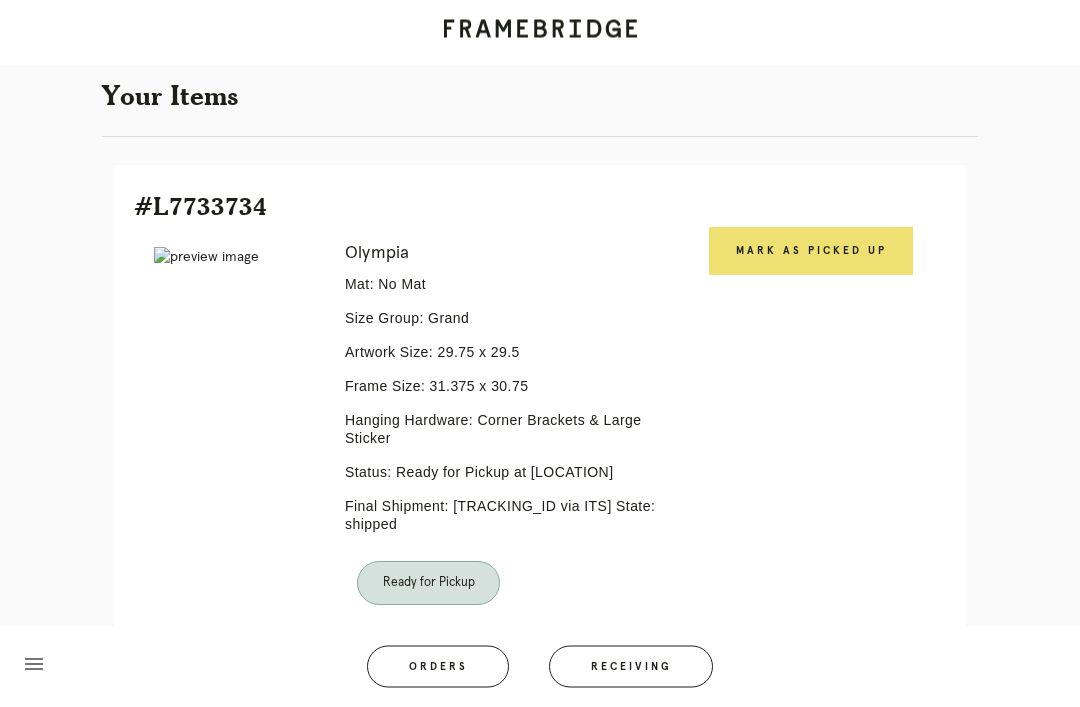 click on "Mark as Picked Up" at bounding box center (811, 252) 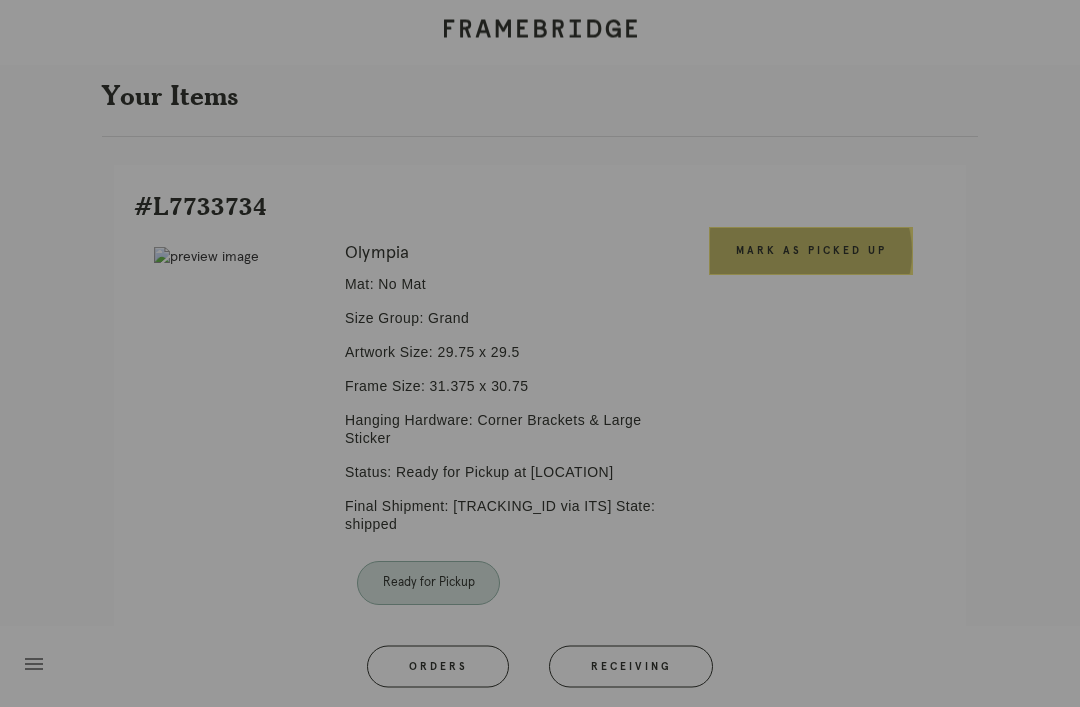 scroll, scrollTop: 368, scrollLeft: 0, axis: vertical 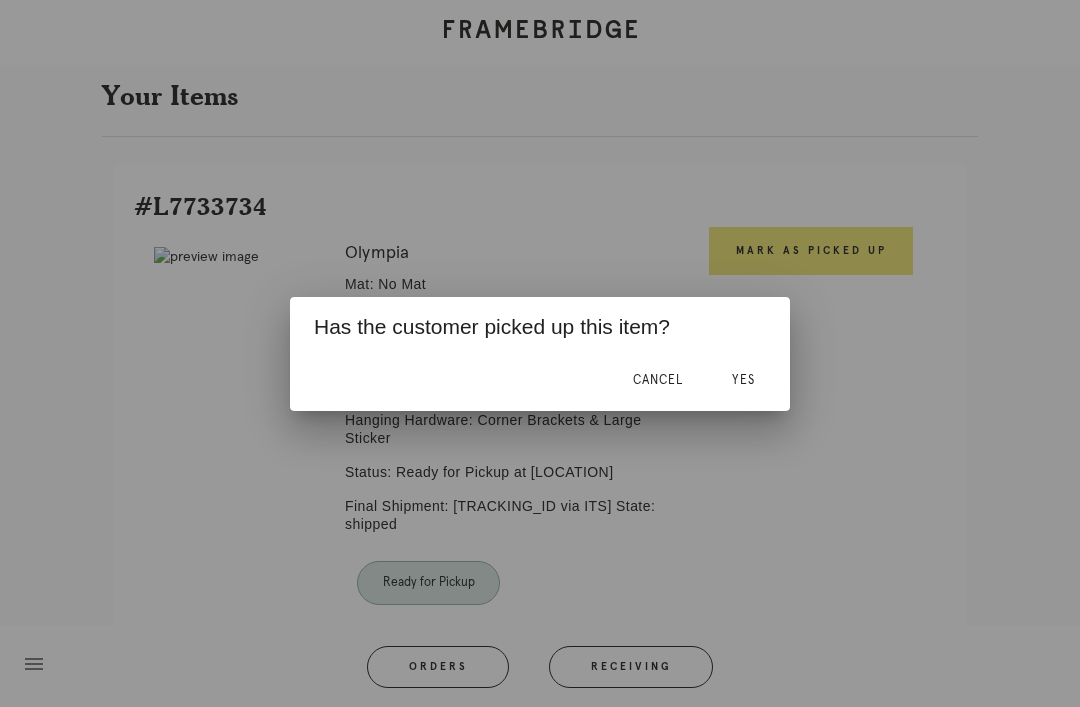 click on "Yes" at bounding box center [743, 381] 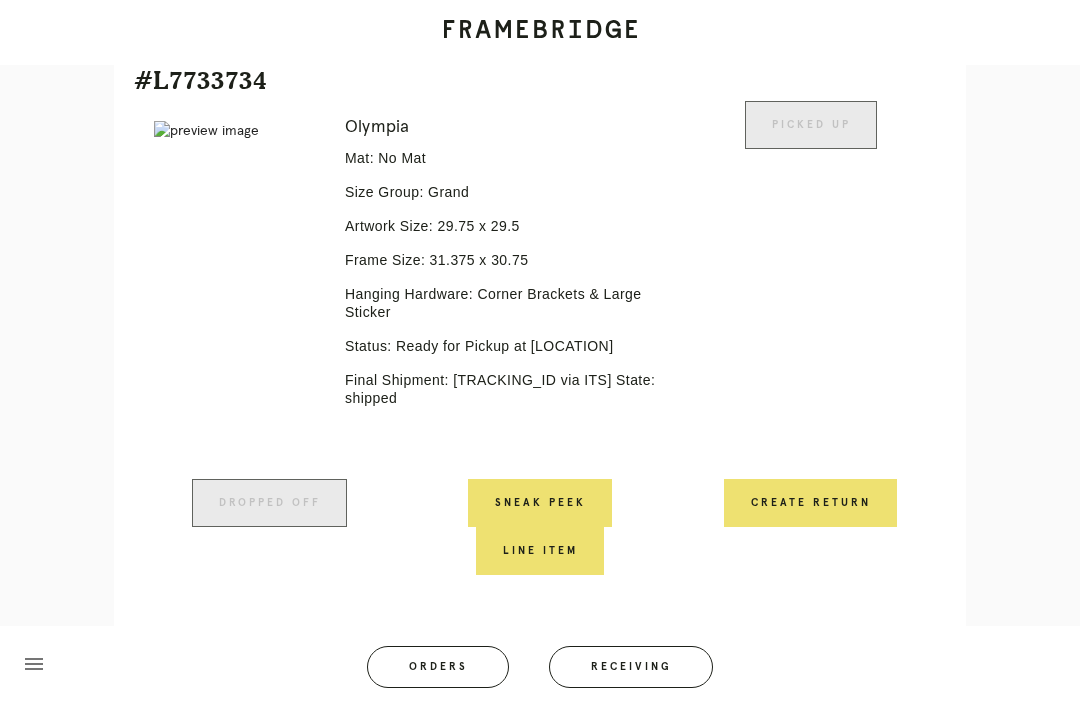 scroll, scrollTop: 681, scrollLeft: 0, axis: vertical 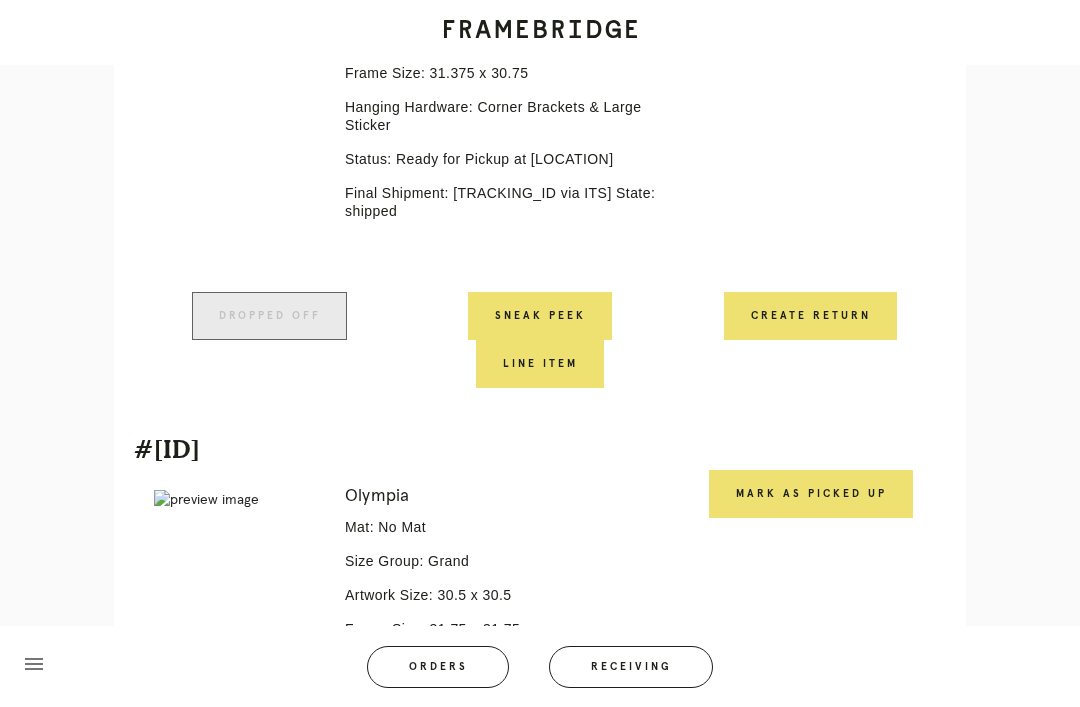 click on "Mark as Picked Up" at bounding box center [811, 494] 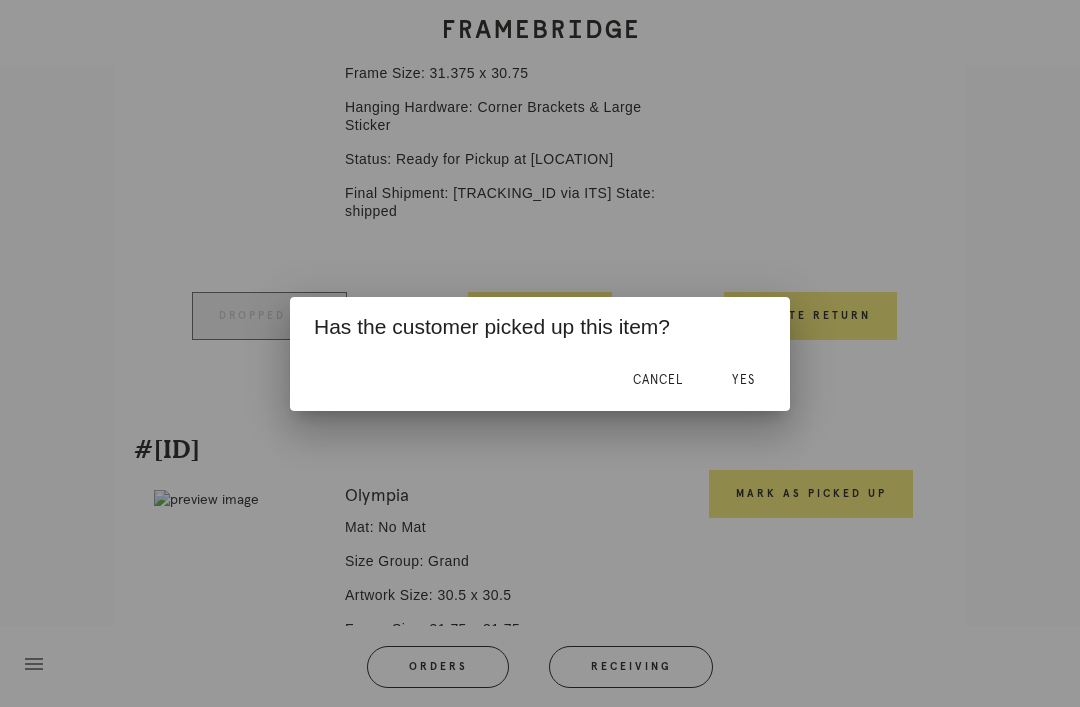 click on "Yes" at bounding box center (743, 381) 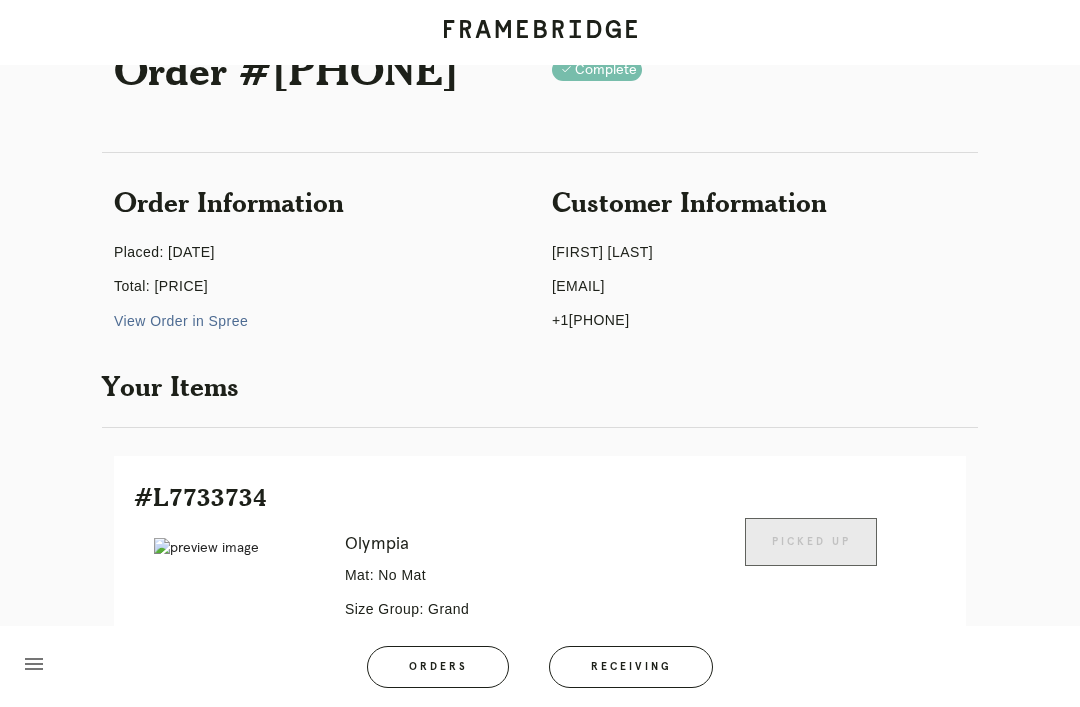 scroll, scrollTop: 0, scrollLeft: 0, axis: both 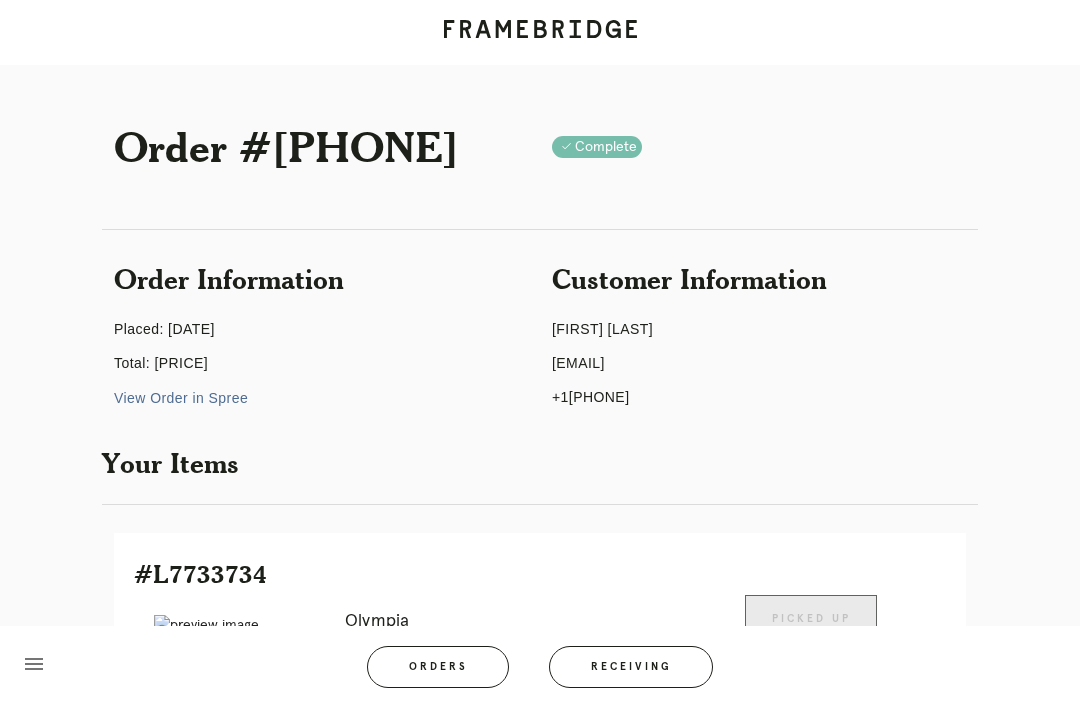 click on "Orders" at bounding box center (438, 667) 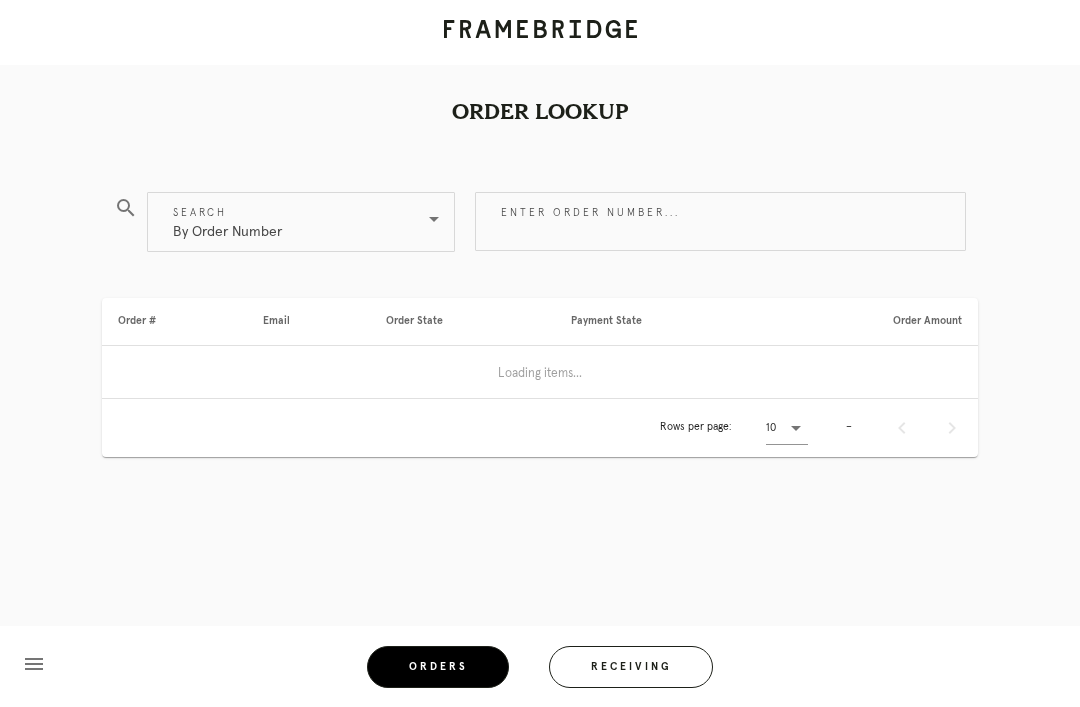 click on "Enter order number..." at bounding box center [720, 221] 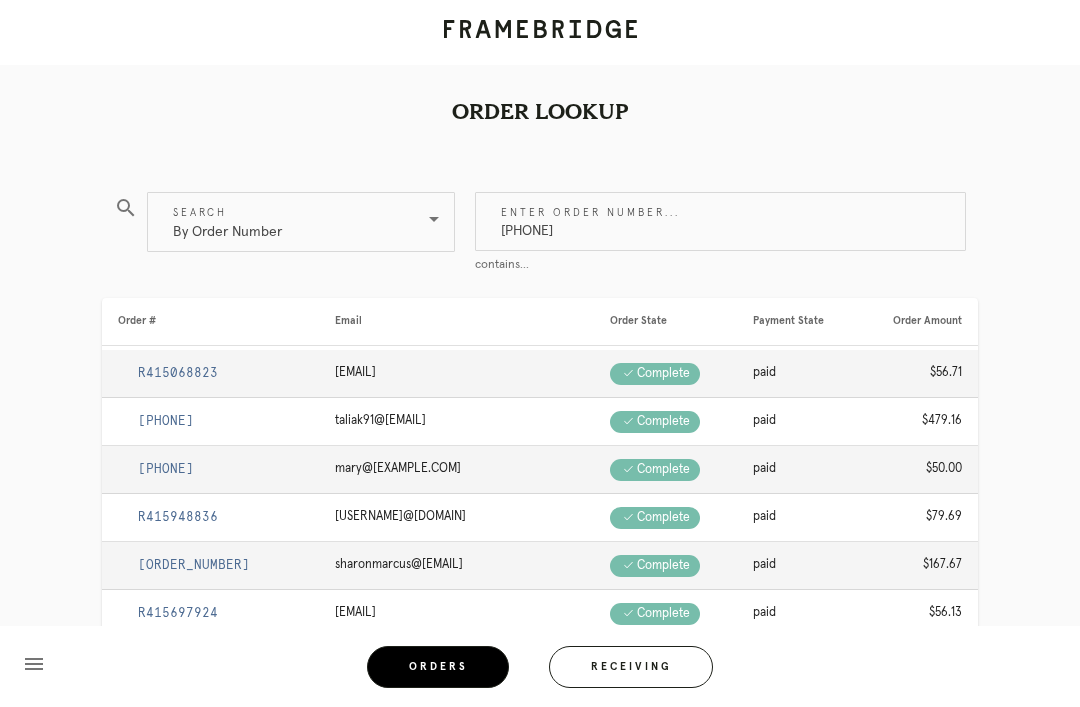 type on "[PHONE]" 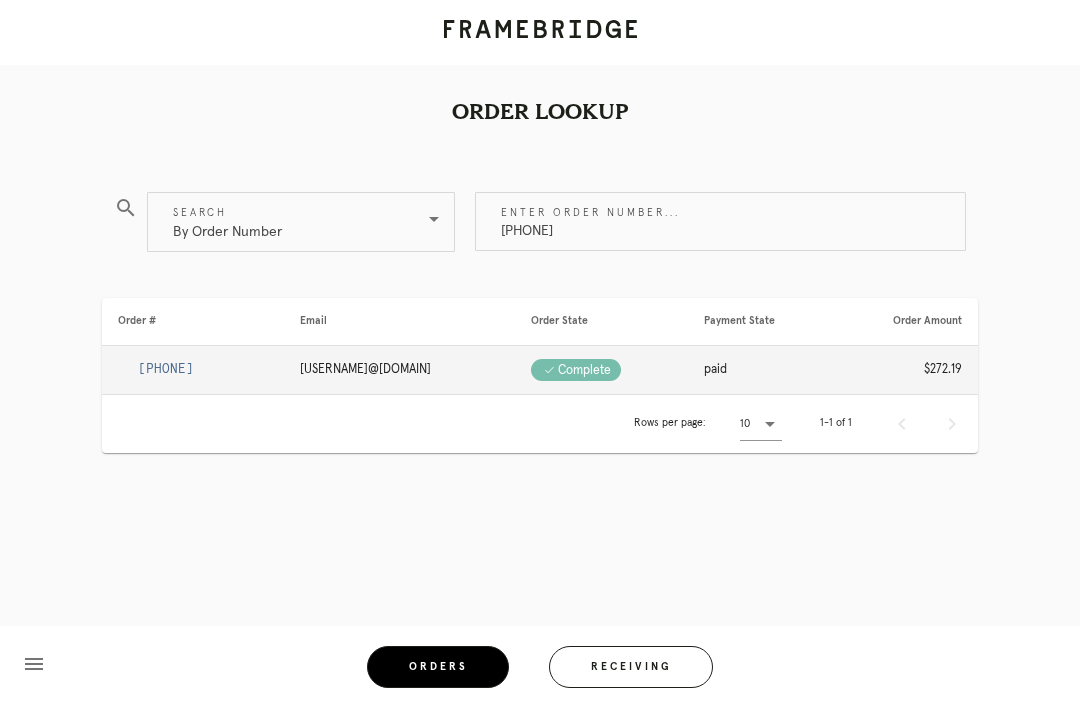 click on "[PHONE]" at bounding box center (166, 369) 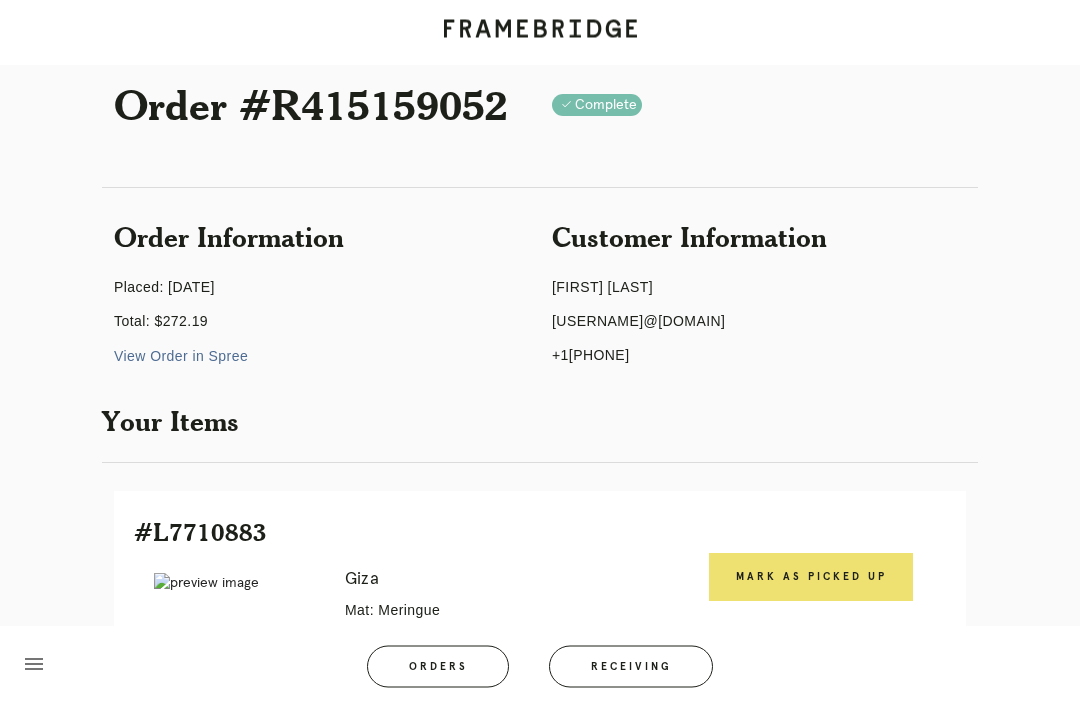 scroll, scrollTop: 42, scrollLeft: 0, axis: vertical 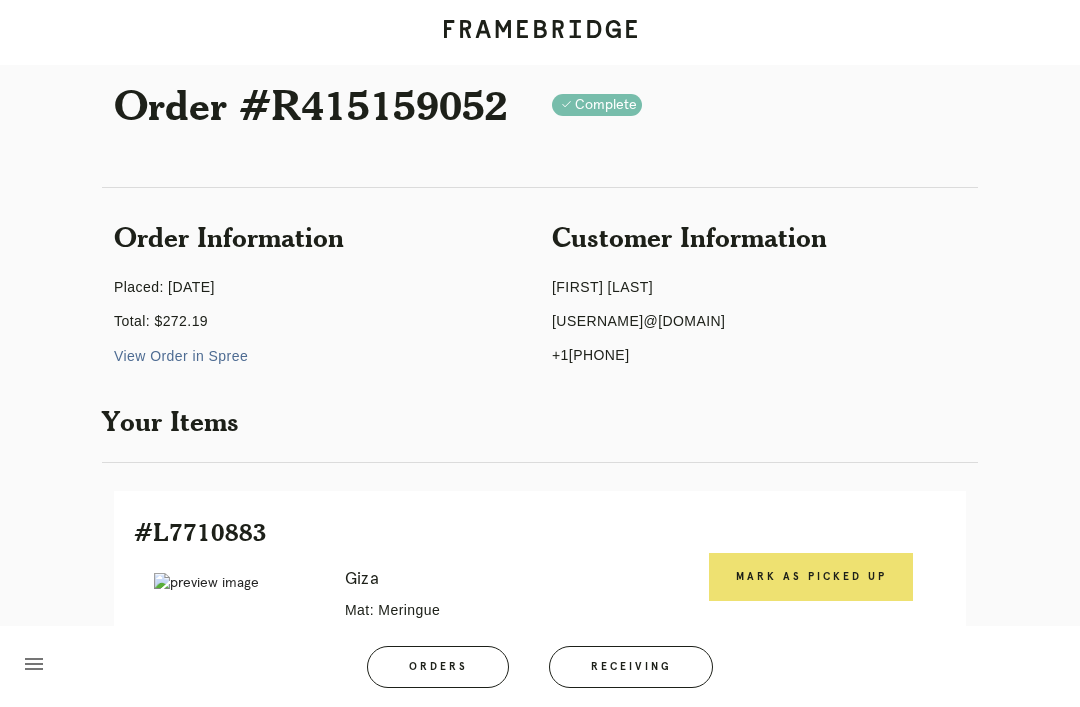 click on "Mark as Picked Up" at bounding box center [811, 577] 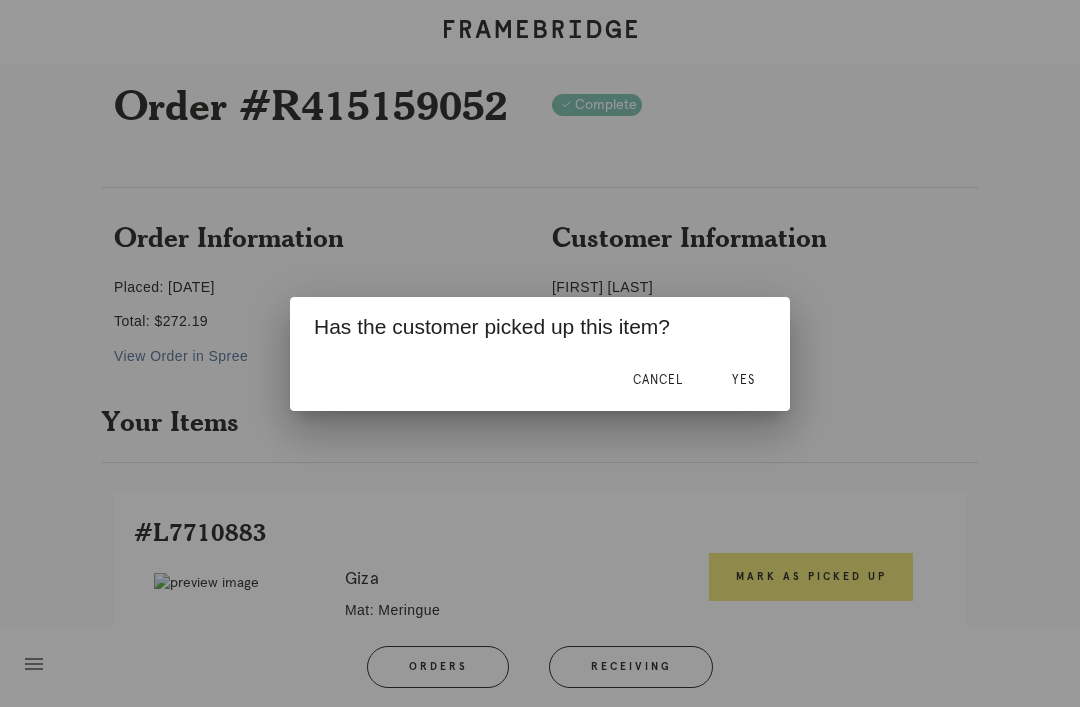 click on "Yes" at bounding box center (743, 380) 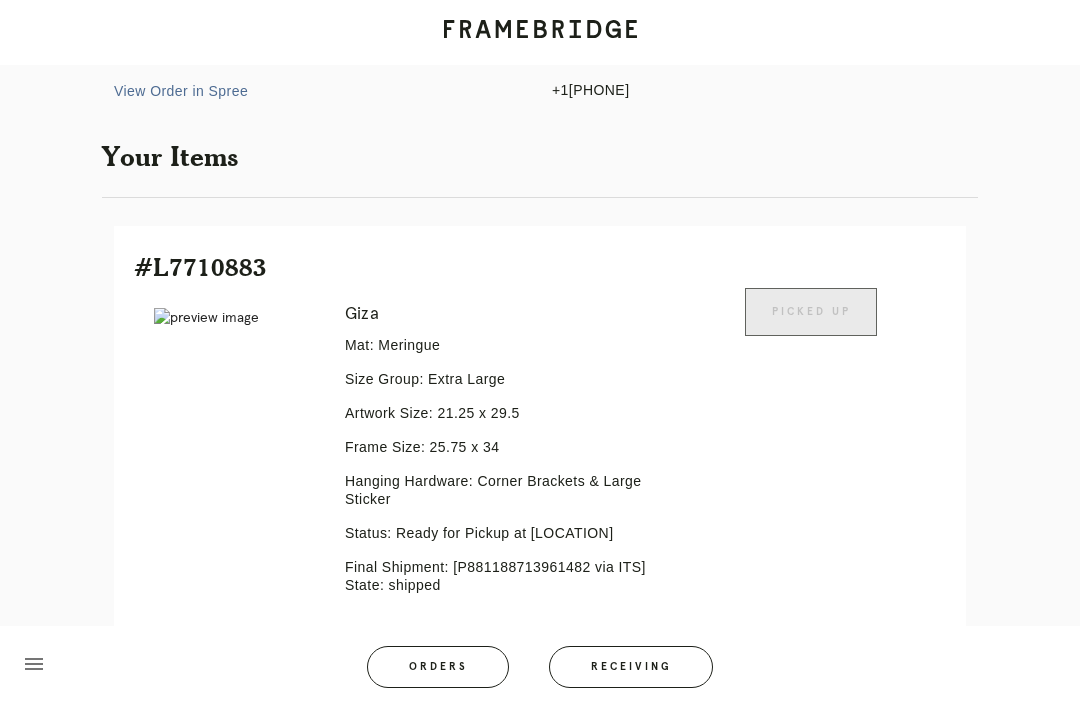scroll, scrollTop: 357, scrollLeft: 0, axis: vertical 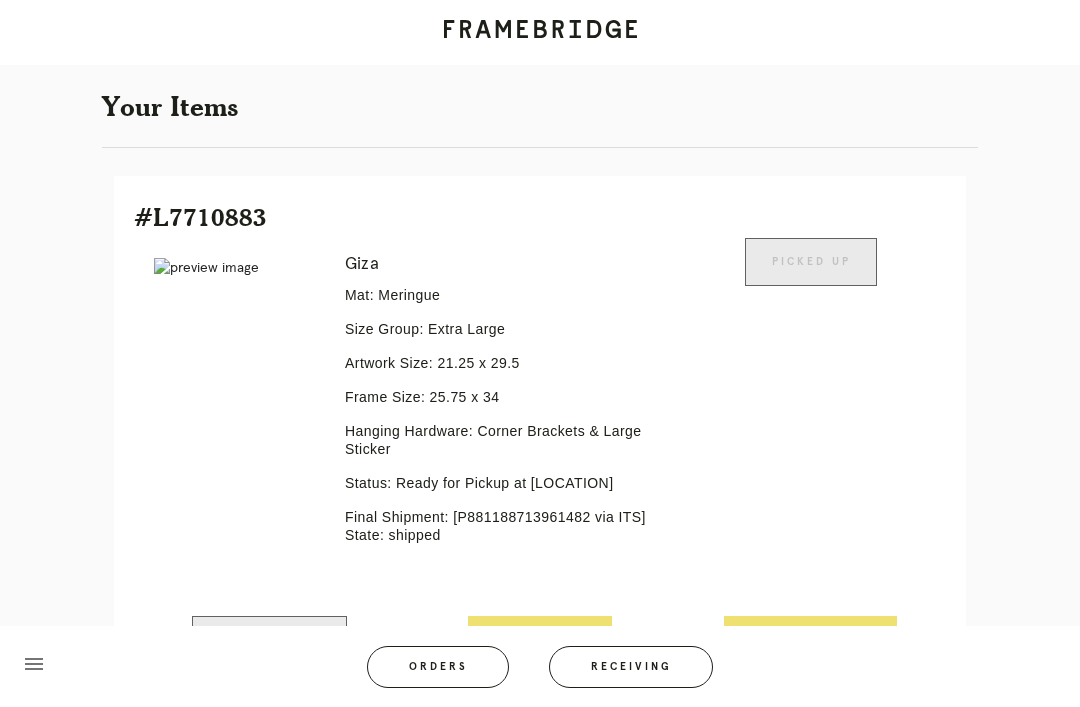 click on "Orders" at bounding box center (438, 667) 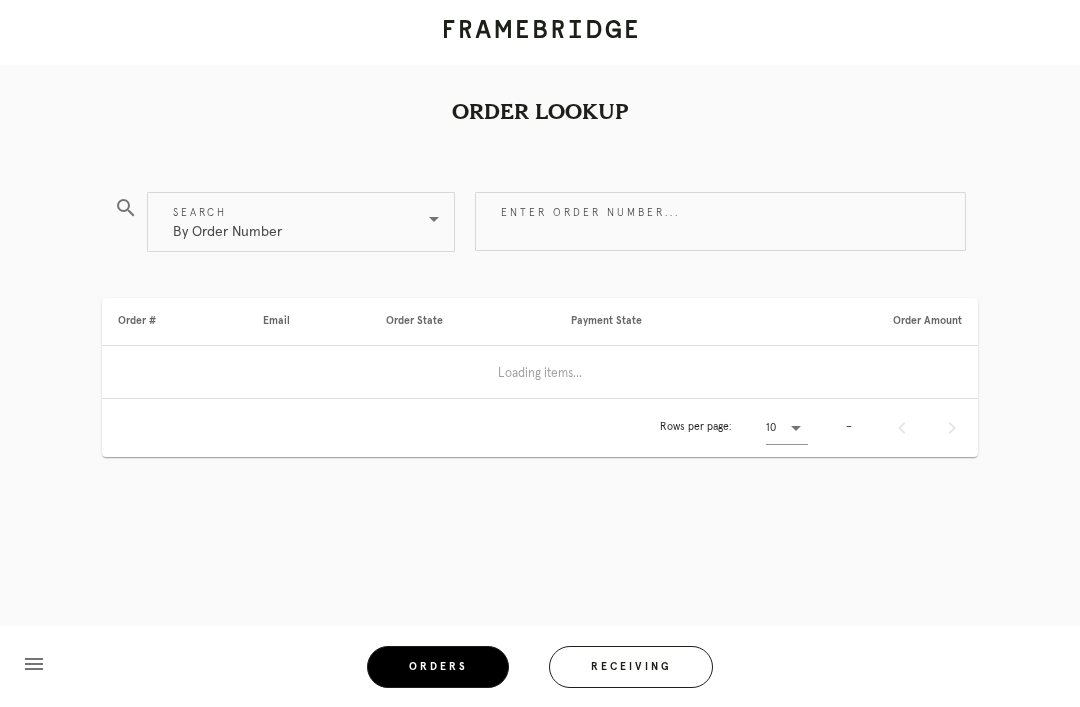 click on "Enter order number..." at bounding box center (720, 221) 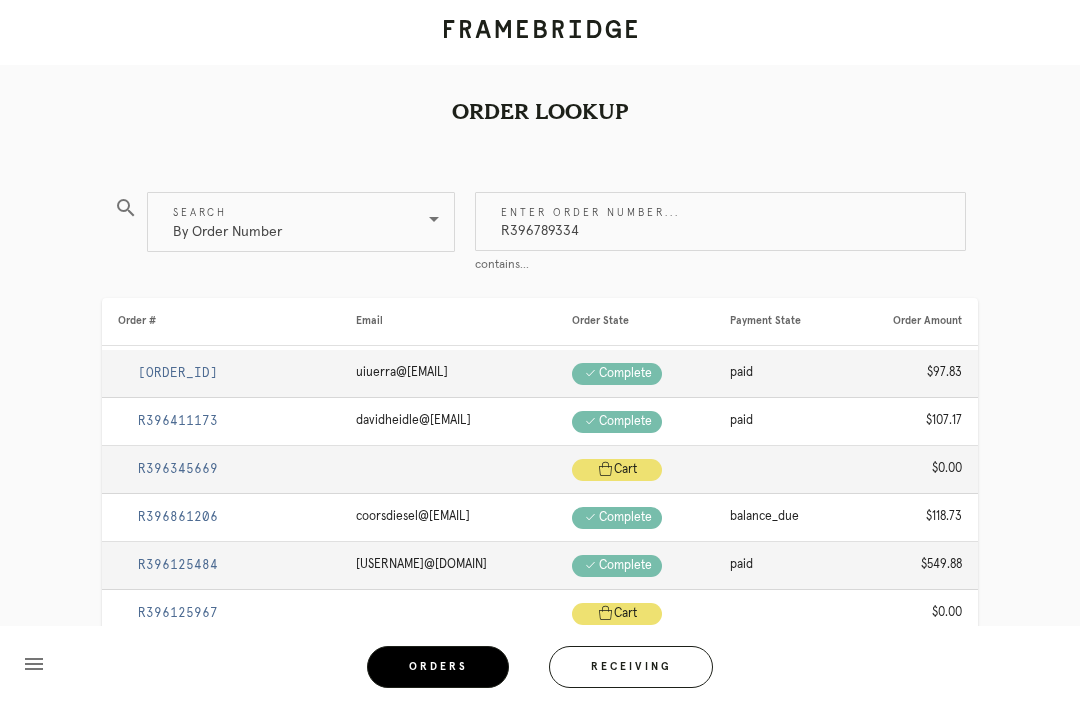 type on "R396789334" 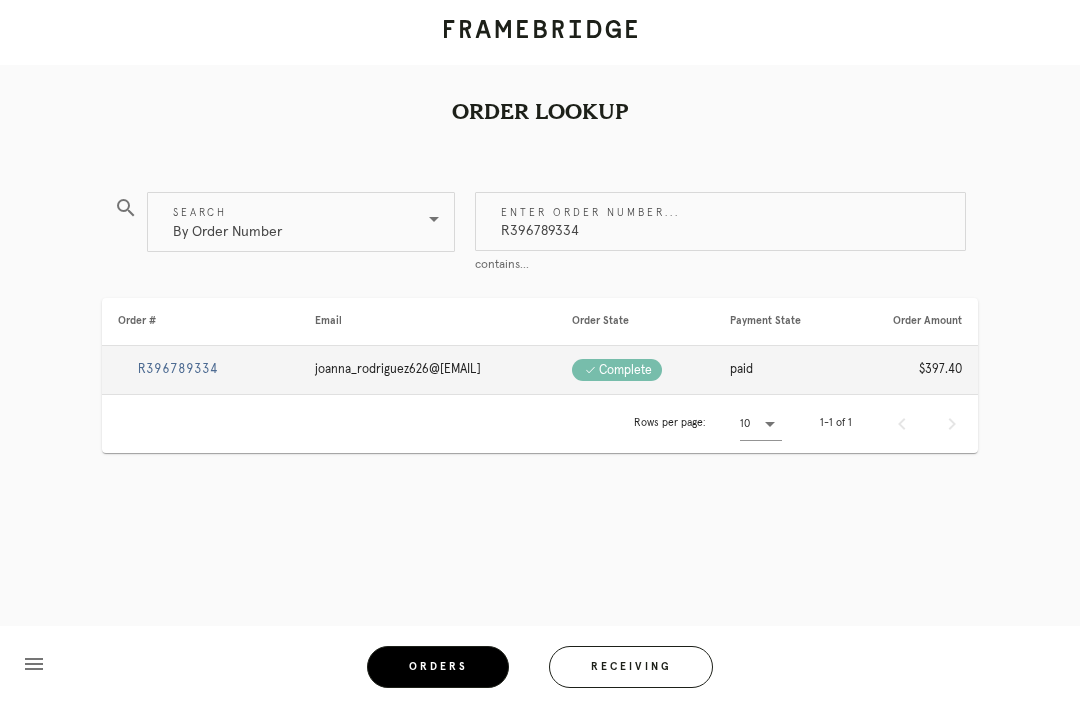 click on "Order Lookup
search Search By Order Number   Enter order number... R396789334 contains...   Order # Email Order State Payment State Order Amount
R396789334
joanna_rodriguez626@[EXAMPLE.COM]
Check
.a {
fill: #1d2019;
}
complete
paid
$397.40
Rows per page: 10 1-1 of 1   menu
Orders
Receiving
Logged in as:   matt.curley@[EXAMPLE.COM]   76th and 3rd
Logout" at bounding box center [540, 307] 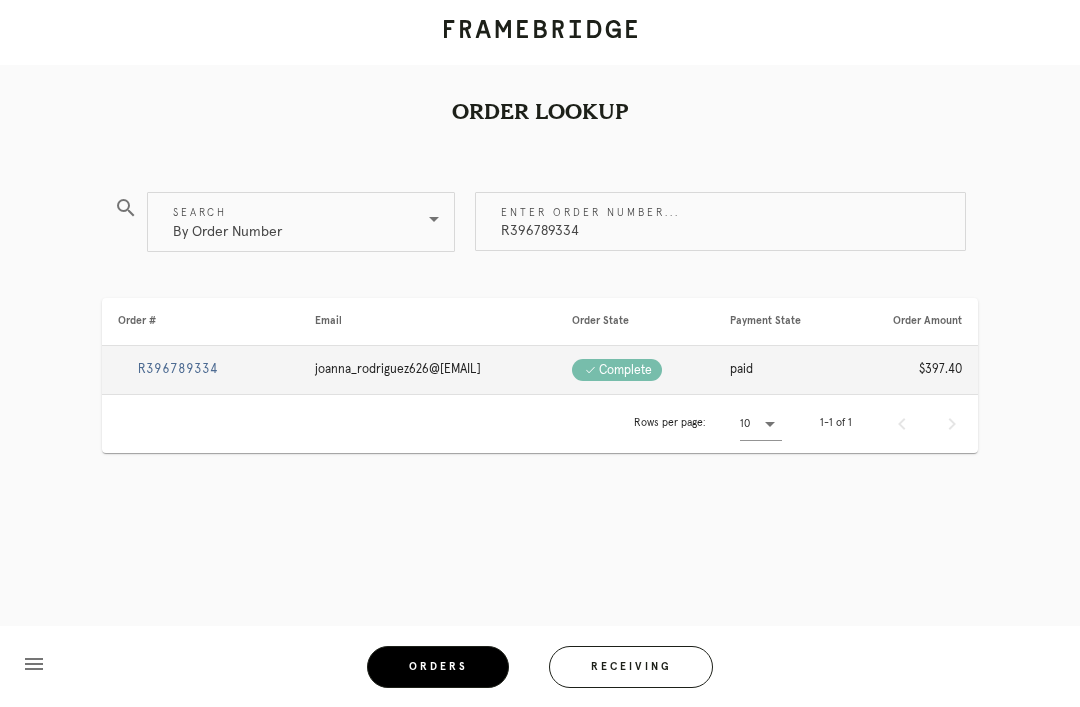 click on "R396789334" at bounding box center [200, 370] 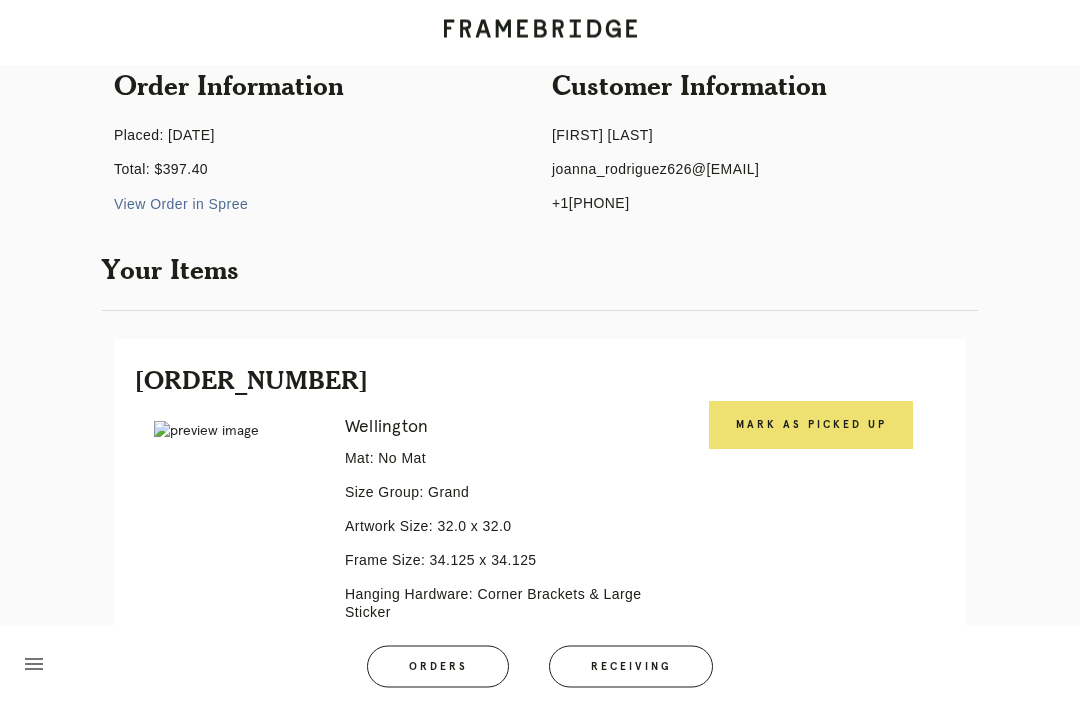 click on "Mark as Picked Up" at bounding box center (811, 426) 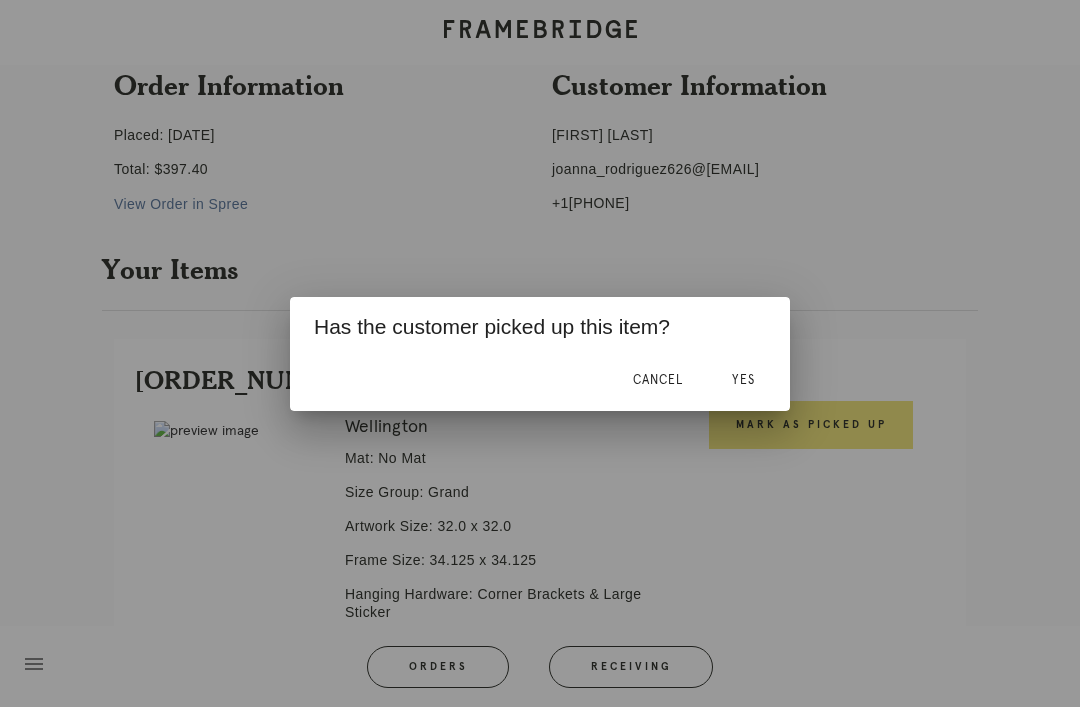 click on "Yes" at bounding box center [743, 381] 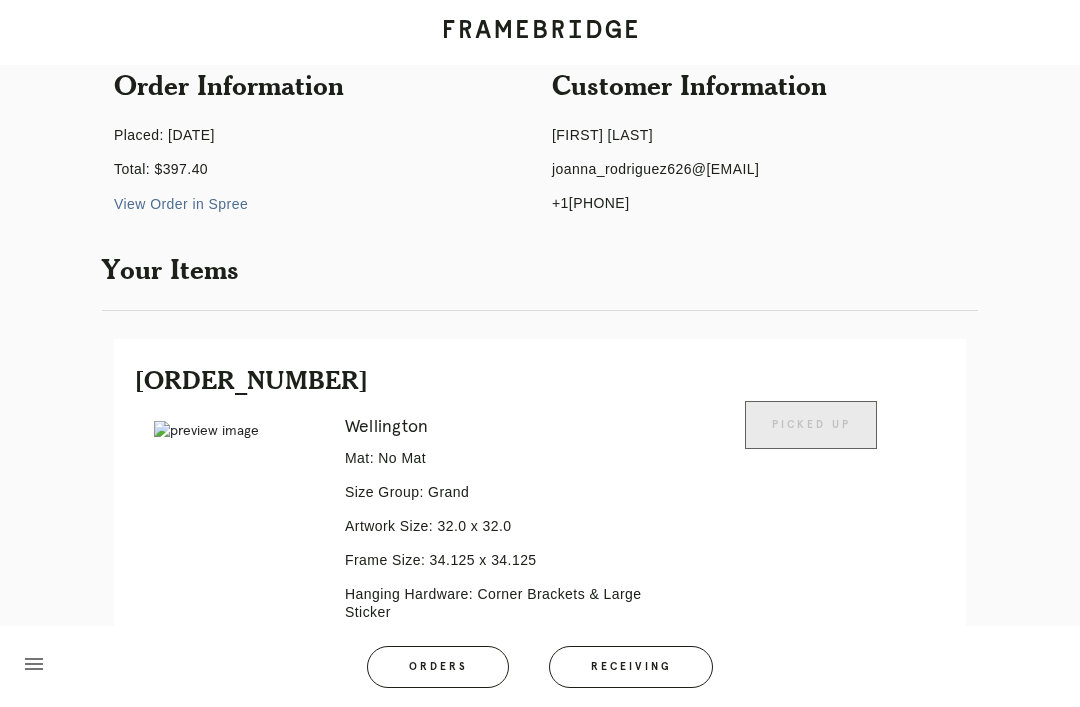 scroll, scrollTop: 446, scrollLeft: 0, axis: vertical 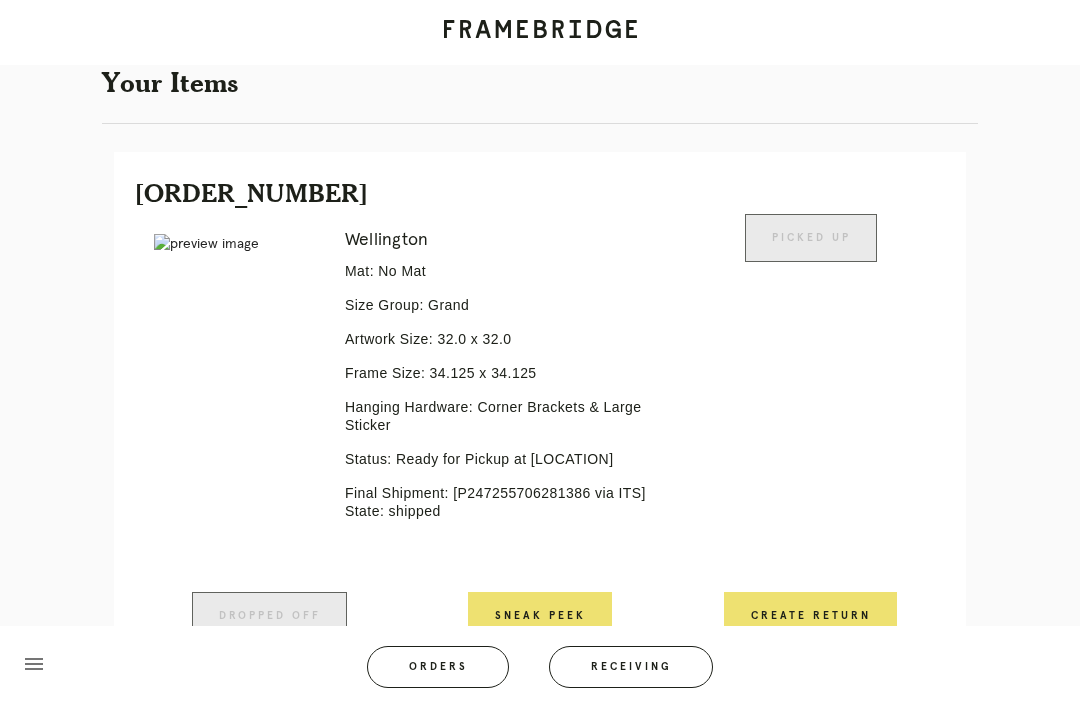 click on "Orders" at bounding box center [438, 667] 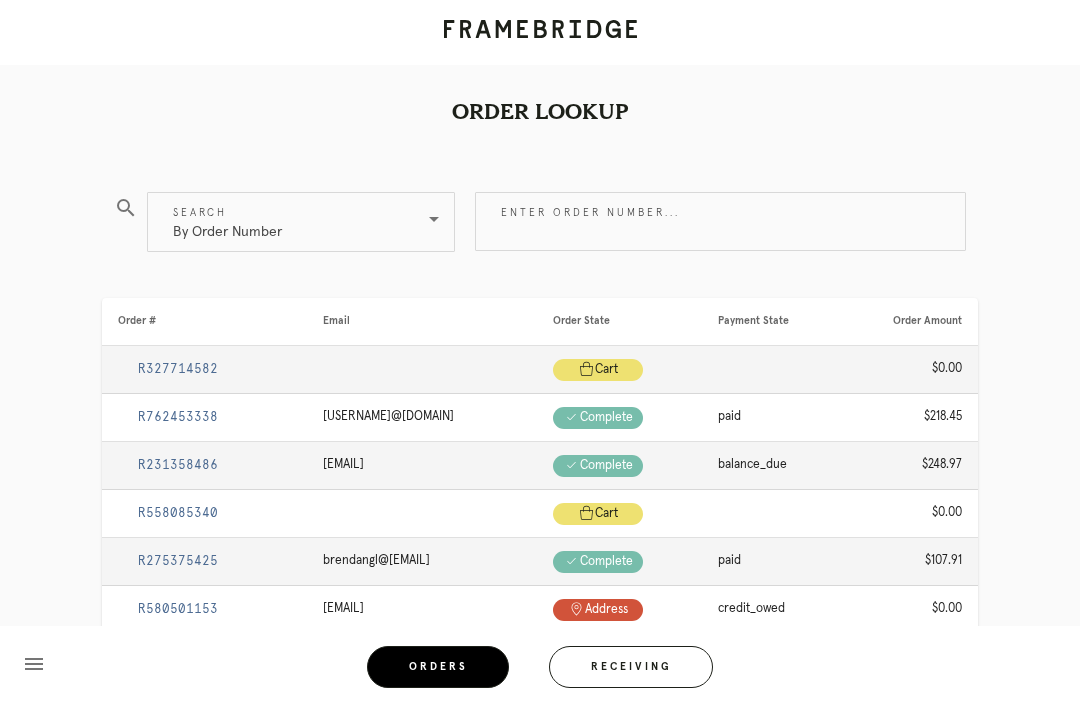 click on "Enter order number..." at bounding box center (720, 221) 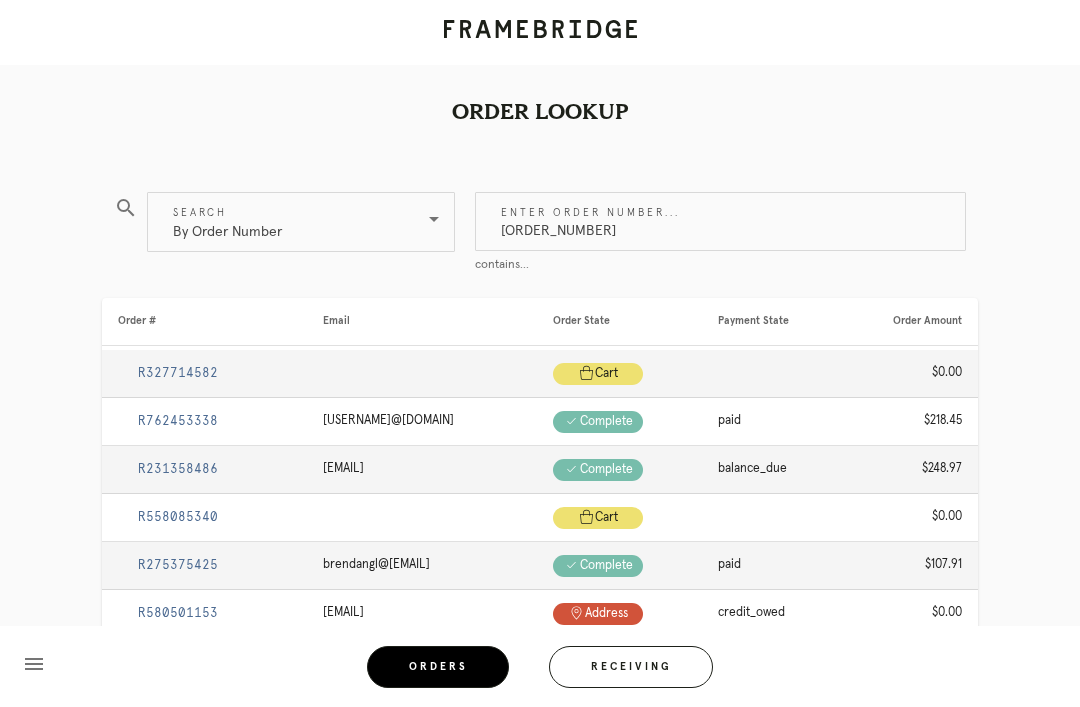 type on "[ORDER_NUMBER]" 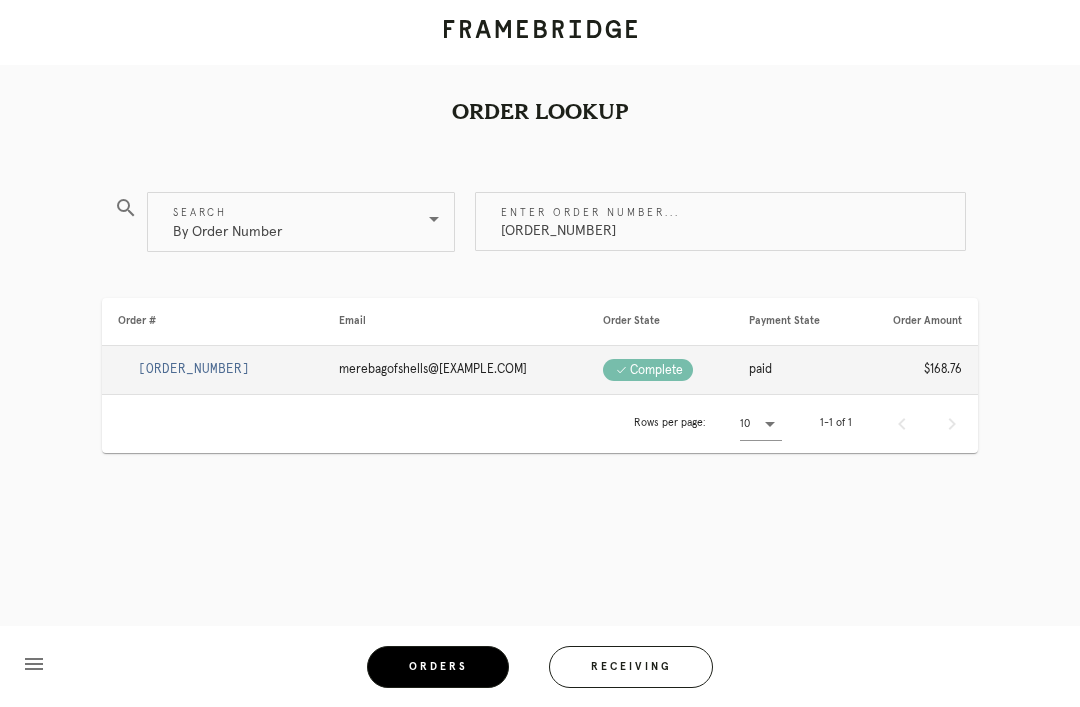 click on "[ORDER_NUMBER]" at bounding box center [212, 370] 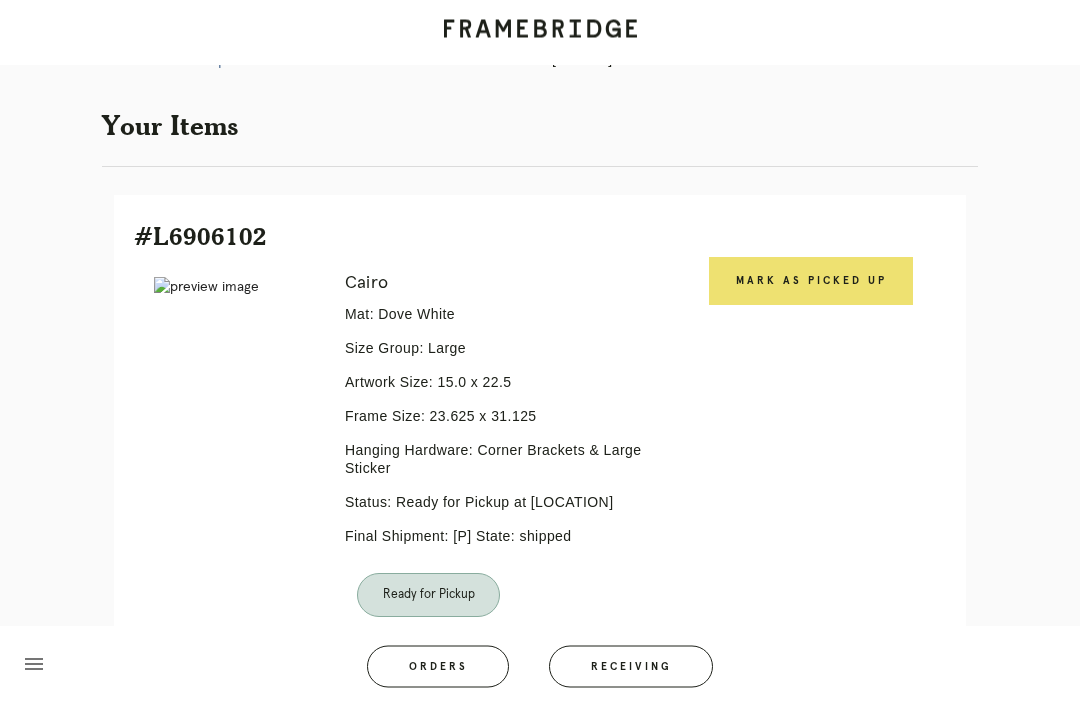 click on "Mark as Picked Up" at bounding box center [811, 282] 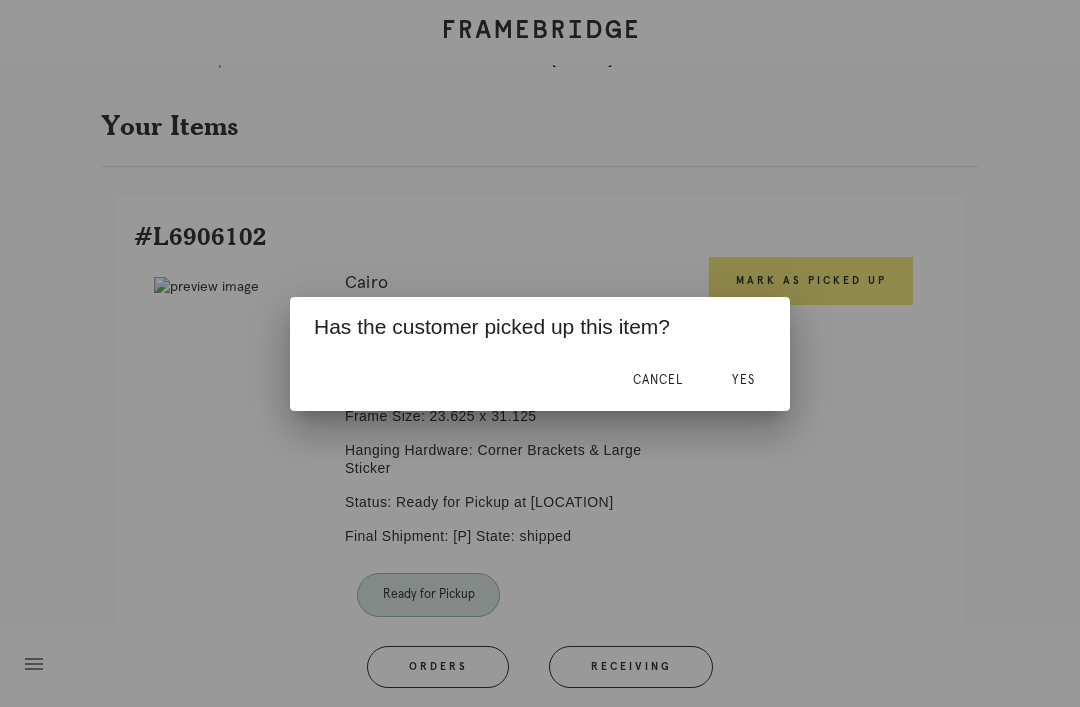 click on "Yes" at bounding box center (743, 380) 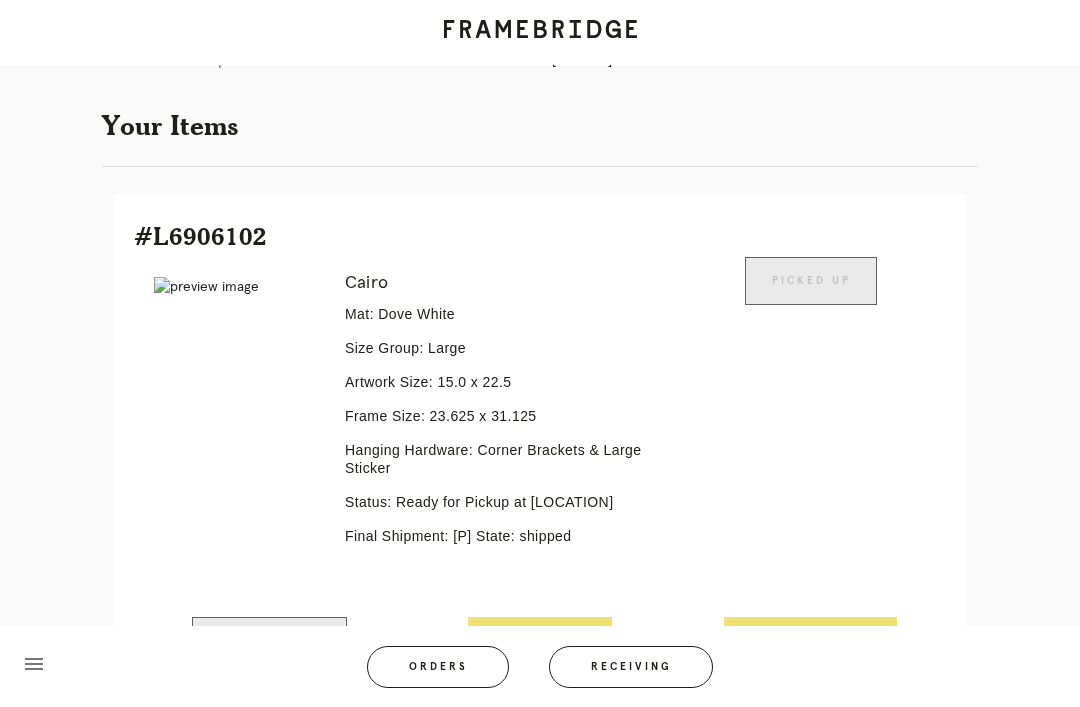 click on "Orders" at bounding box center (438, 667) 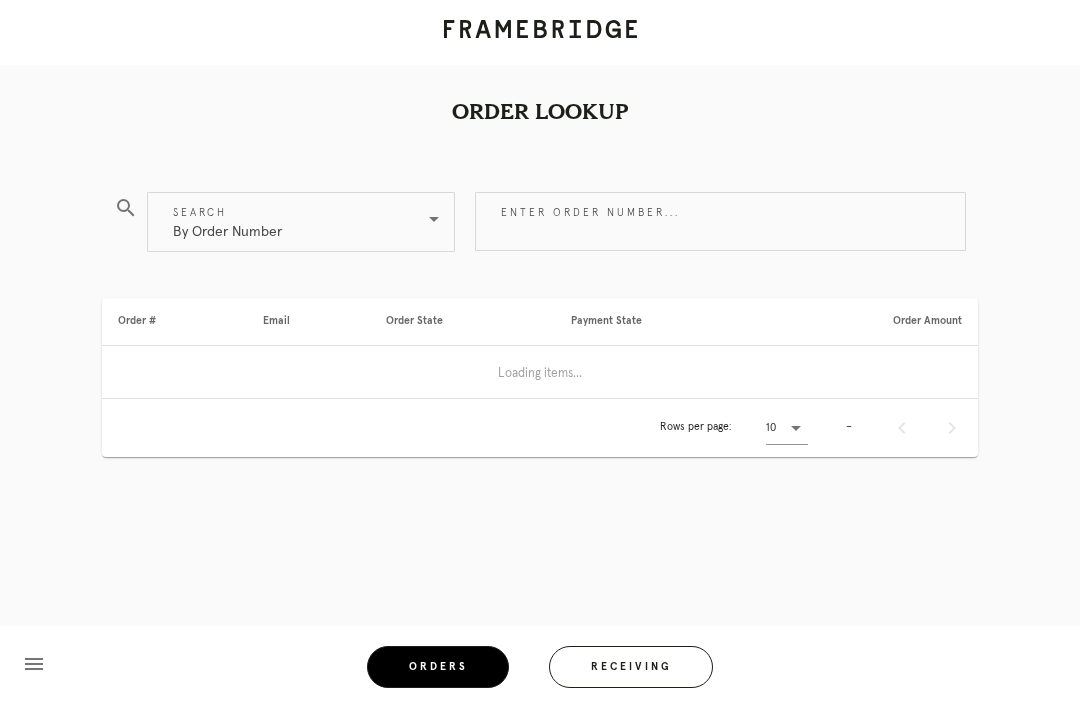 click on "Enter order number..." at bounding box center (720, 221) 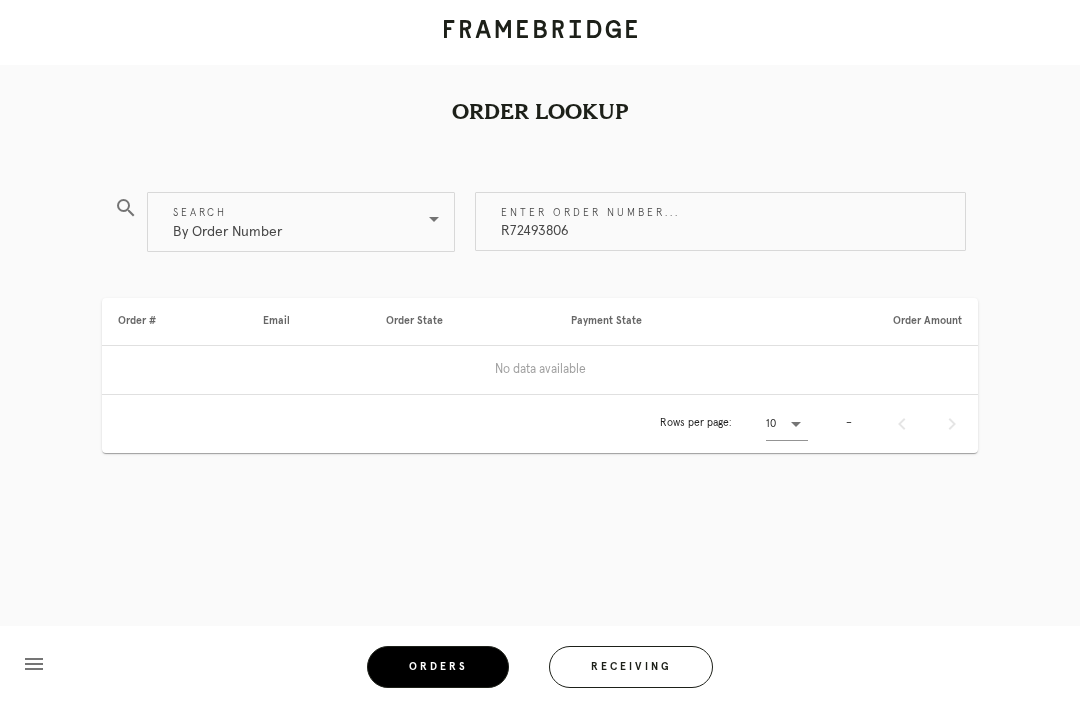 click on "R72493806" at bounding box center (720, 221) 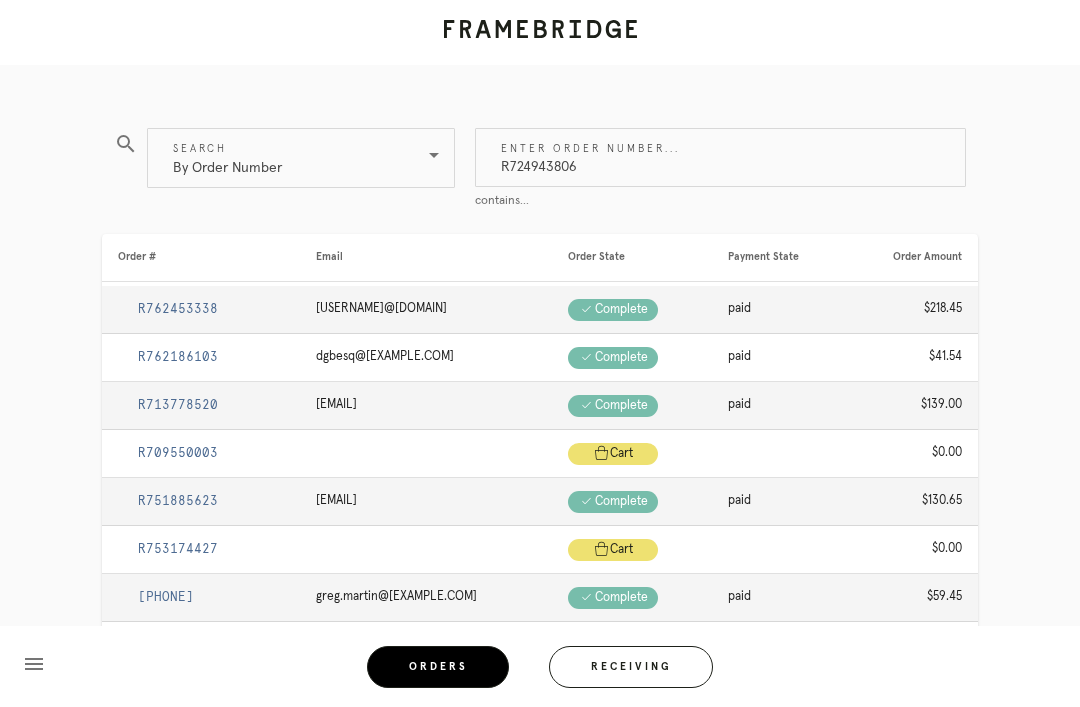 type on "R724943806" 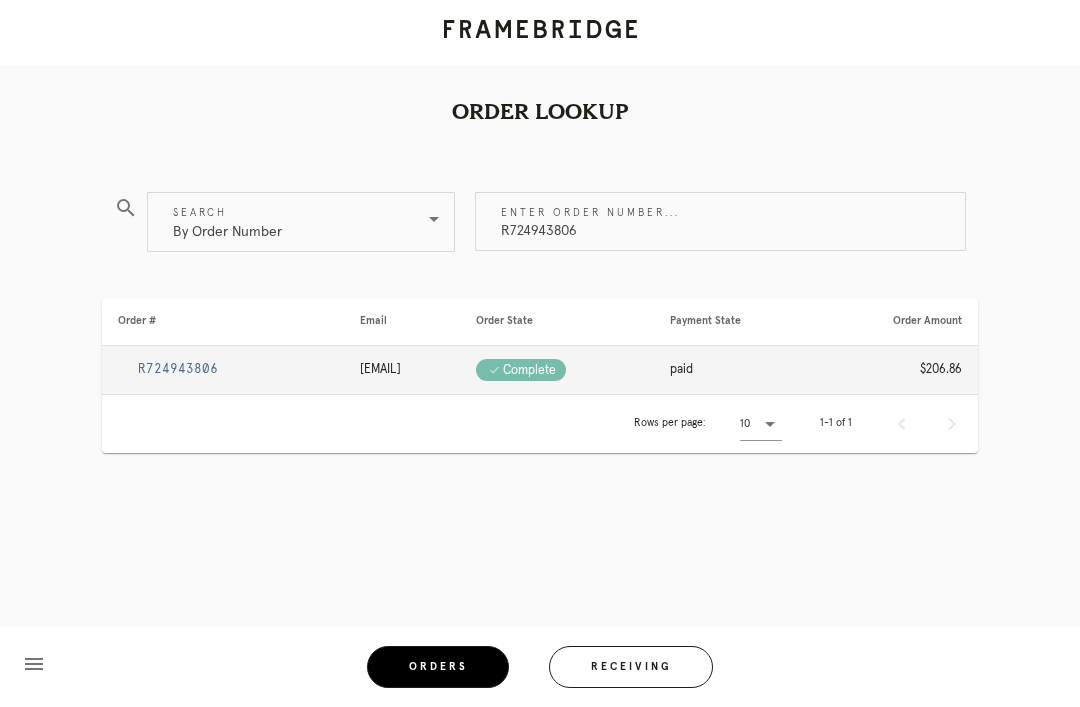 click on "R724943806" at bounding box center [178, 369] 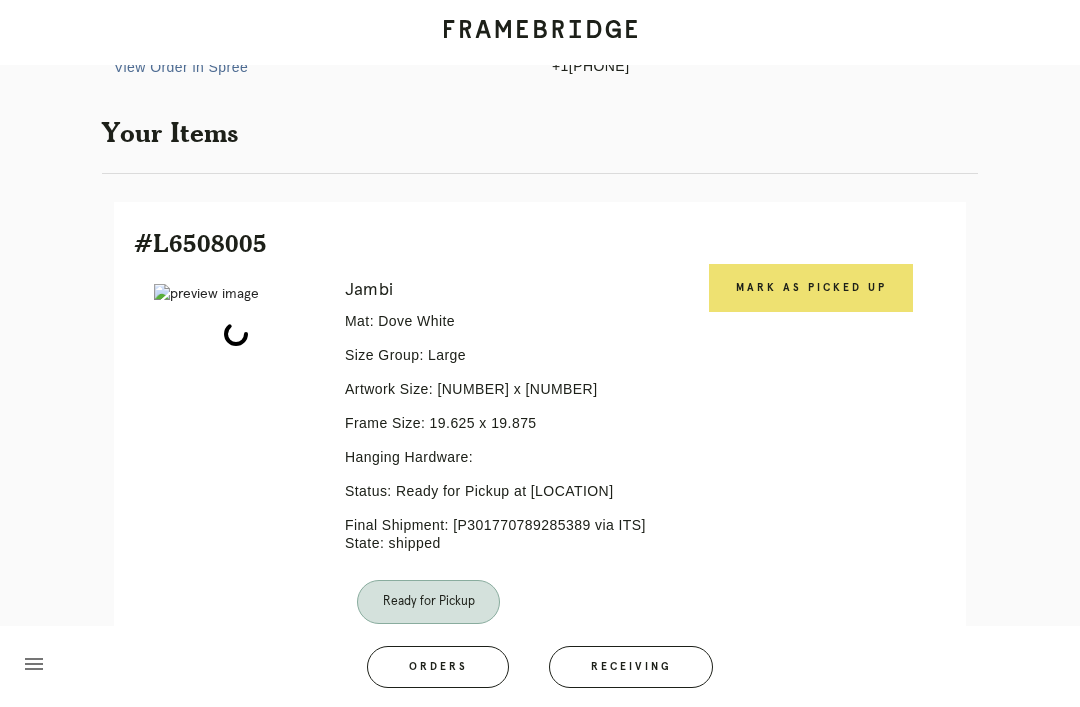 scroll, scrollTop: 322, scrollLeft: 0, axis: vertical 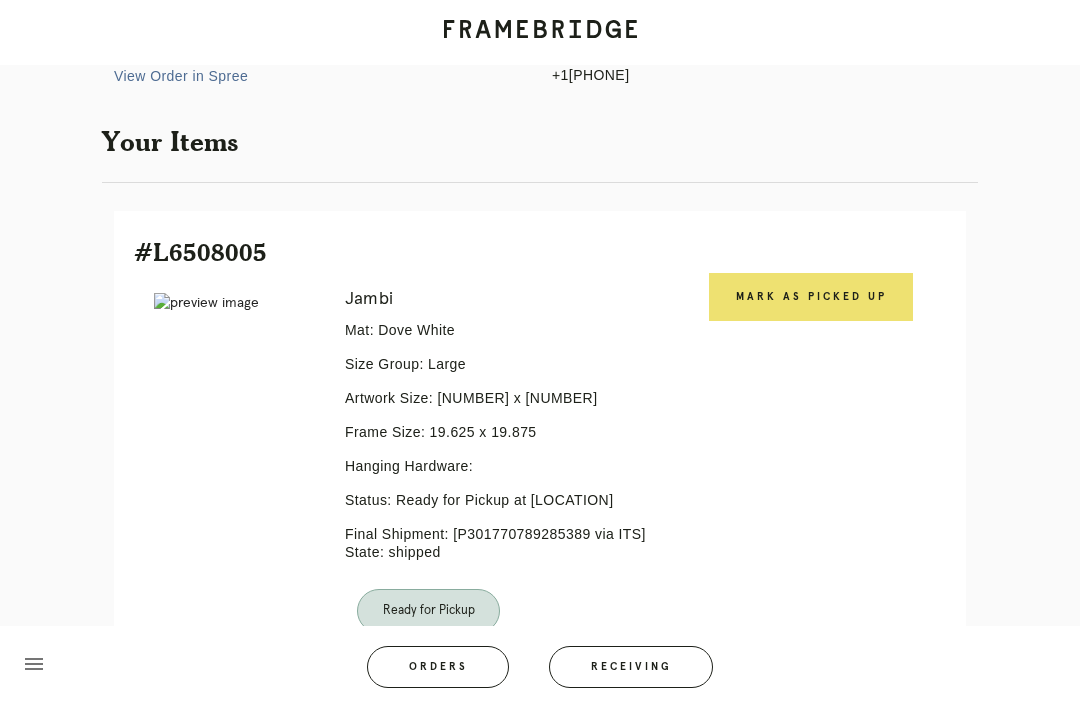 click on "Mark as Picked Up" at bounding box center [811, 297] 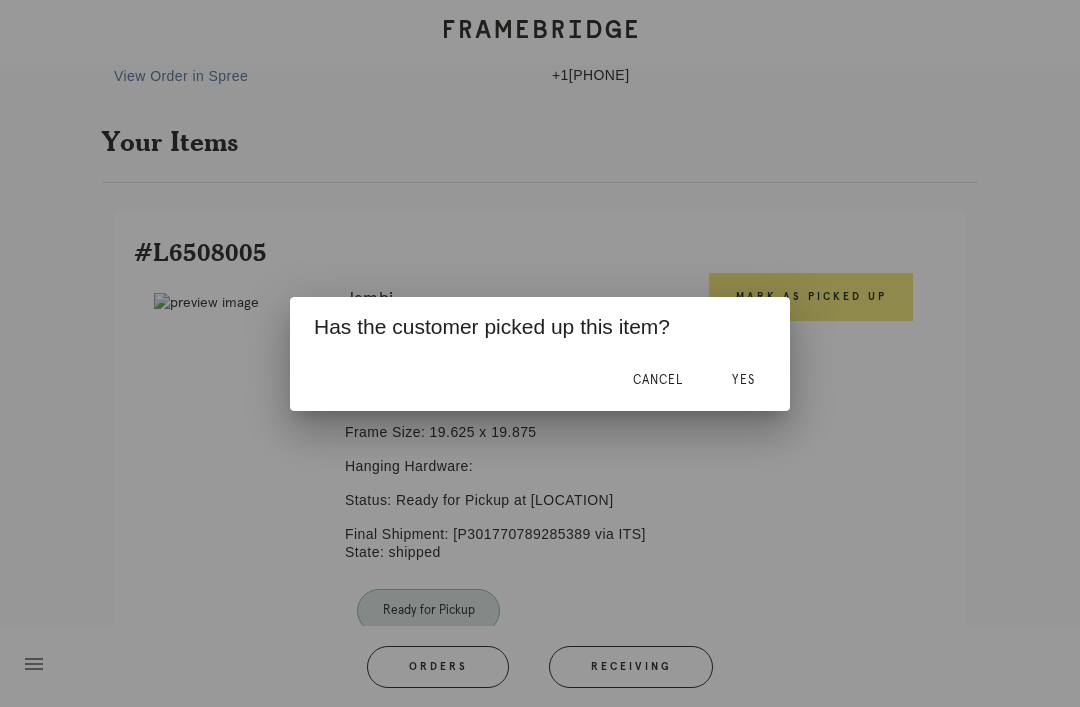 click on "Yes" at bounding box center (743, 381) 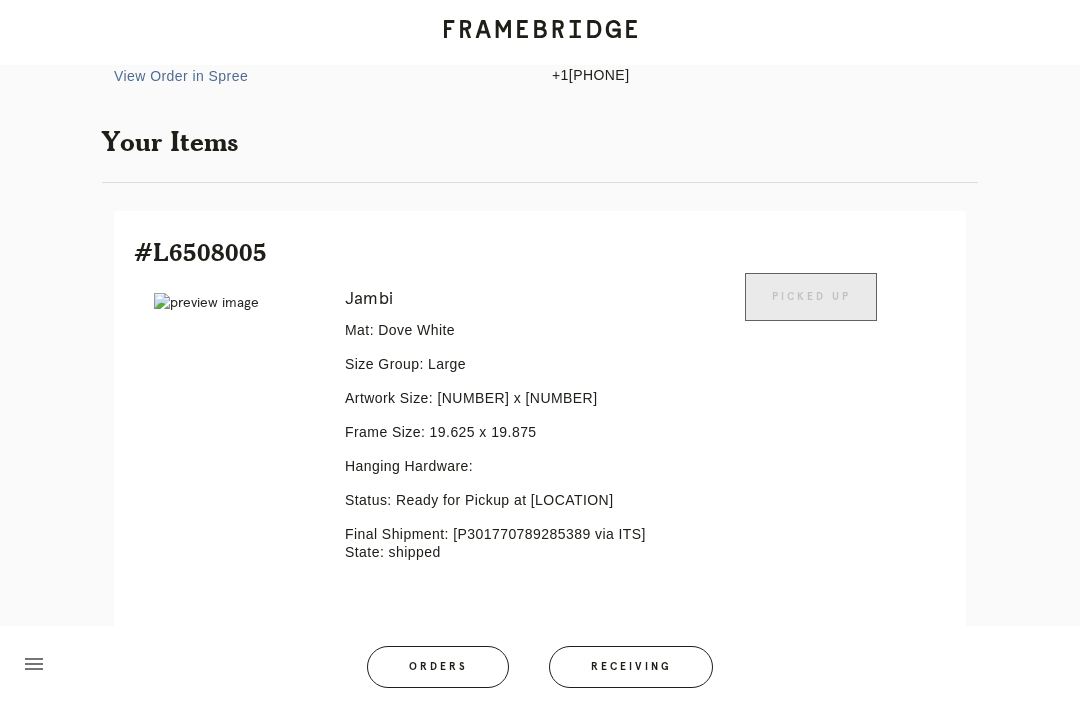 click on "Orders" at bounding box center (438, 667) 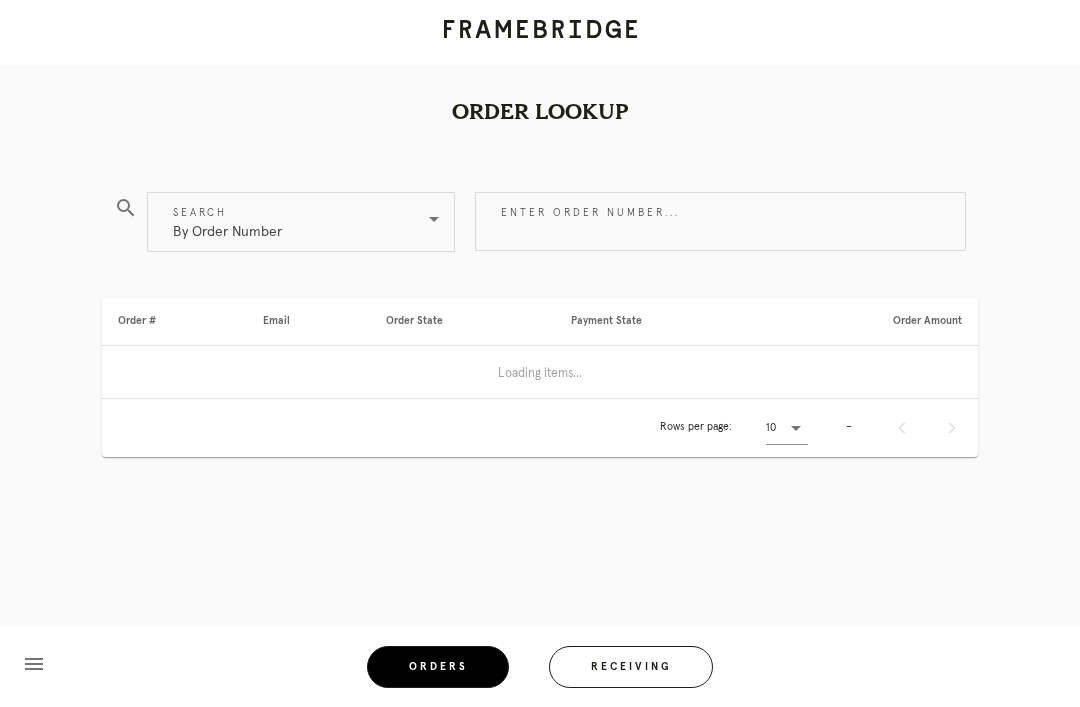 scroll, scrollTop: 0, scrollLeft: 0, axis: both 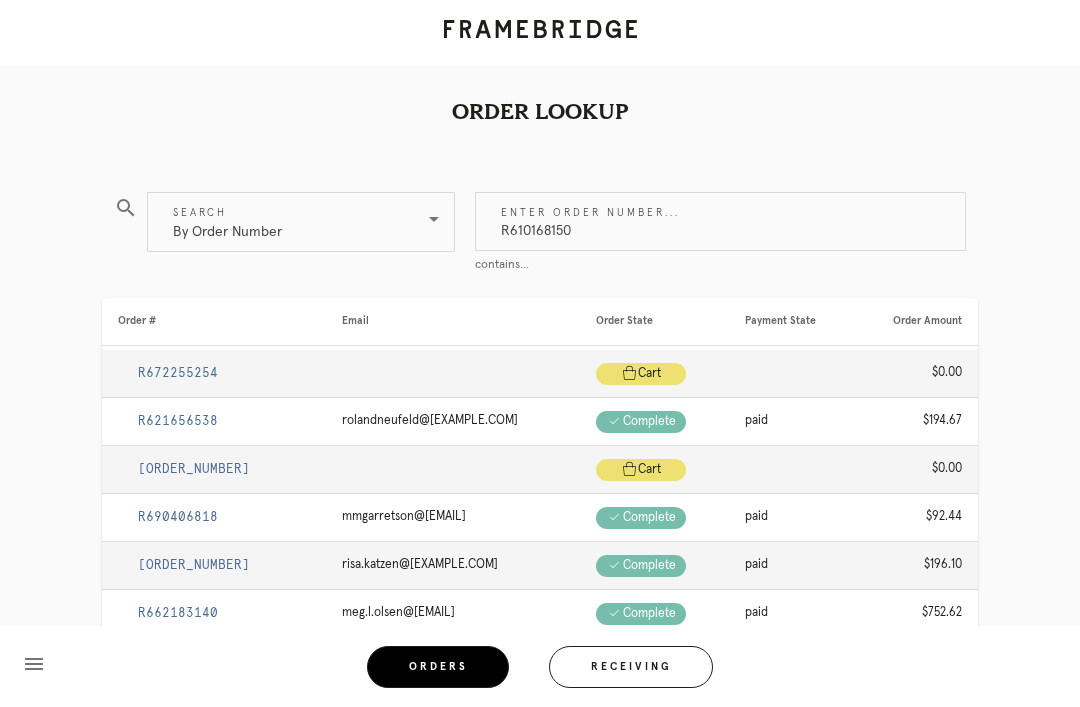 type on "R610168150" 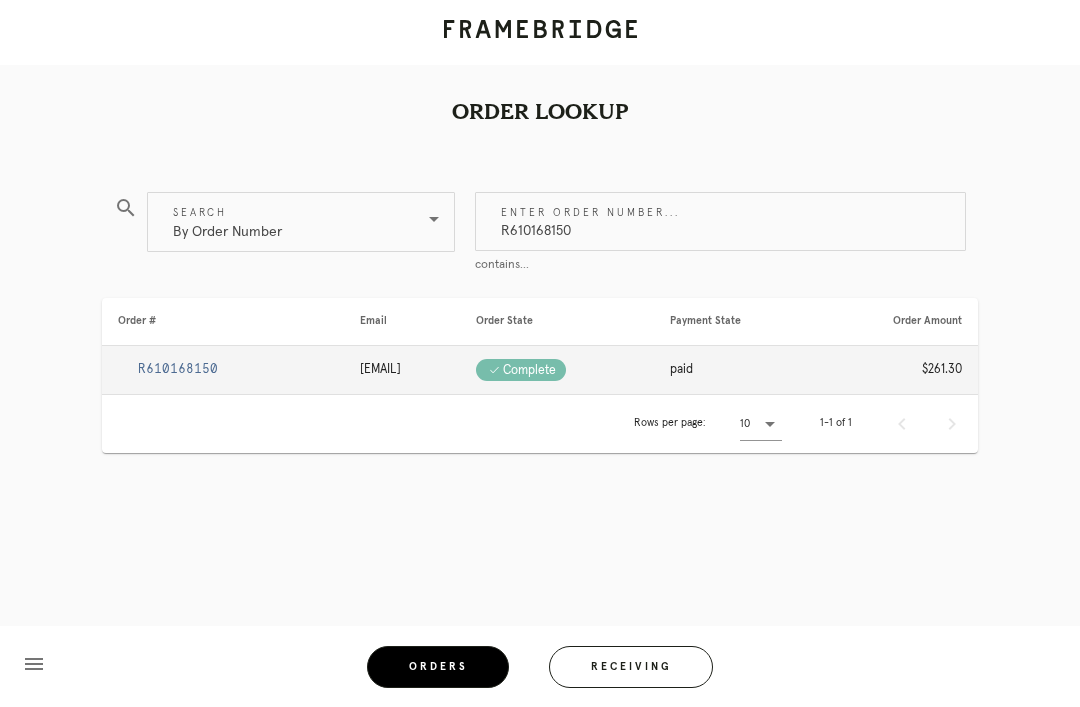 click on "R610168150" at bounding box center [178, 369] 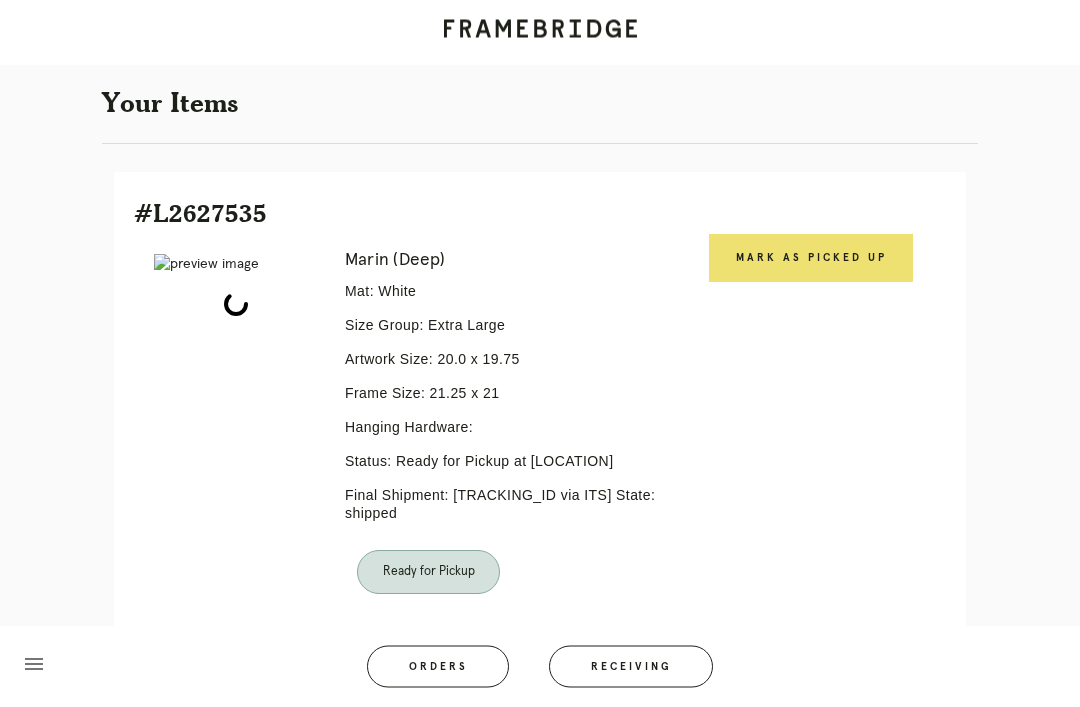 scroll, scrollTop: 357, scrollLeft: 0, axis: vertical 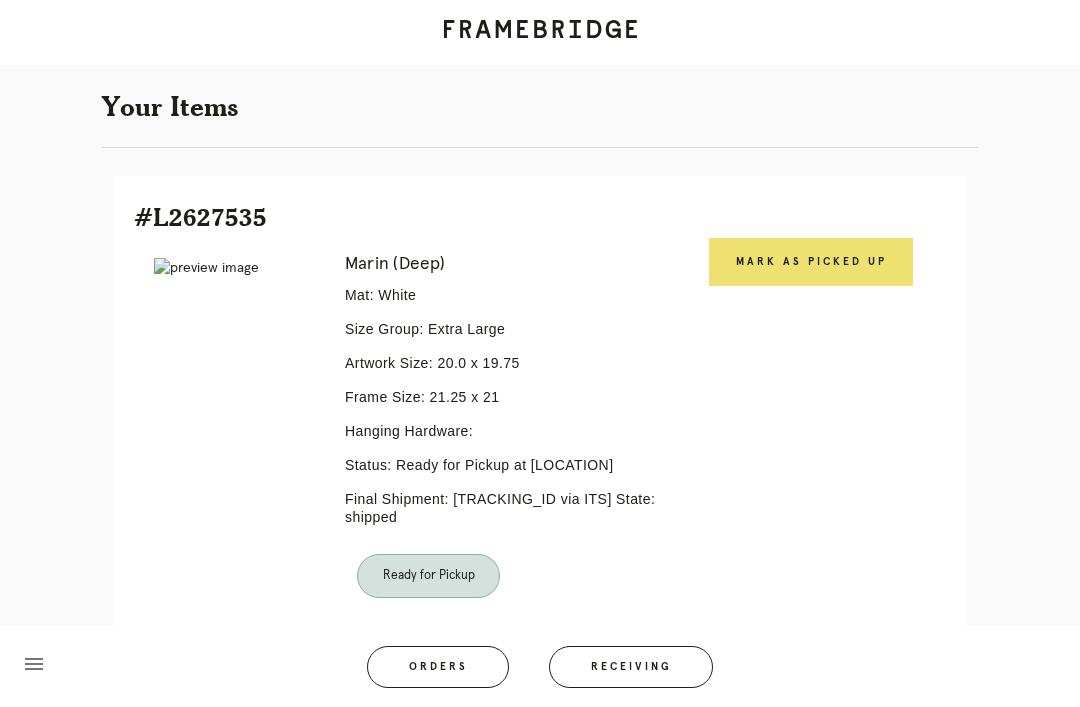 click on "Mark as Picked Up" at bounding box center (811, 262) 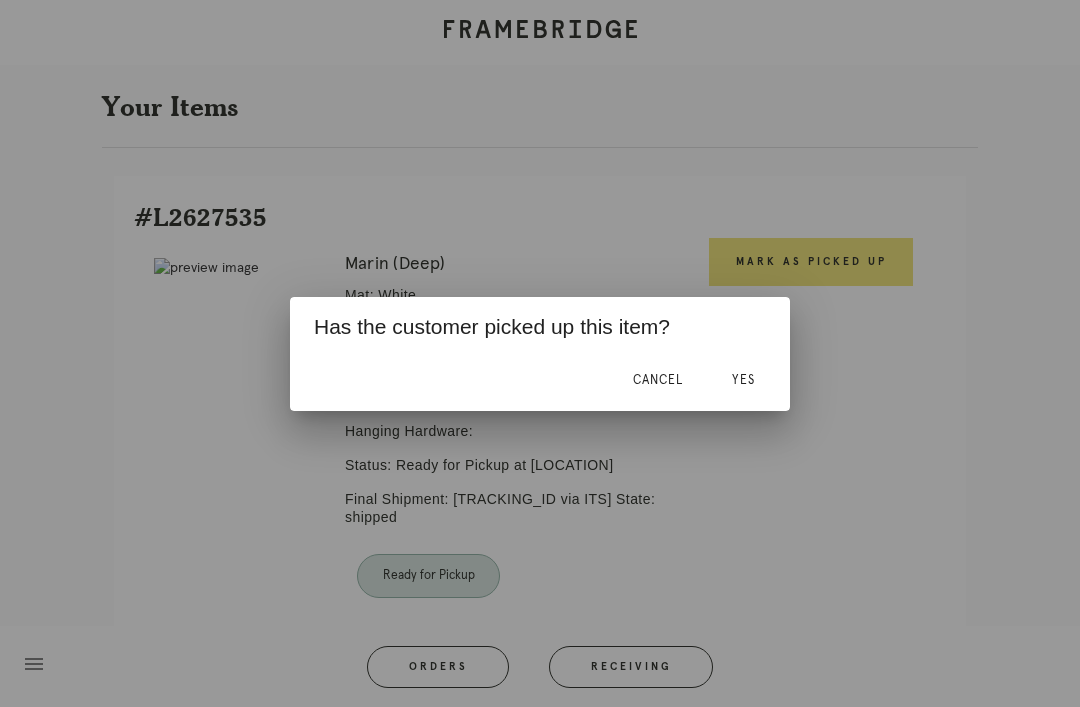 click on "Yes" at bounding box center [743, 380] 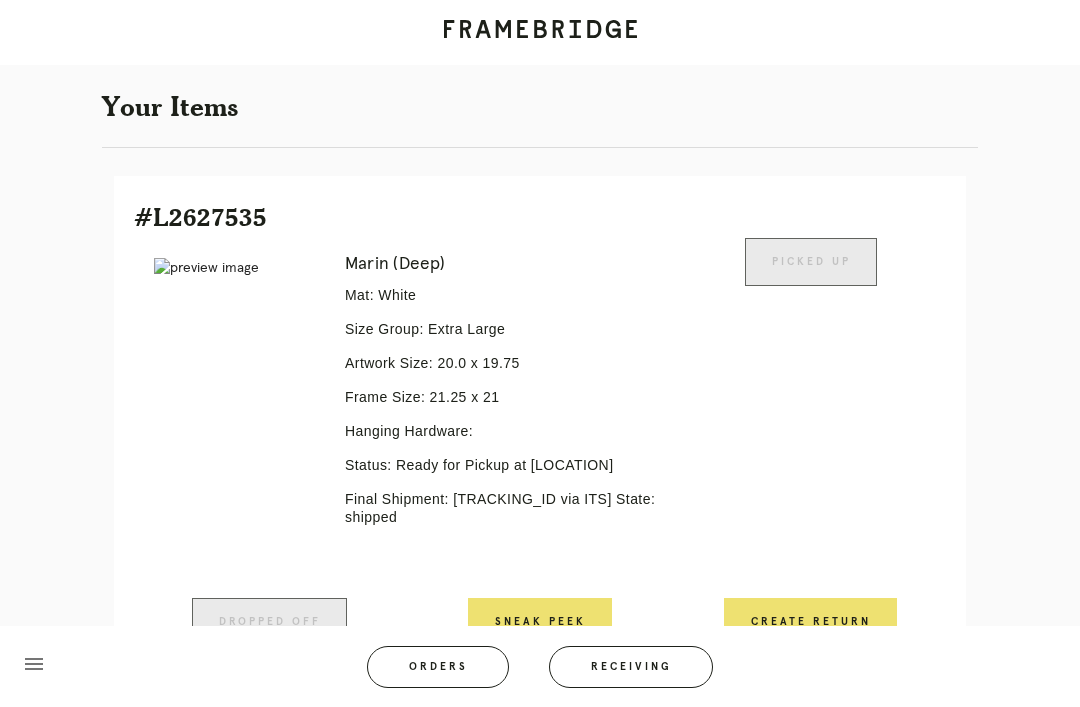click on "Orders" at bounding box center (438, 667) 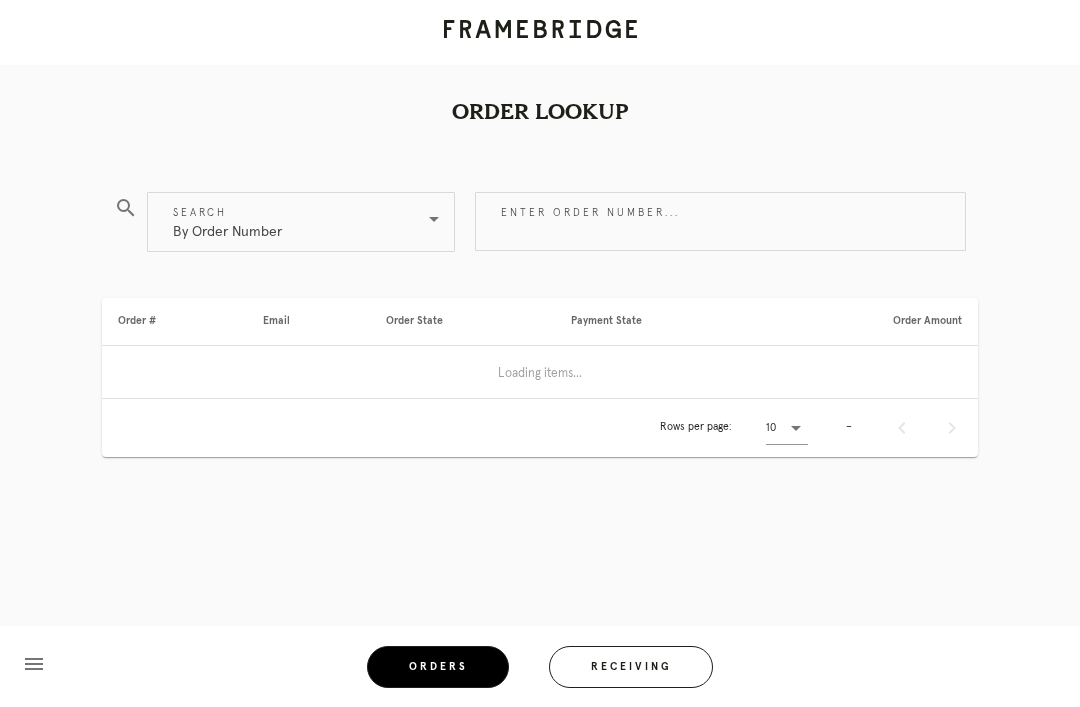 click on "Enter order number..." at bounding box center [720, 221] 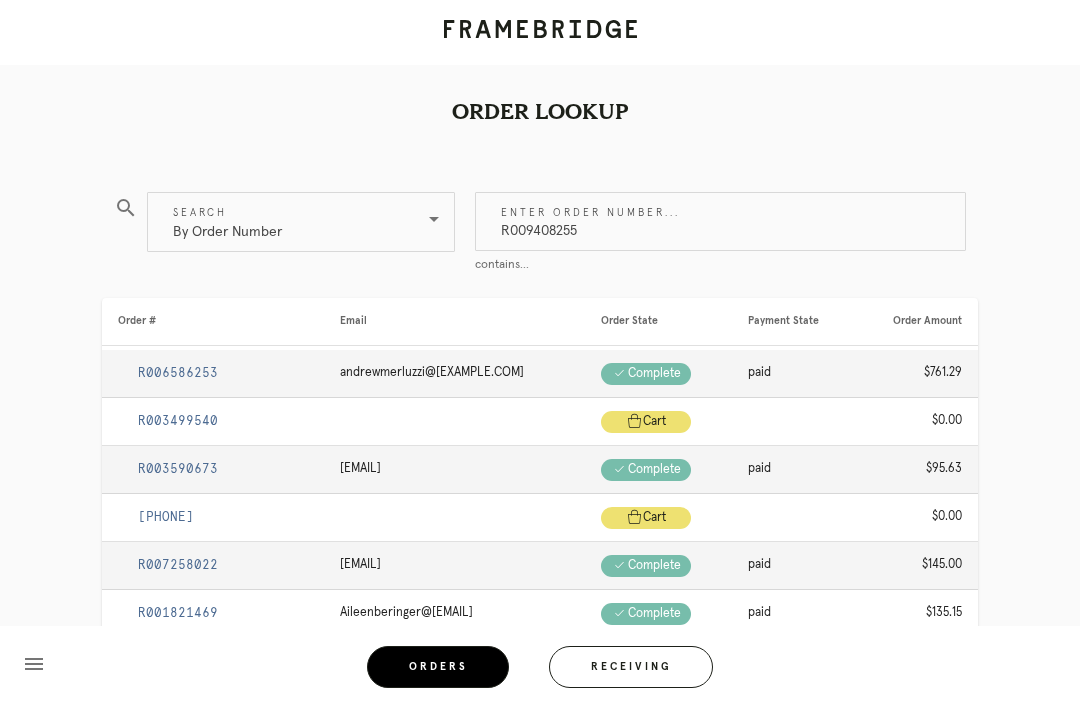 type on "R009408255" 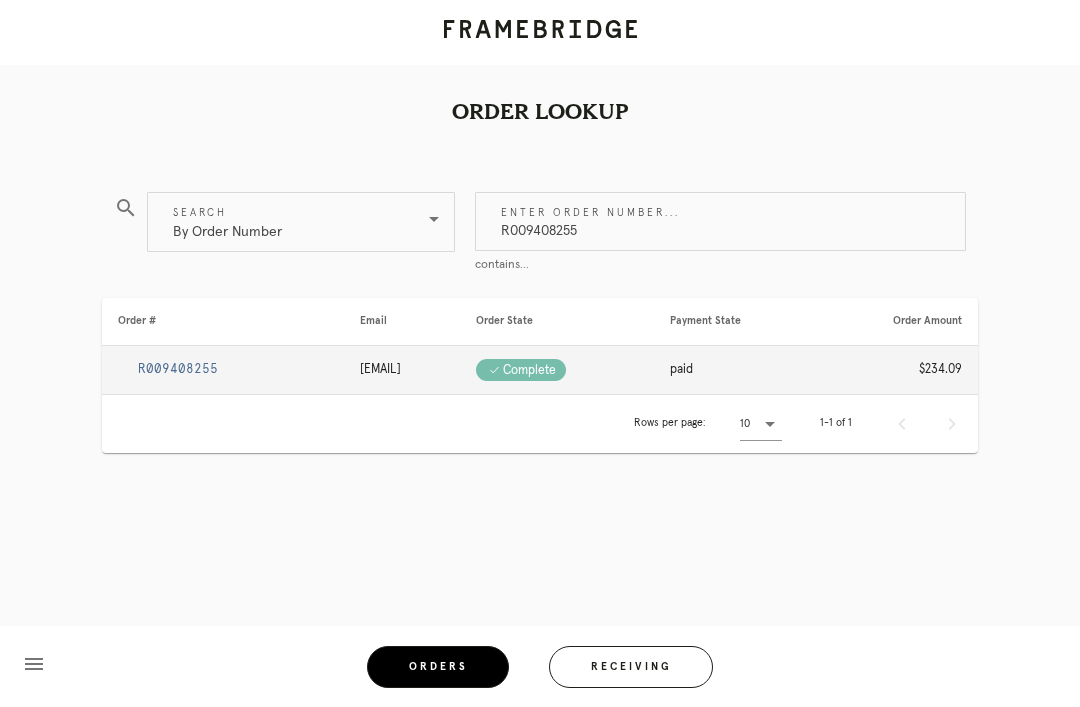 click on "R009408255" at bounding box center [178, 369] 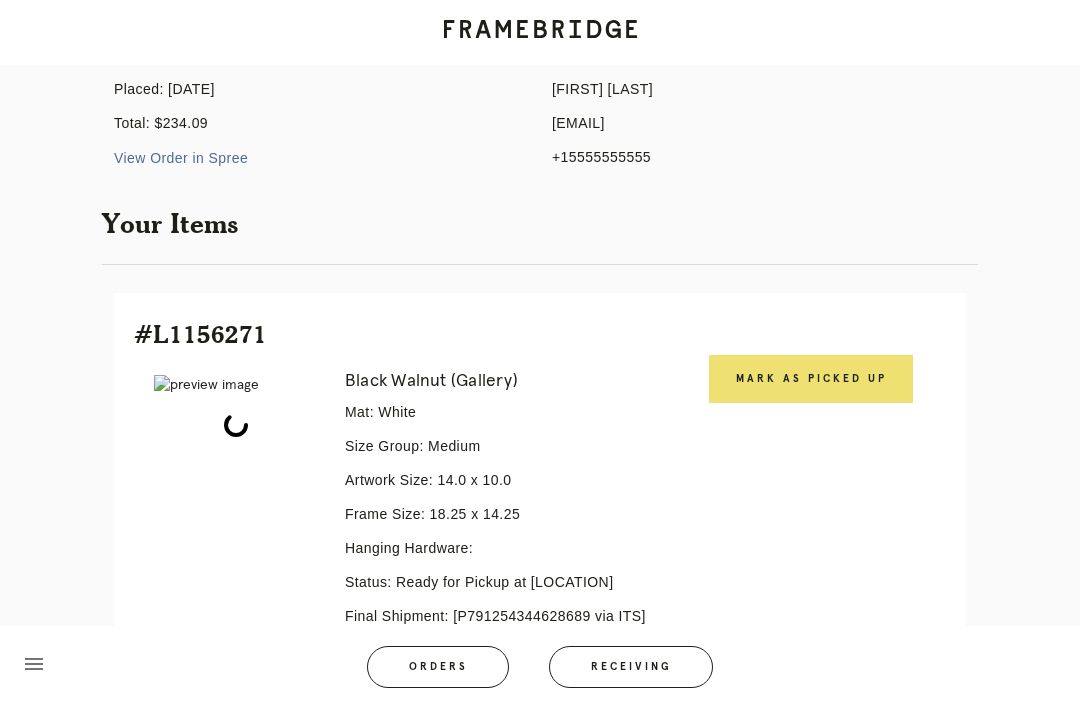 scroll, scrollTop: 238, scrollLeft: 0, axis: vertical 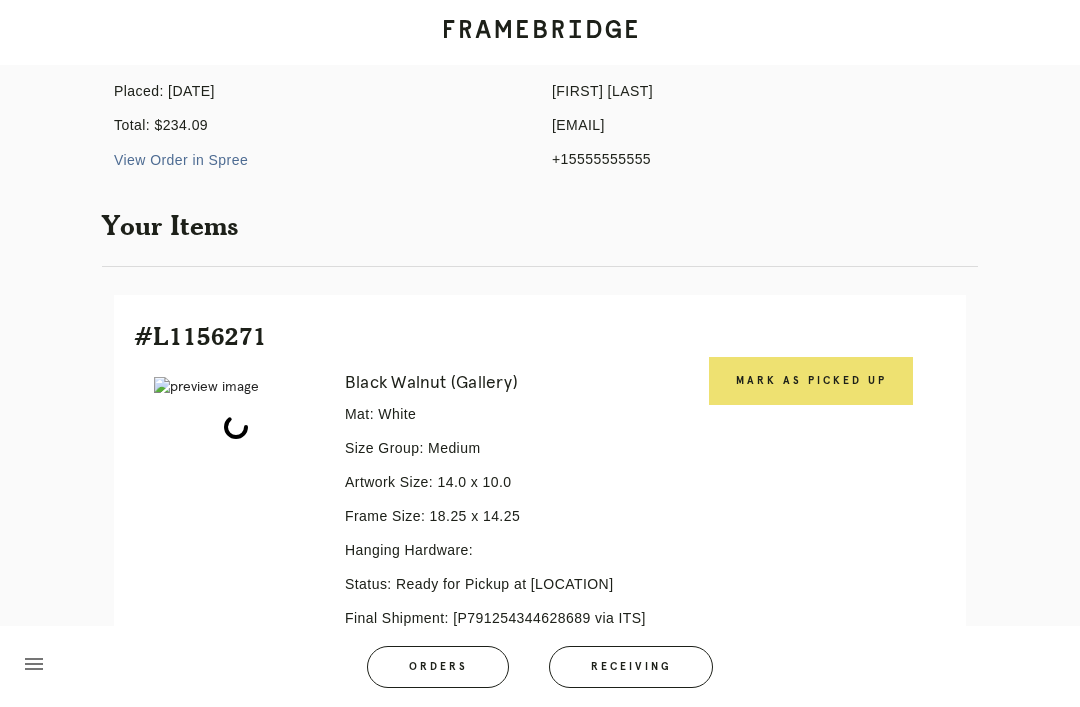 click on "Mark as Picked Up" at bounding box center (811, 381) 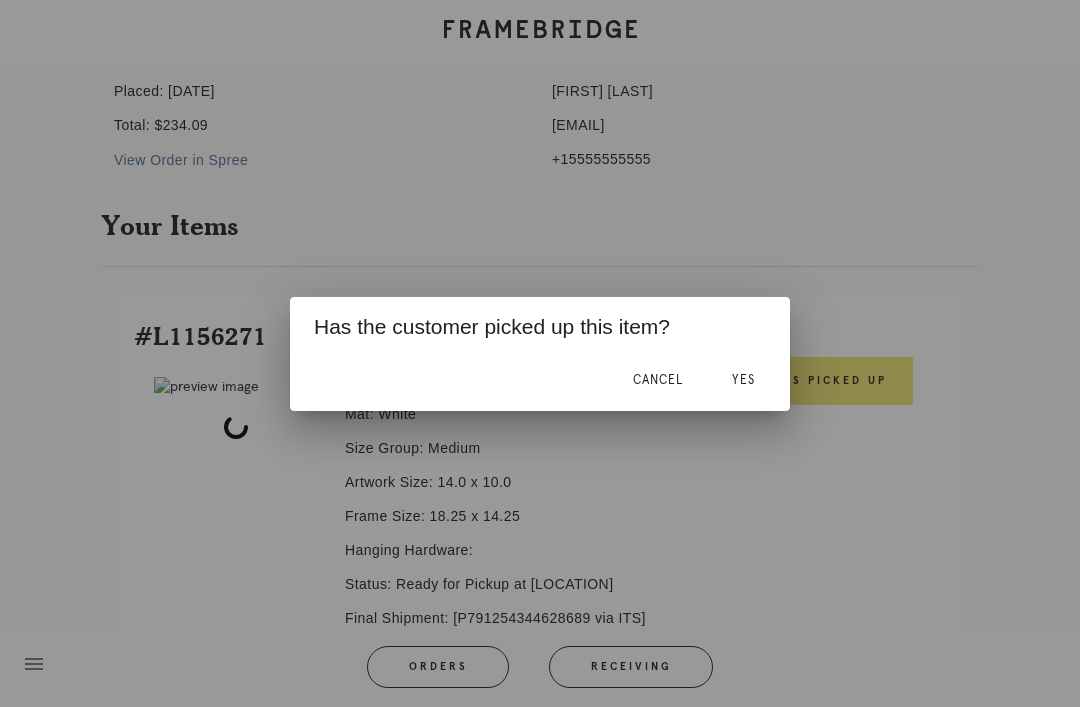 click on "Yes" at bounding box center [743, 381] 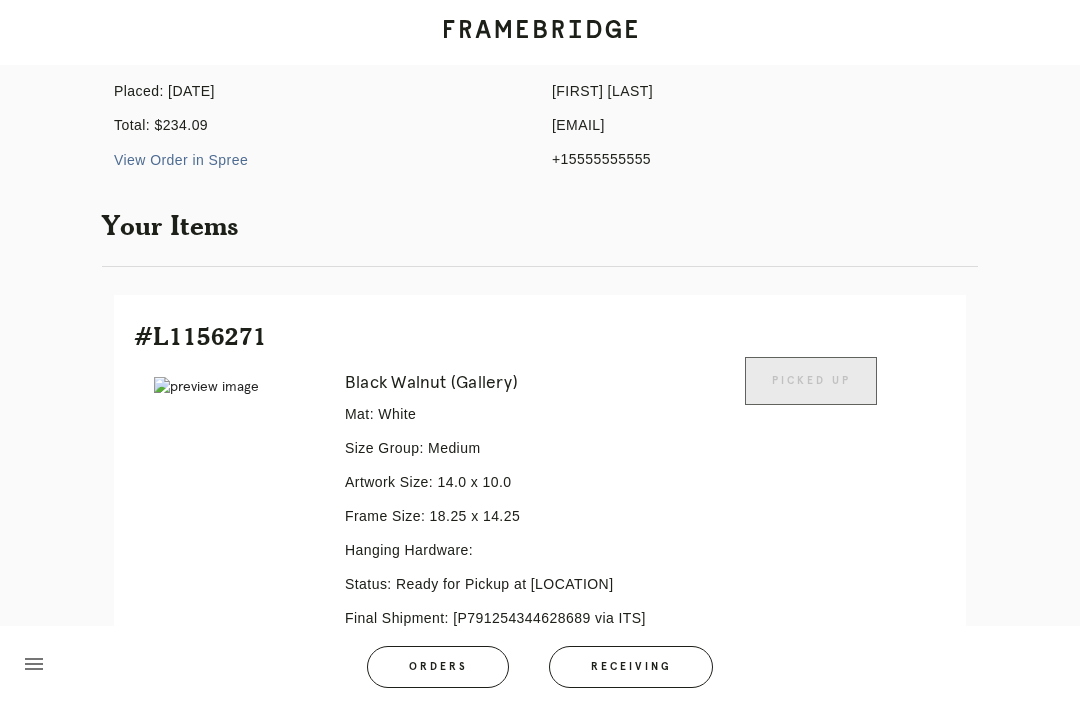 scroll, scrollTop: 428, scrollLeft: 0, axis: vertical 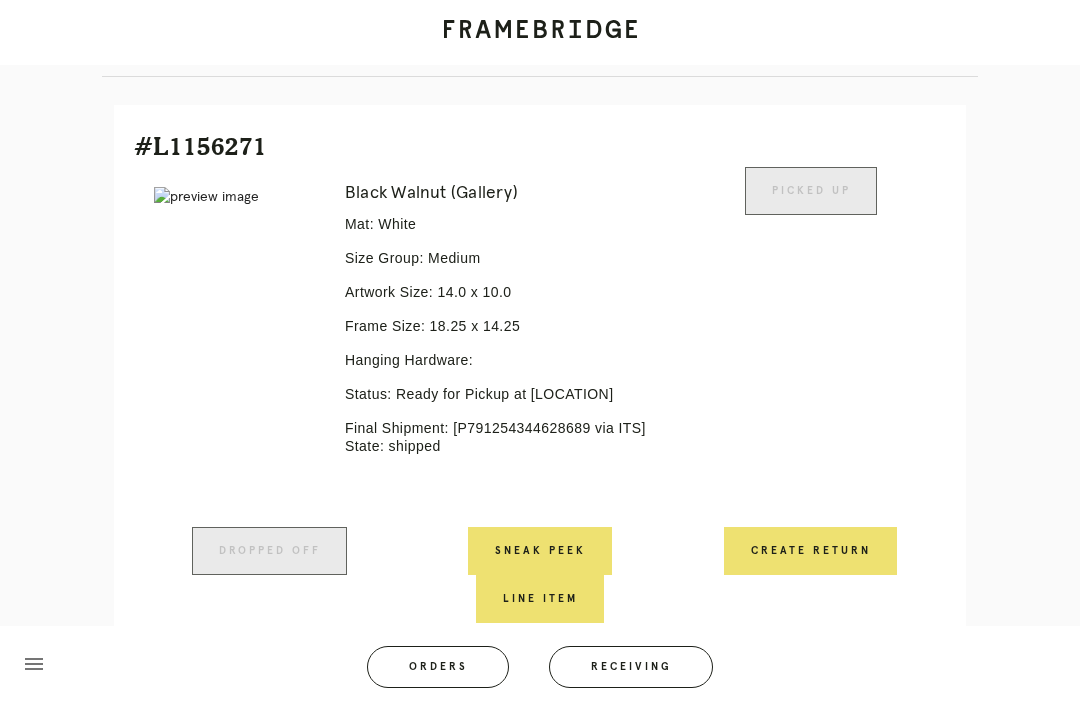 click on "Orders" at bounding box center (438, 667) 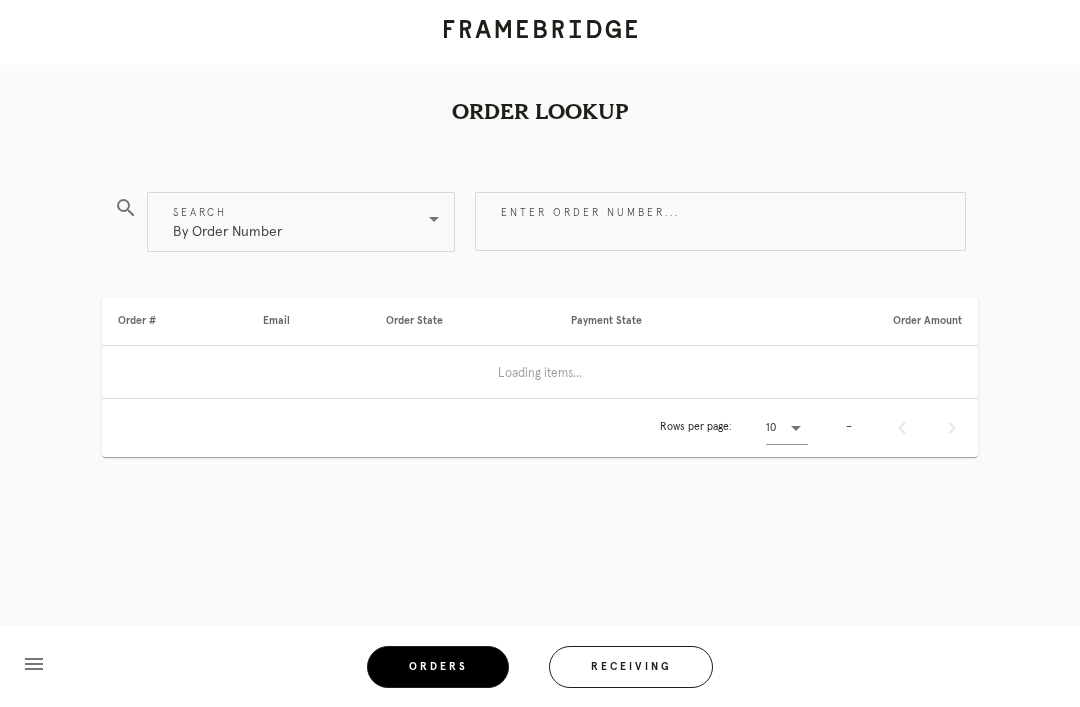 click on "Enter order number..." at bounding box center (720, 221) 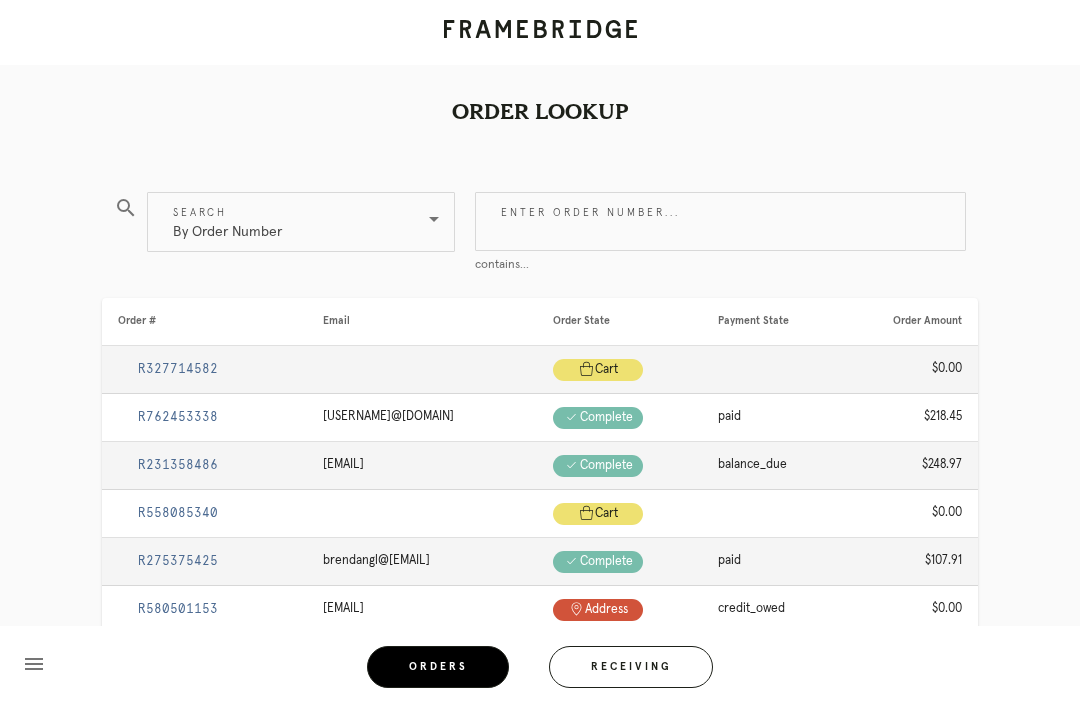 type on "5" 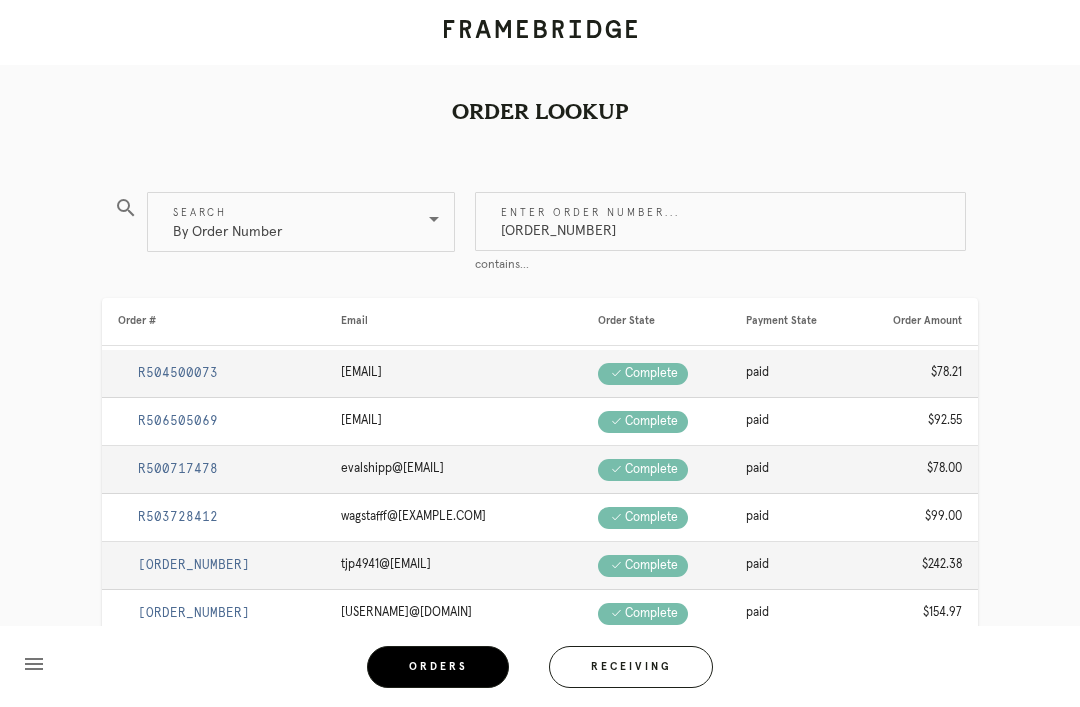 type on "[ORDER_NUMBER]" 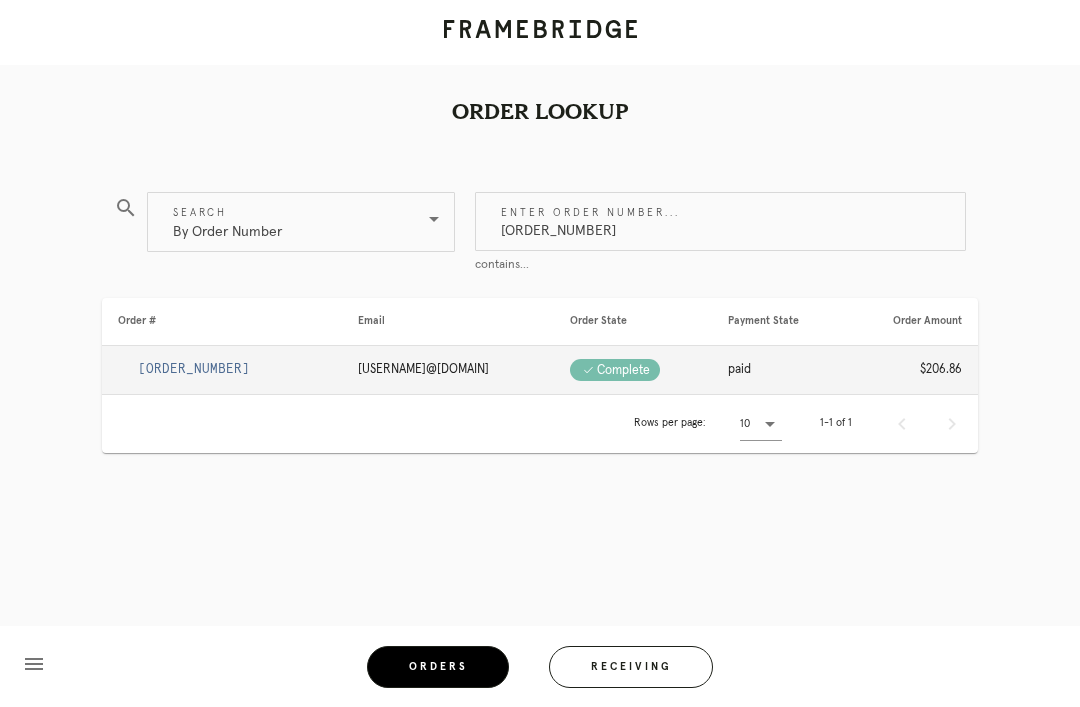 click on "[ORDER_NUMBER]" at bounding box center [194, 369] 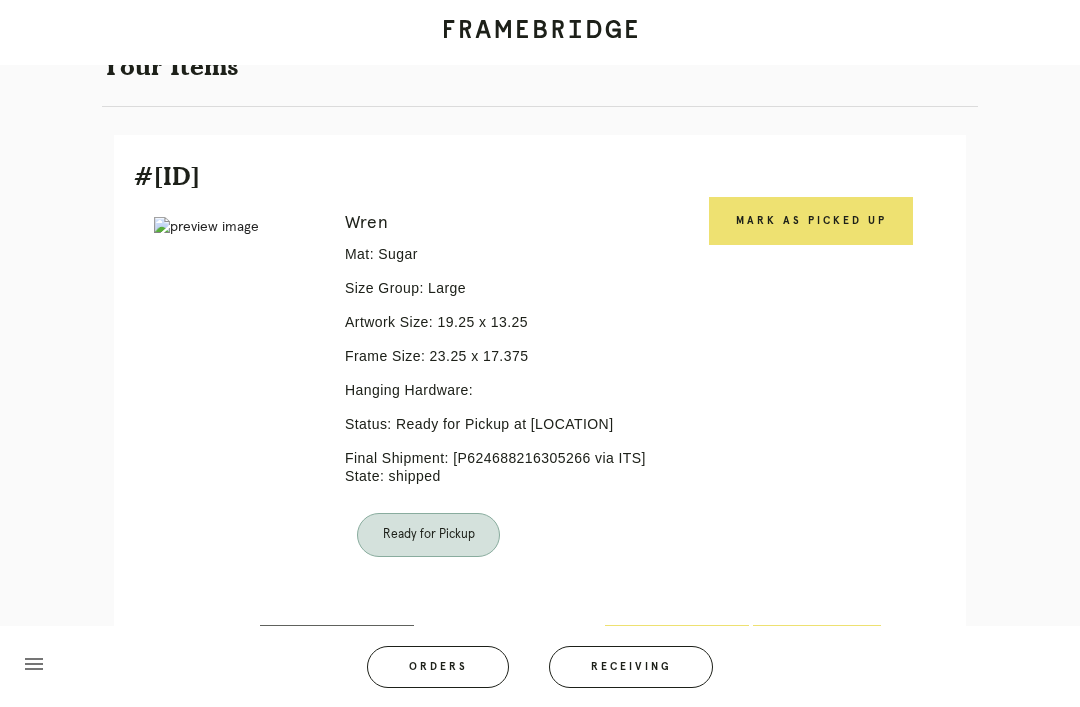 scroll, scrollTop: 446, scrollLeft: 0, axis: vertical 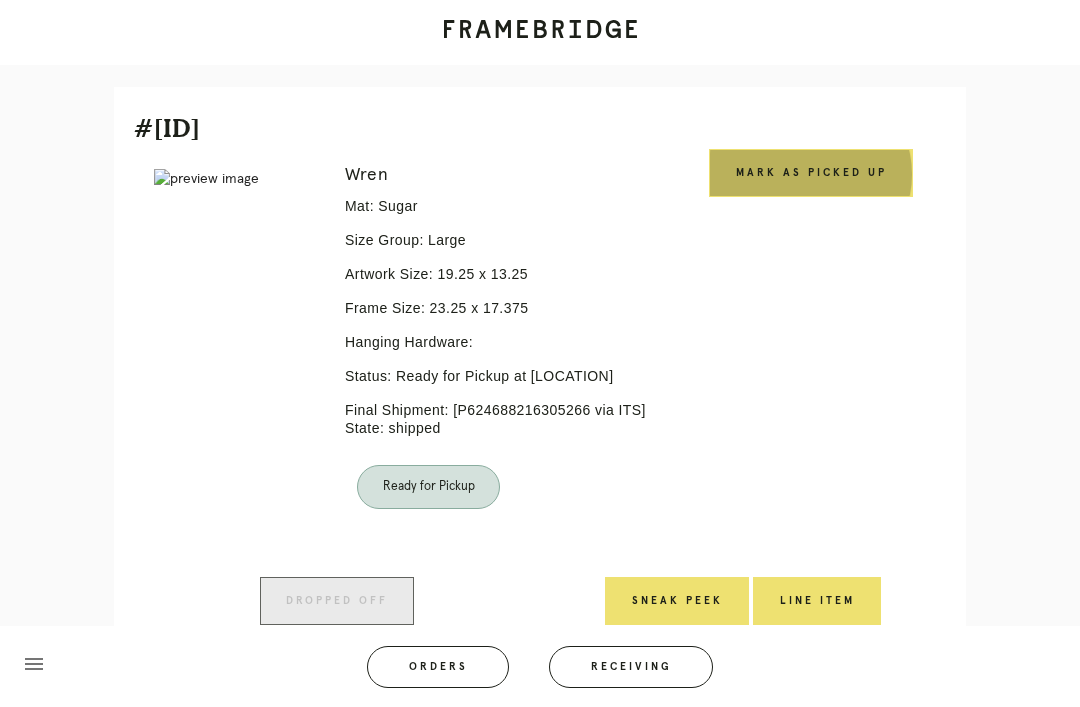 click on "Mark as Picked Up" at bounding box center (811, 173) 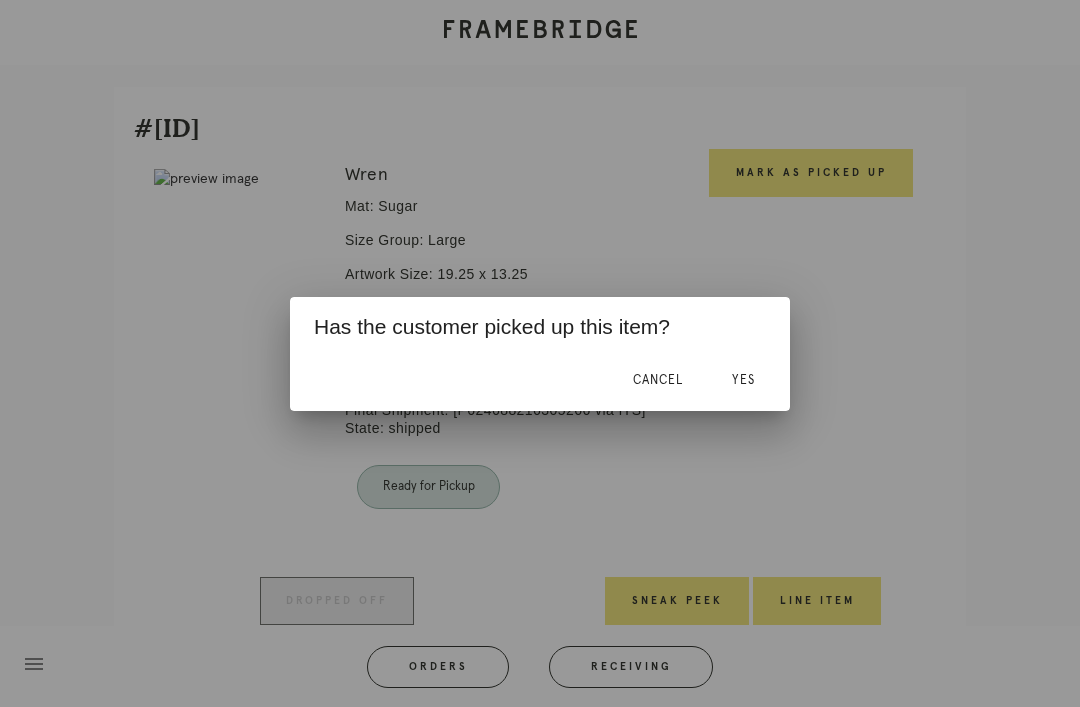 click on "Yes" at bounding box center (743, 381) 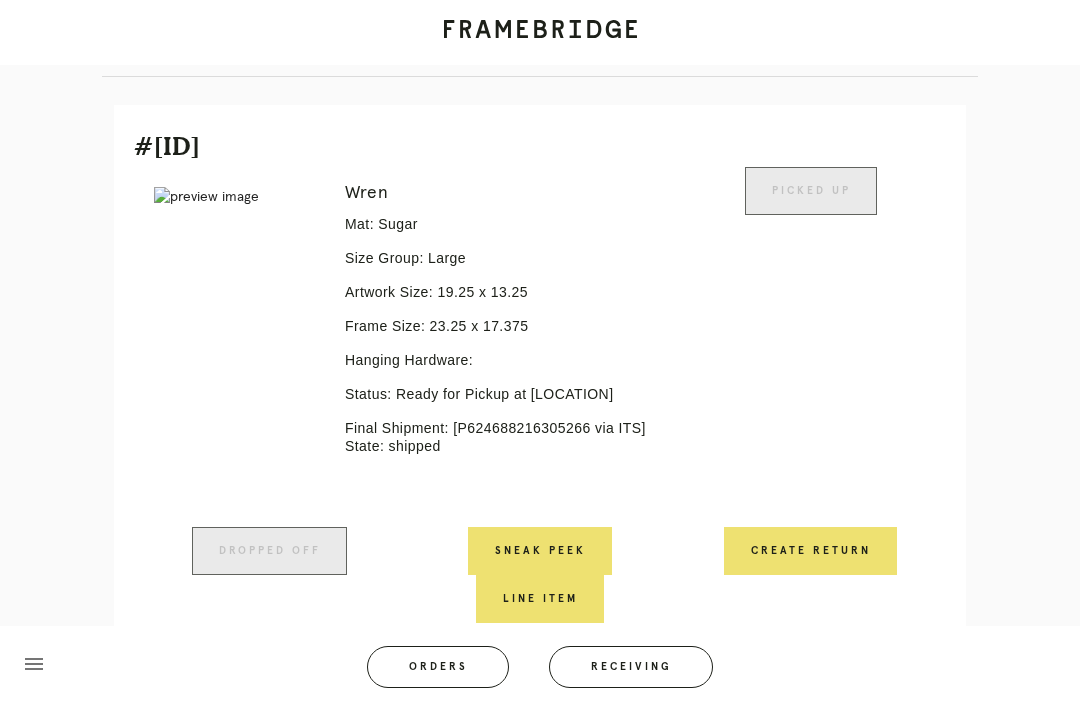 click on "menu
Orders
Receiving" at bounding box center (540, 666) 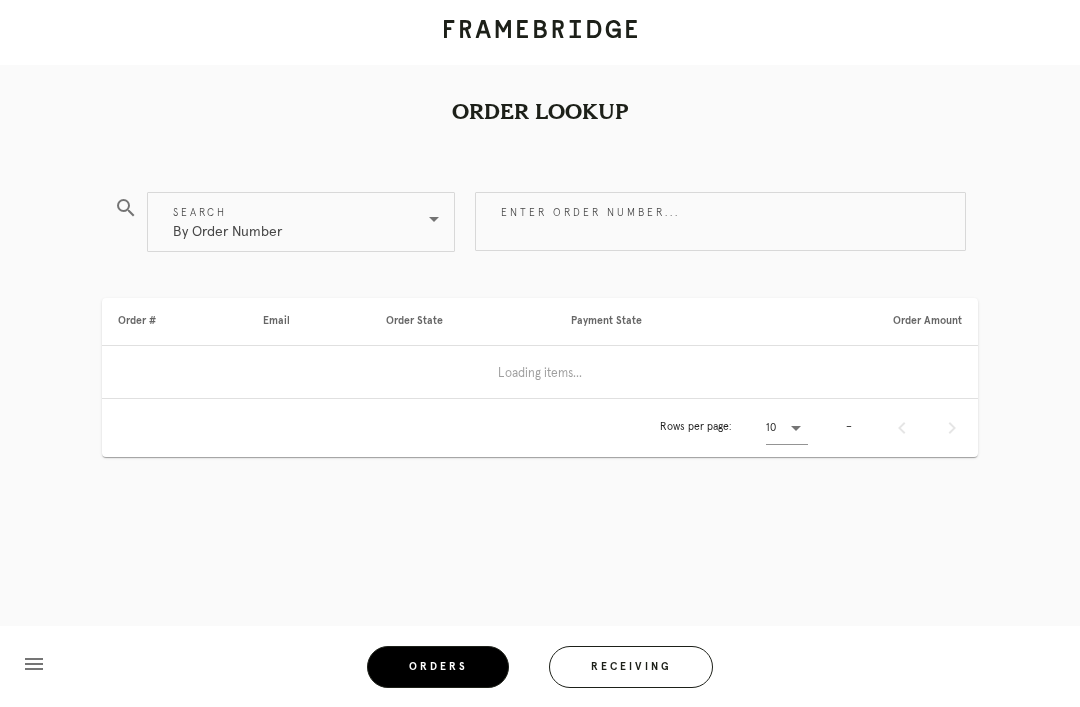 scroll, scrollTop: 0, scrollLeft: 0, axis: both 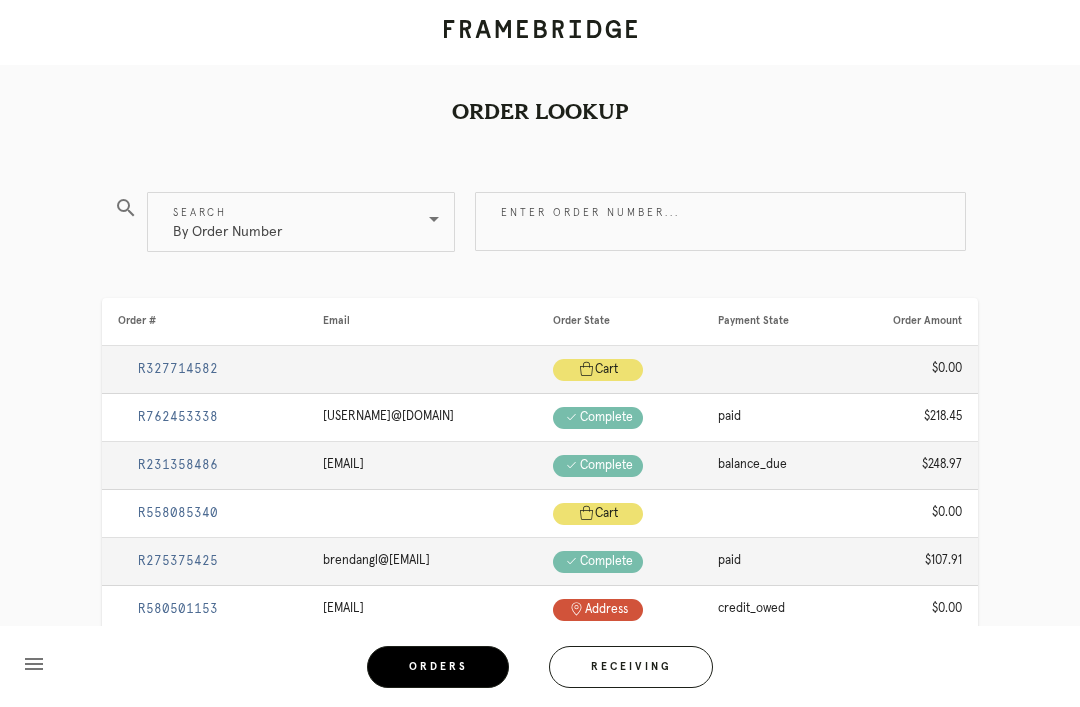 click on "Enter order number..." at bounding box center [720, 221] 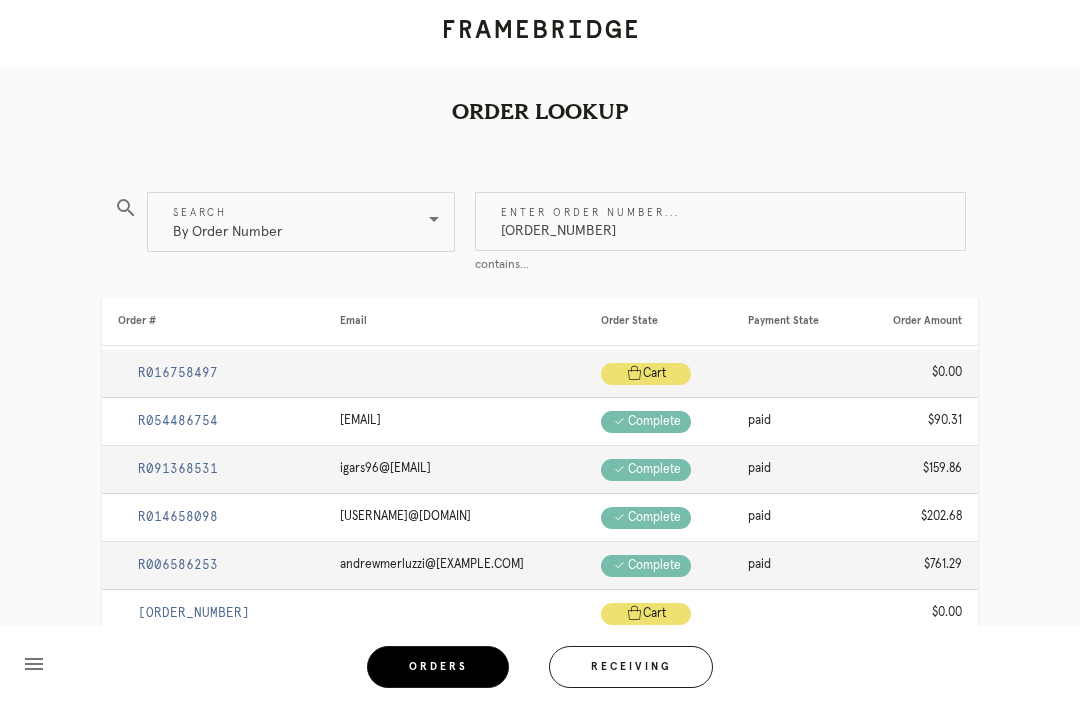 type on "[ORDER_NUMBER]" 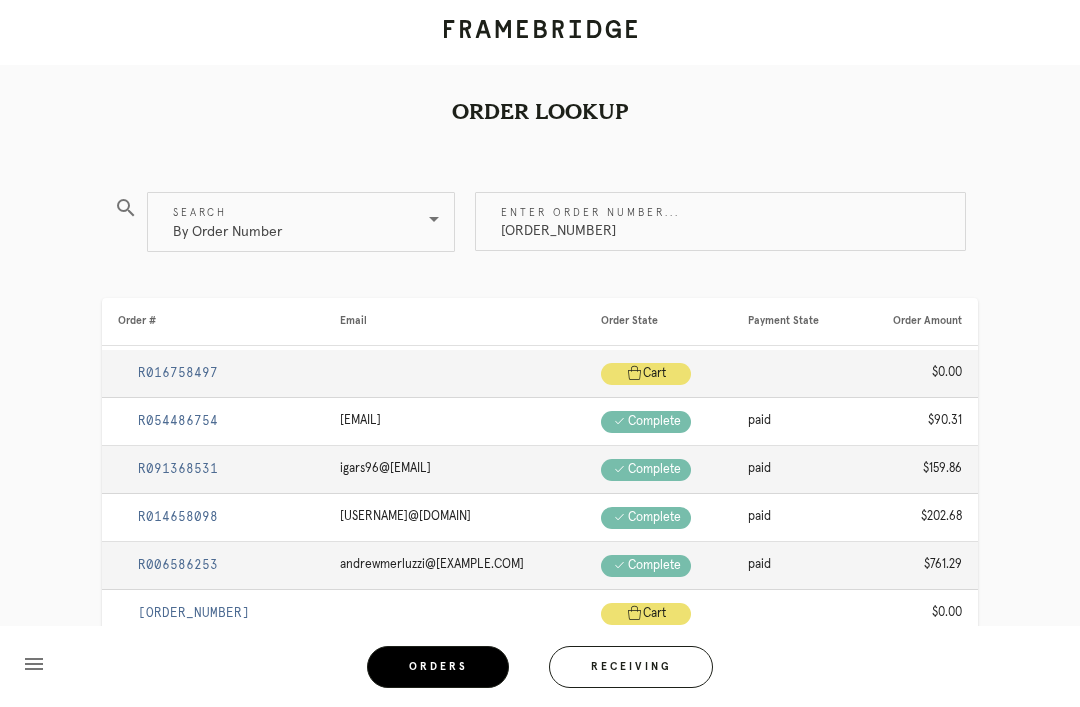 click on "[ORDER_NUMBER]" at bounding box center (720, 221) 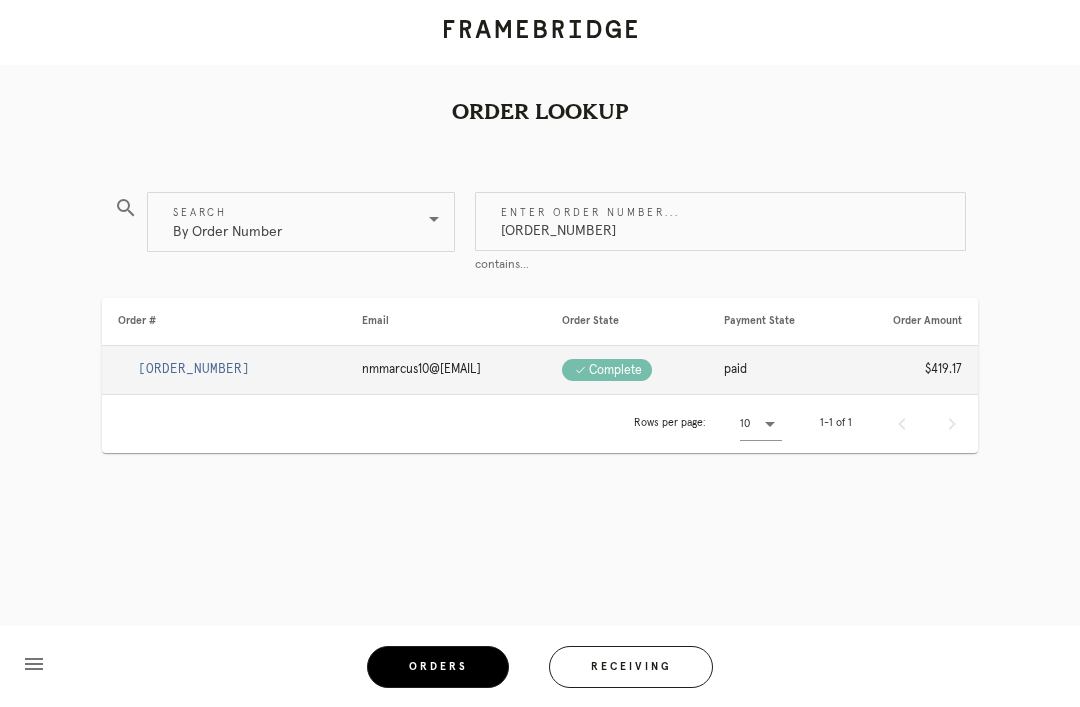 click on "[ORDER_NUMBER]" at bounding box center [194, 369] 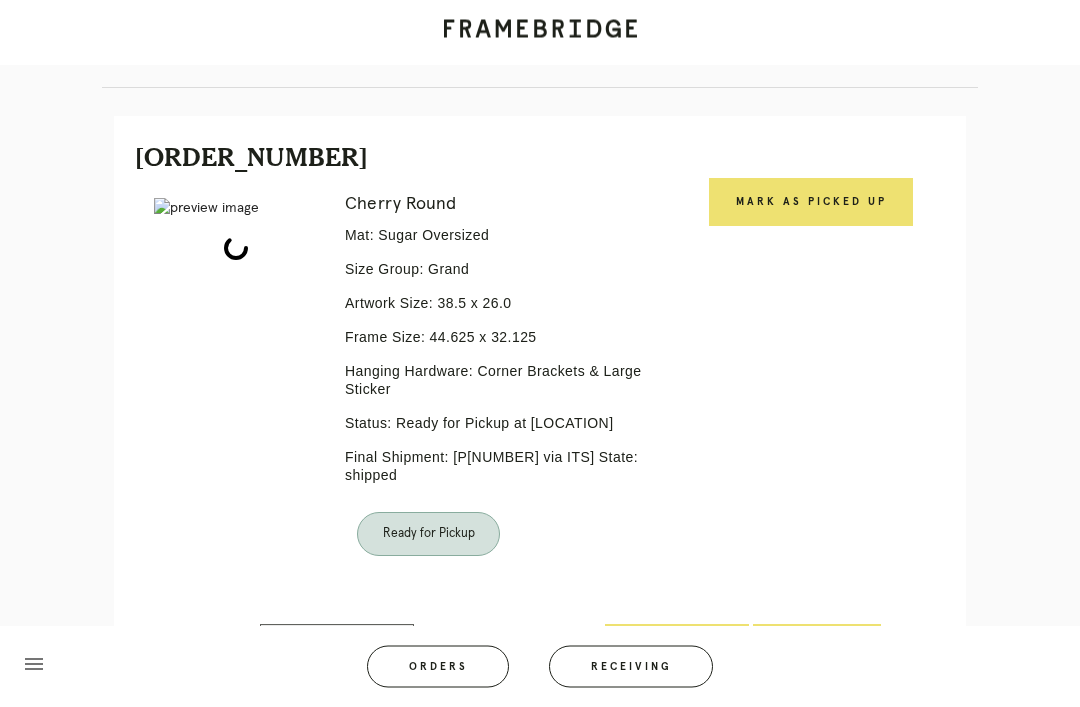 scroll, scrollTop: 464, scrollLeft: 0, axis: vertical 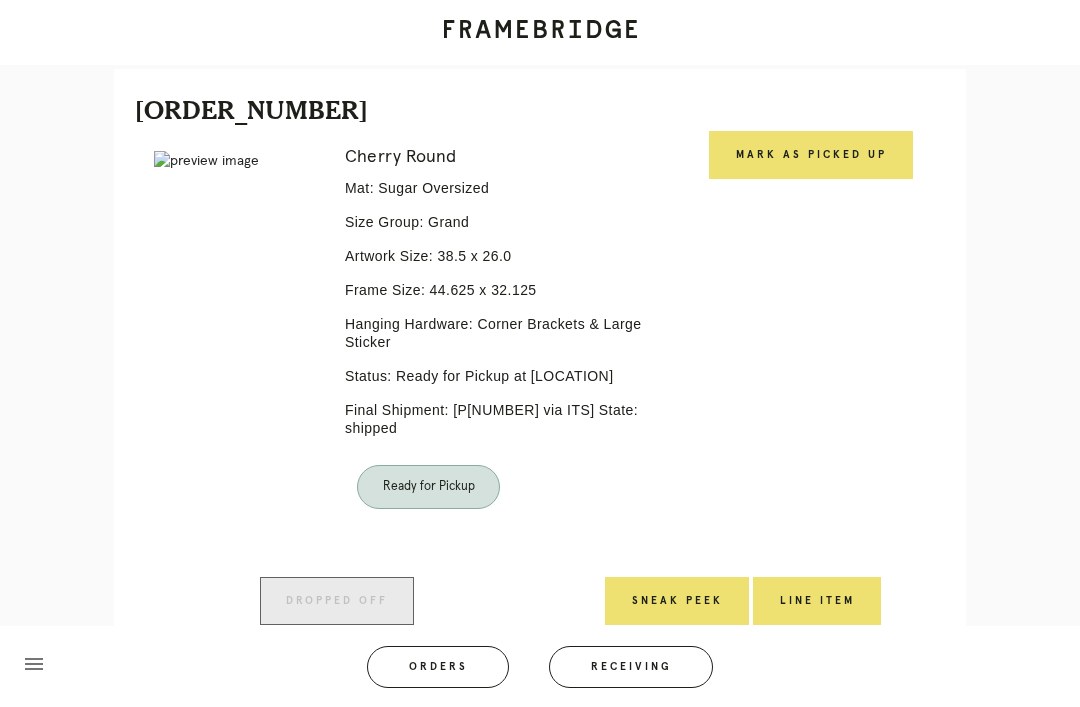 click on "Mark as Picked Up" at bounding box center [810, 354] 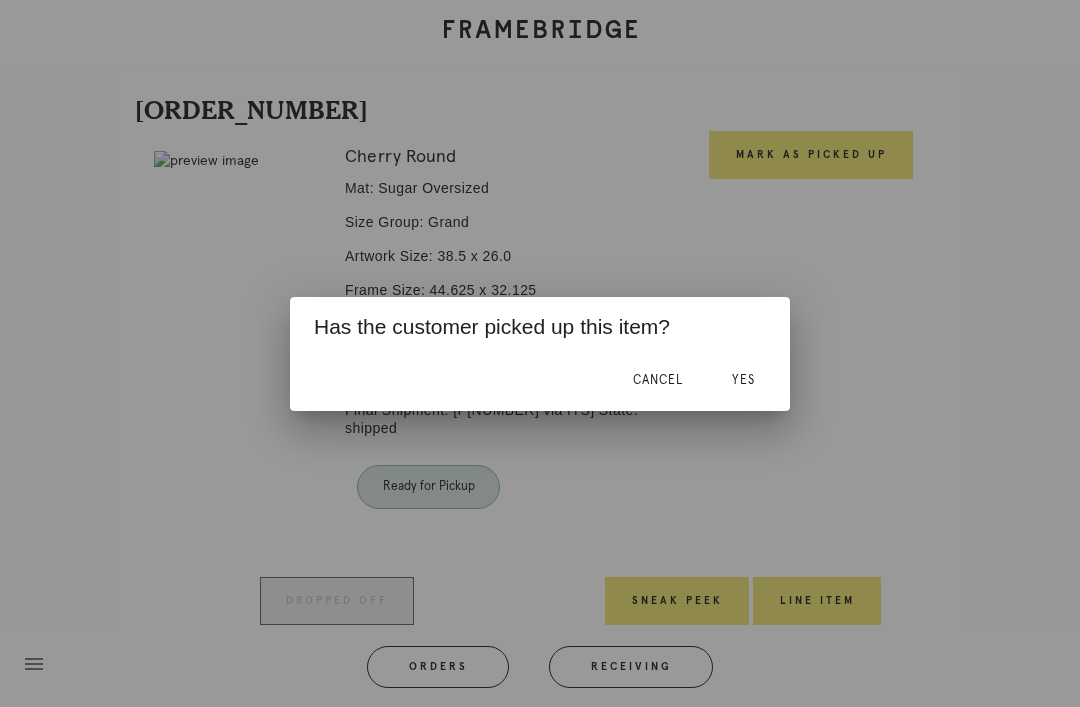 click on "Yes" at bounding box center [743, 380] 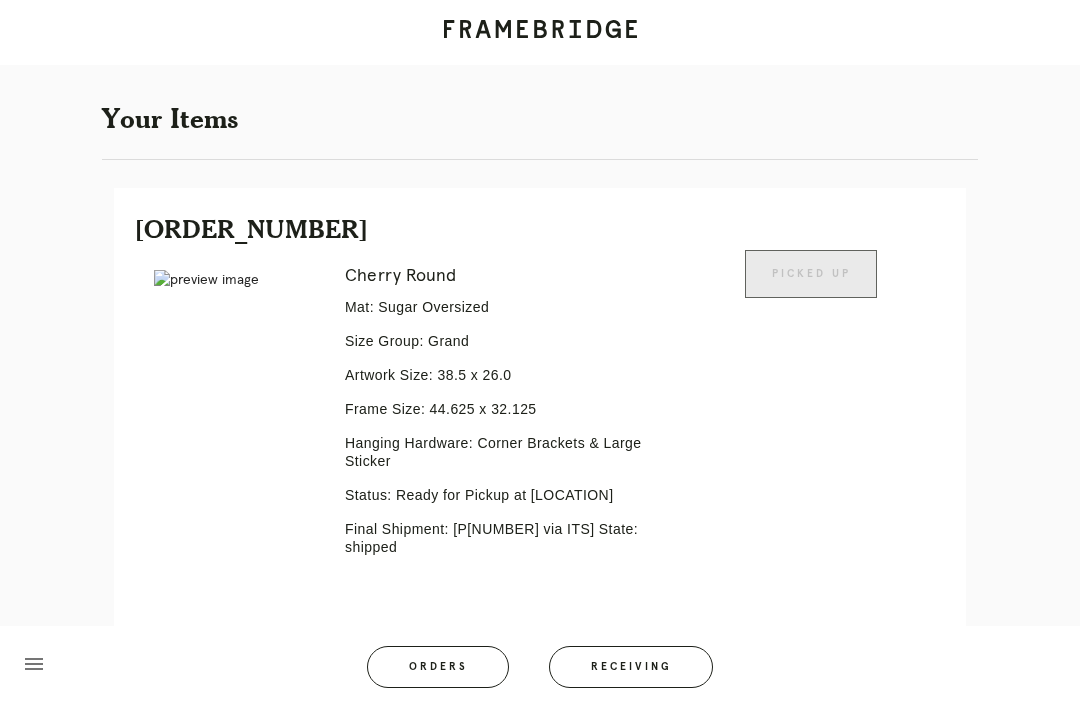 scroll, scrollTop: 0, scrollLeft: 0, axis: both 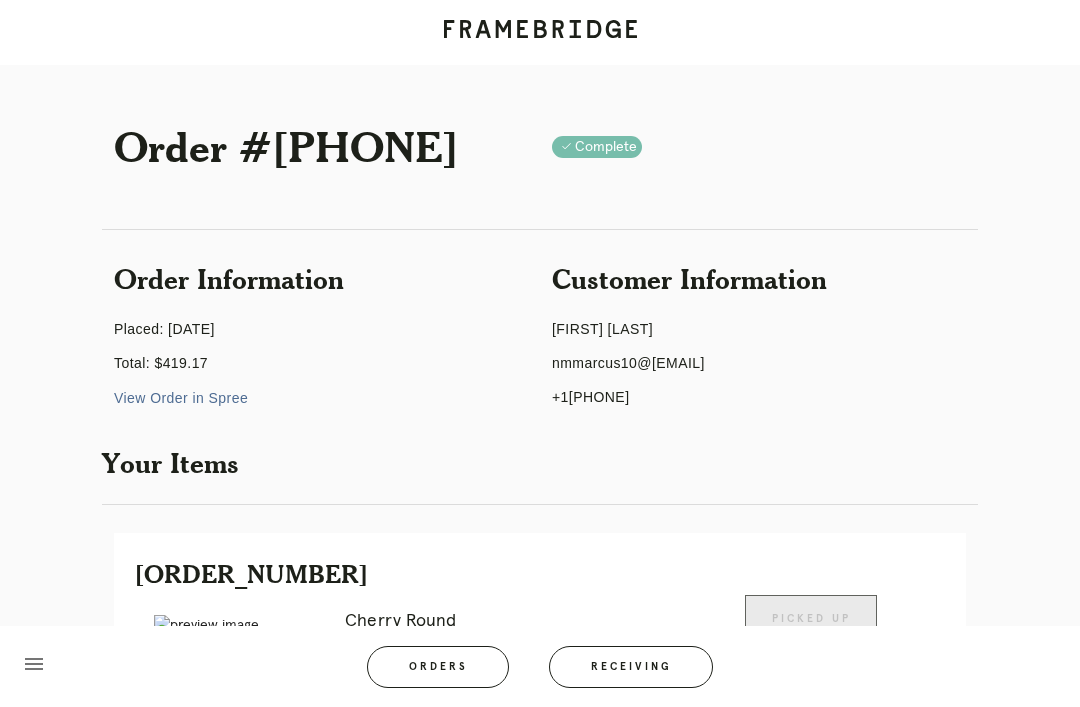 click on "Orders" at bounding box center (438, 667) 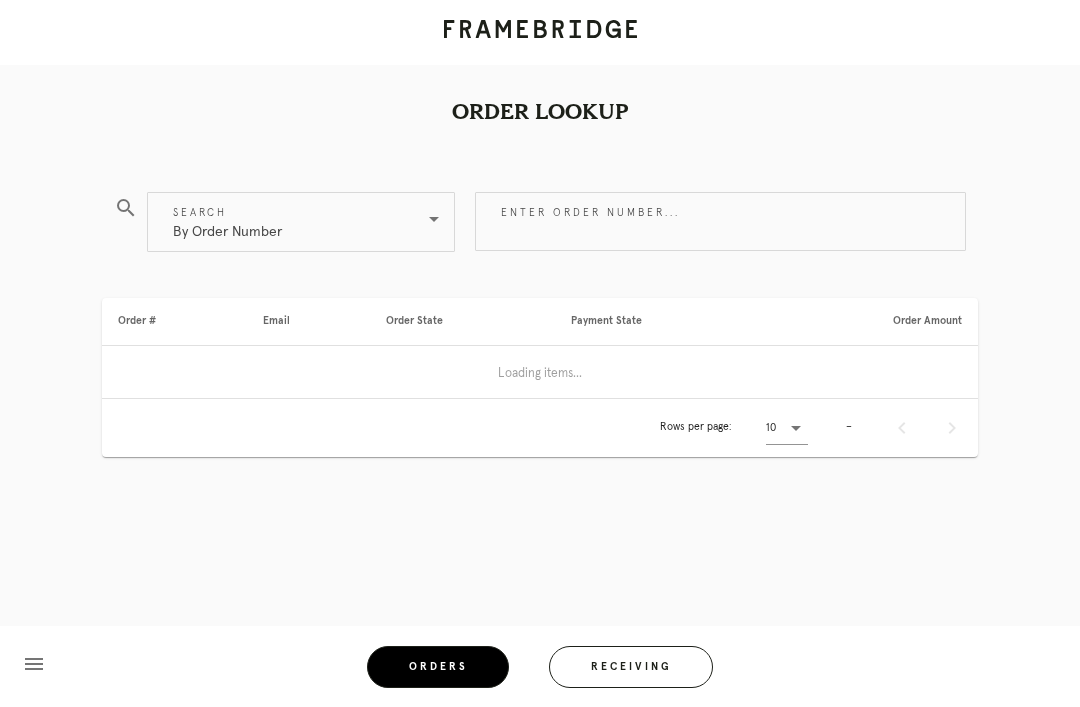 click on "Enter order number..." at bounding box center (720, 221) 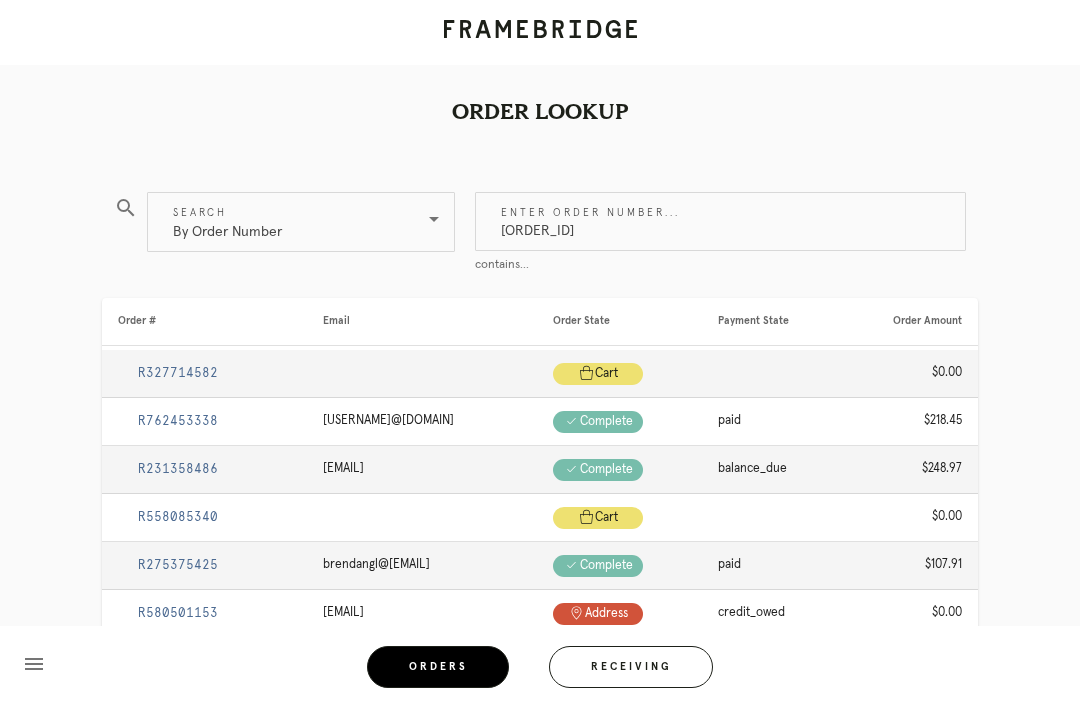 type on "[ORDER_ID]" 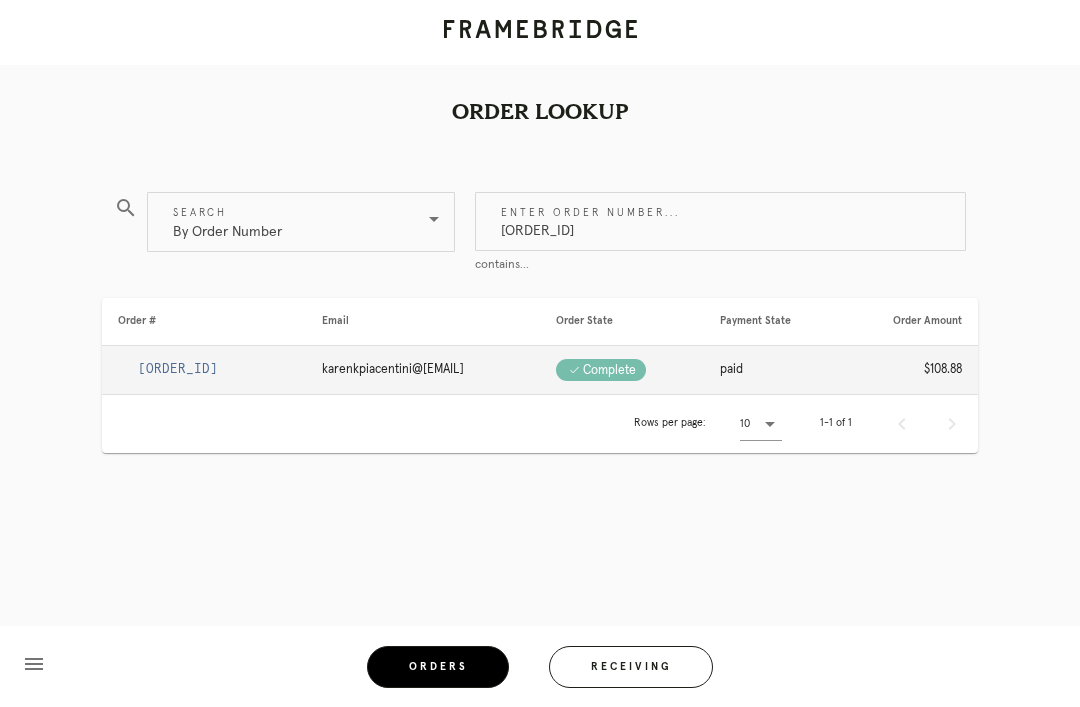click on "[ORDER_ID]" at bounding box center (178, 369) 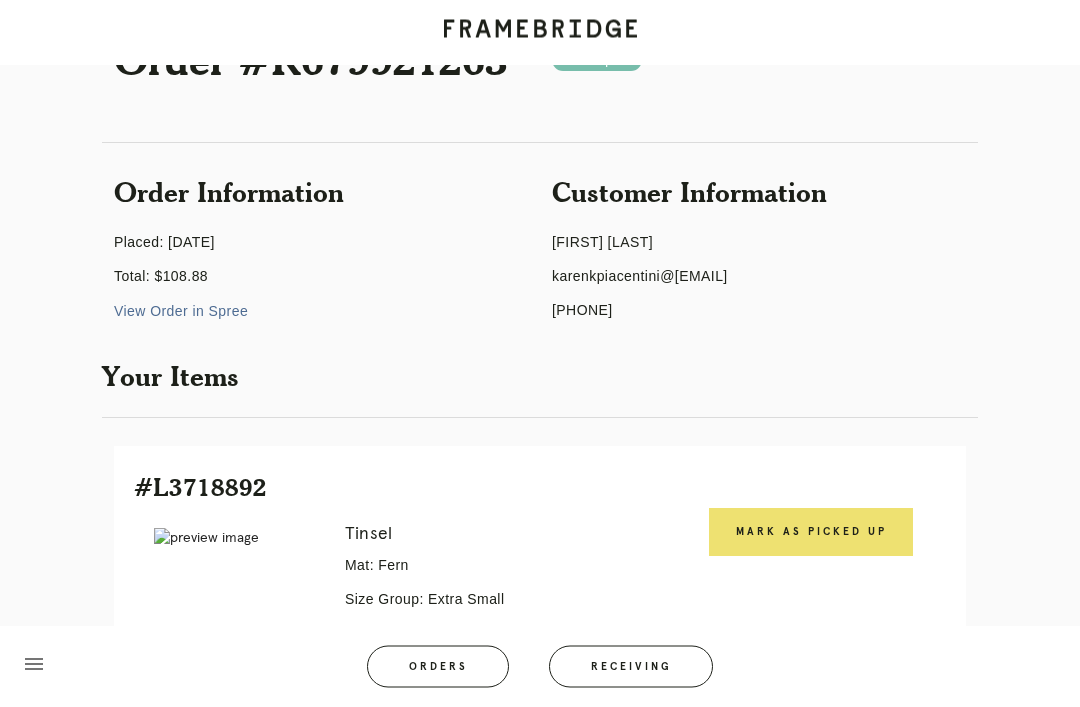 scroll, scrollTop: 0, scrollLeft: 0, axis: both 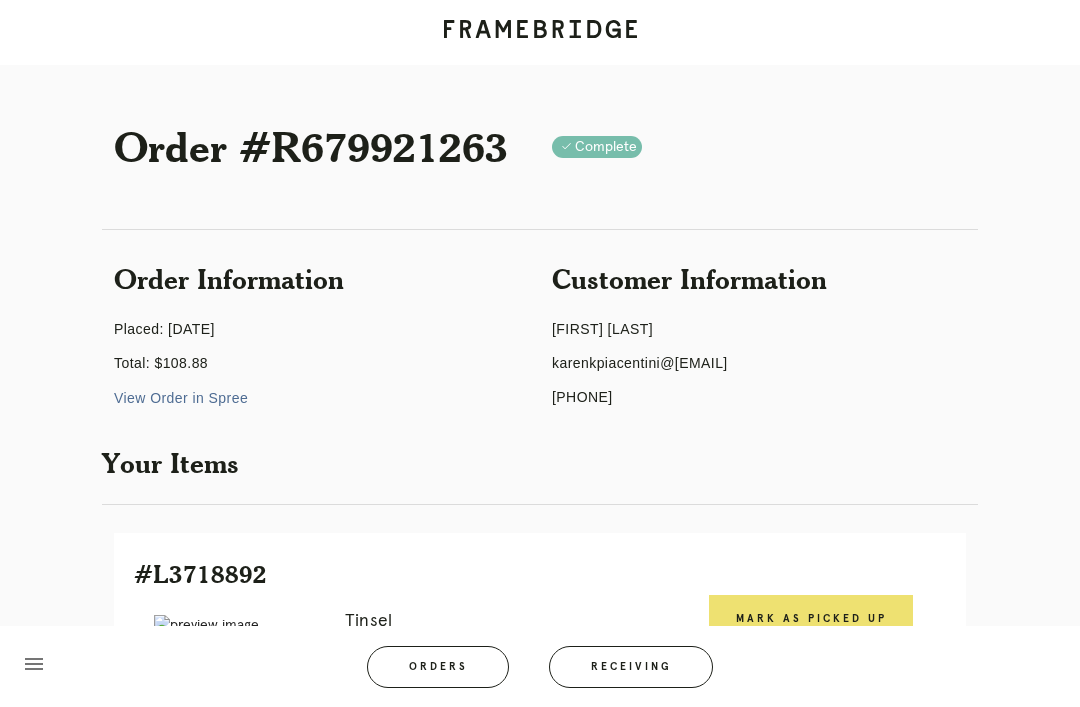 click on "Mark as Picked Up" at bounding box center [811, 619] 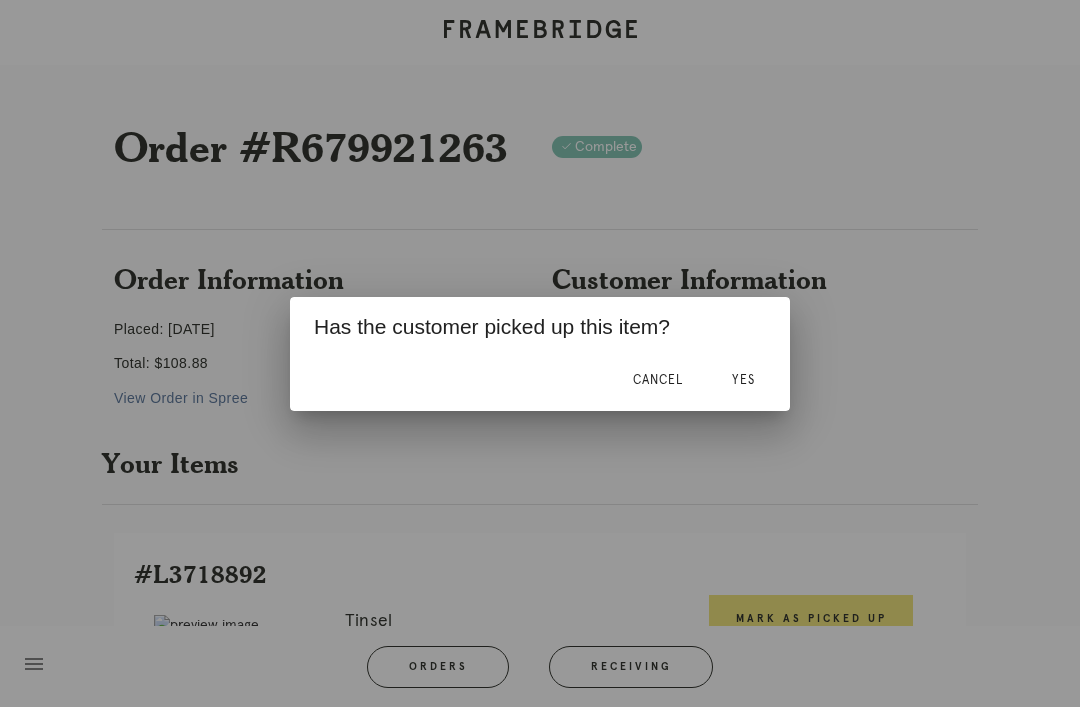 click on "Yes" at bounding box center [743, 381] 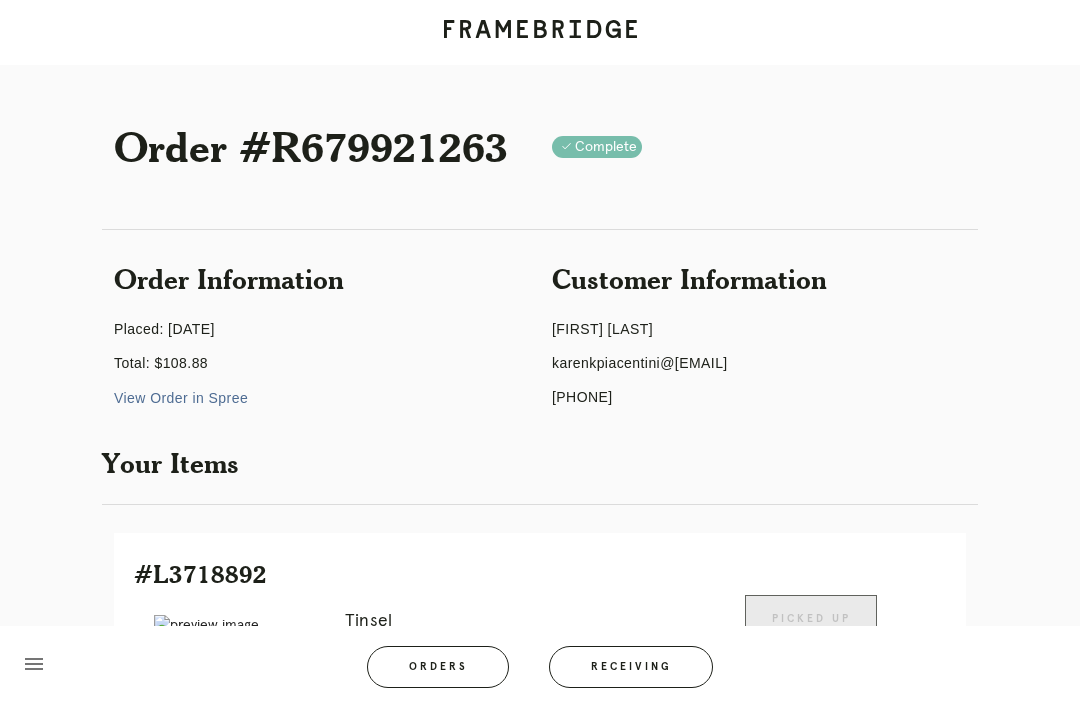 click on "Orders" at bounding box center (438, 667) 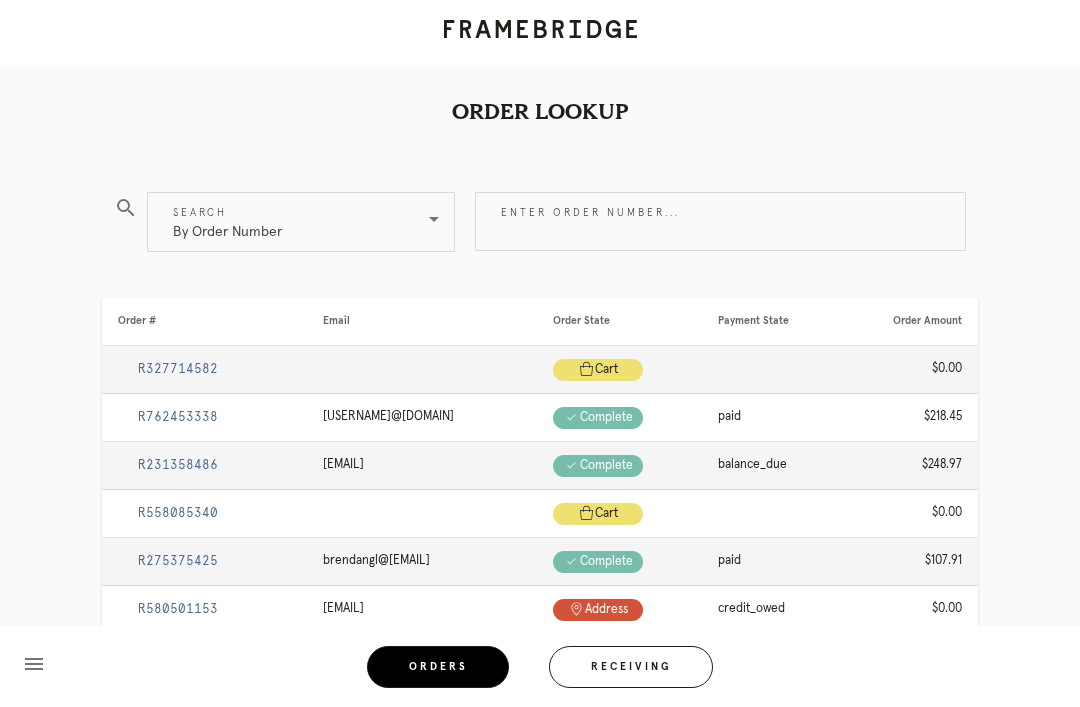 click on "Enter order number..." at bounding box center (720, 221) 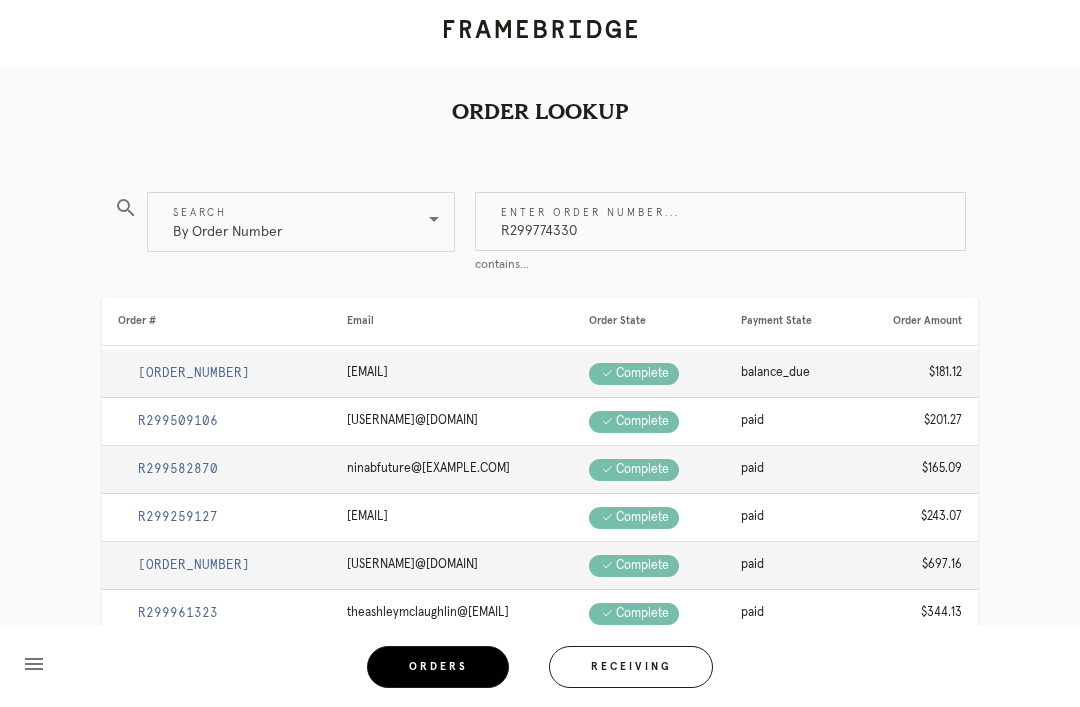 type on "R299774330" 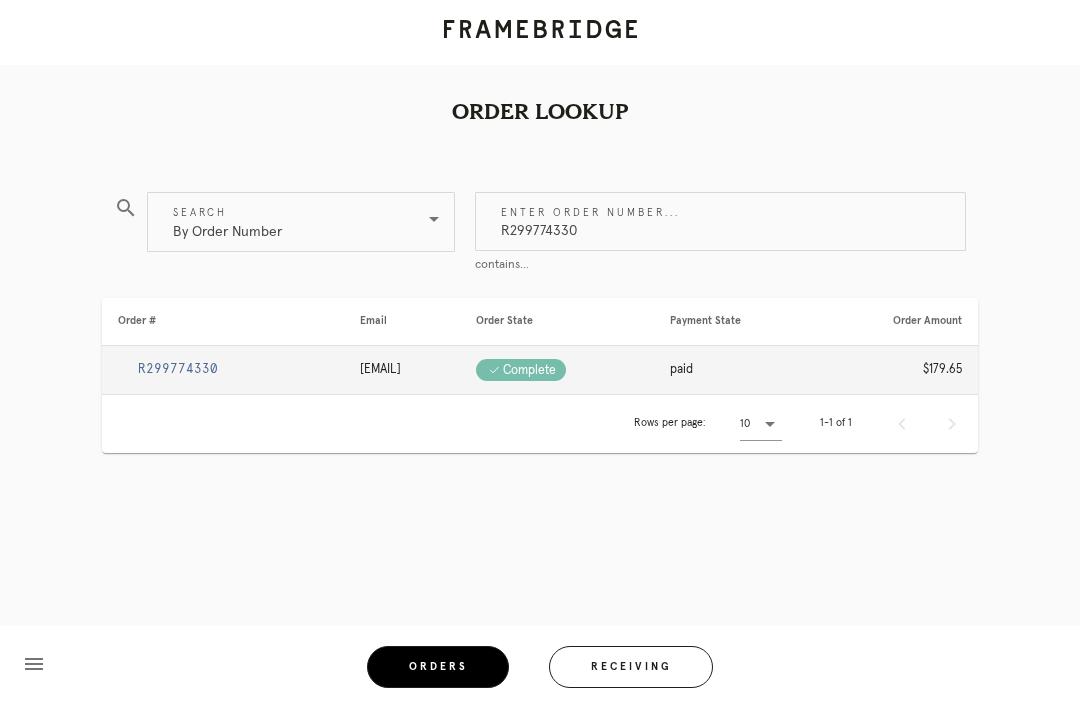 click on "R299774330" at bounding box center [178, 369] 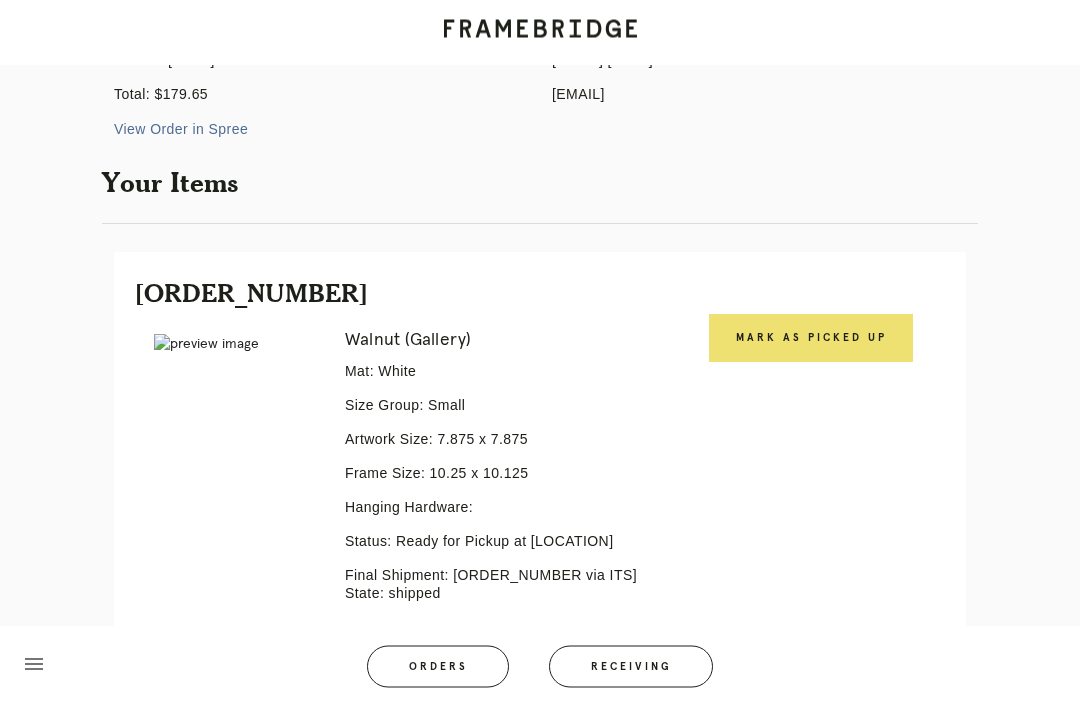 scroll, scrollTop: 268, scrollLeft: 0, axis: vertical 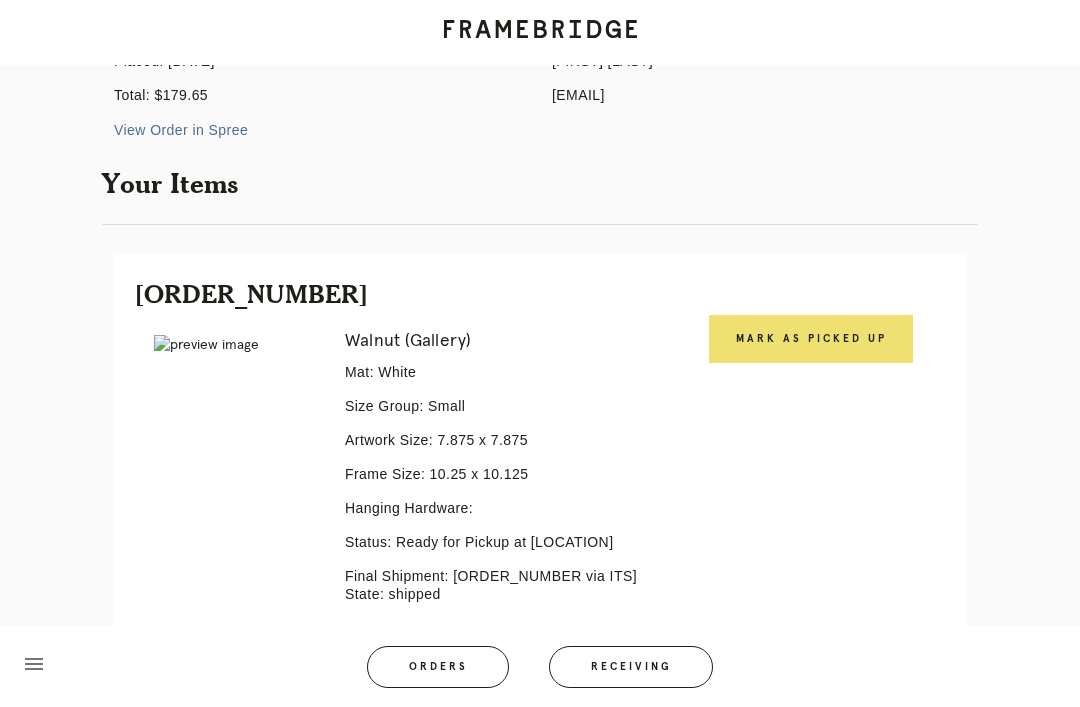 click on "Mark as Picked Up" at bounding box center (811, 339) 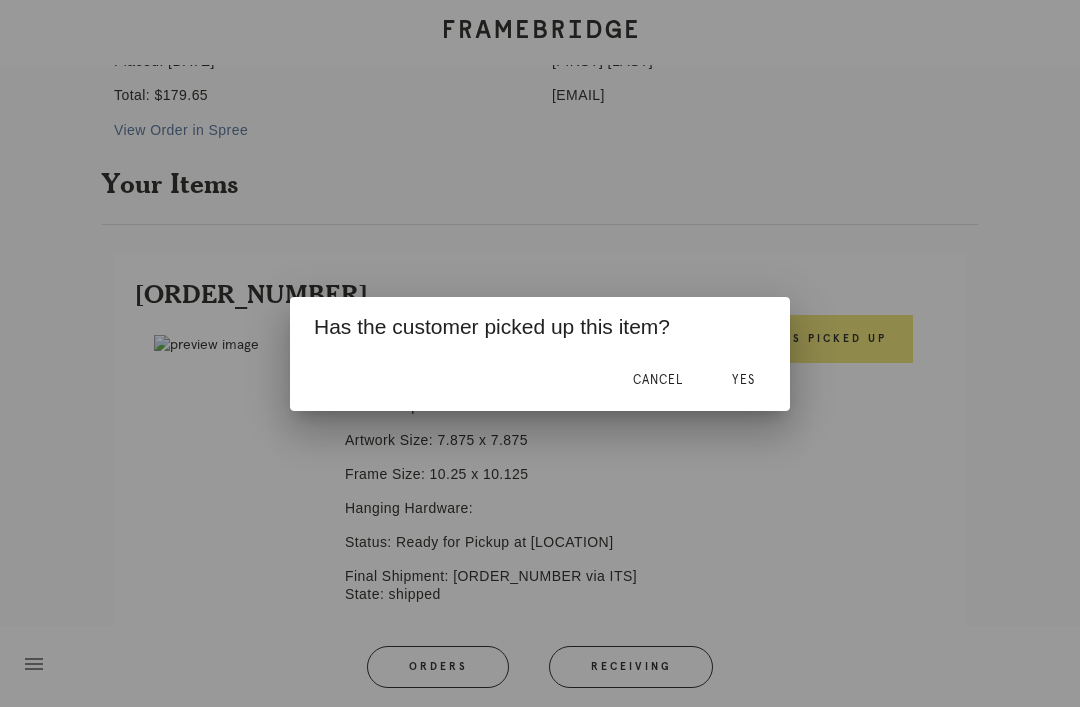 click on "Yes" at bounding box center [743, 380] 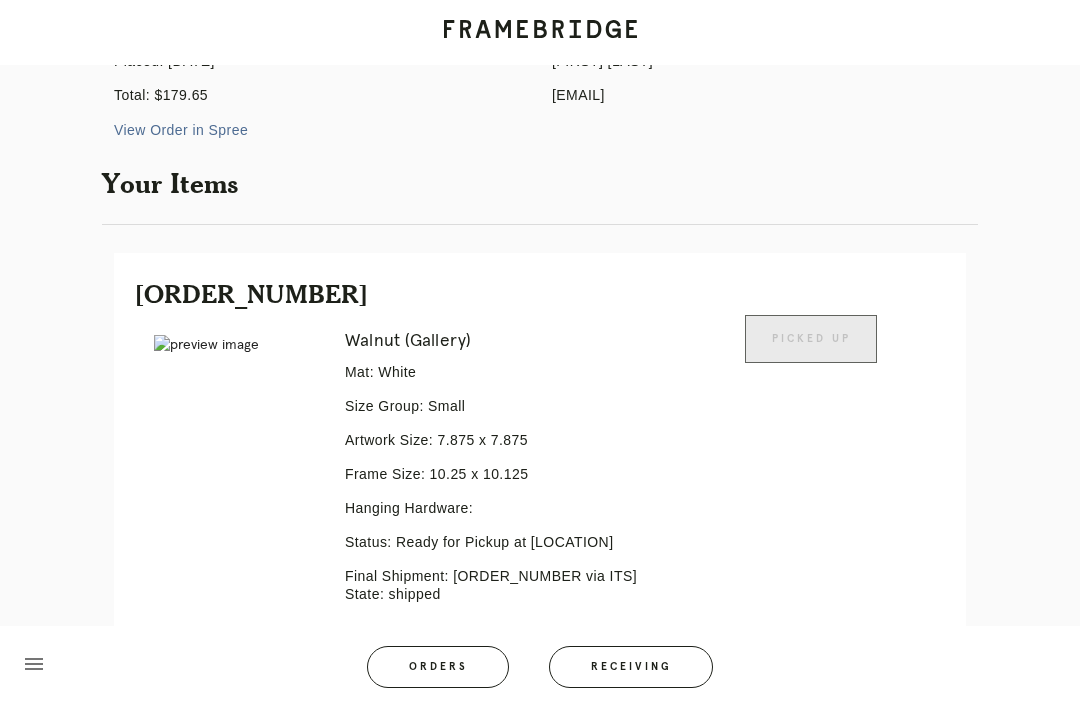 click on "Orders" at bounding box center [438, 667] 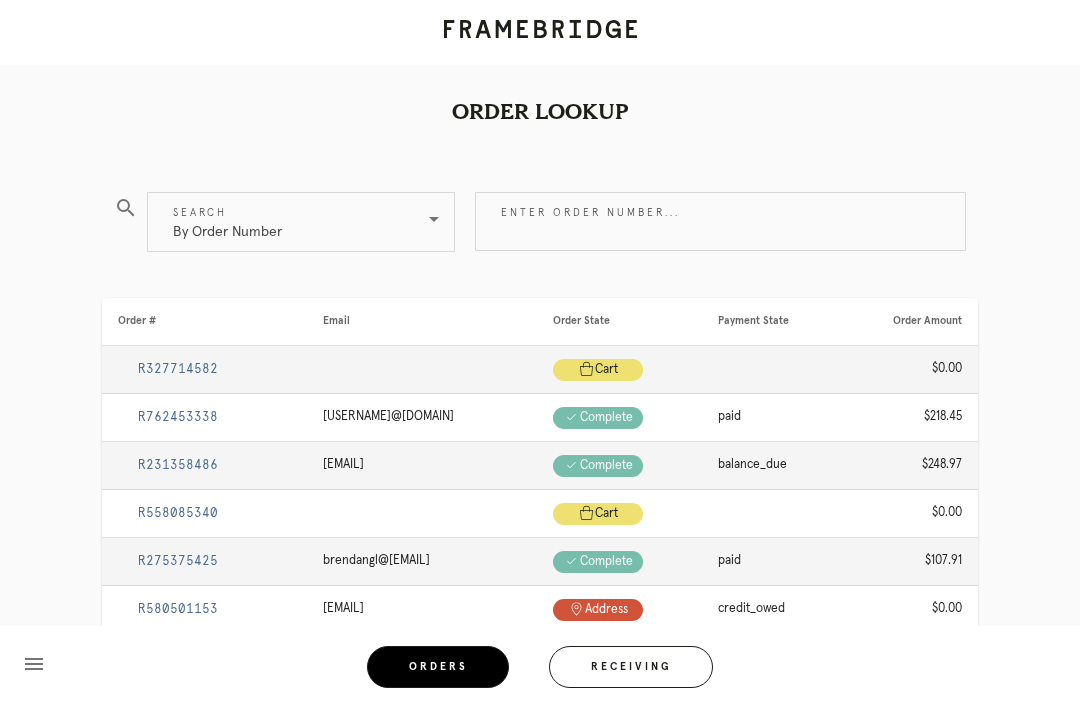 click at bounding box center (720, 266) 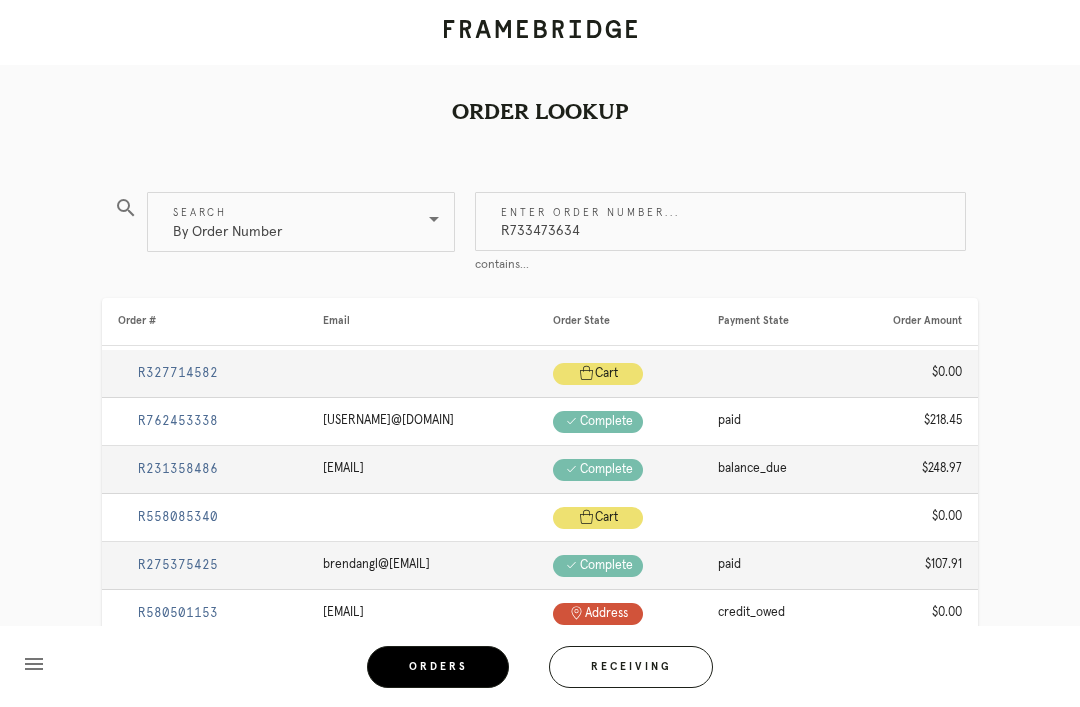 type on "R733473634" 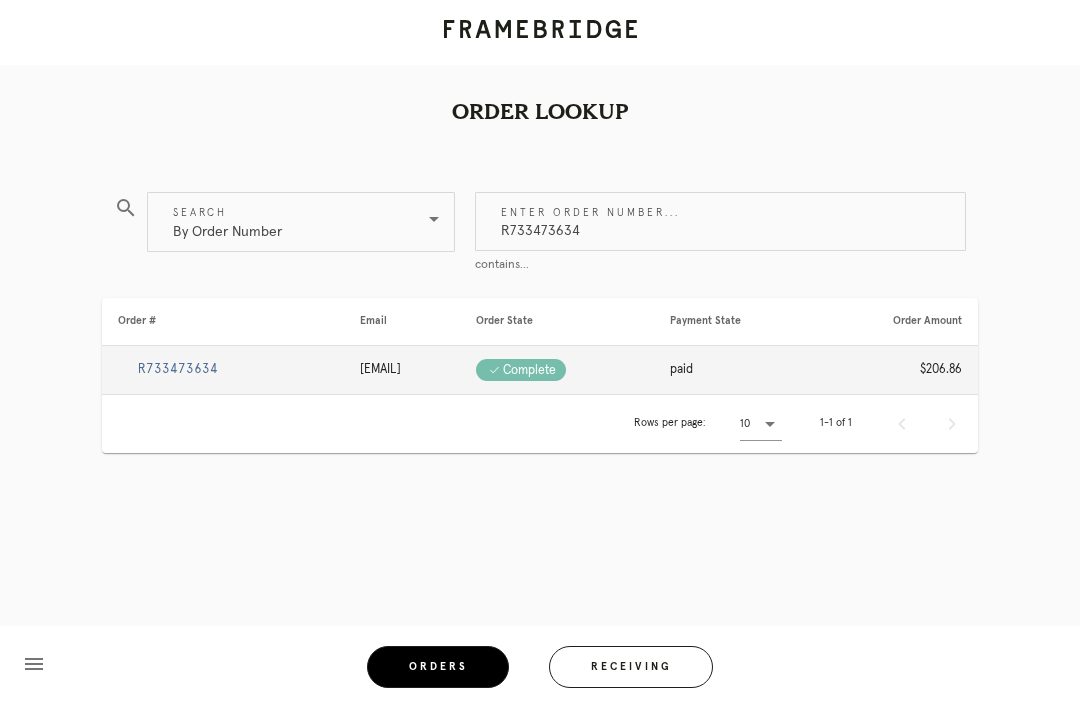 click on "R733473634" at bounding box center [178, 369] 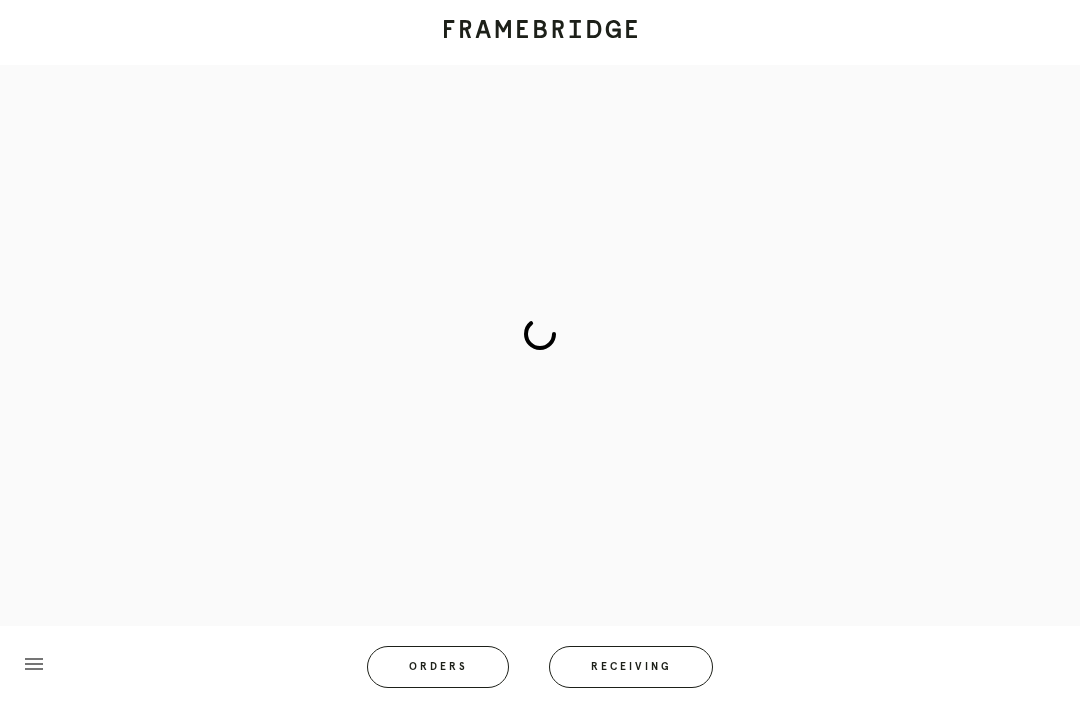 click at bounding box center (540, 334) 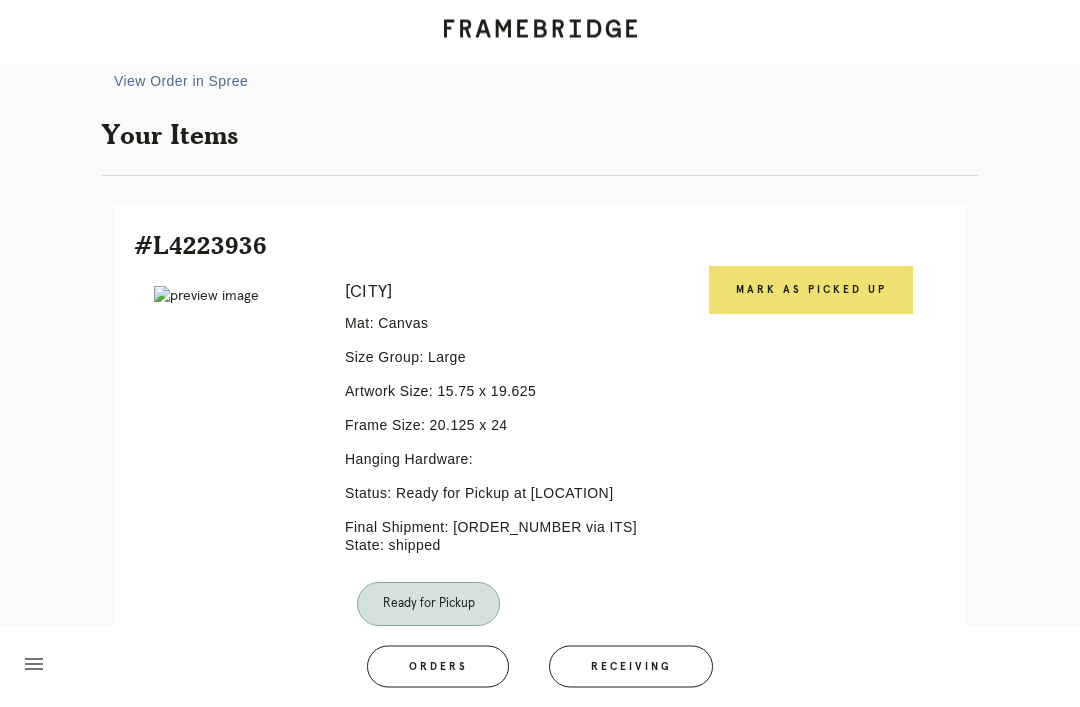 click on "Mark as Picked Up" at bounding box center [811, 291] 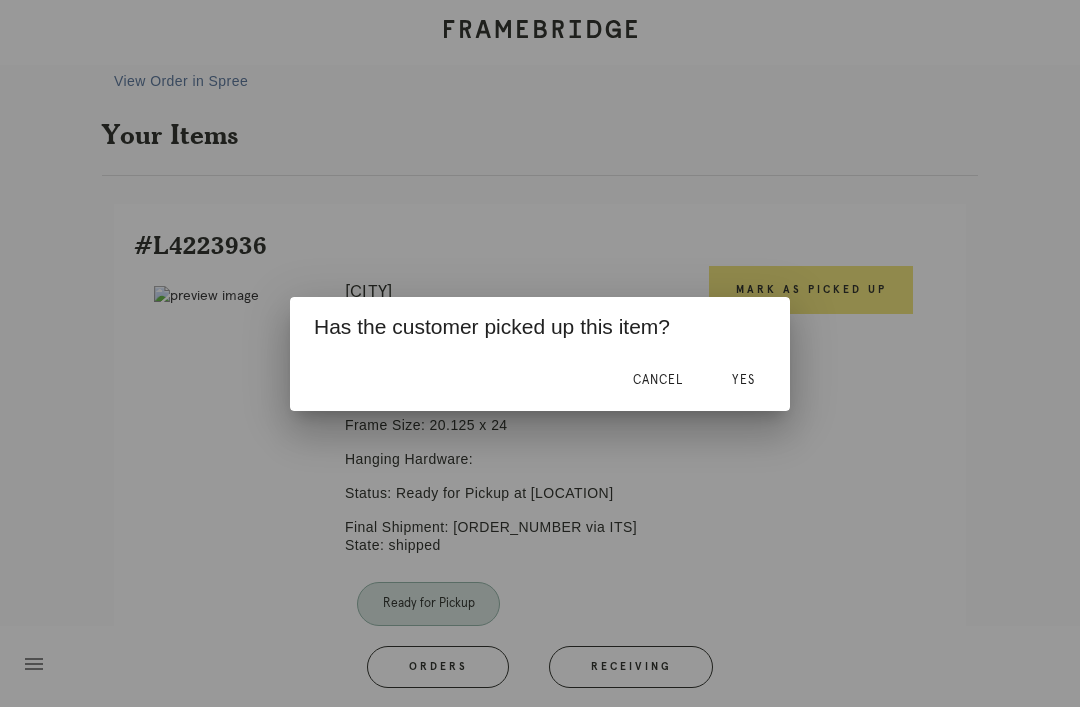 click on "Yes" at bounding box center [743, 381] 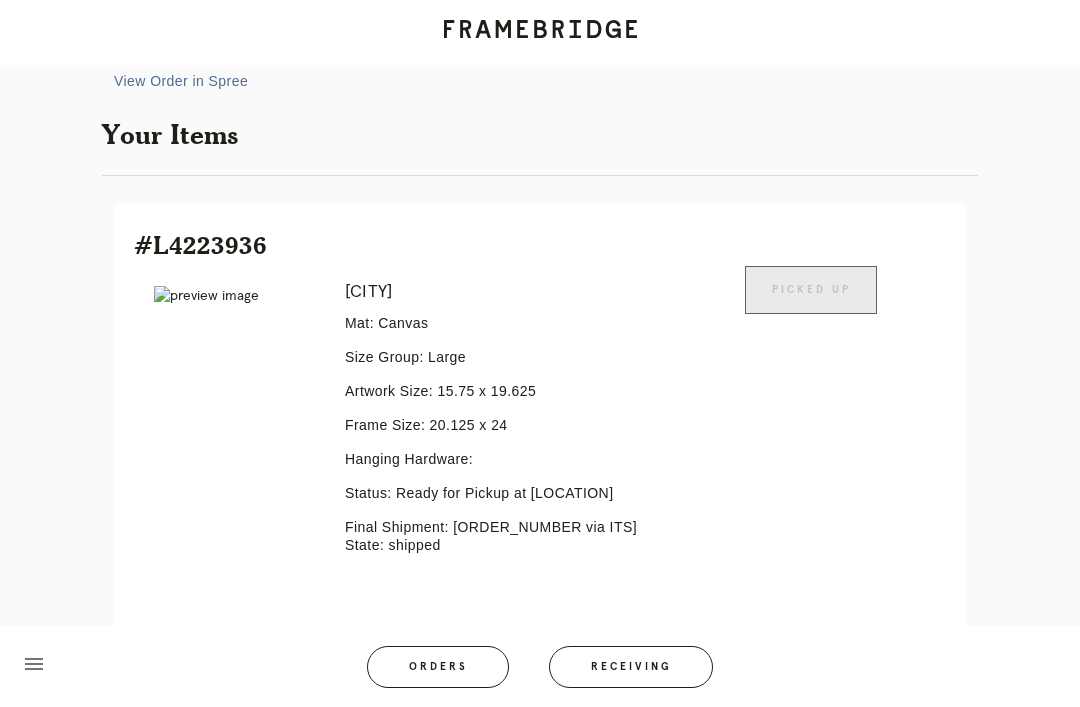 click on "Orders" at bounding box center [438, 667] 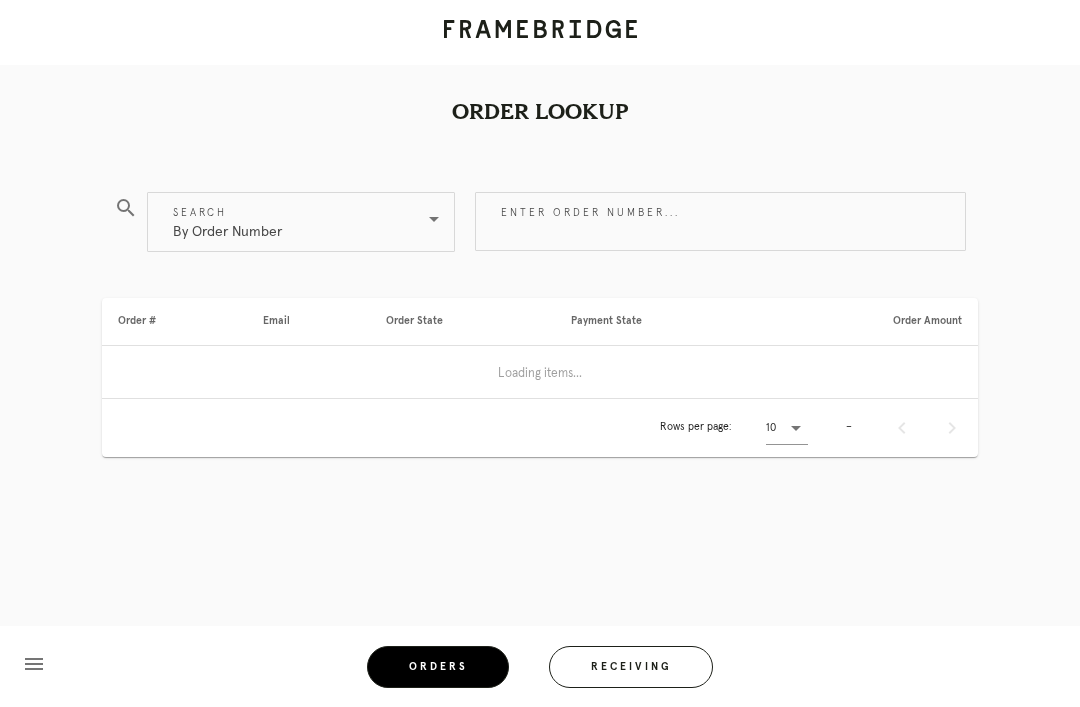 scroll, scrollTop: 0, scrollLeft: 0, axis: both 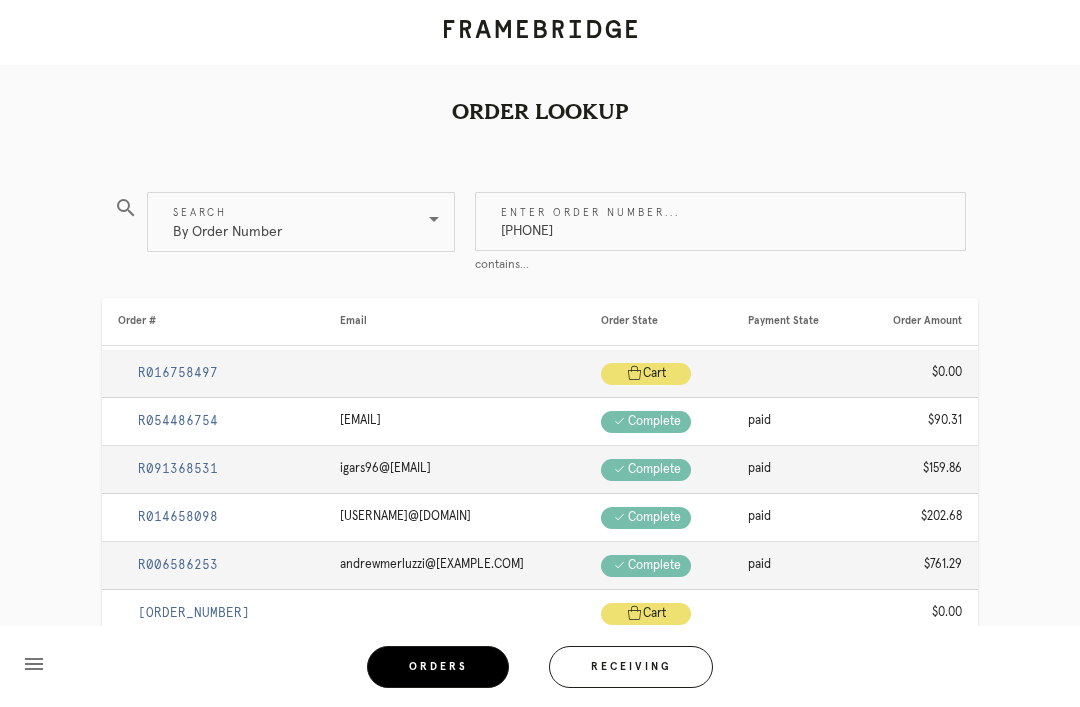 type on "[PHONE]" 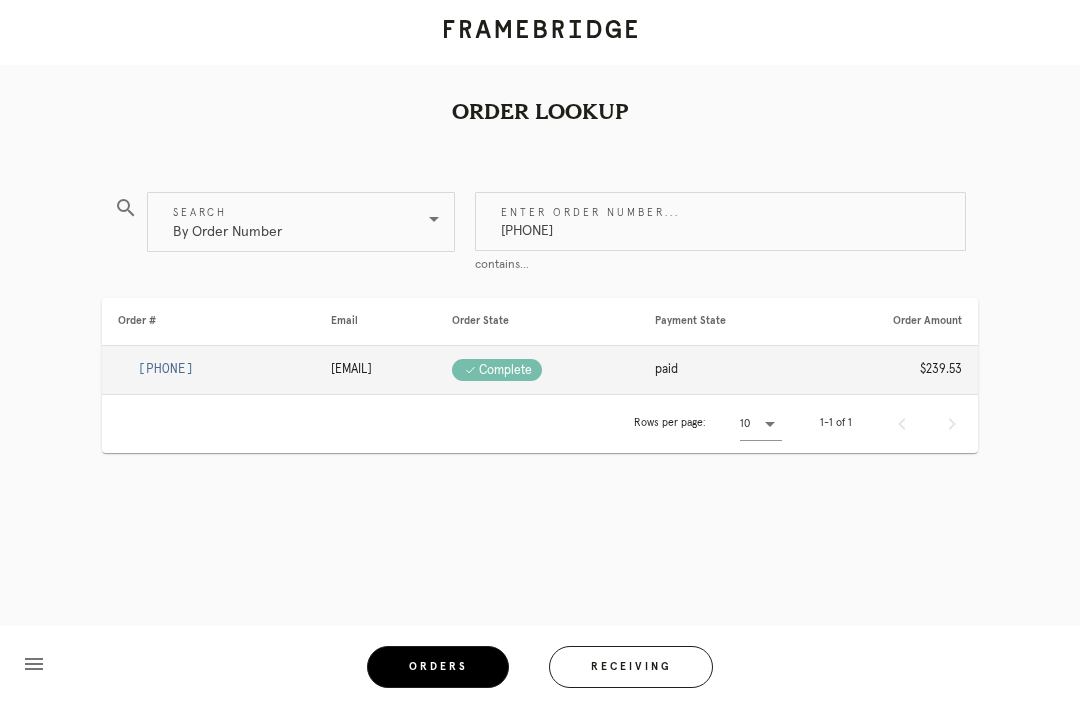 click on "[PHONE]" at bounding box center (166, 369) 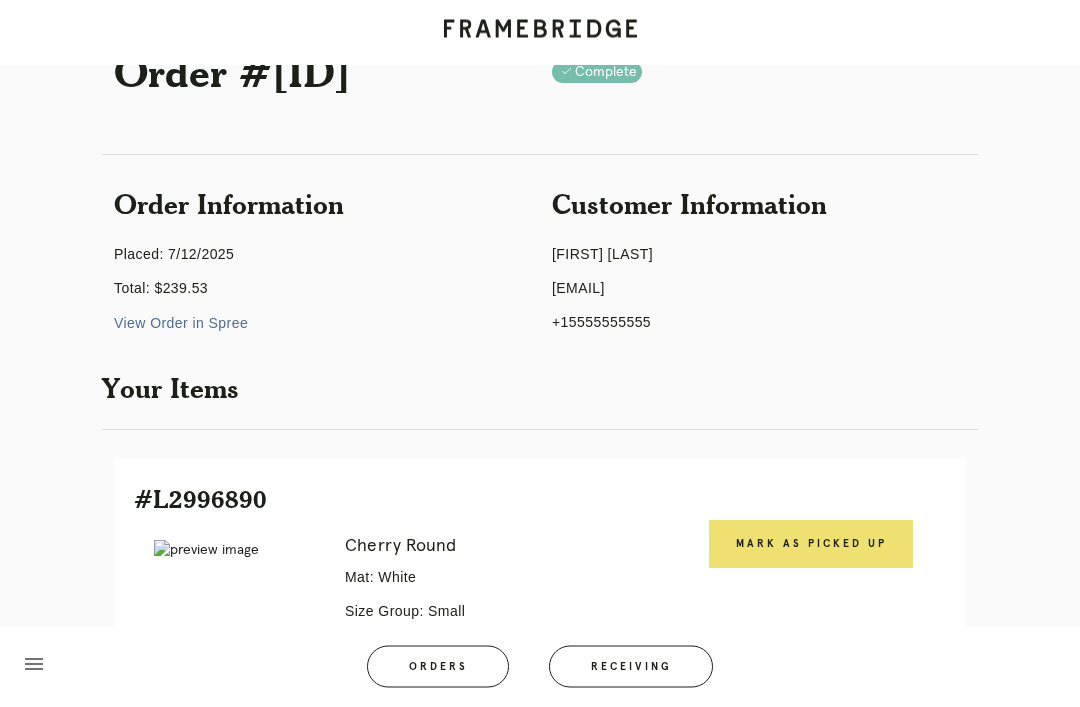 scroll, scrollTop: 383, scrollLeft: 0, axis: vertical 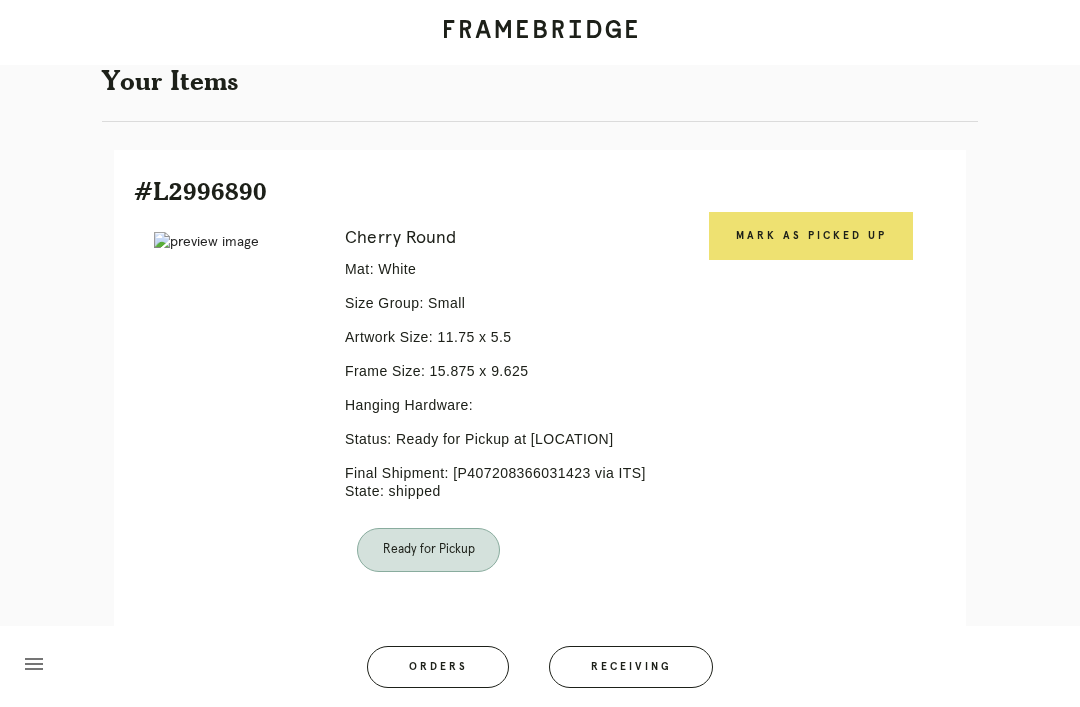click on "Mark as Picked Up" at bounding box center (811, 236) 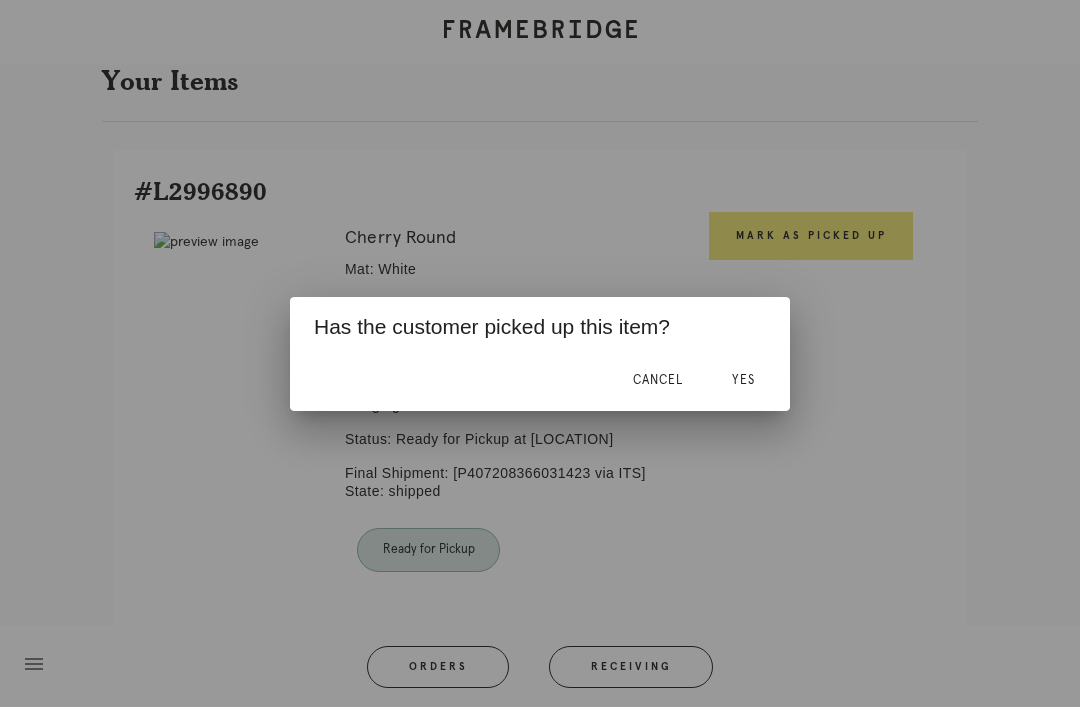 click on "Yes" at bounding box center [743, 381] 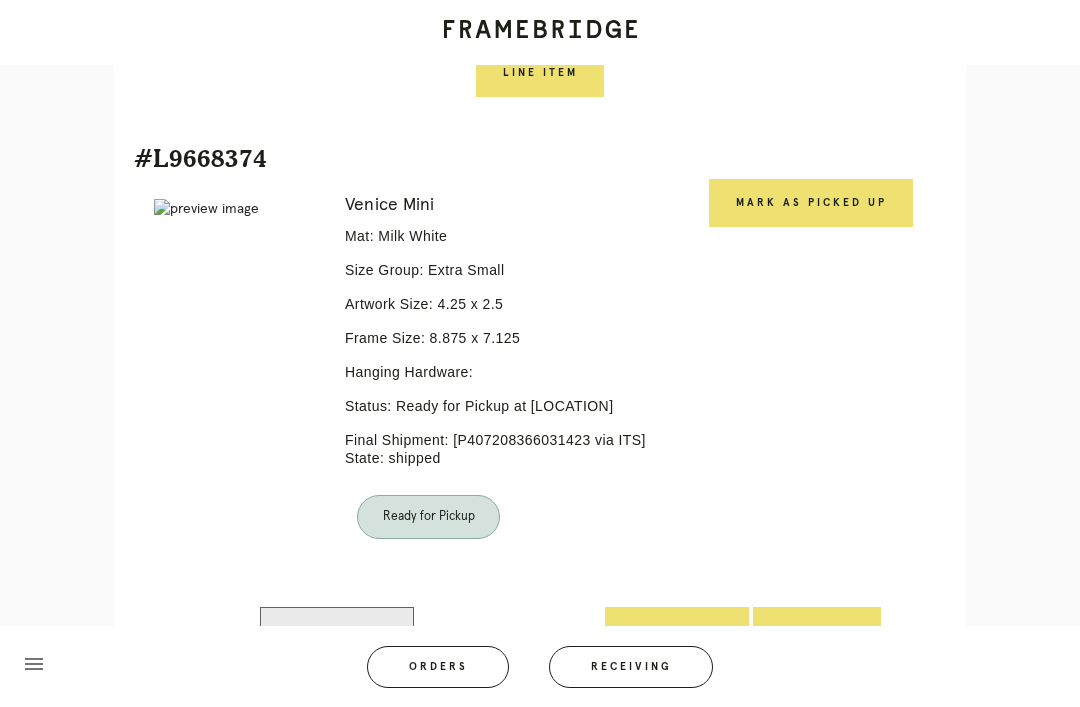 scroll, scrollTop: 952, scrollLeft: 0, axis: vertical 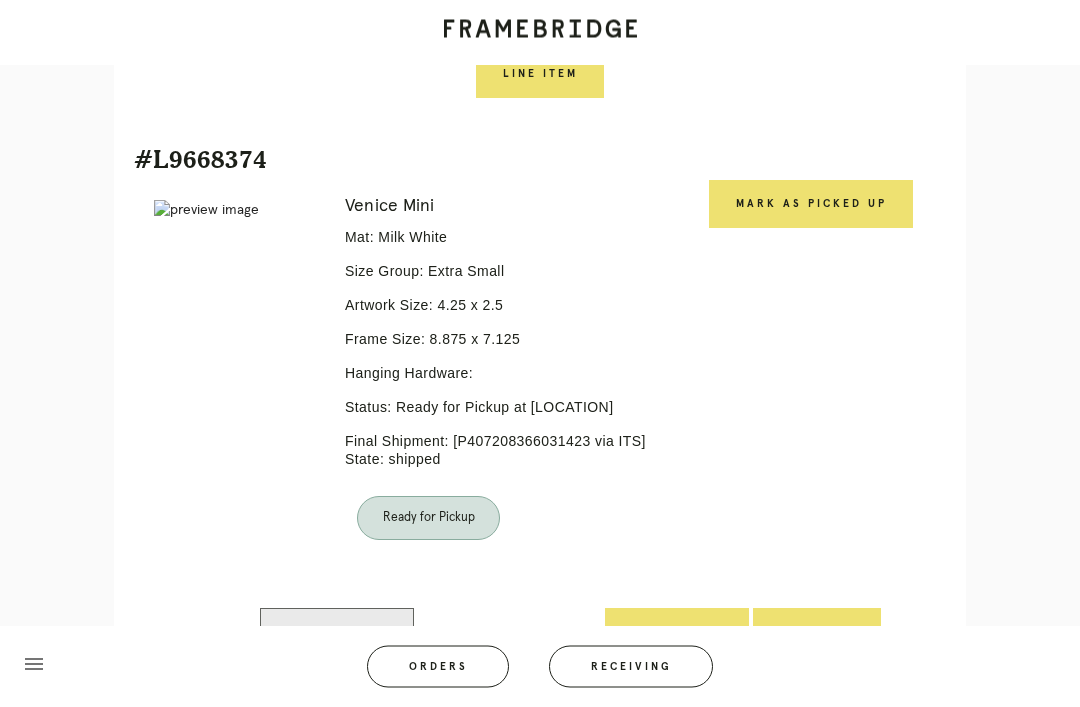 click on "Mark as Picked Up" at bounding box center [811, 205] 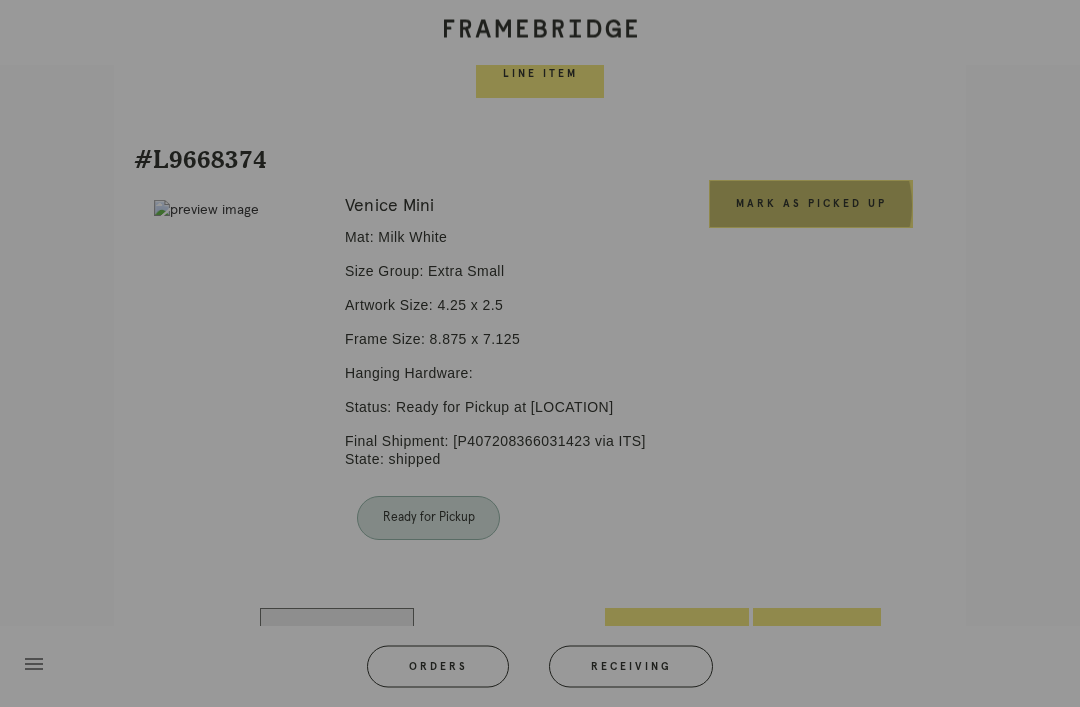 scroll, scrollTop: 953, scrollLeft: 0, axis: vertical 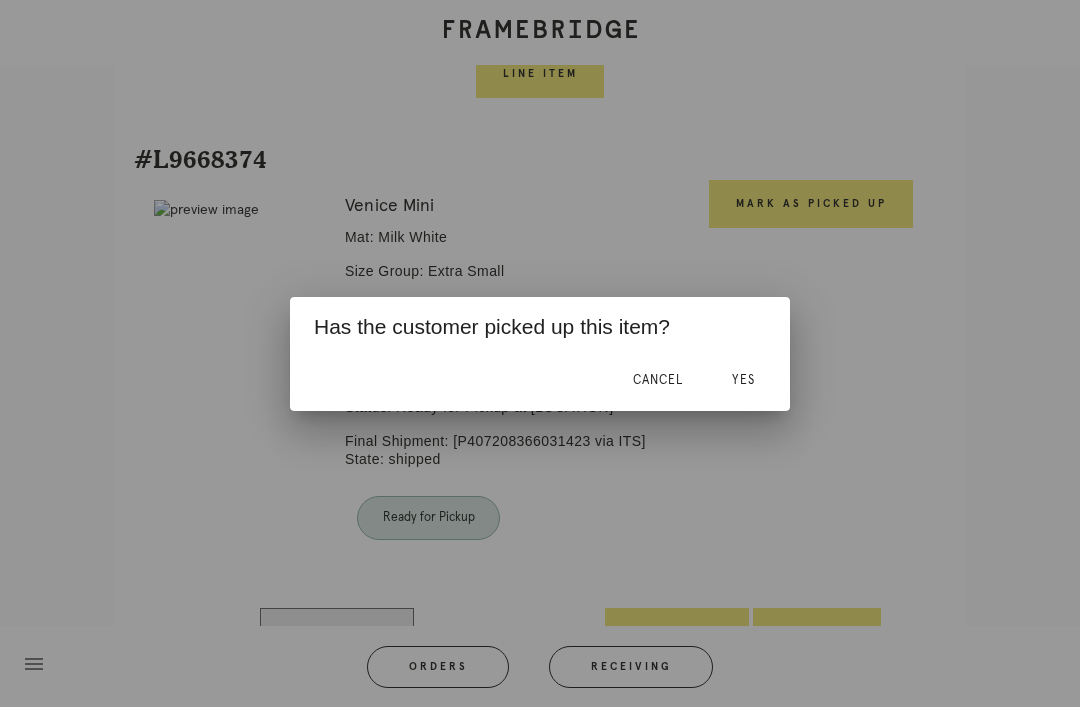 click on "Yes" at bounding box center [743, 381] 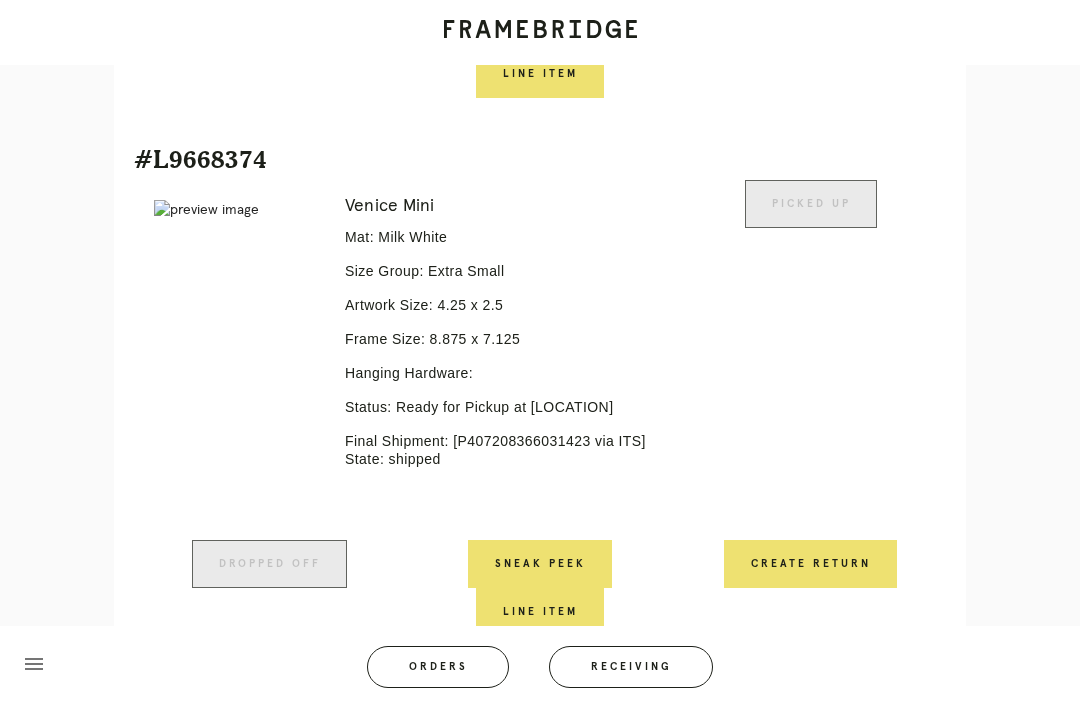 click on "menu
Orders
Receiving
Logged in as:   matt.curley@[EMAIL]   76th and 3rd
Logout" at bounding box center (540, 673) 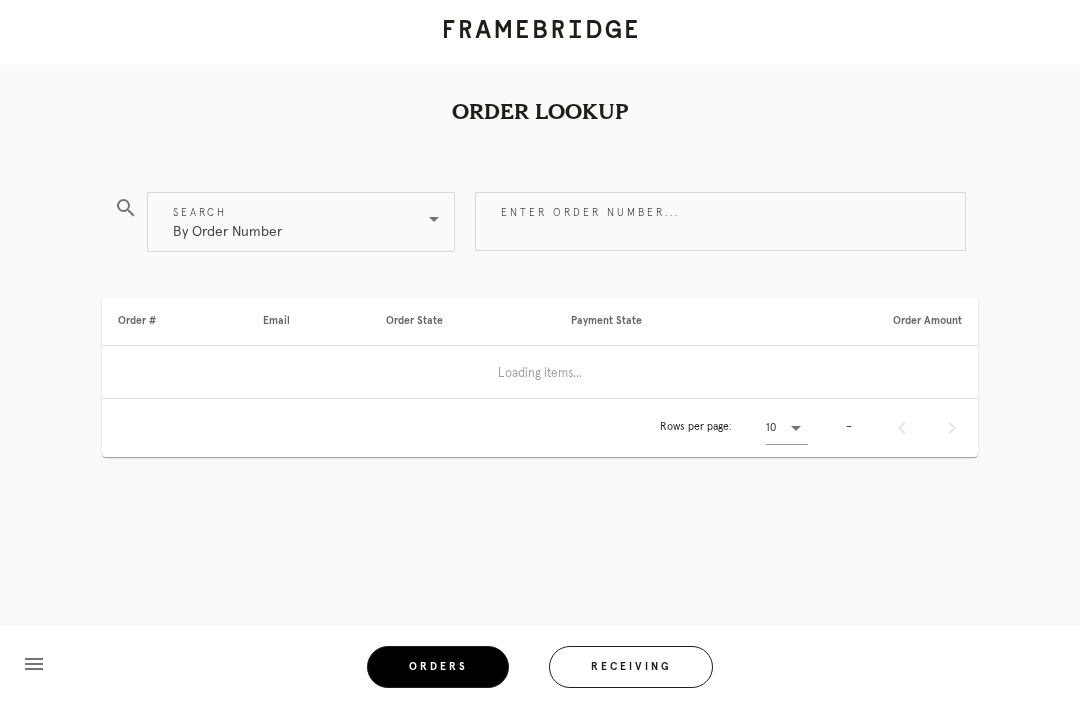 click at bounding box center (720, 266) 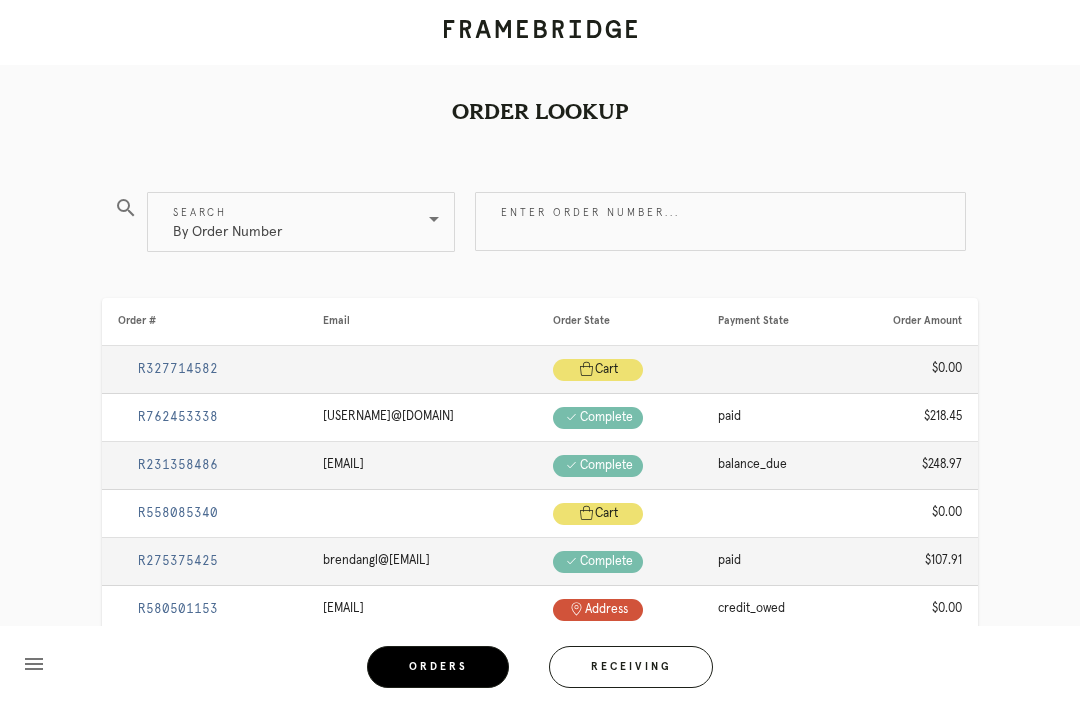 click on "Enter order number..." at bounding box center (720, 221) 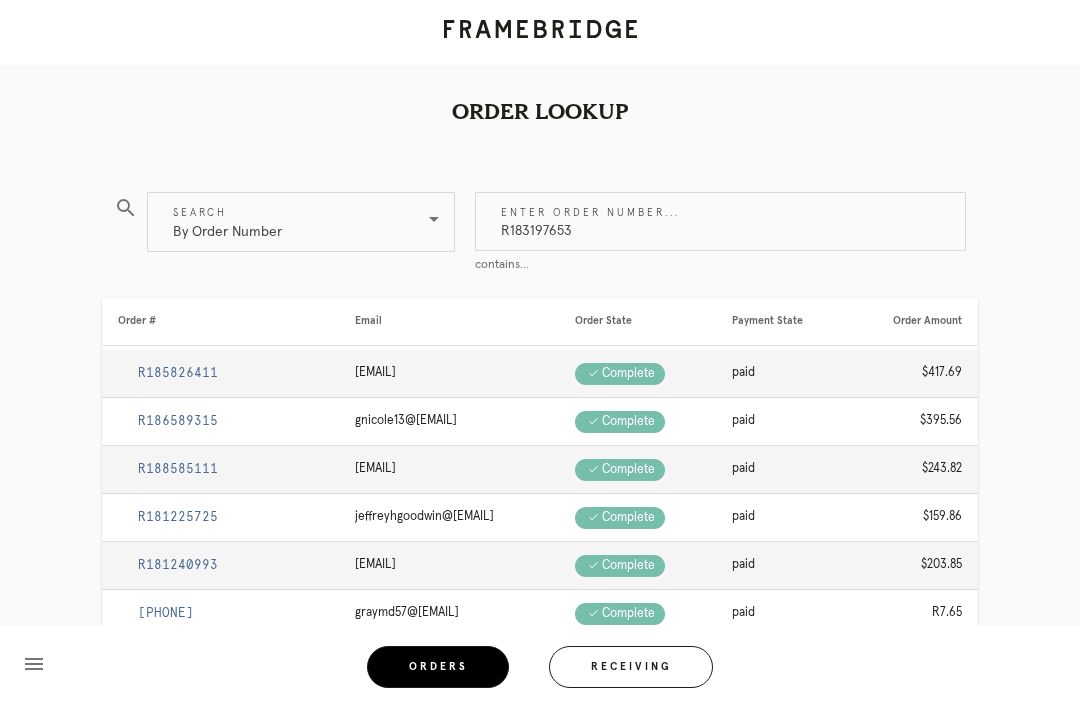 type on "R183197653" 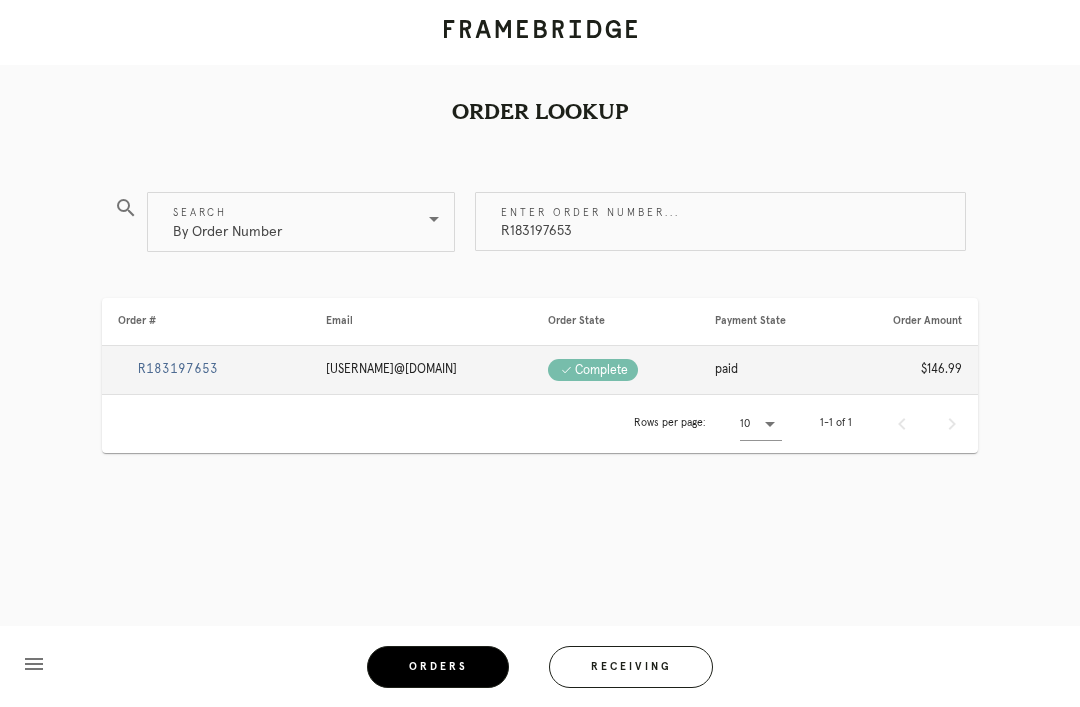 click on "R183197653" at bounding box center [178, 369] 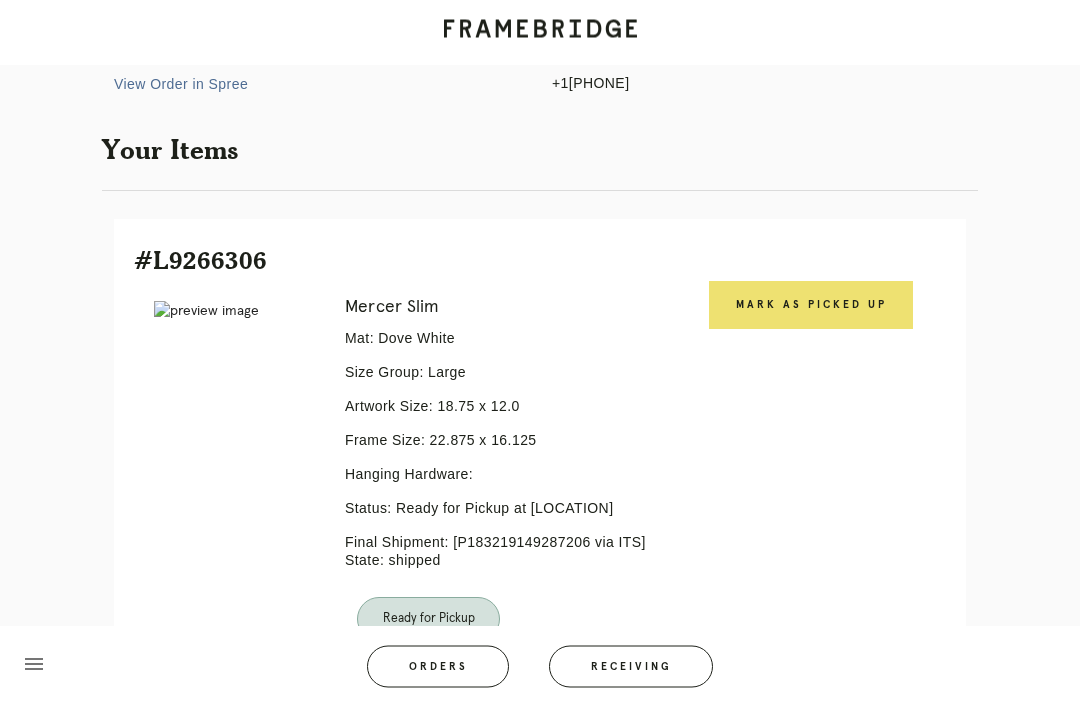 scroll, scrollTop: 314, scrollLeft: 0, axis: vertical 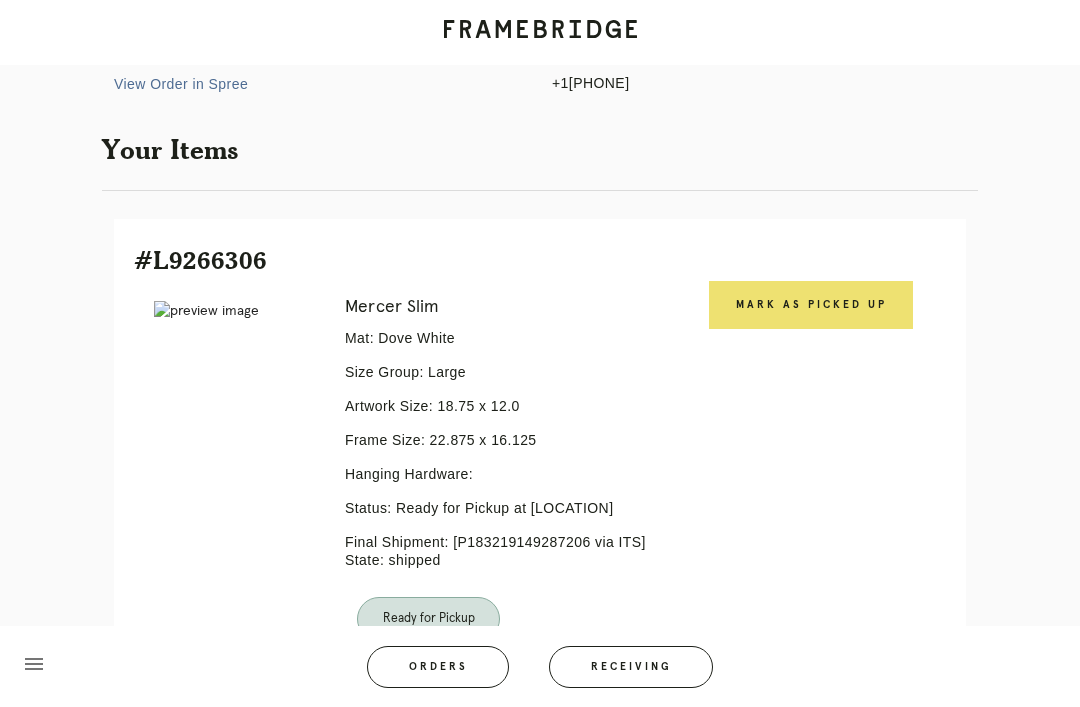 click on "Mark as Picked Up" at bounding box center (811, 305) 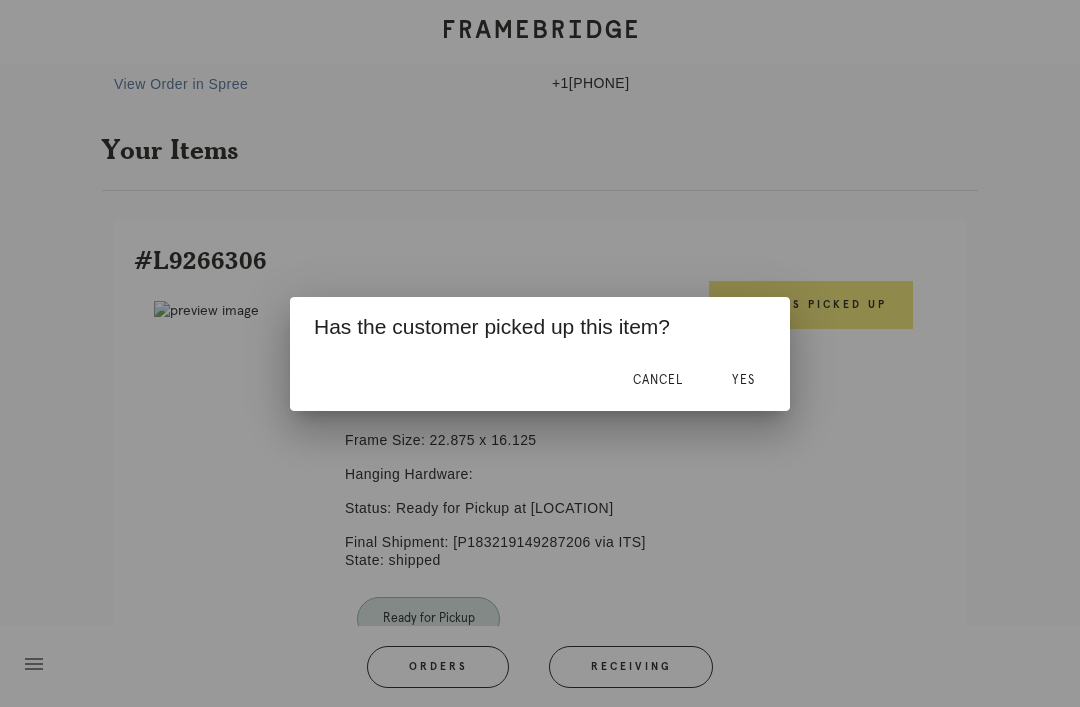 click on "Yes" at bounding box center [743, 381] 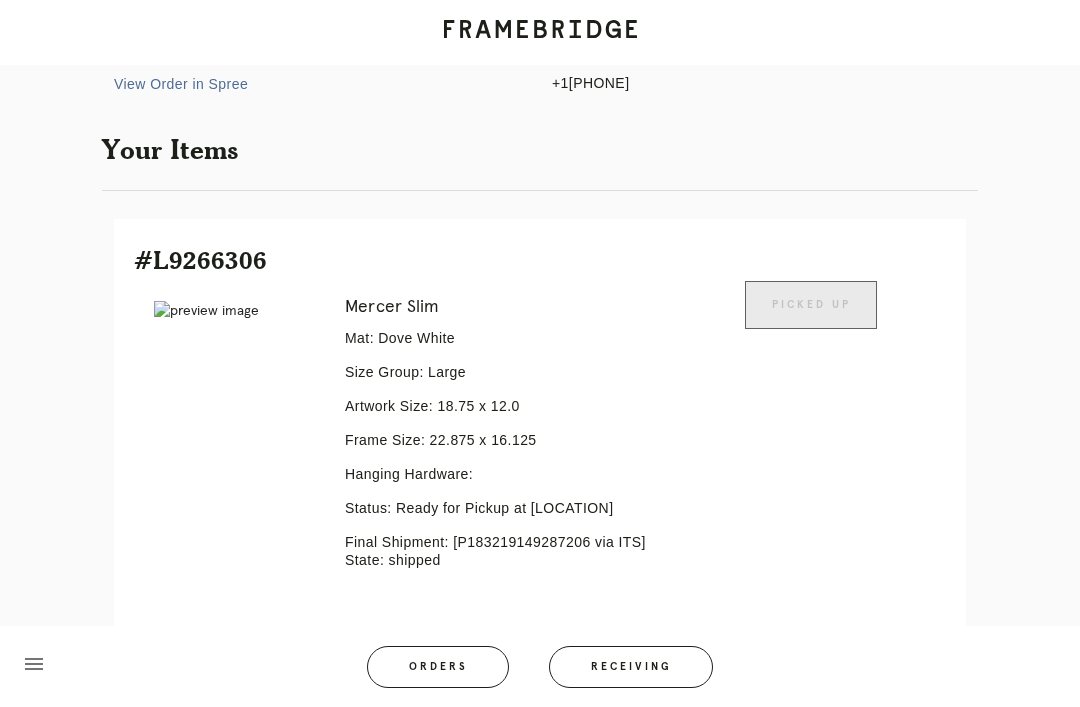 click on "Orders" at bounding box center [438, 667] 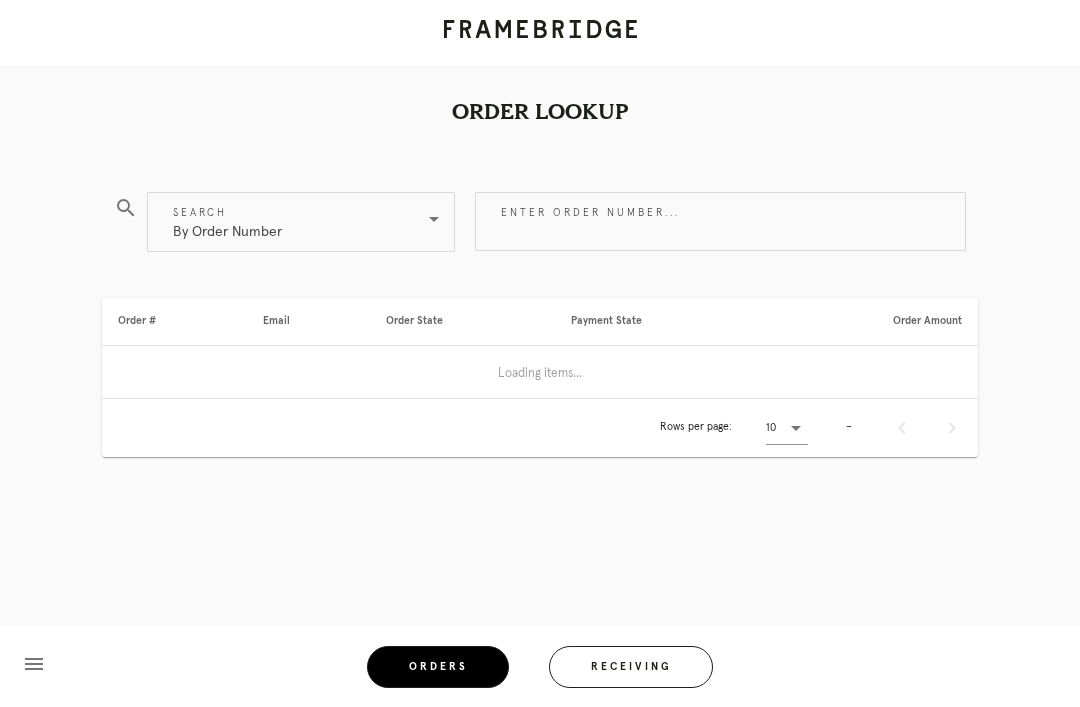 scroll, scrollTop: 0, scrollLeft: 0, axis: both 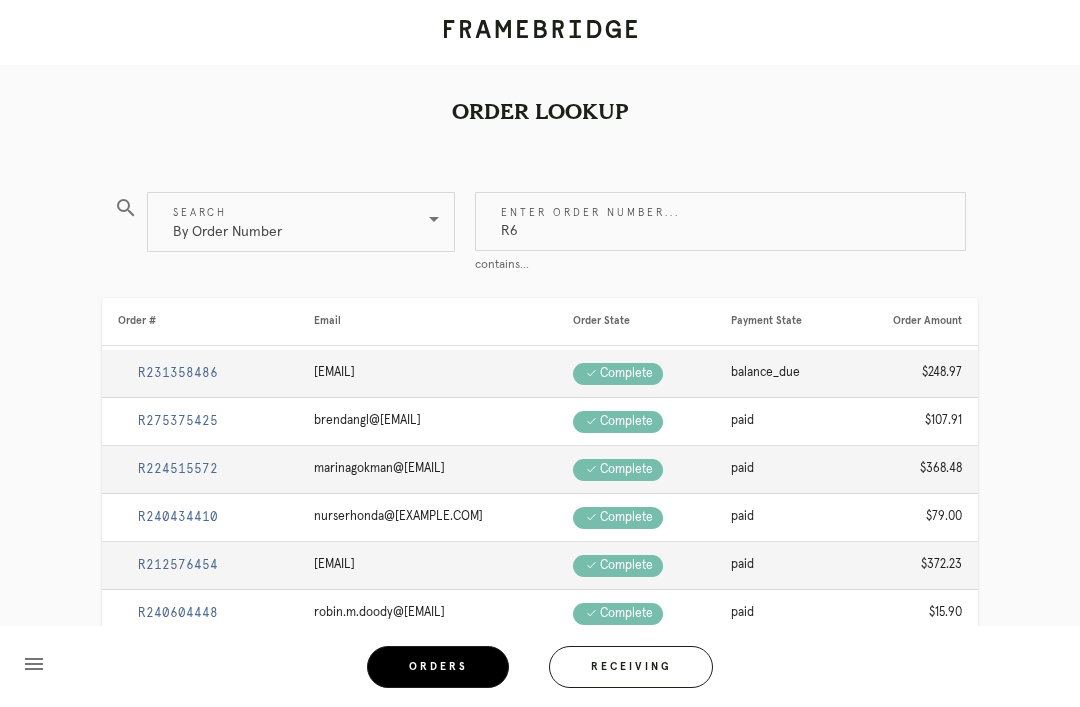 type on "R62" 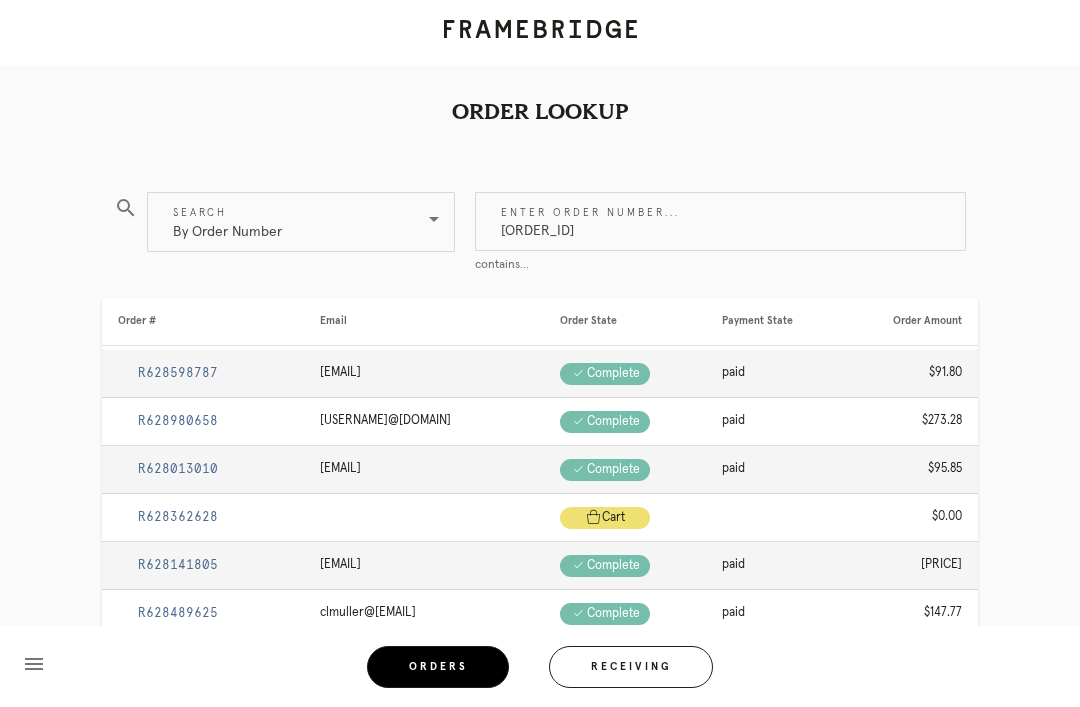 type on "[ORDER_ID]" 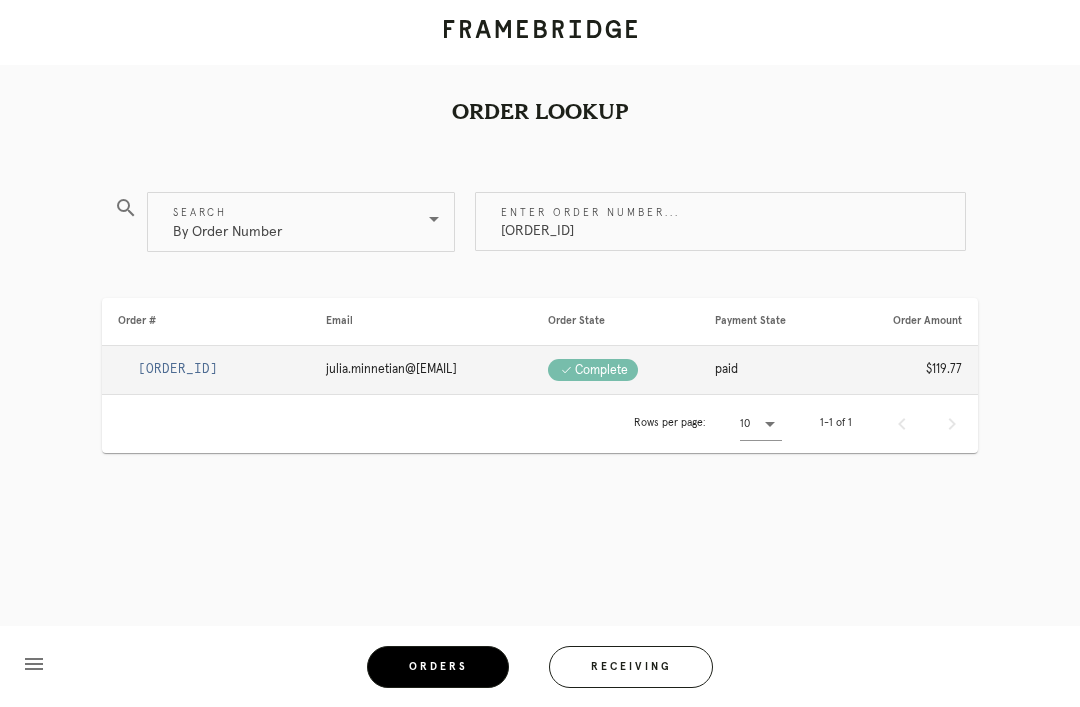 click on "[ORDER_ID]" at bounding box center (178, 369) 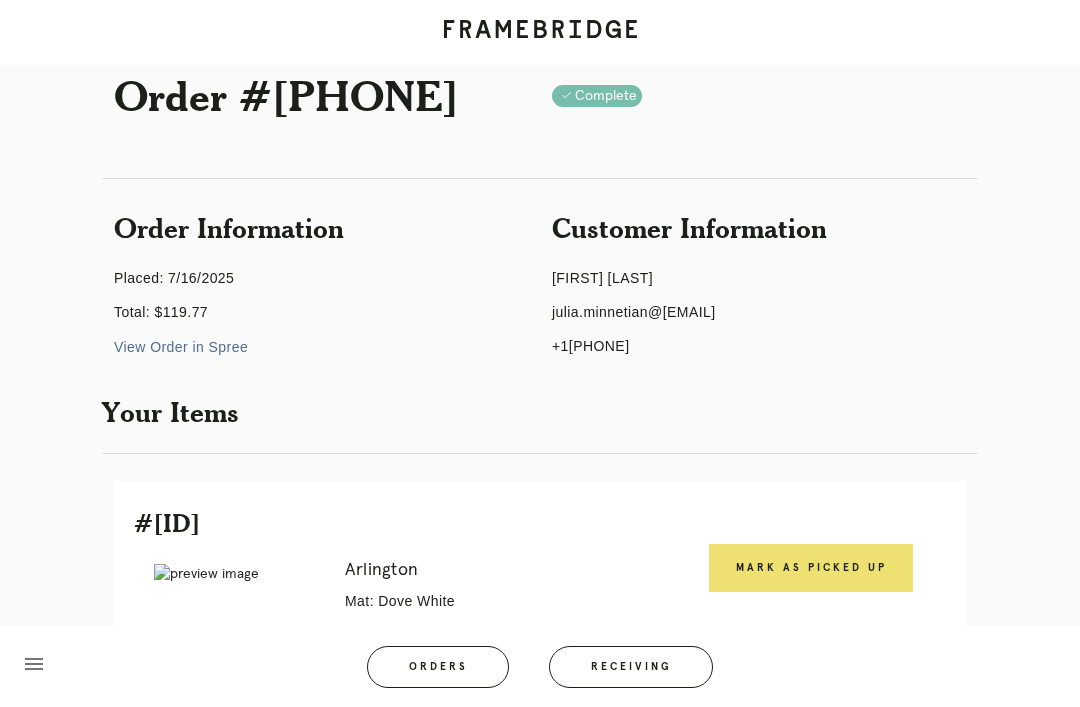scroll, scrollTop: 215, scrollLeft: 0, axis: vertical 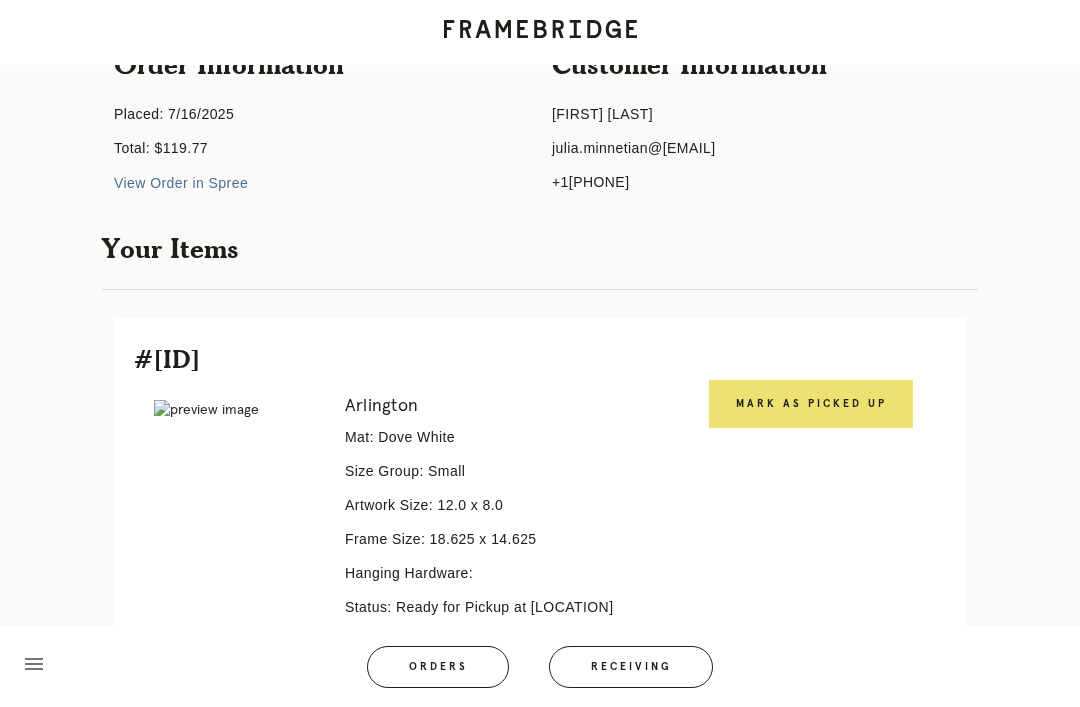 click on "Mark as Picked Up" at bounding box center [811, 404] 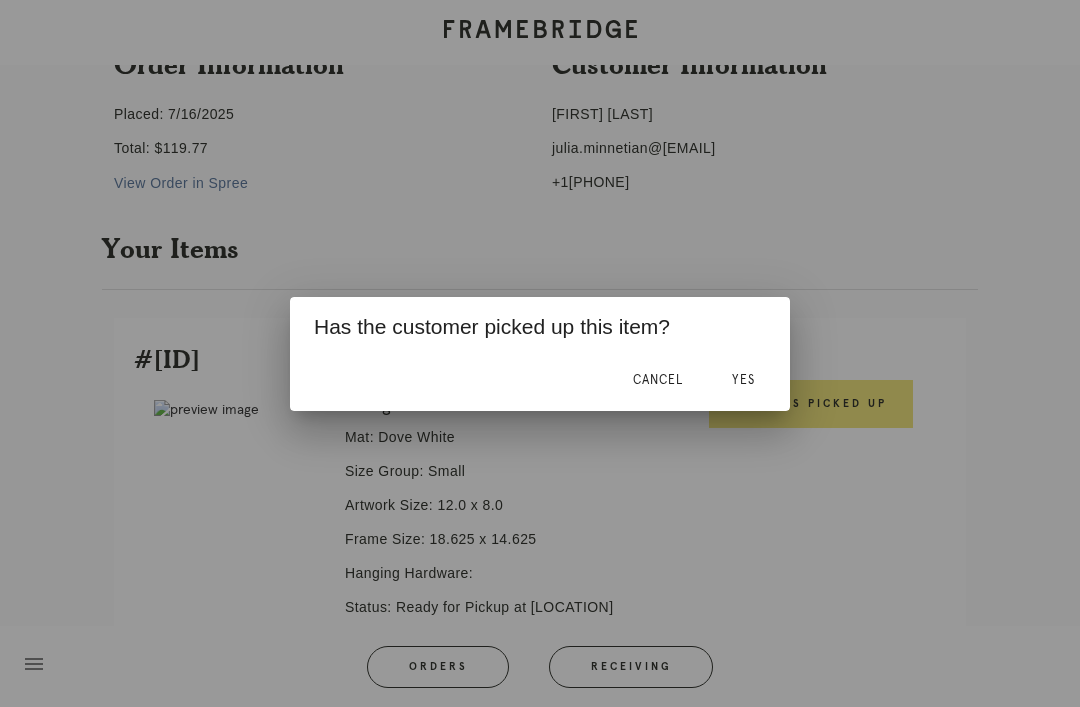 click on "Yes" at bounding box center (743, 380) 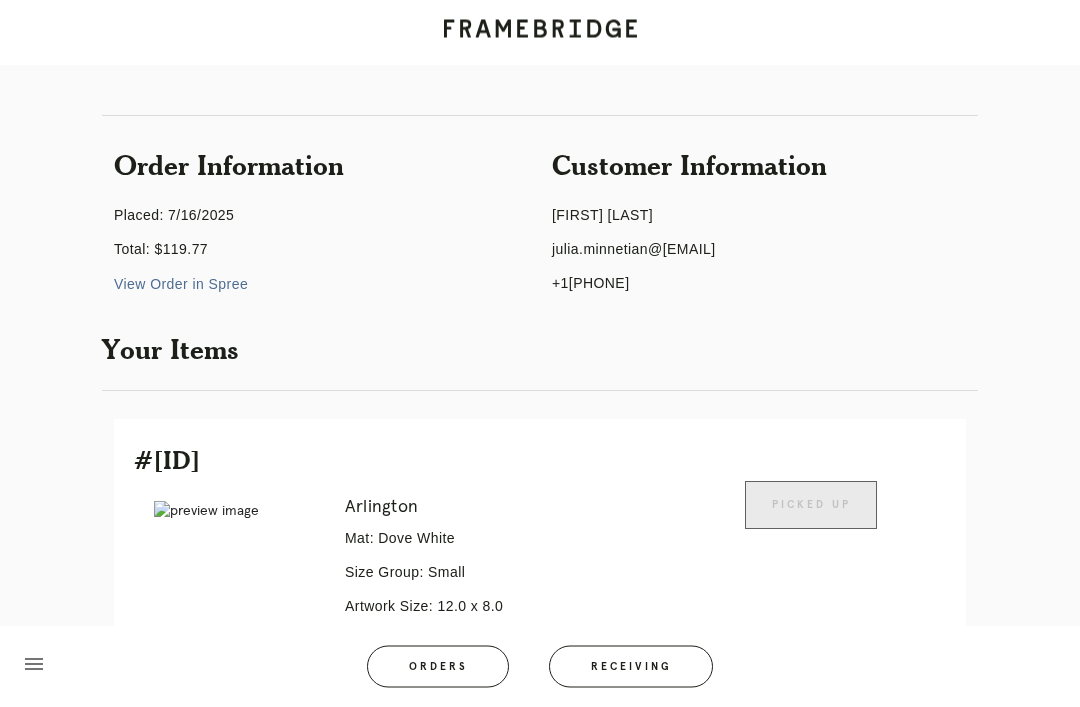 scroll, scrollTop: 108, scrollLeft: 0, axis: vertical 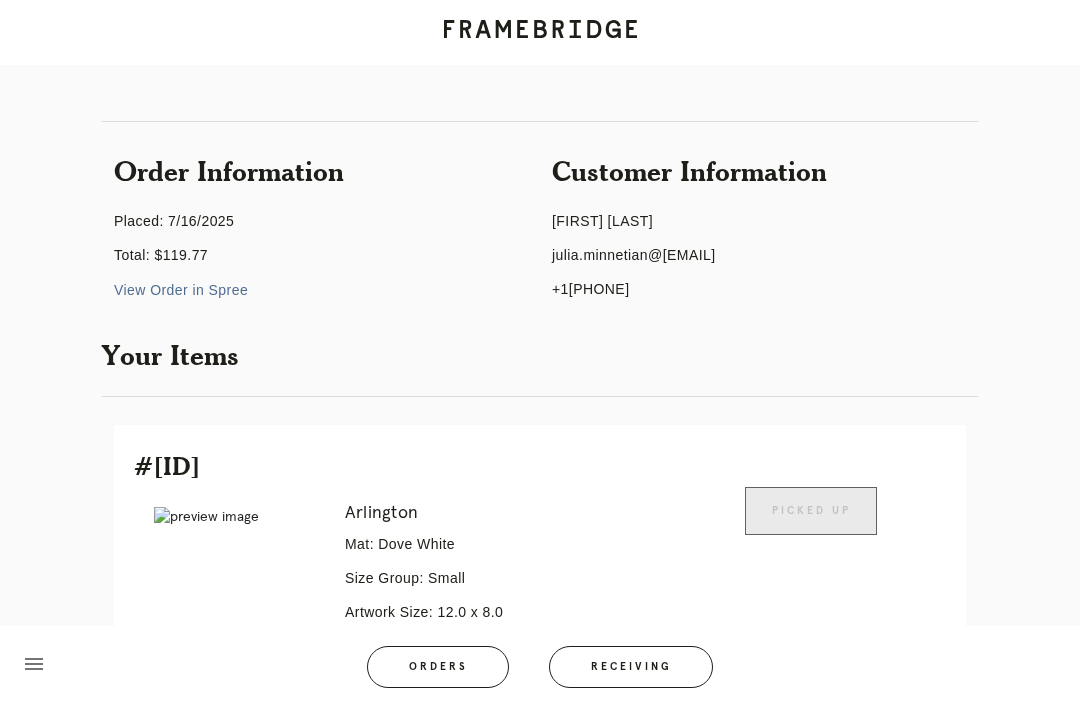 click on "Orders" at bounding box center [438, 667] 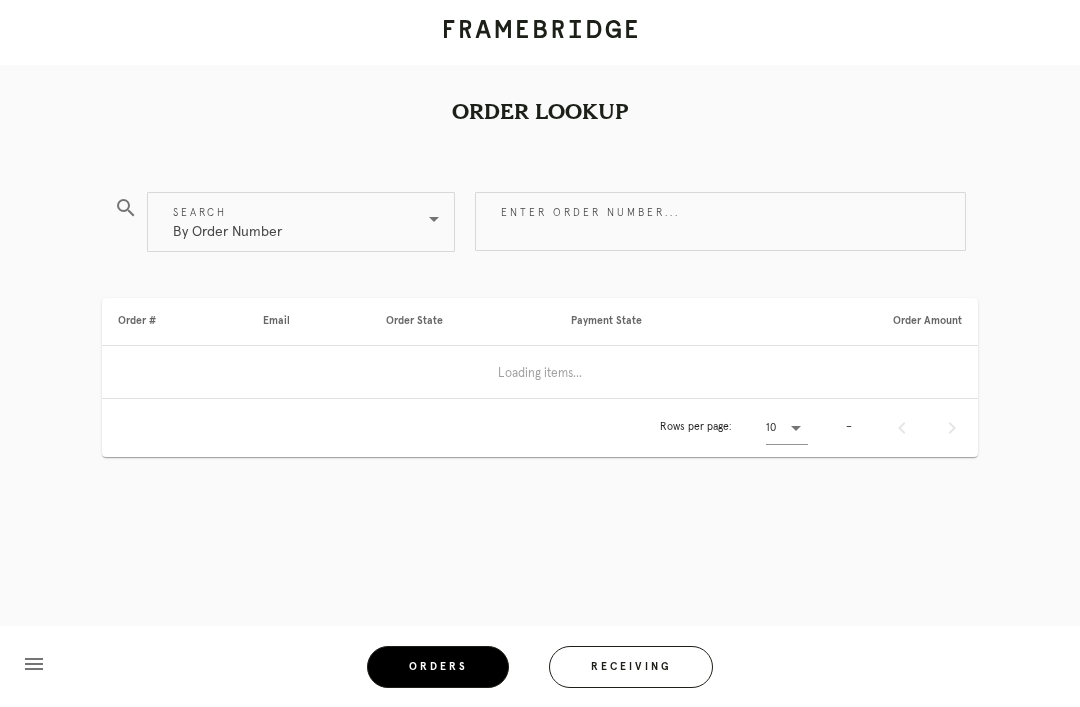 scroll, scrollTop: 0, scrollLeft: 0, axis: both 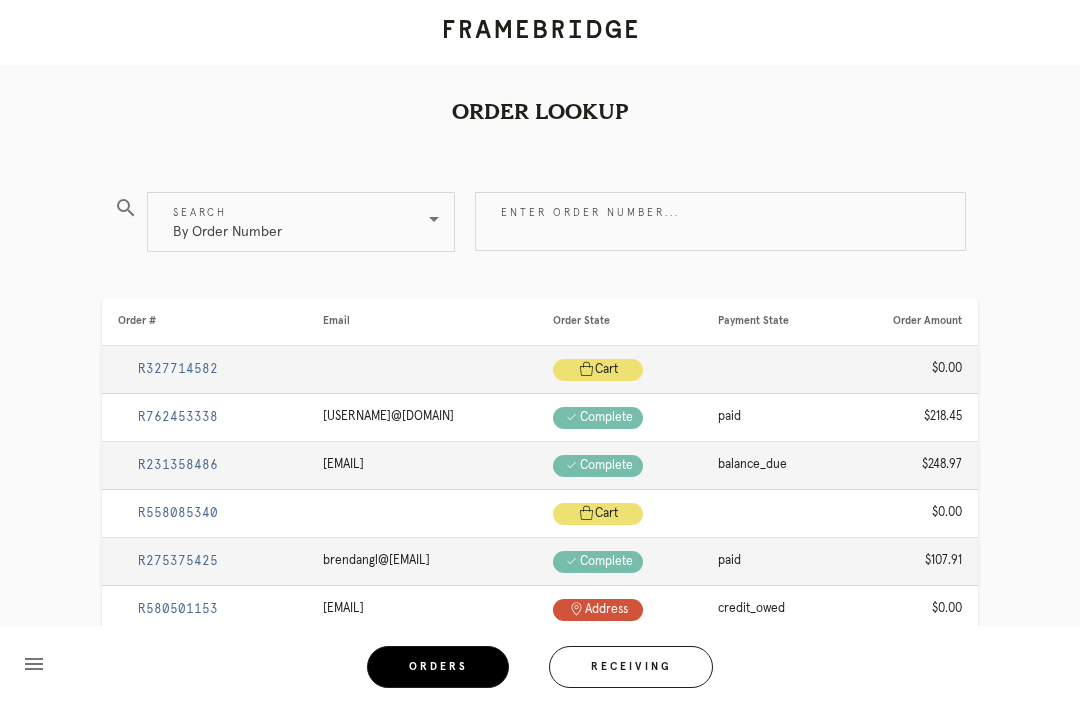 click on "Enter order number..." at bounding box center [720, 221] 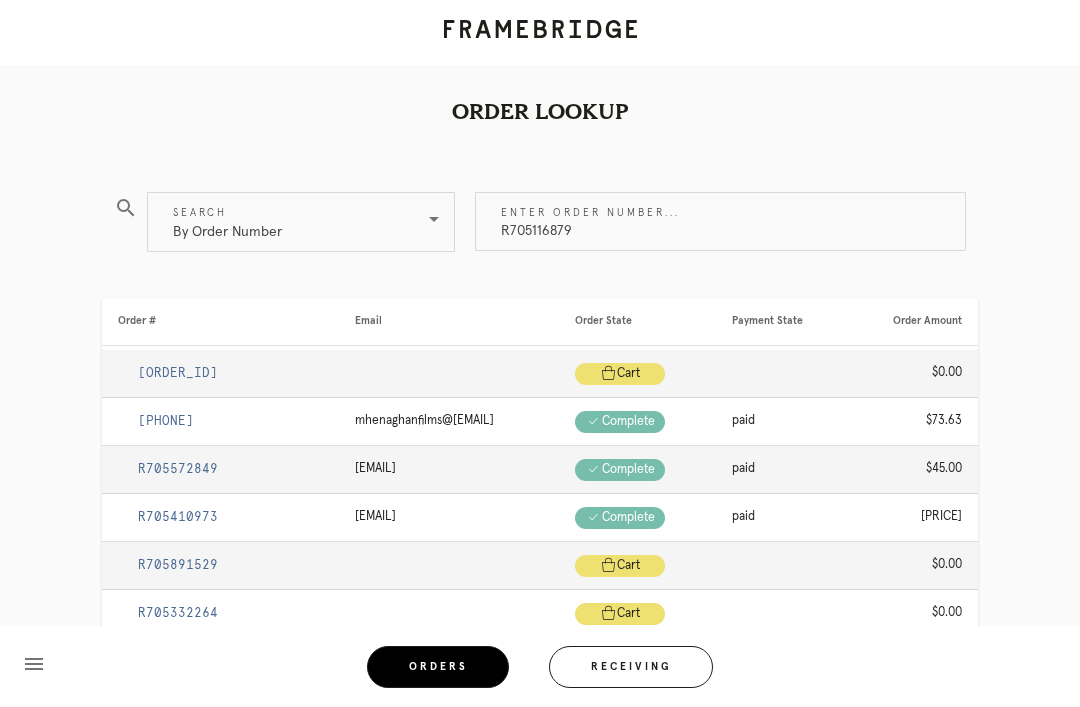 click on "R705116879" at bounding box center [720, 221] 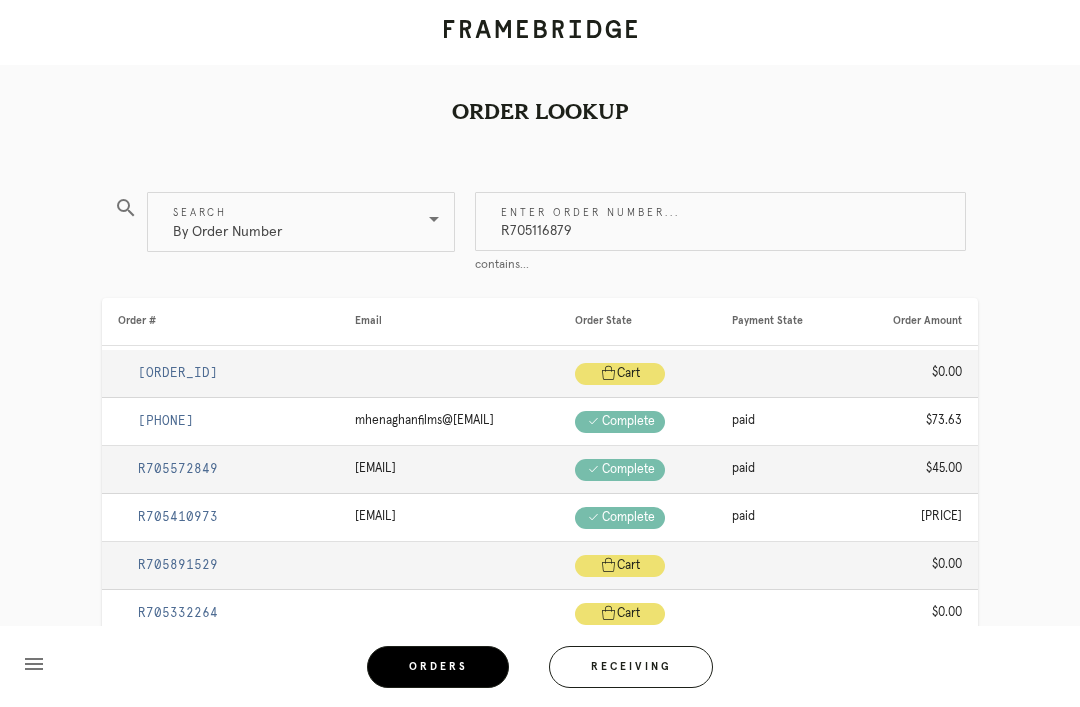 type on "R705116879" 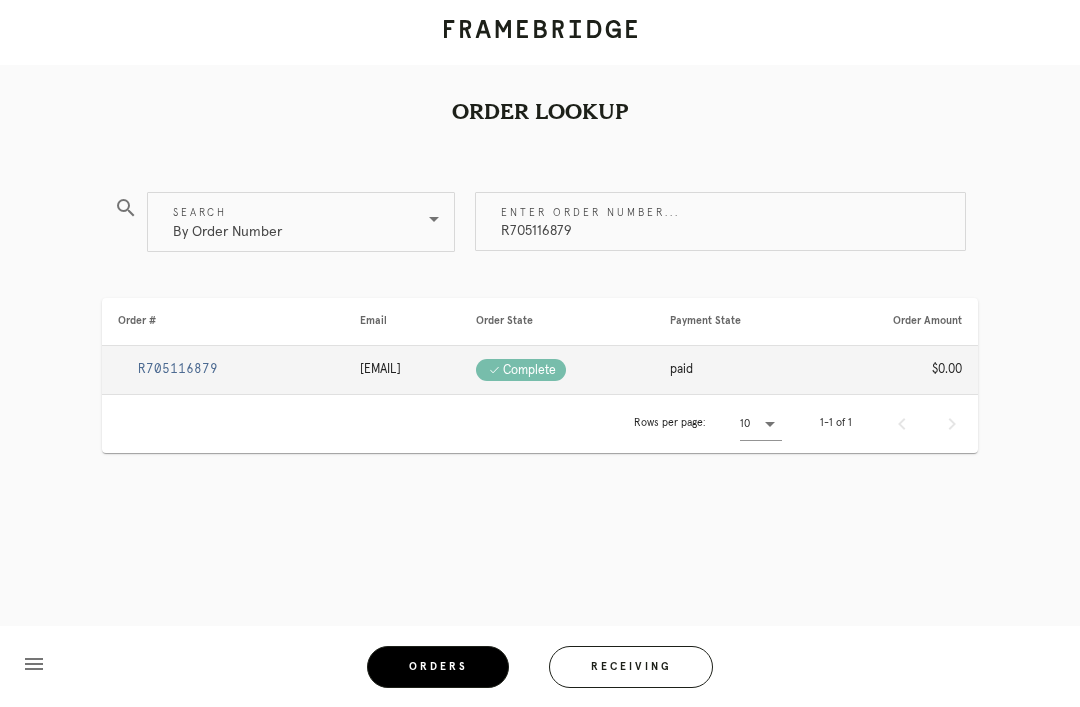 click on "R705116879" at bounding box center (178, 369) 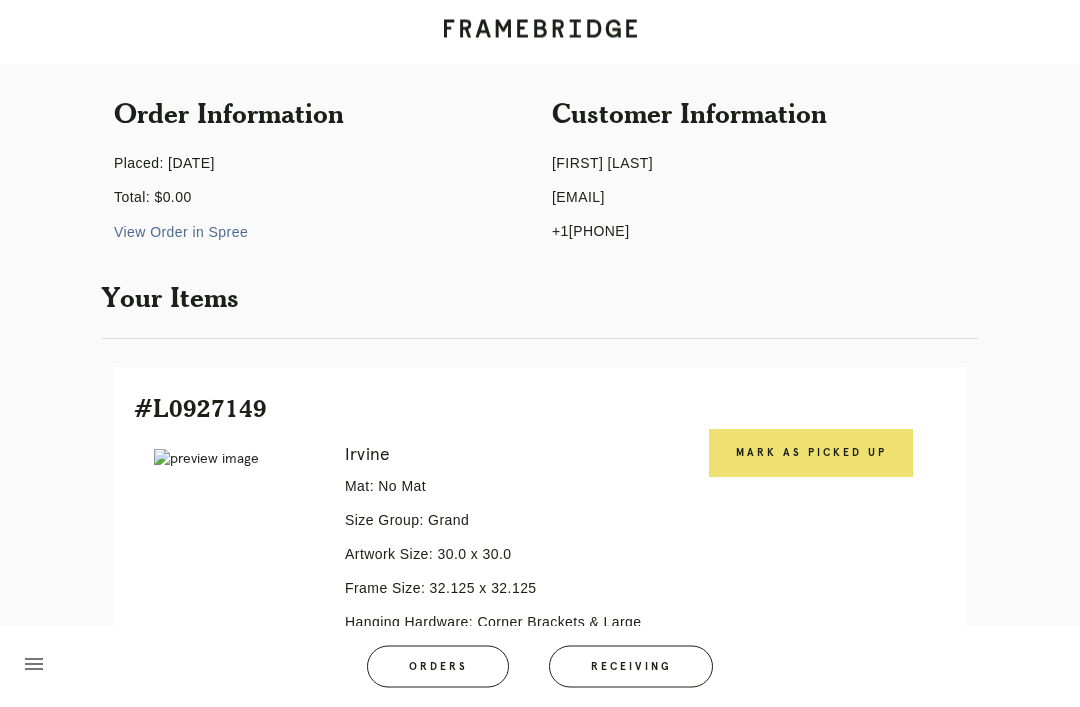 scroll, scrollTop: 241, scrollLeft: 0, axis: vertical 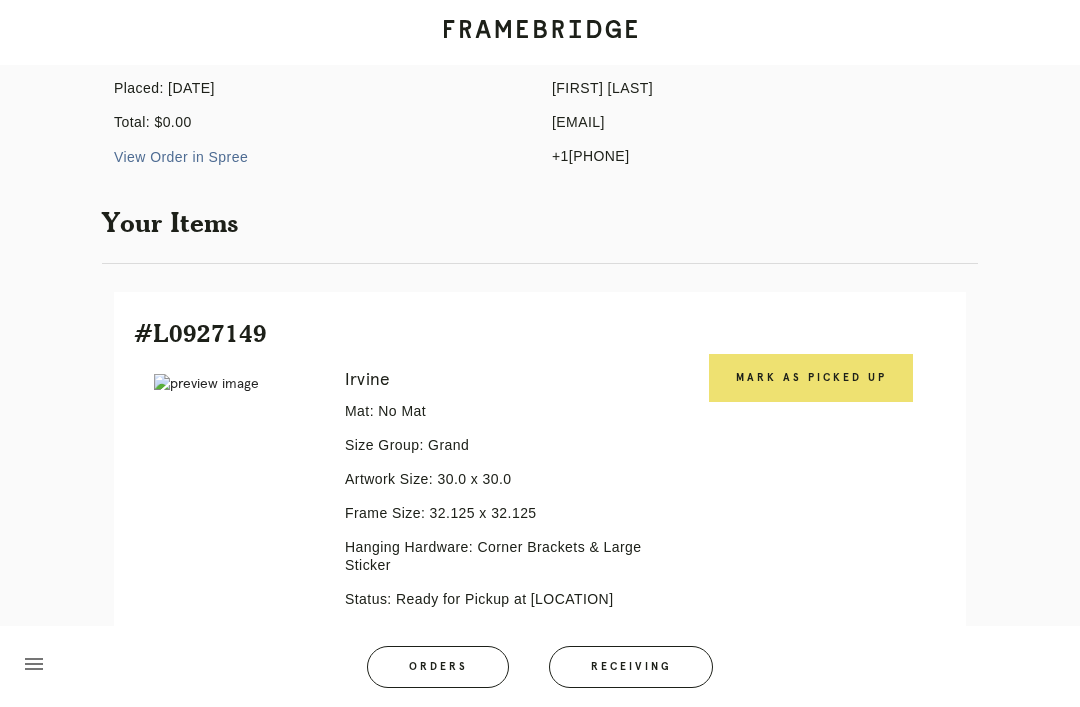 click on "Mark as Picked Up" at bounding box center (811, 378) 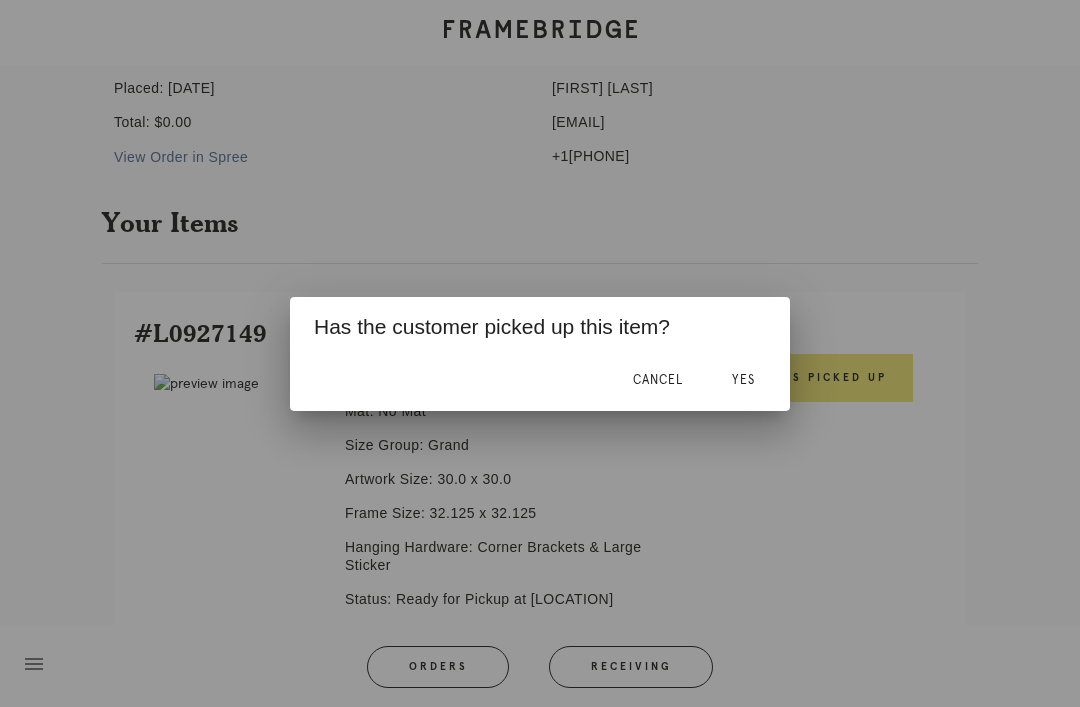 click on "Yes" at bounding box center [743, 380] 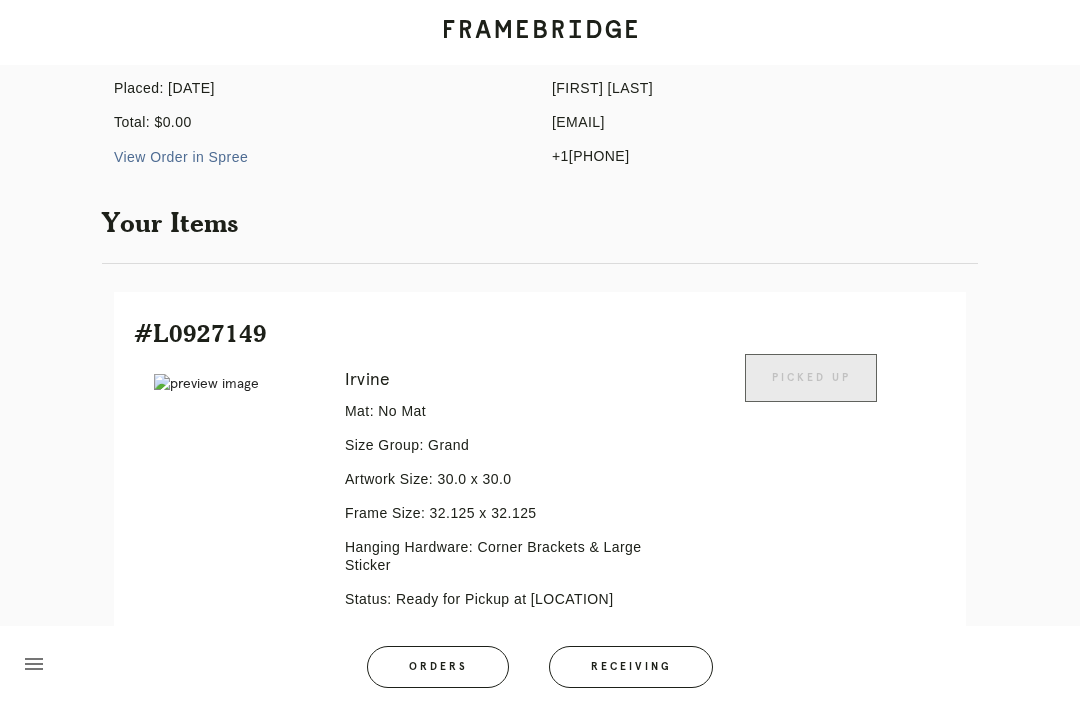 click on "Orders" at bounding box center [438, 667] 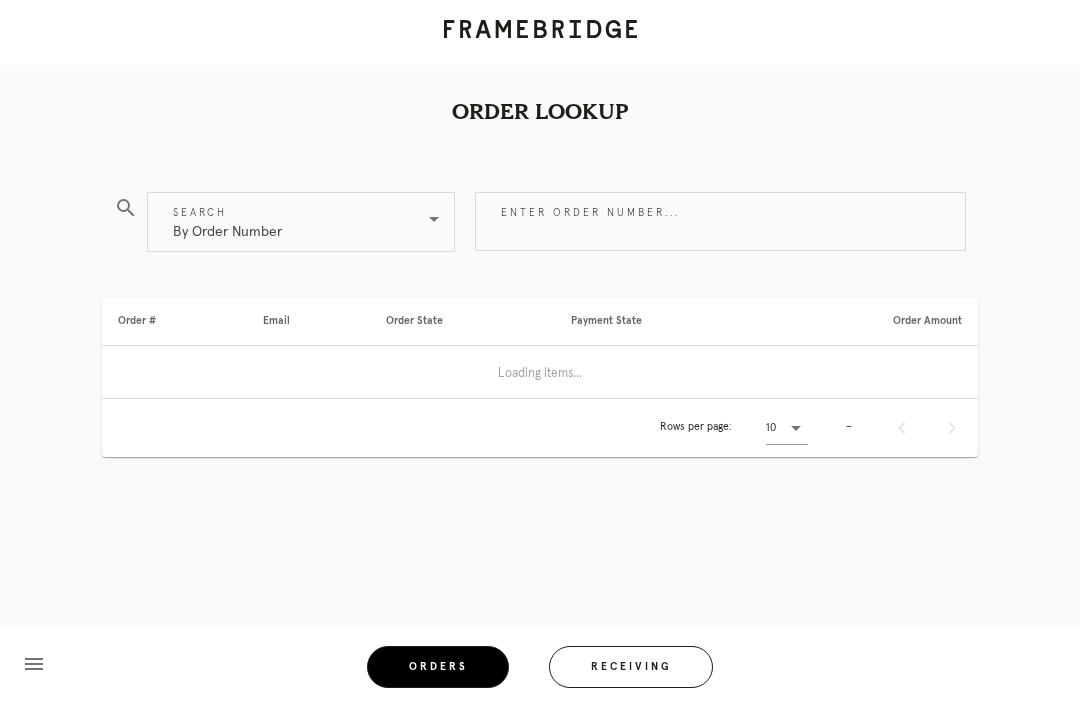 scroll, scrollTop: 0, scrollLeft: 0, axis: both 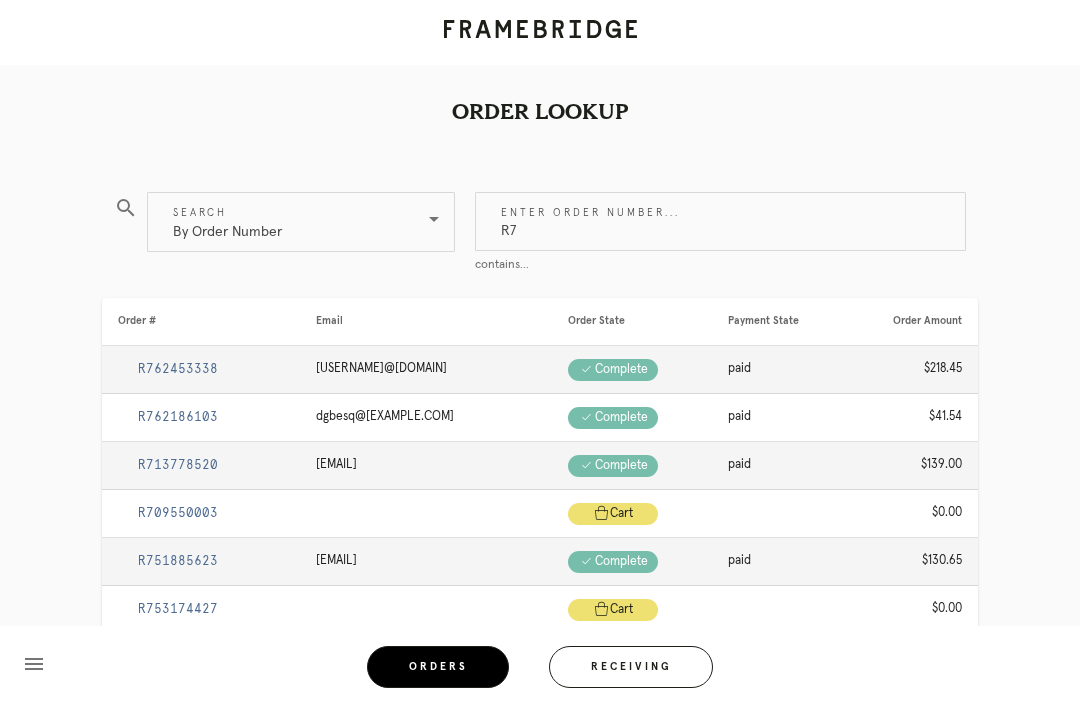 type on "R7" 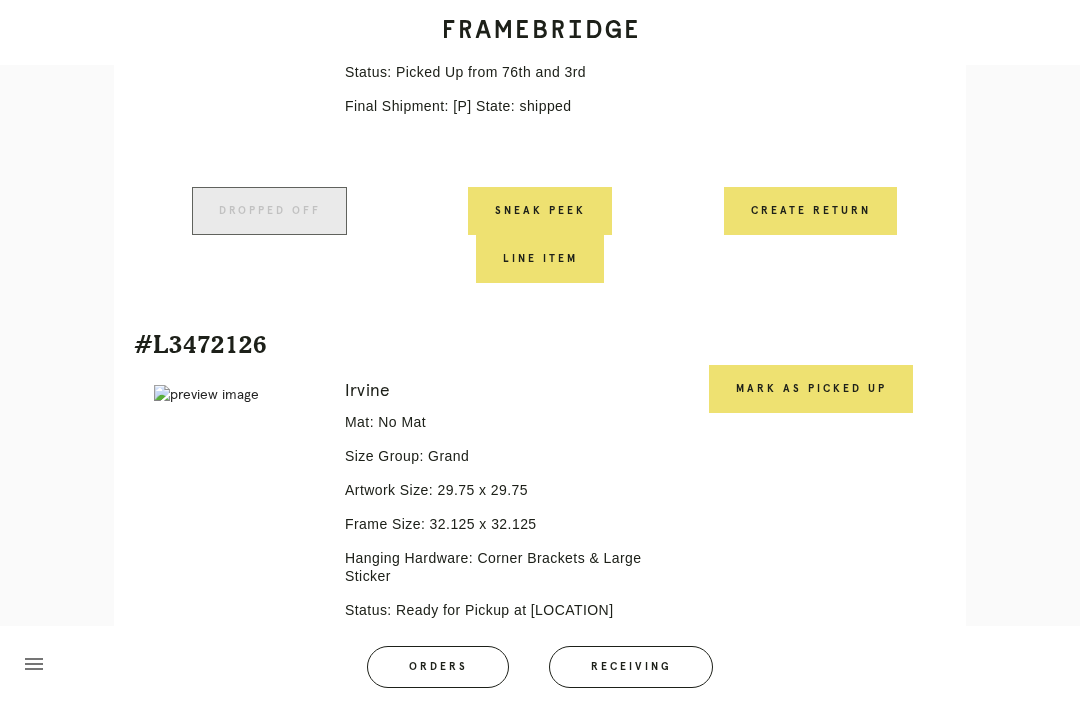 scroll, scrollTop: 848, scrollLeft: 0, axis: vertical 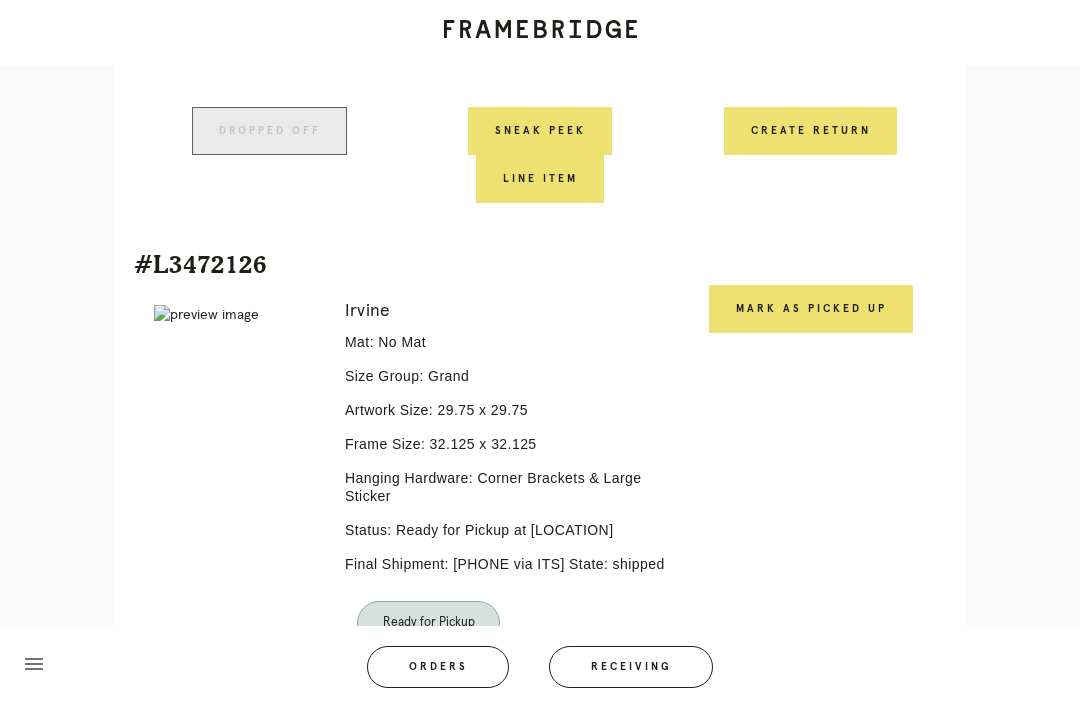 click on "Mark as Picked Up" at bounding box center [811, 309] 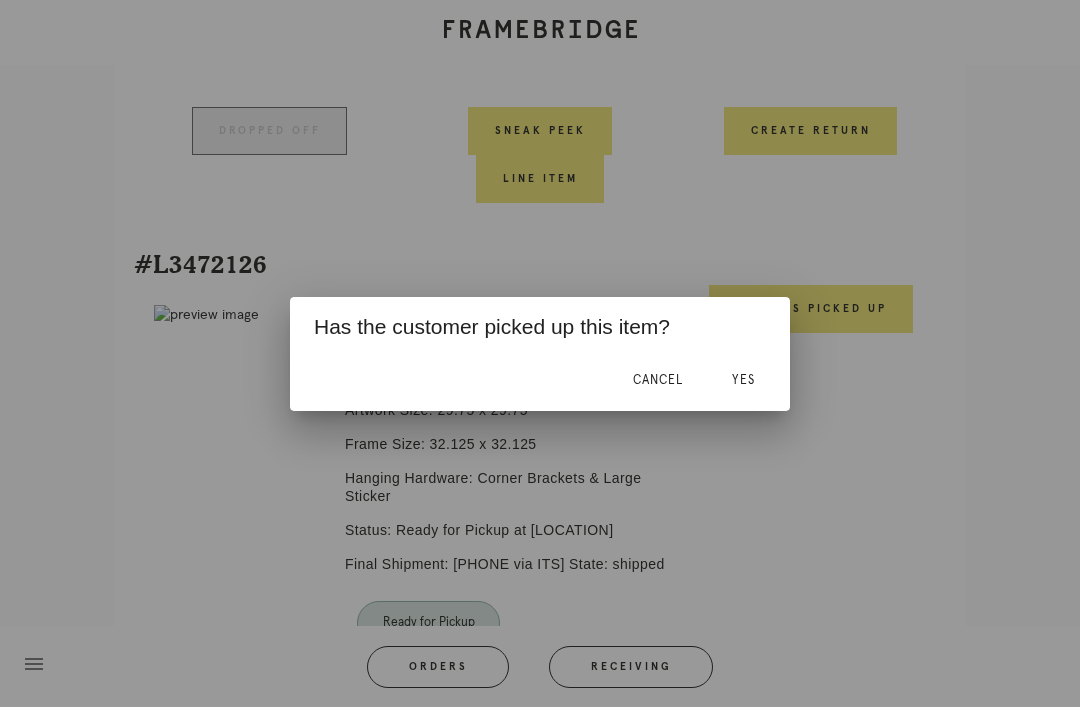 click on "Yes" at bounding box center [743, 381] 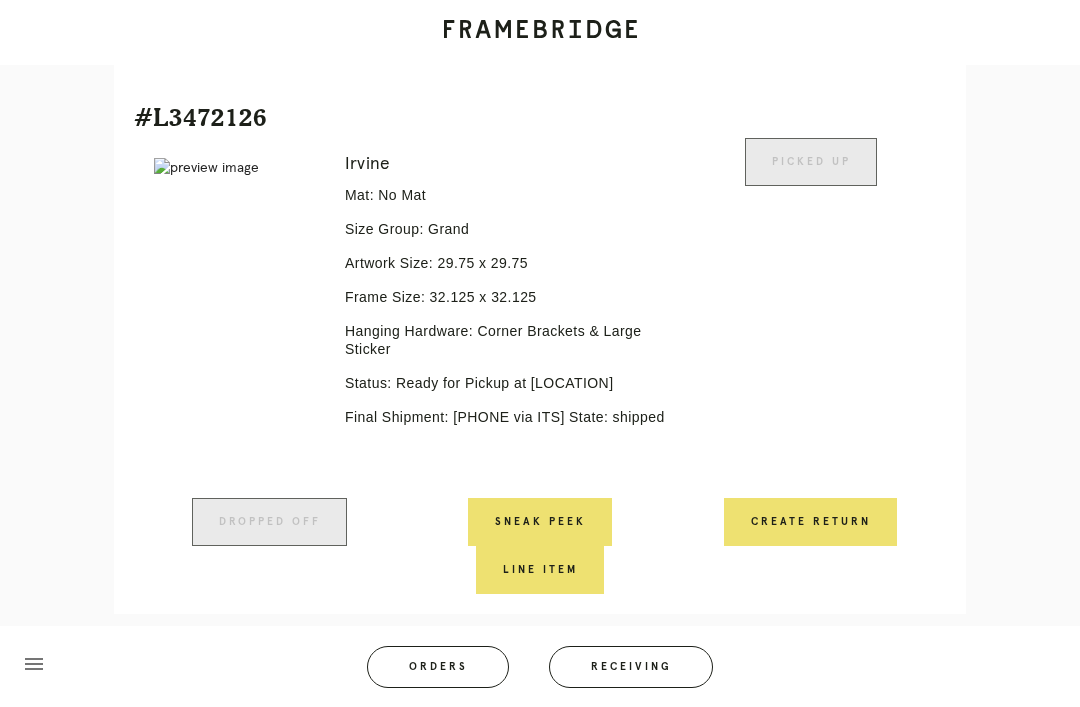 scroll, scrollTop: 1006, scrollLeft: 0, axis: vertical 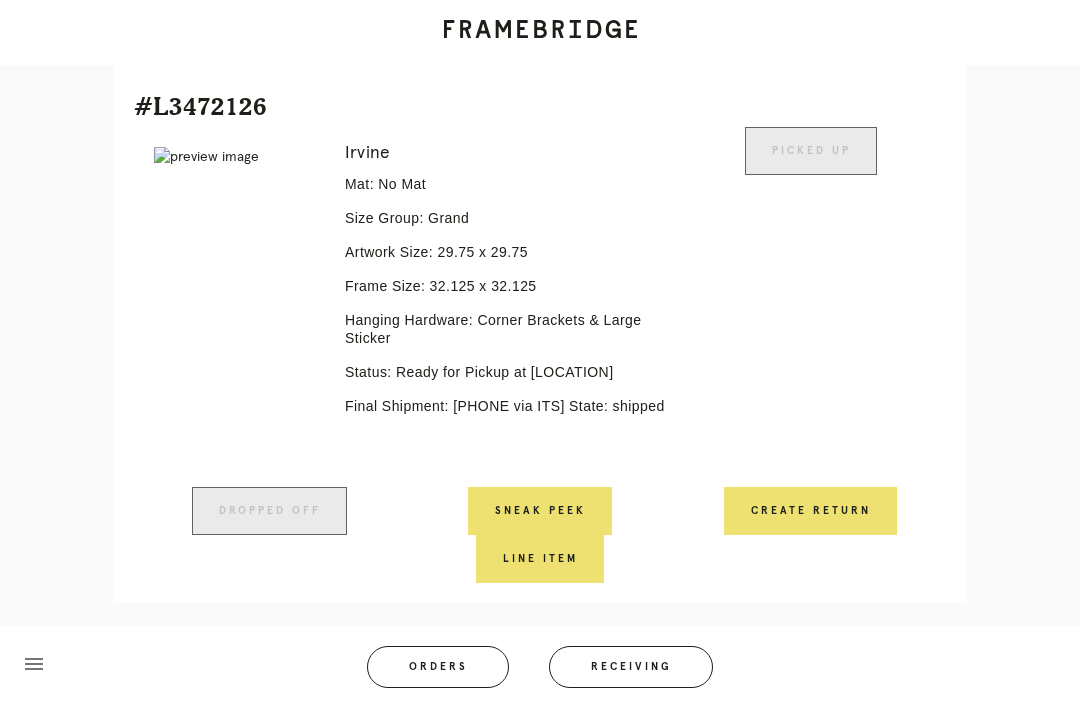 click on "Orders" at bounding box center (438, 667) 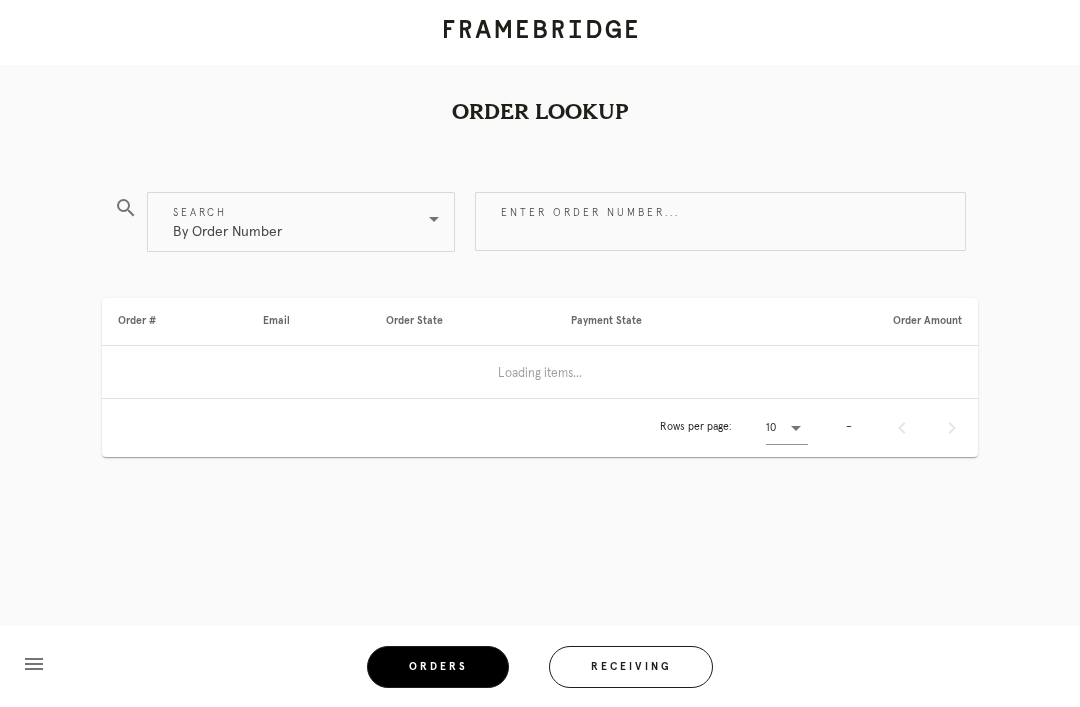 click on "Enter order number..." at bounding box center (720, 221) 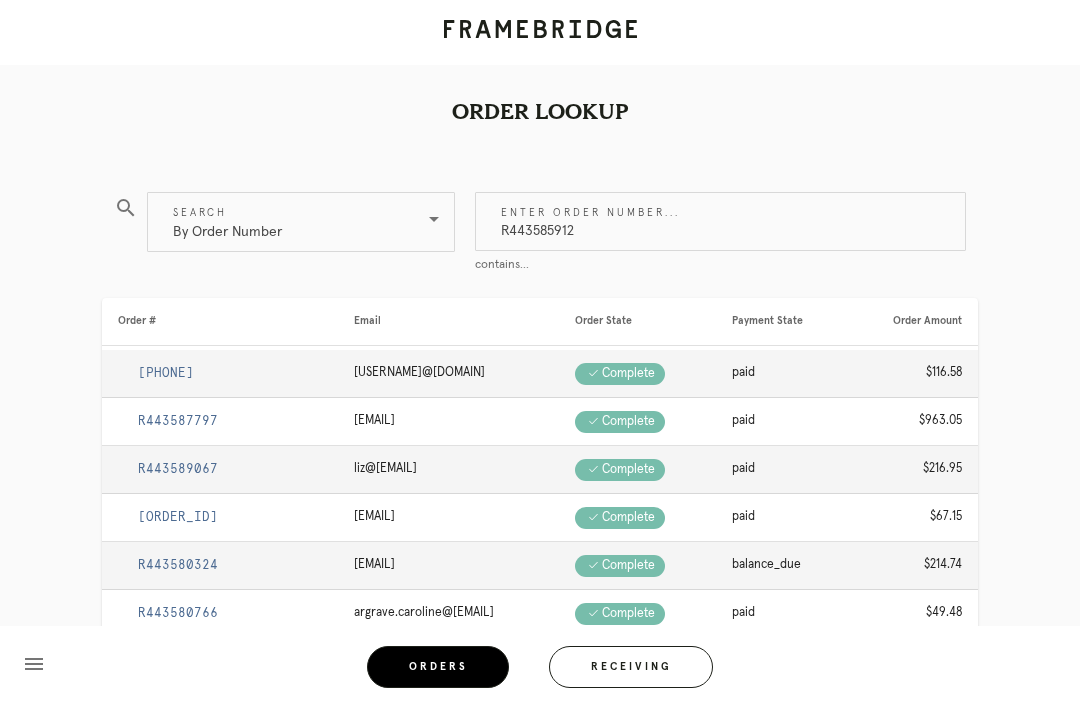 type on "R443585912" 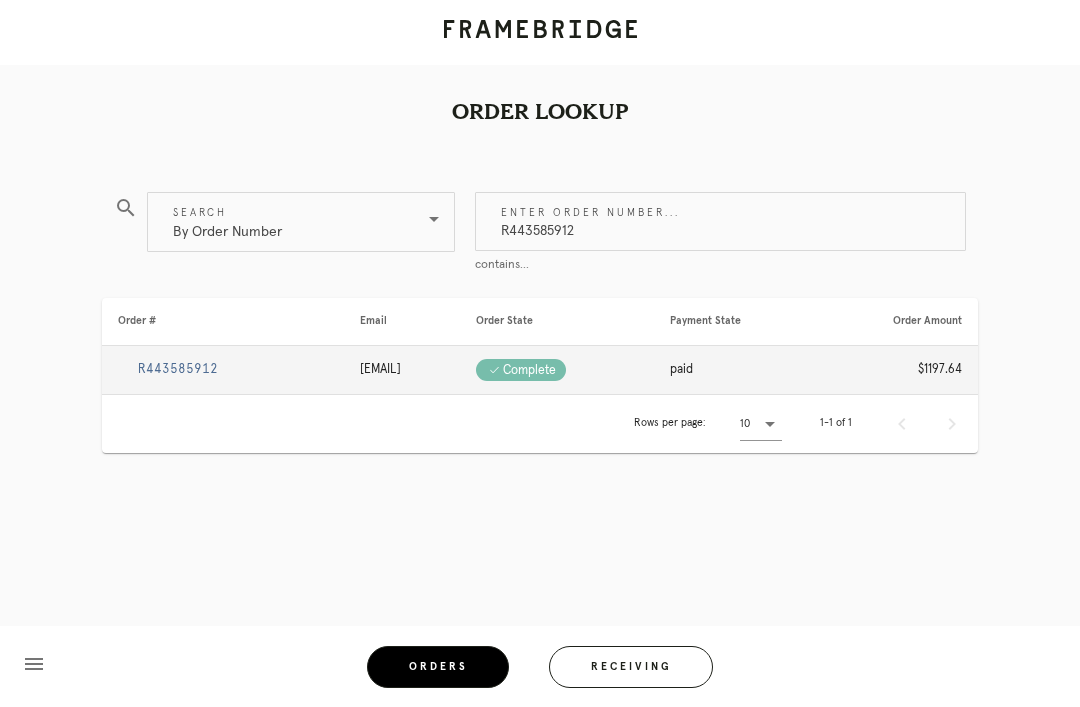 click on "R443585912" at bounding box center (178, 369) 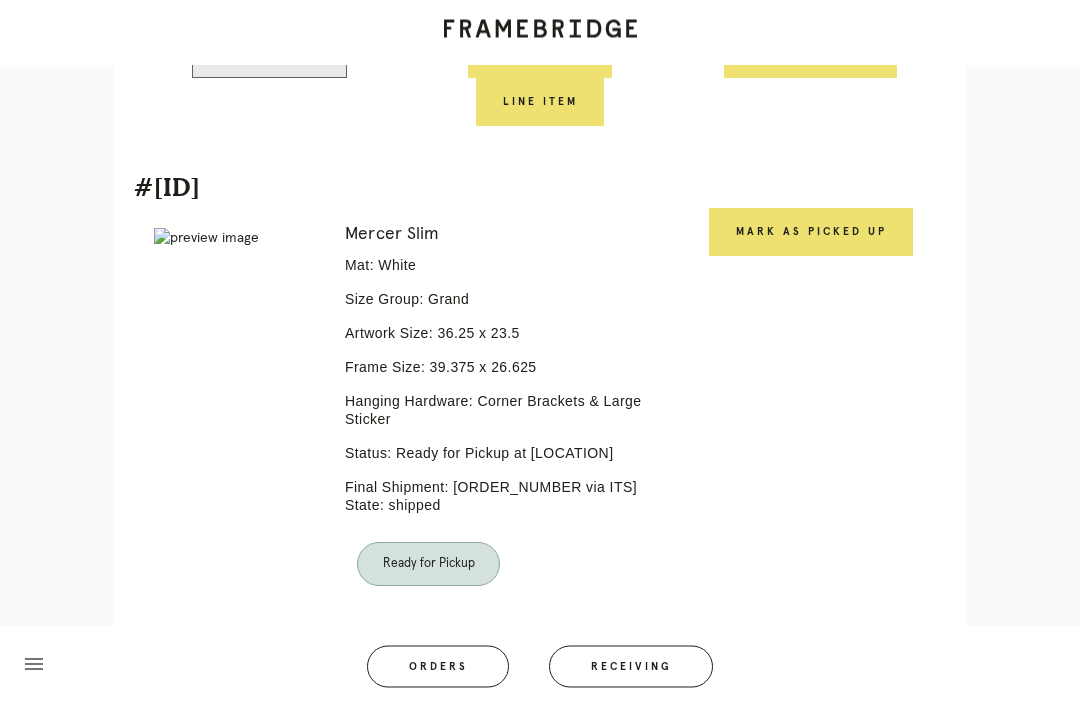 scroll, scrollTop: 1481, scrollLeft: 0, axis: vertical 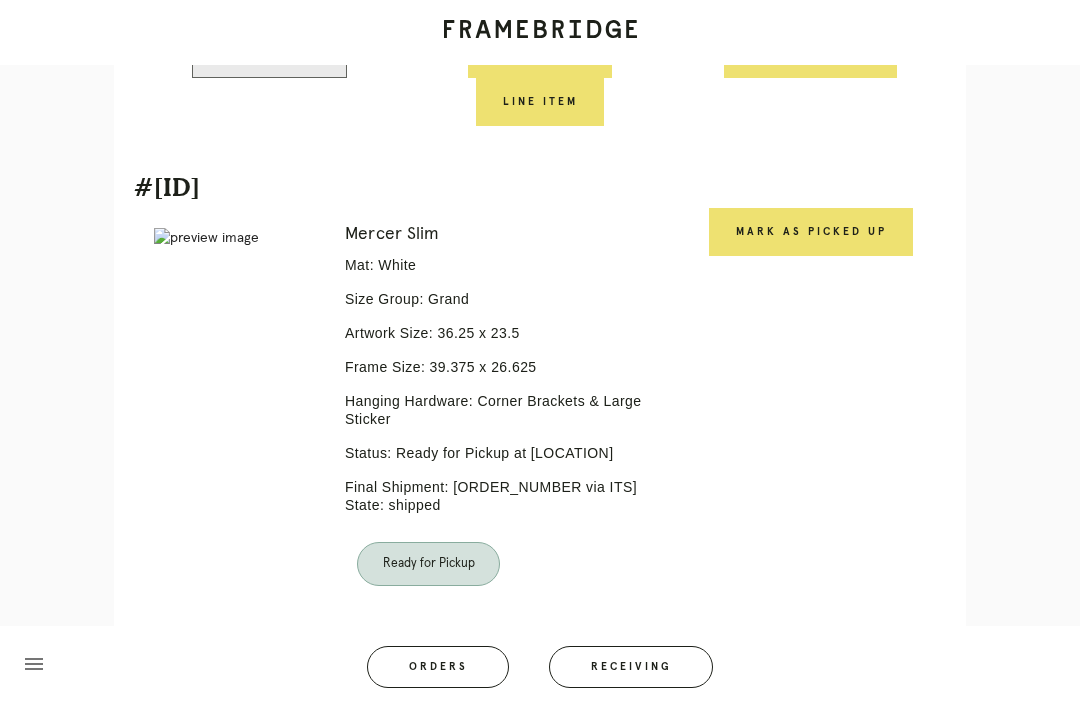 click on "Mark as Picked Up" at bounding box center (811, 232) 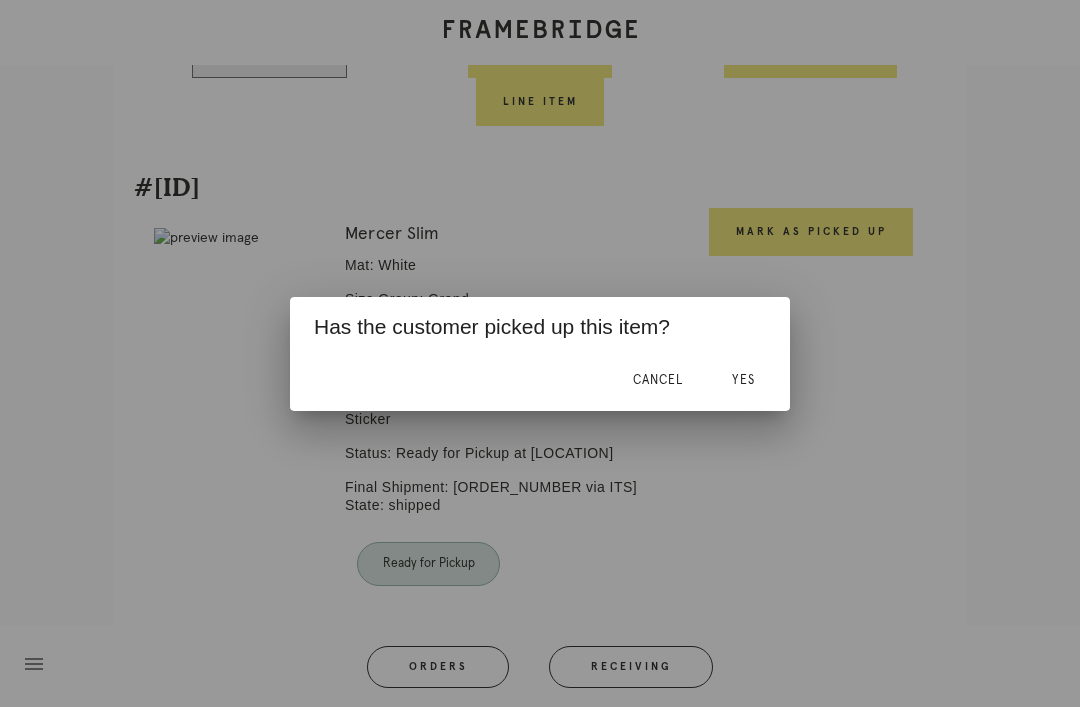 click on "Yes" at bounding box center [743, 380] 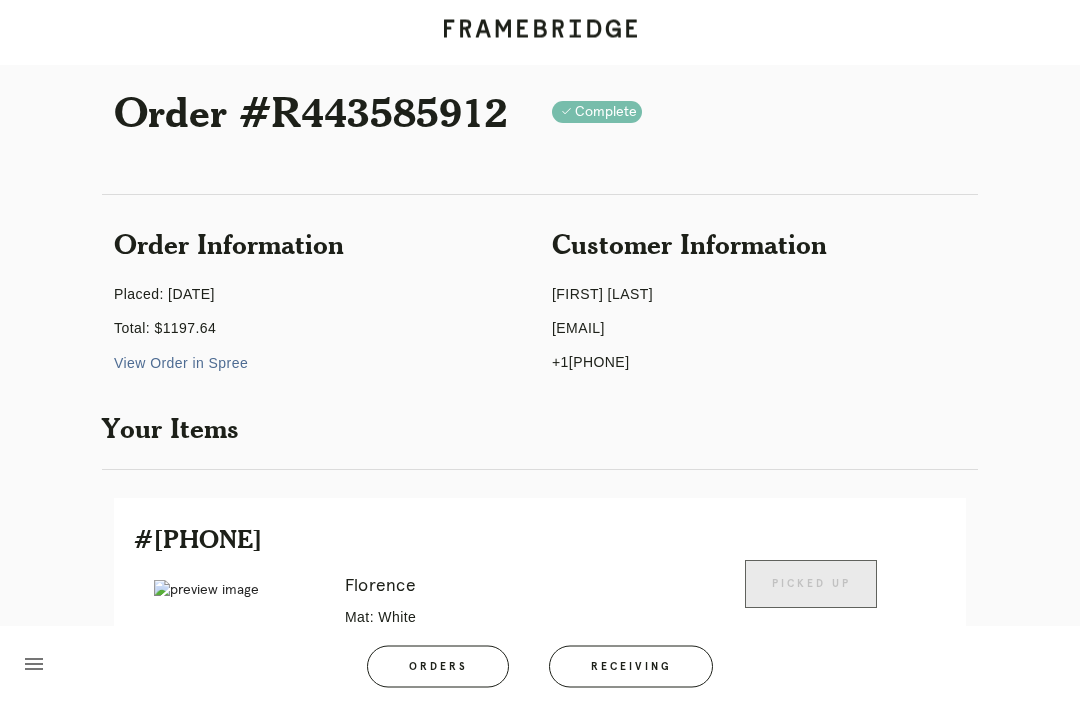 scroll, scrollTop: 0, scrollLeft: 0, axis: both 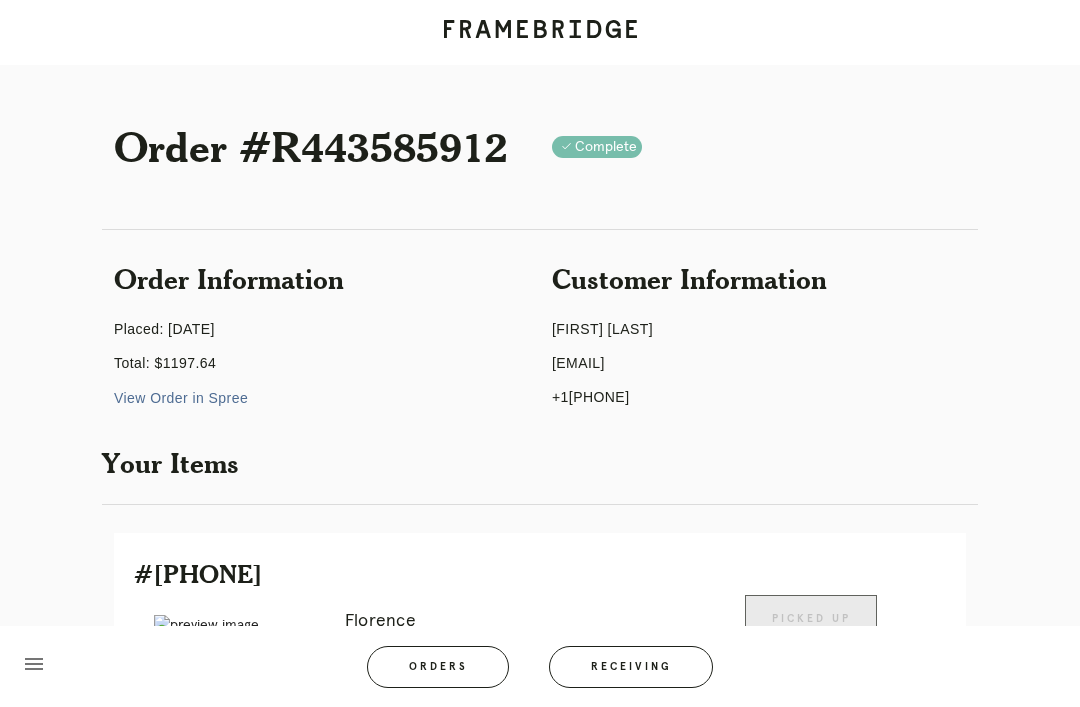 click on "Orders" at bounding box center [438, 667] 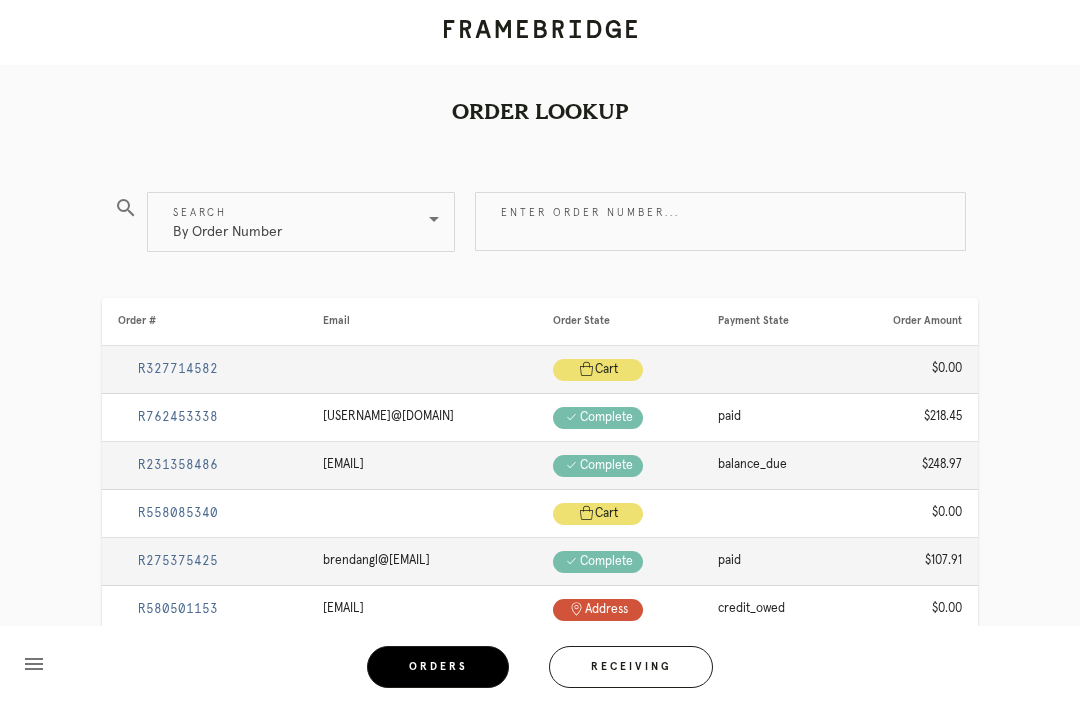 click on "Enter order number..." at bounding box center (720, 221) 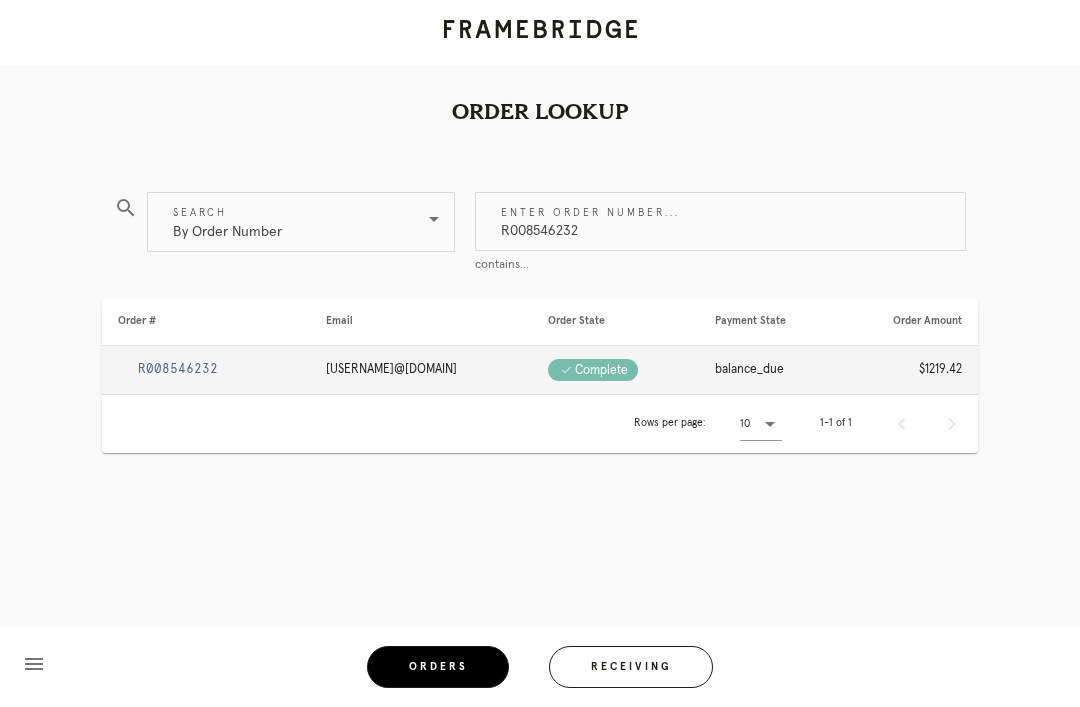 type on "R008546232" 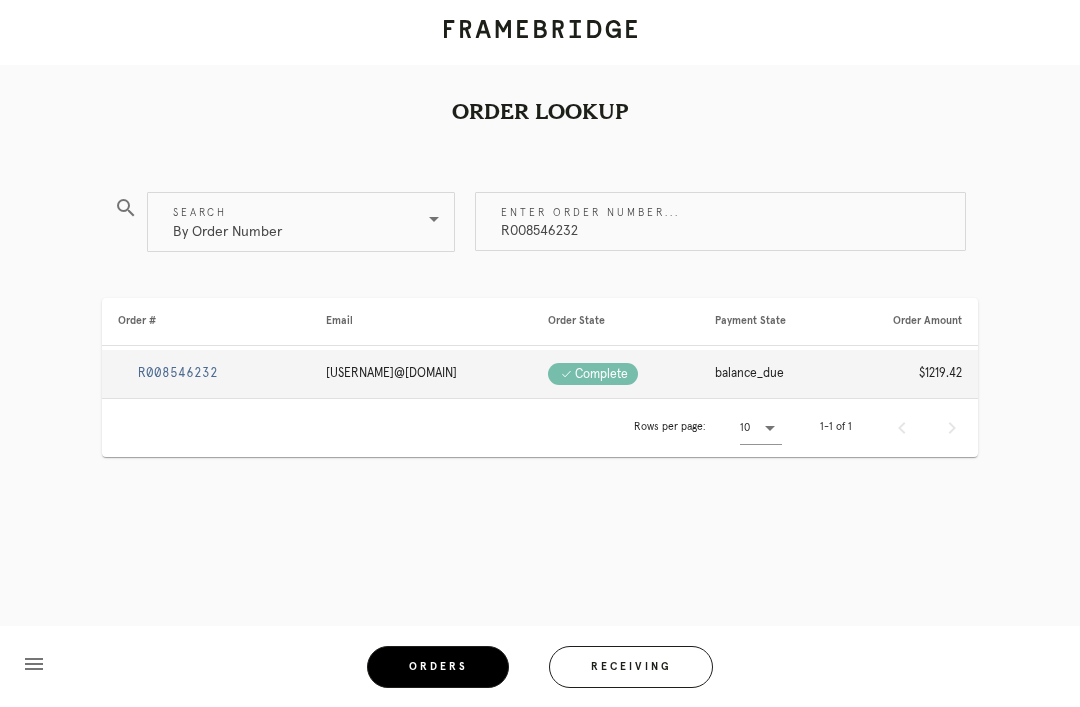 click on "R008546232" at bounding box center (178, 373) 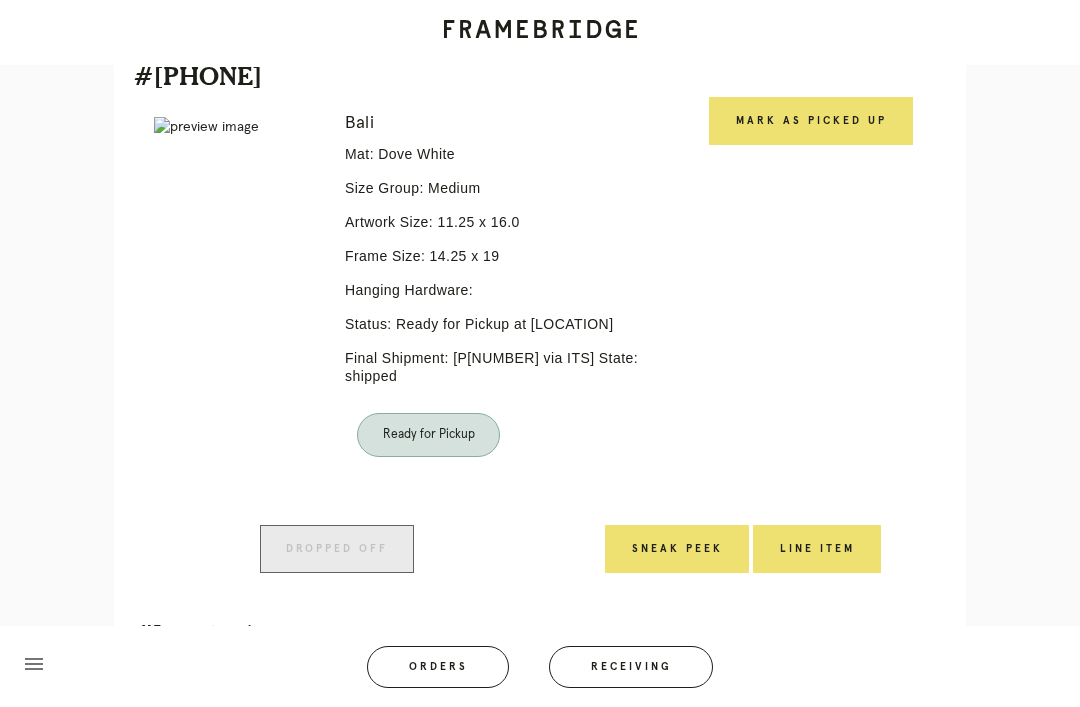 scroll, scrollTop: 1548, scrollLeft: 0, axis: vertical 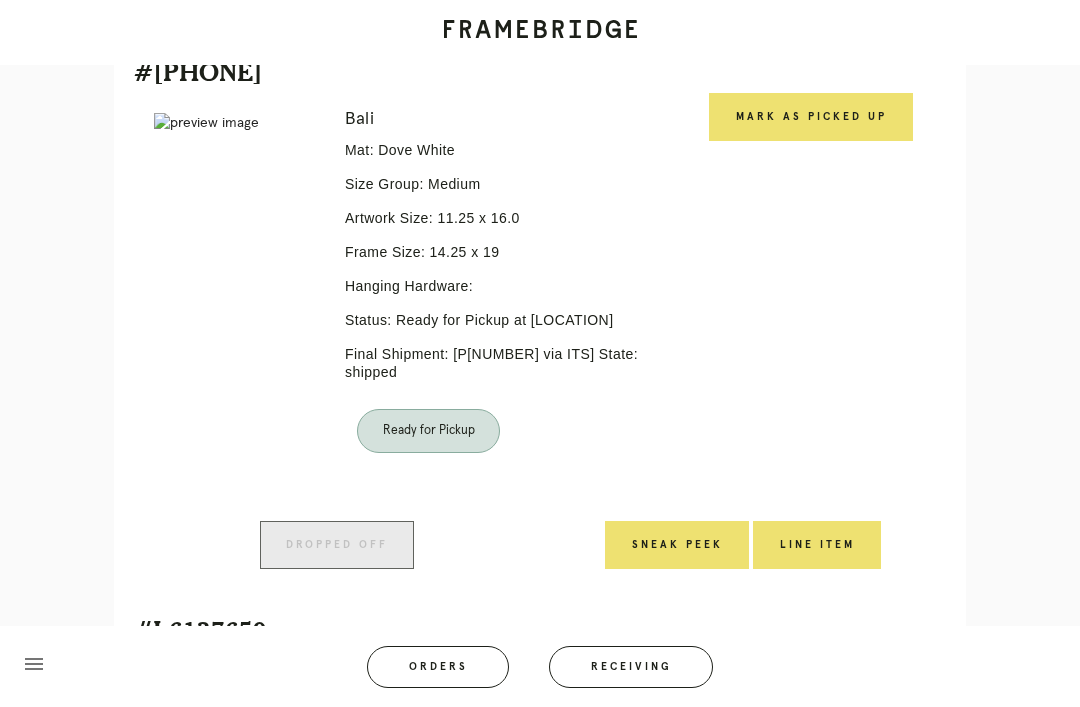 click on "Mark as Picked Up" at bounding box center (811, 117) 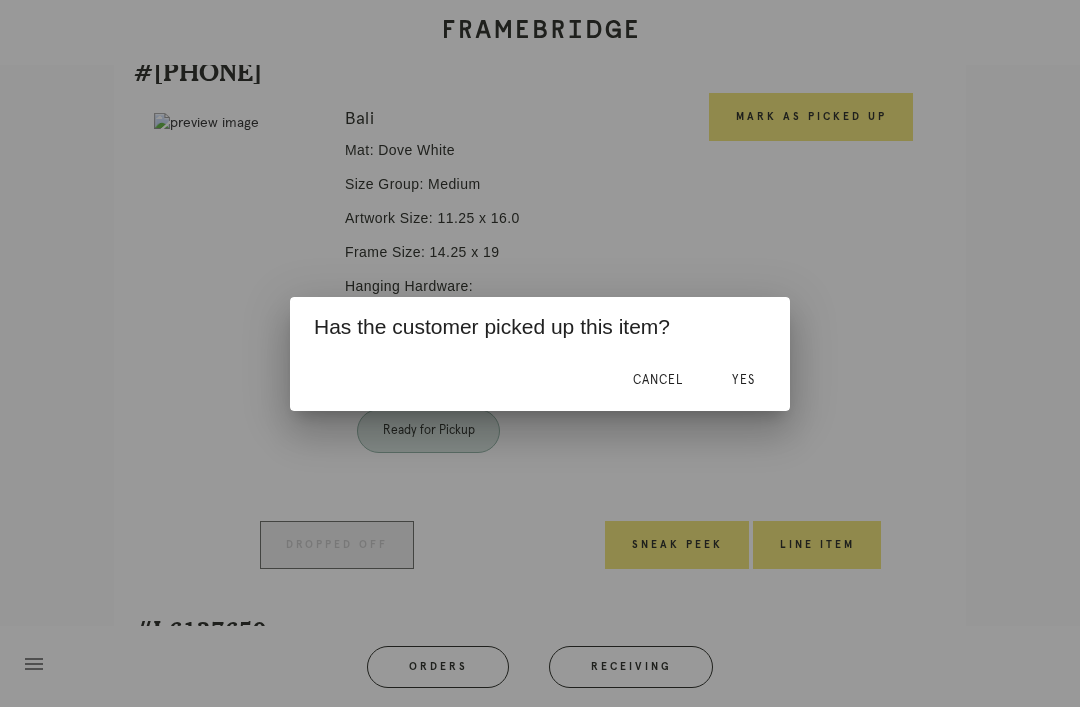 click on "Yes" at bounding box center [743, 381] 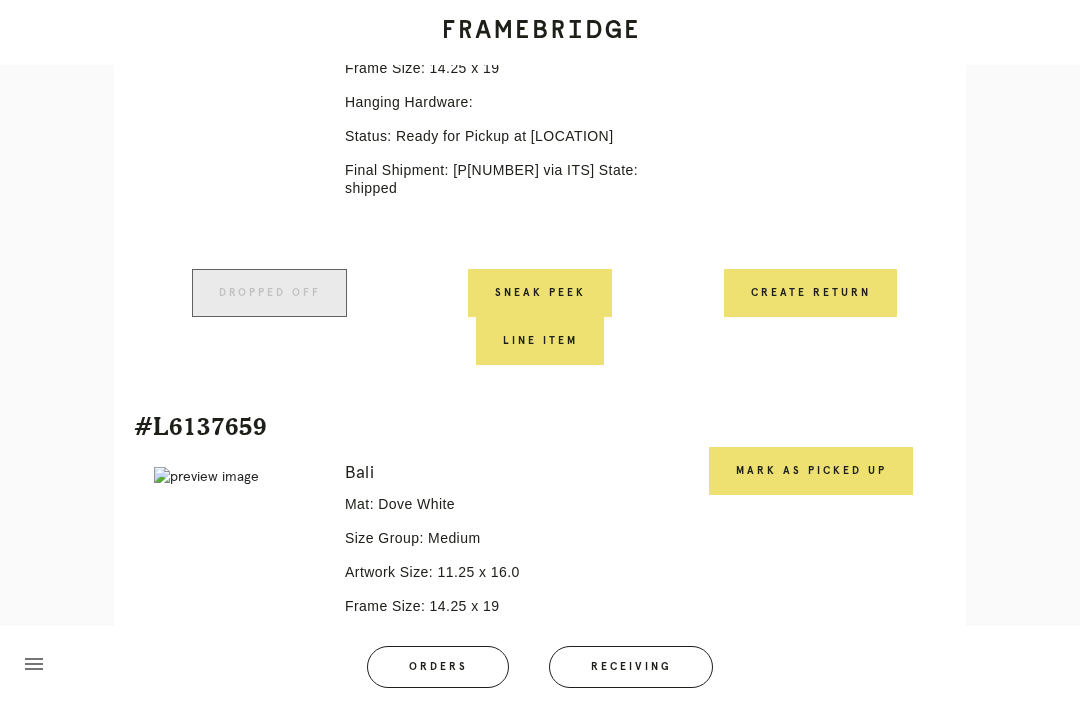 scroll, scrollTop: 1733, scrollLeft: 0, axis: vertical 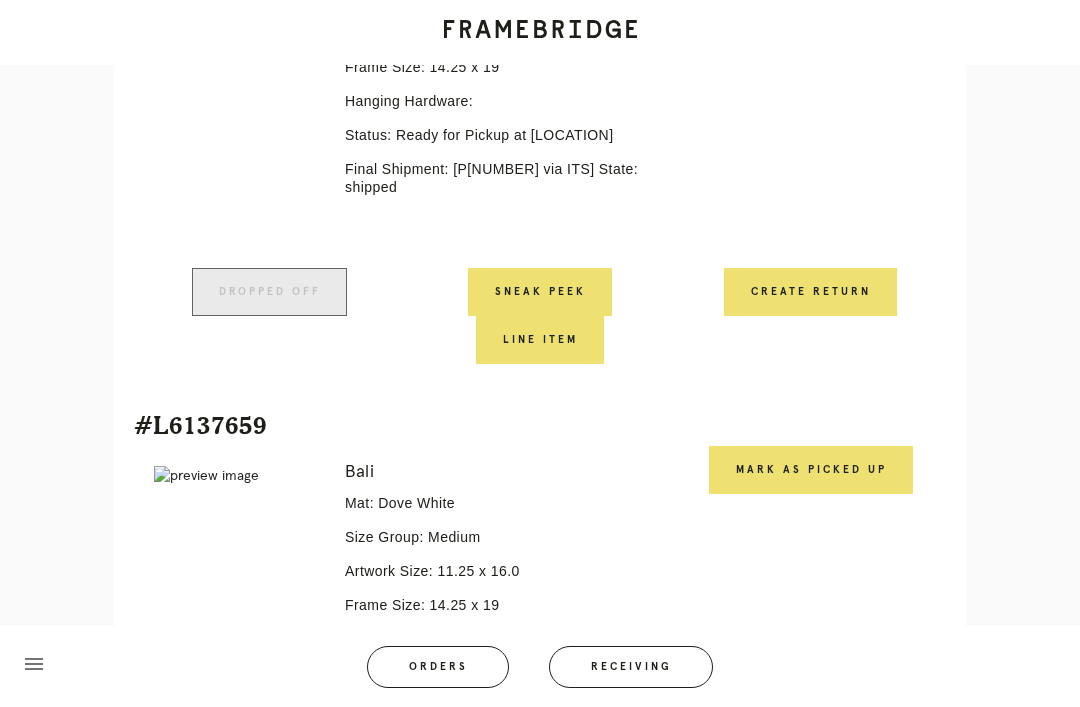 click on "Mark as Picked Up" at bounding box center [811, 470] 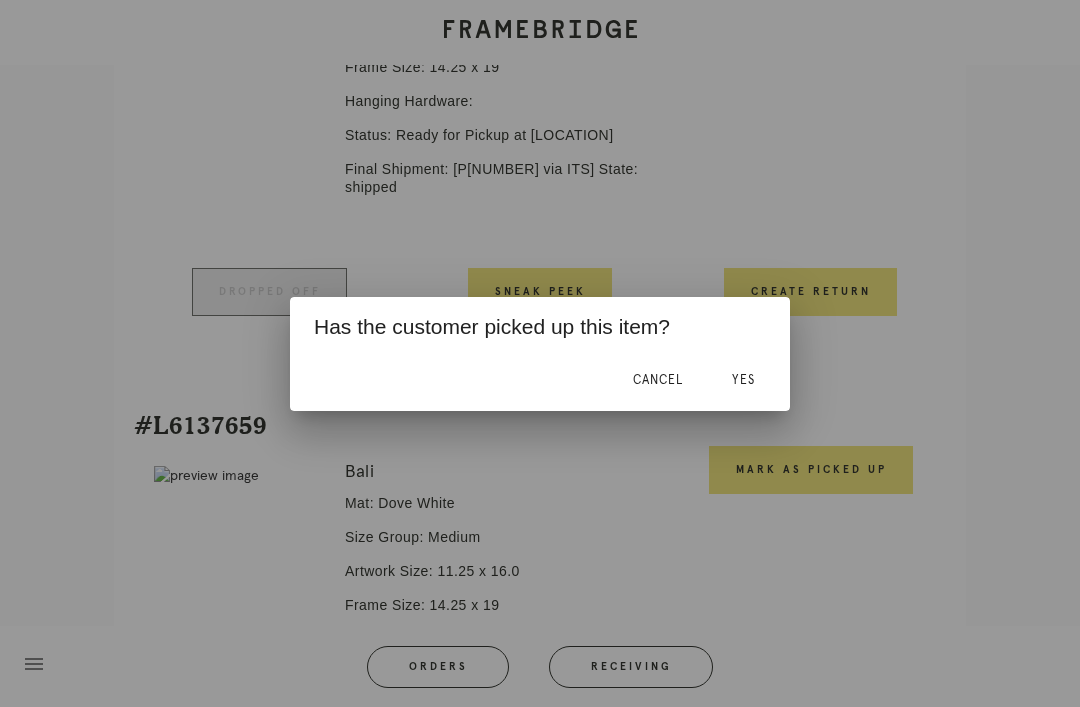 click on "Yes" at bounding box center [743, 381] 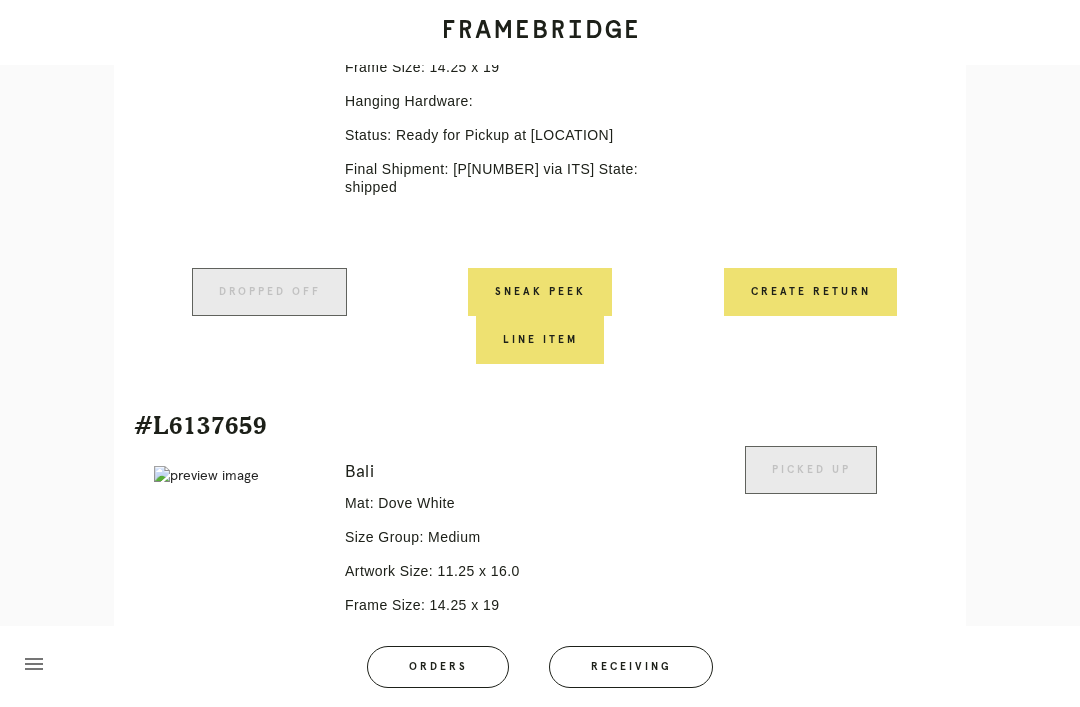 click on "Orders" at bounding box center [438, 667] 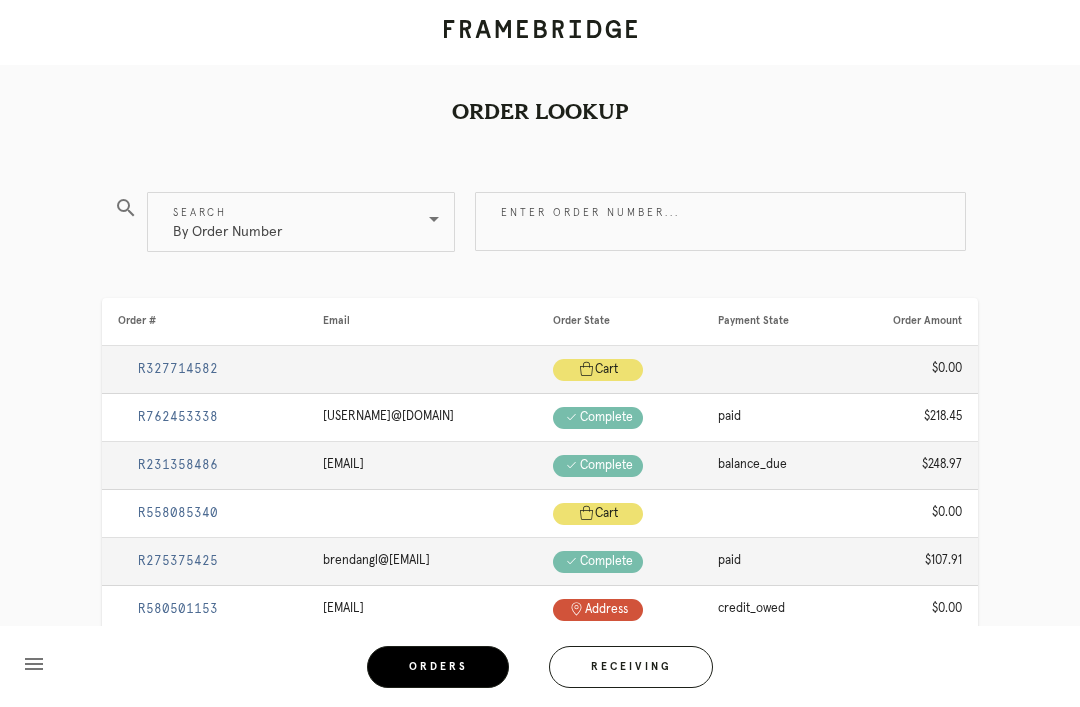 click on "Enter order number..." at bounding box center [720, 221] 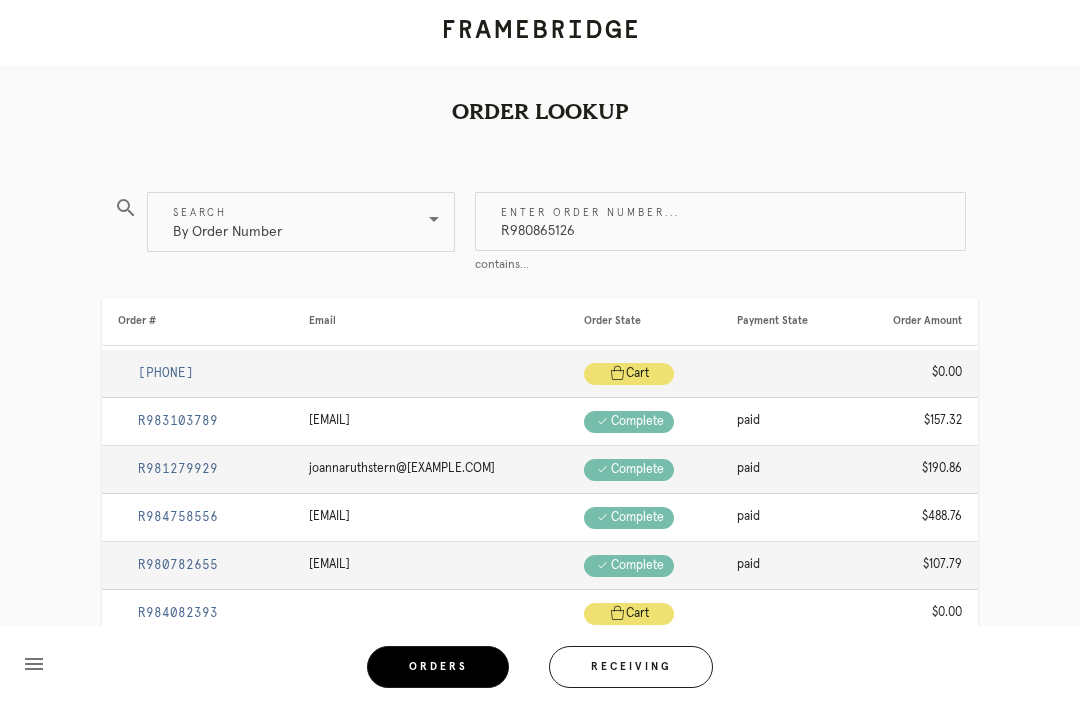 type on "R980865126" 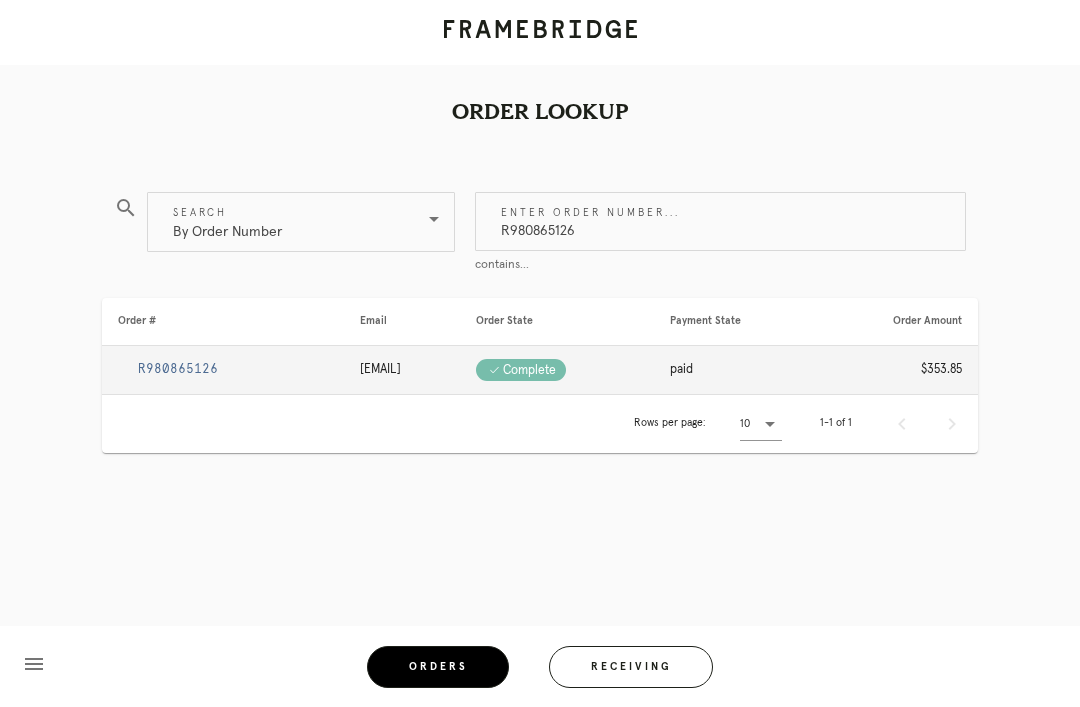 click on "R980865126" at bounding box center (178, 369) 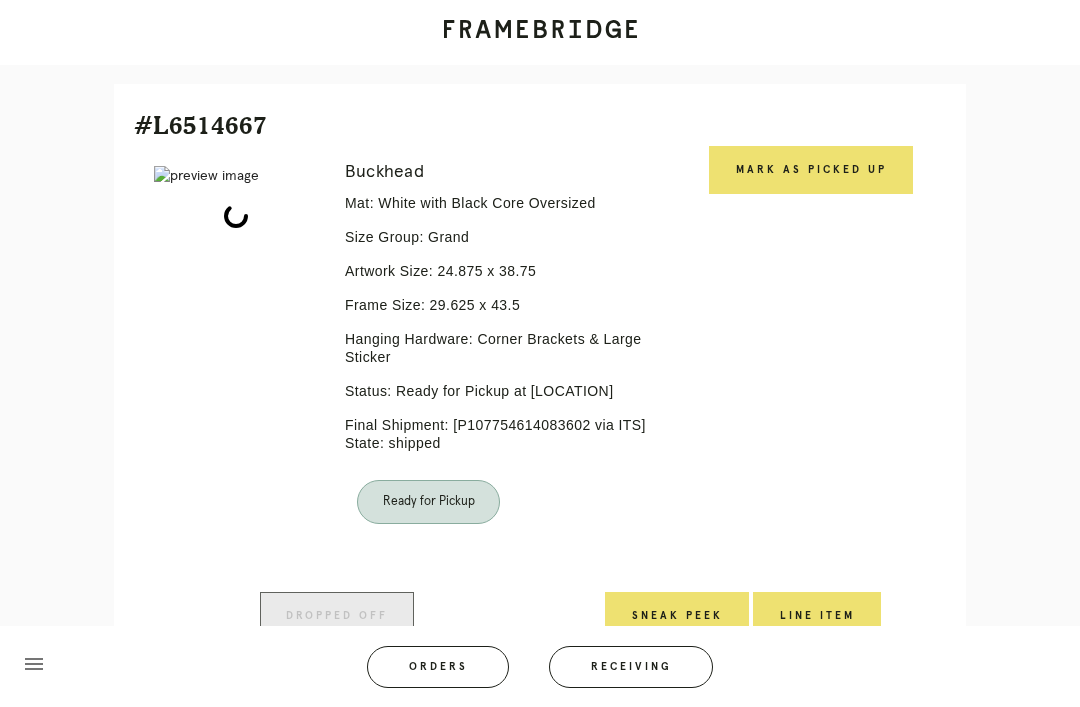 scroll, scrollTop: 485, scrollLeft: 0, axis: vertical 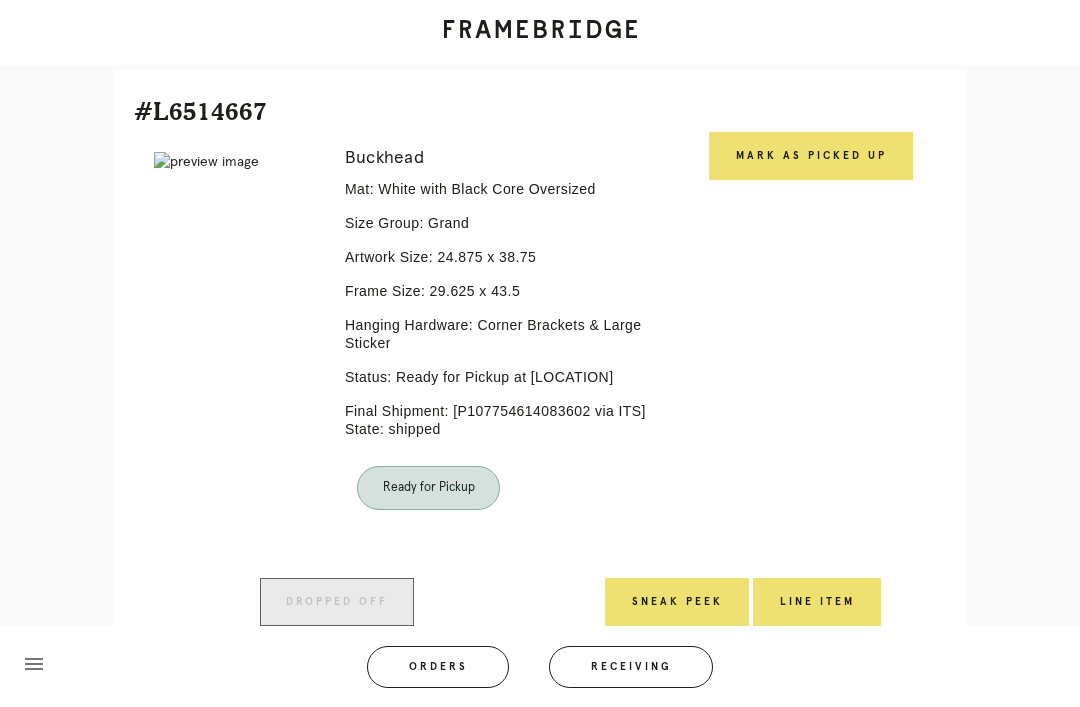 click on "Mark as Picked Up" at bounding box center [811, 156] 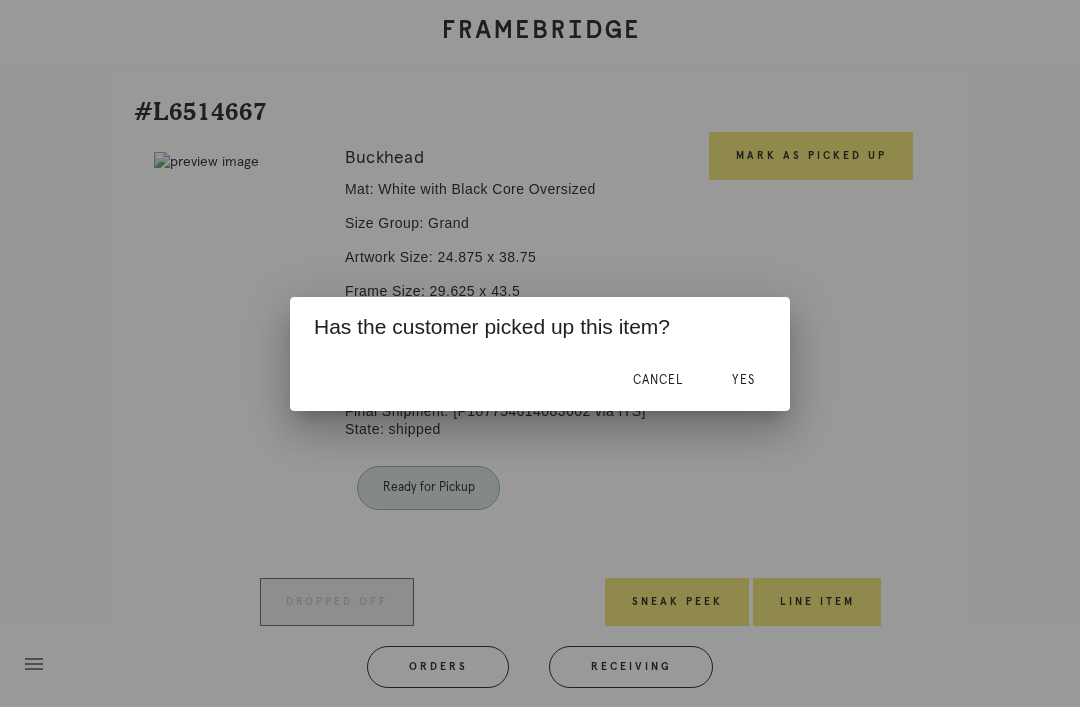 click on "Yes" at bounding box center [743, 381] 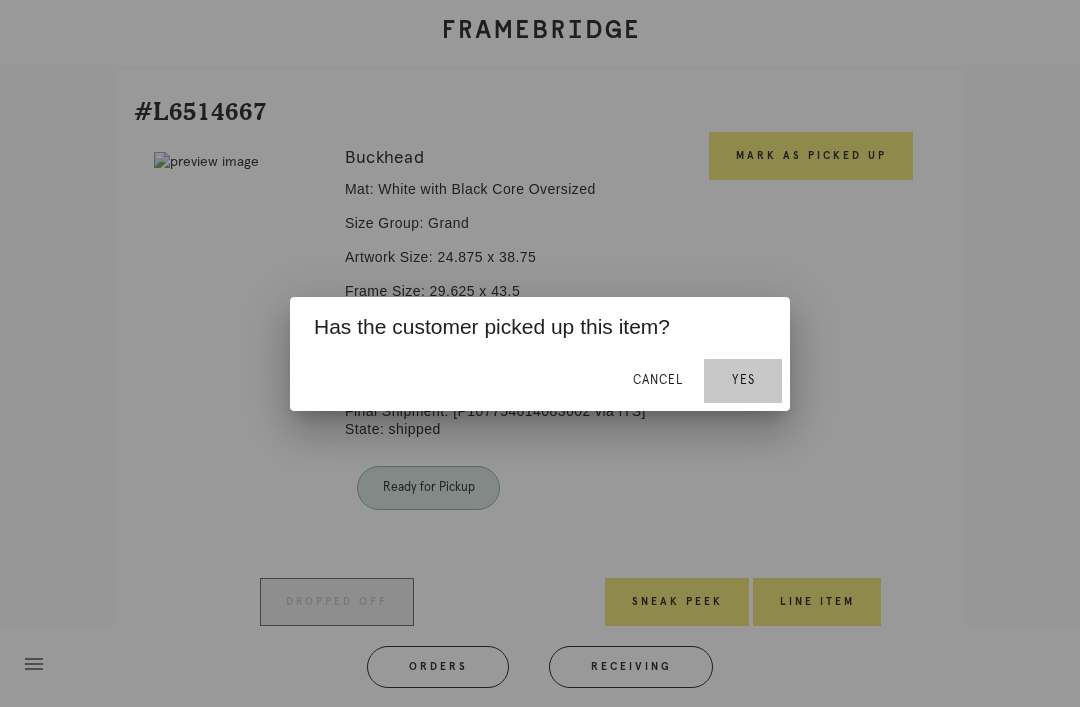 scroll, scrollTop: 467, scrollLeft: 0, axis: vertical 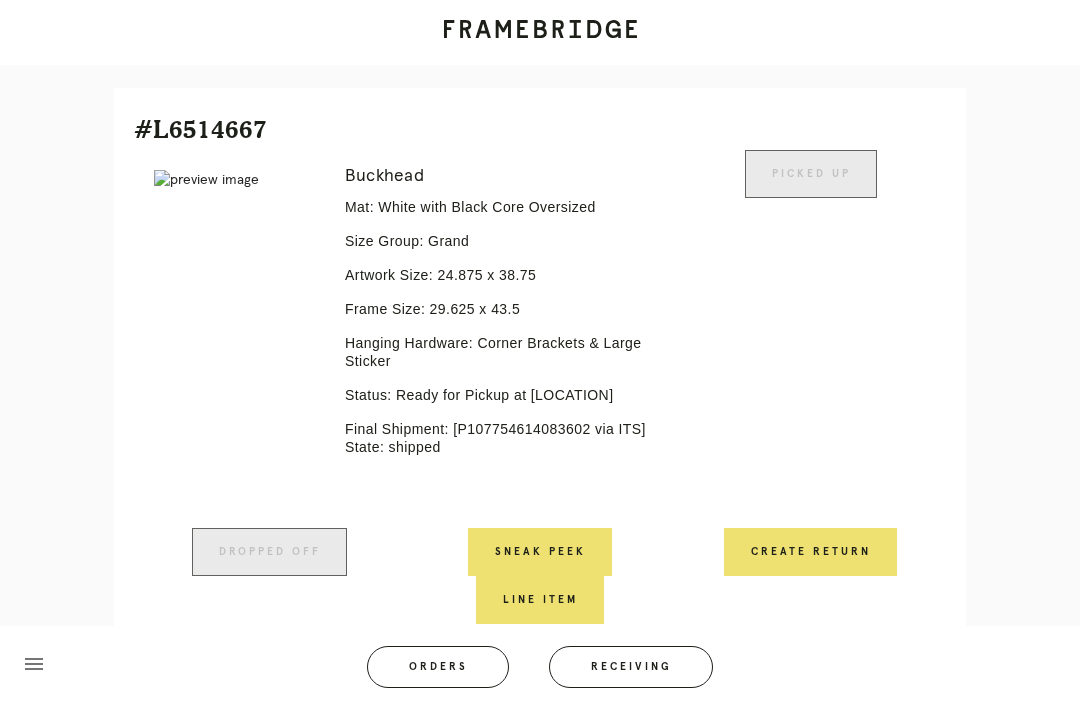 click on "Orders" at bounding box center (438, 667) 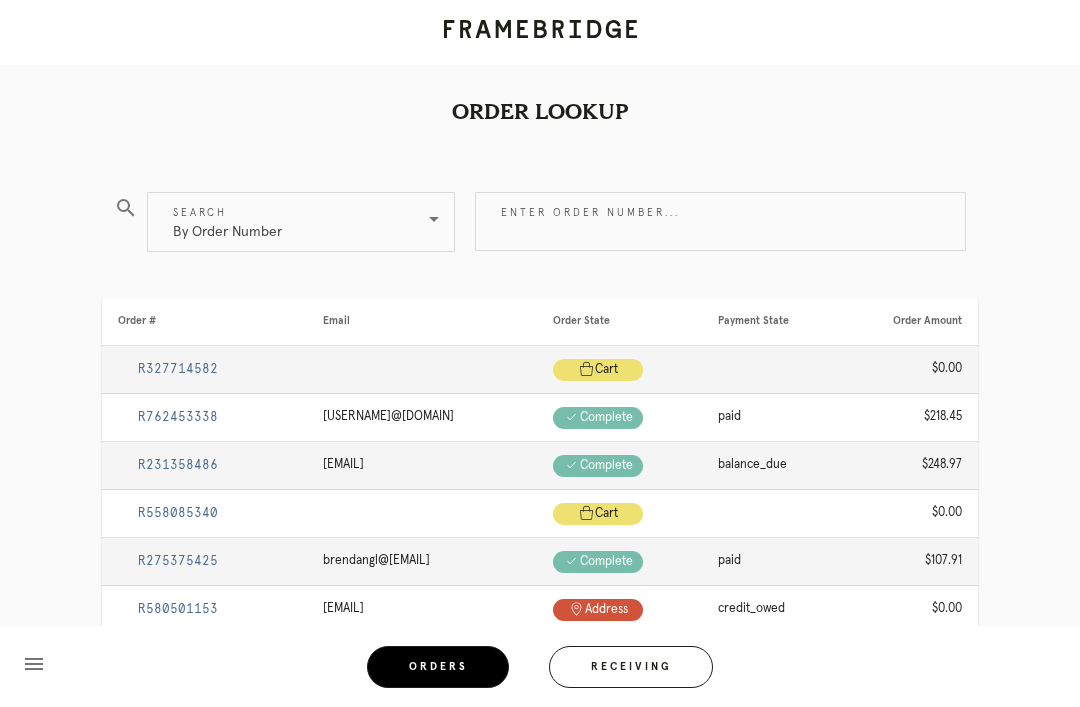 click on "Enter order number..." at bounding box center [720, 221] 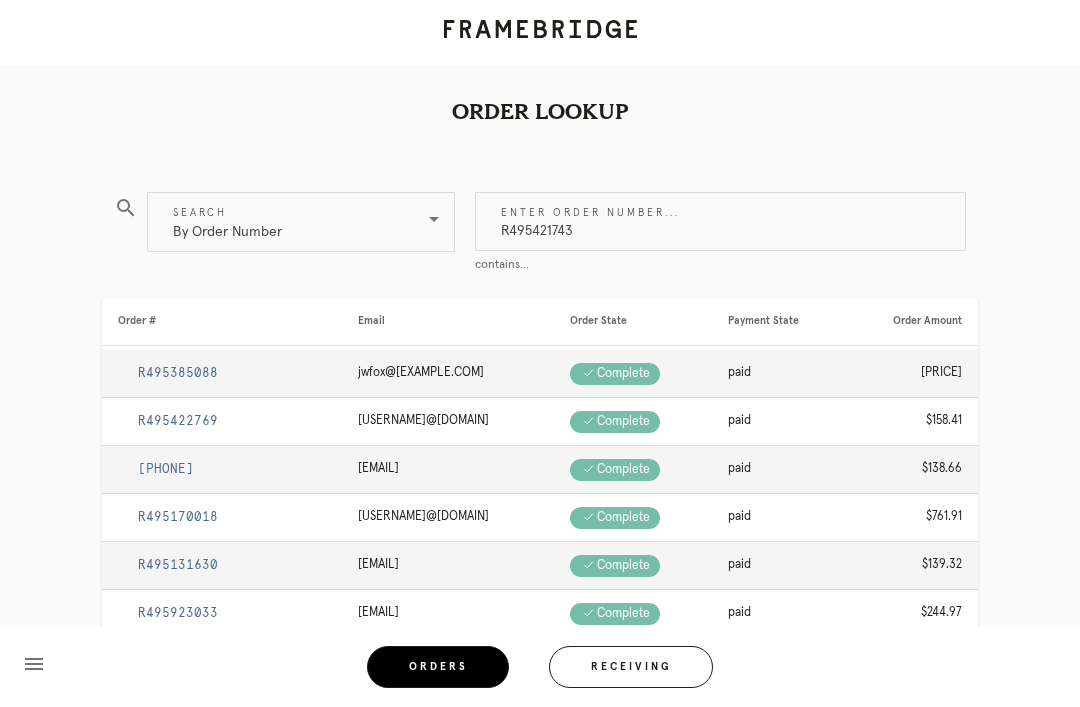 type on "R495421743" 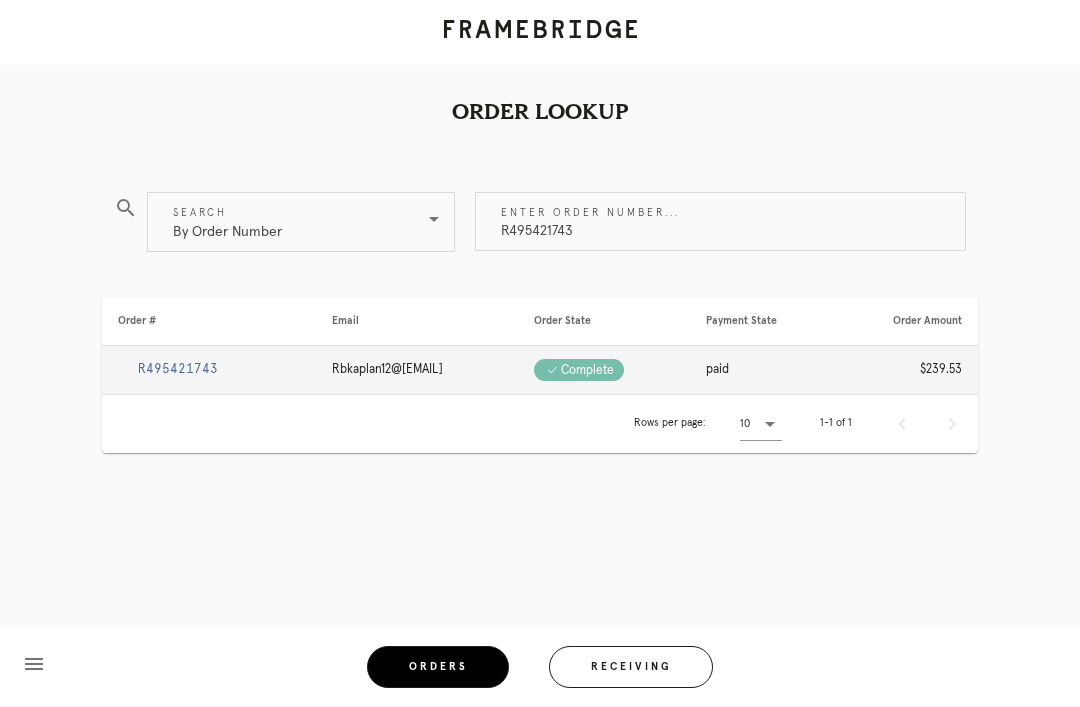 click on "R495421743" at bounding box center (178, 369) 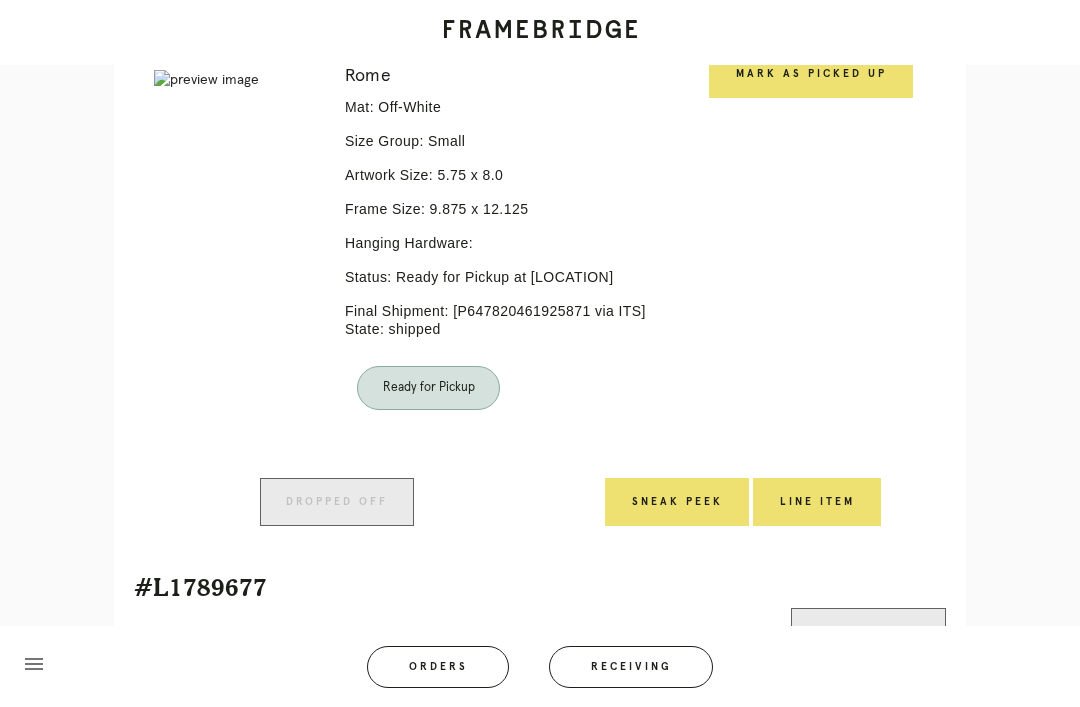scroll, scrollTop: 542, scrollLeft: 0, axis: vertical 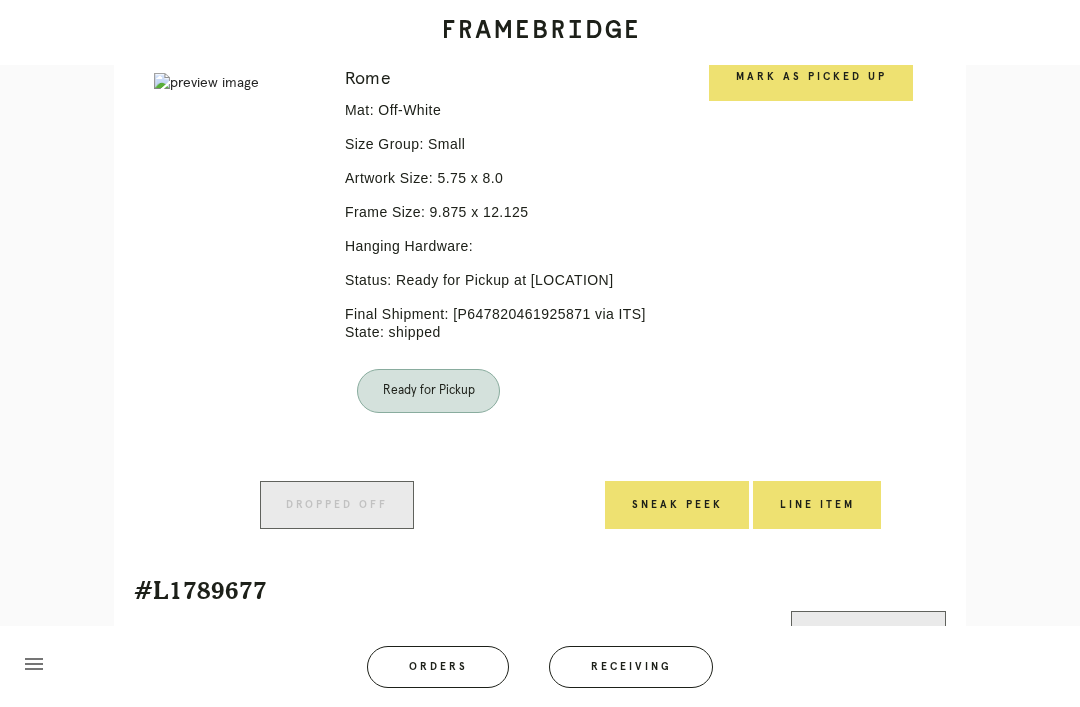 click on "Mark as Picked Up" at bounding box center (811, 77) 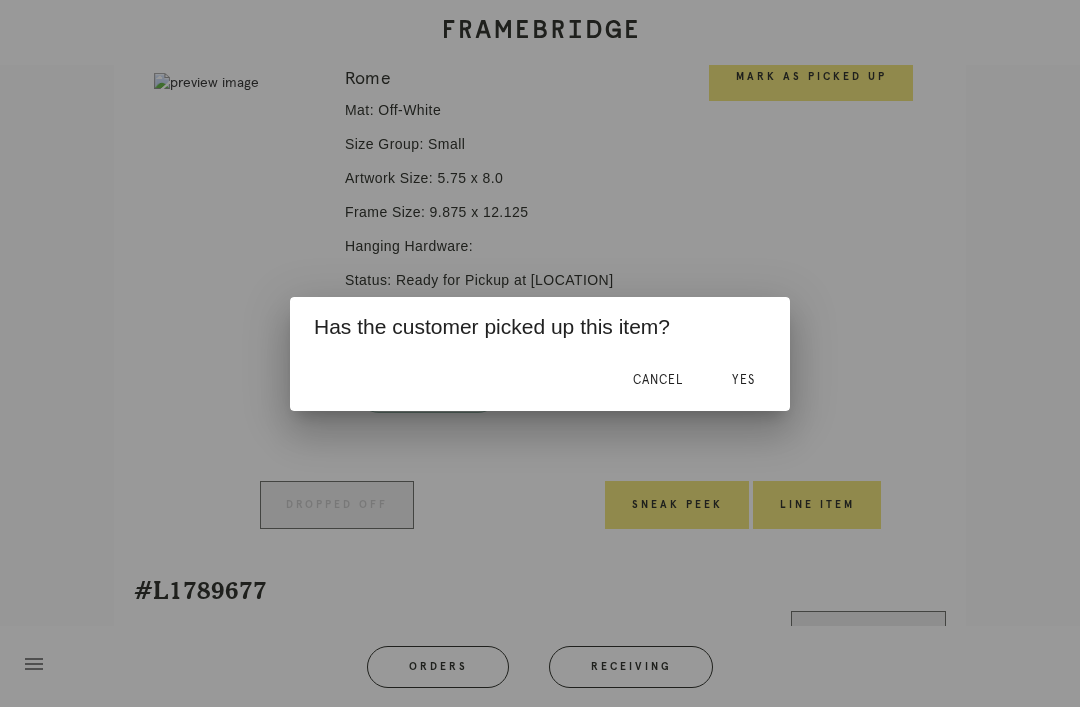 click on "Yes" at bounding box center (743, 380) 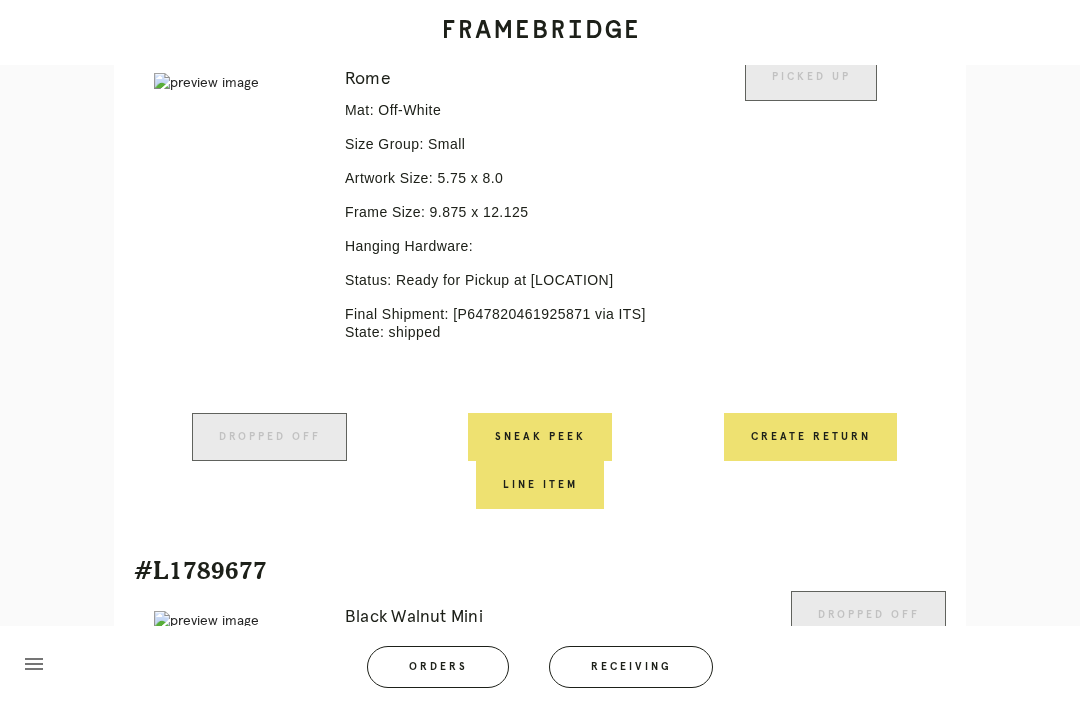 click on "Orders" at bounding box center [438, 667] 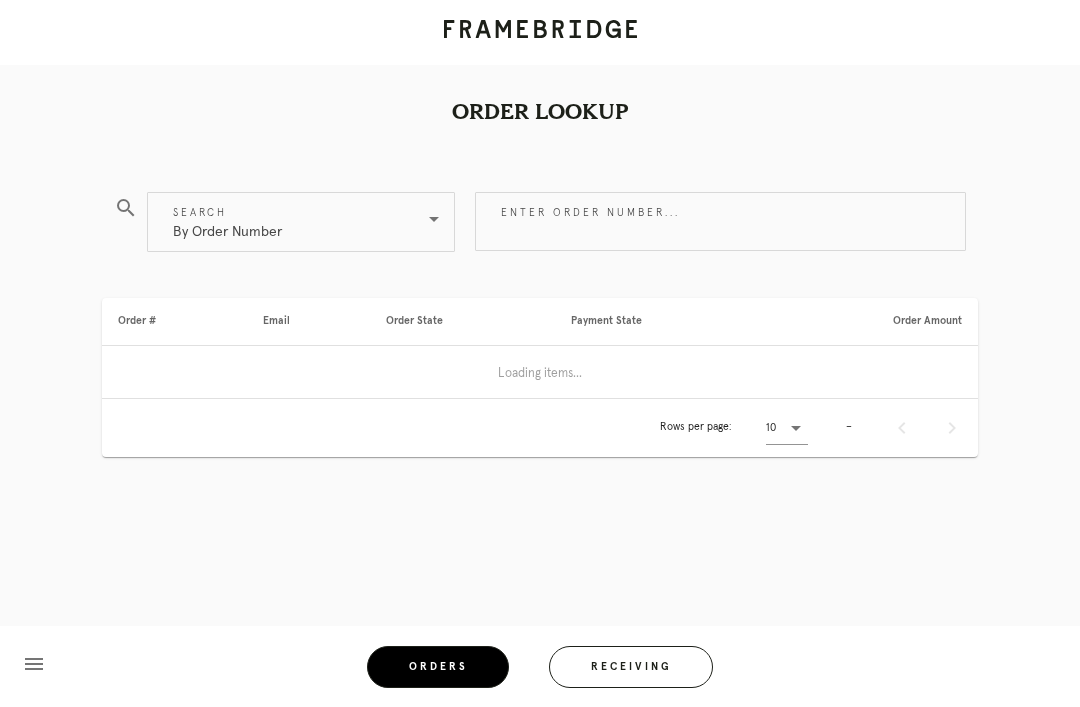 scroll, scrollTop: 64, scrollLeft: 0, axis: vertical 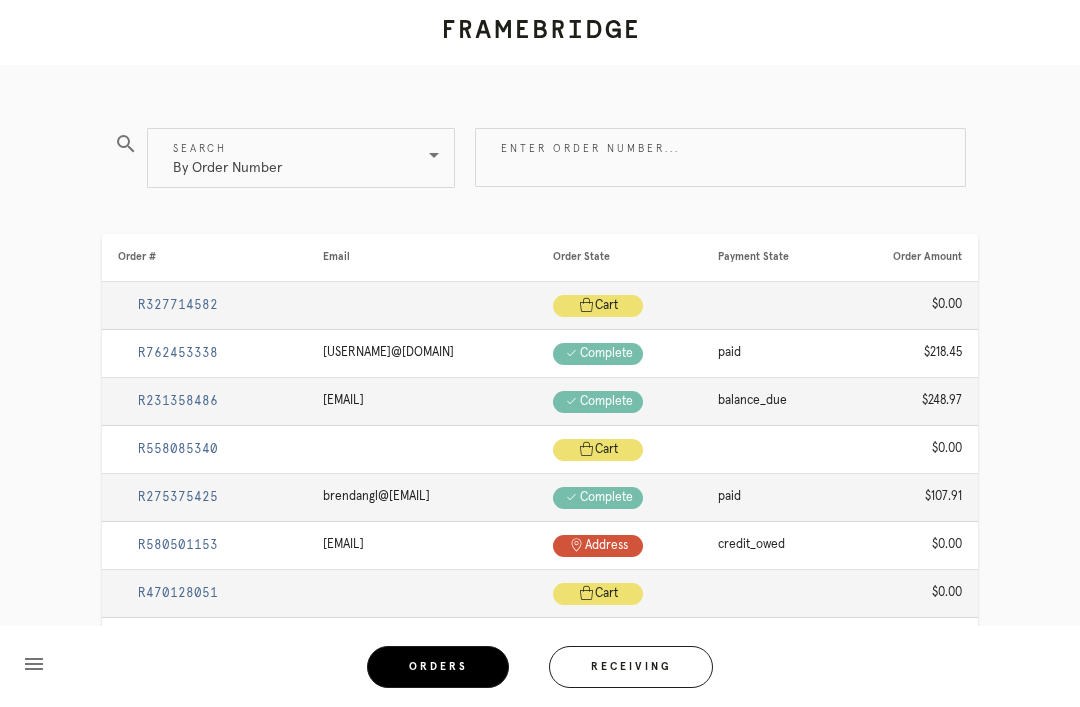 click on "Enter order number..." at bounding box center (720, 157) 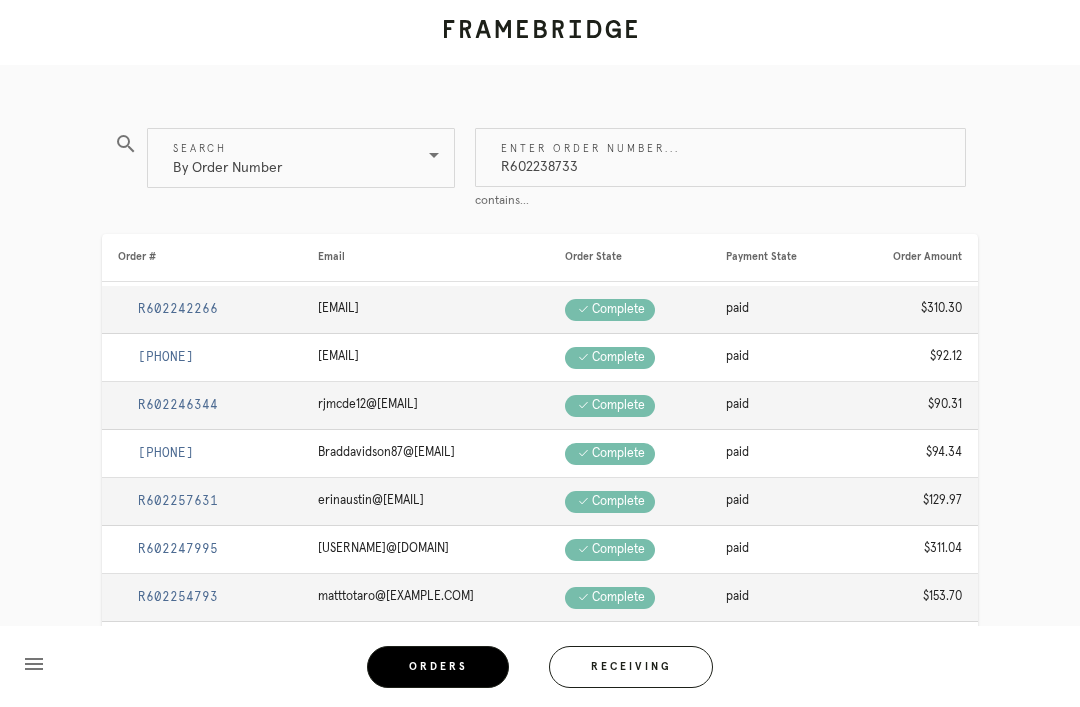 type on "R602238733" 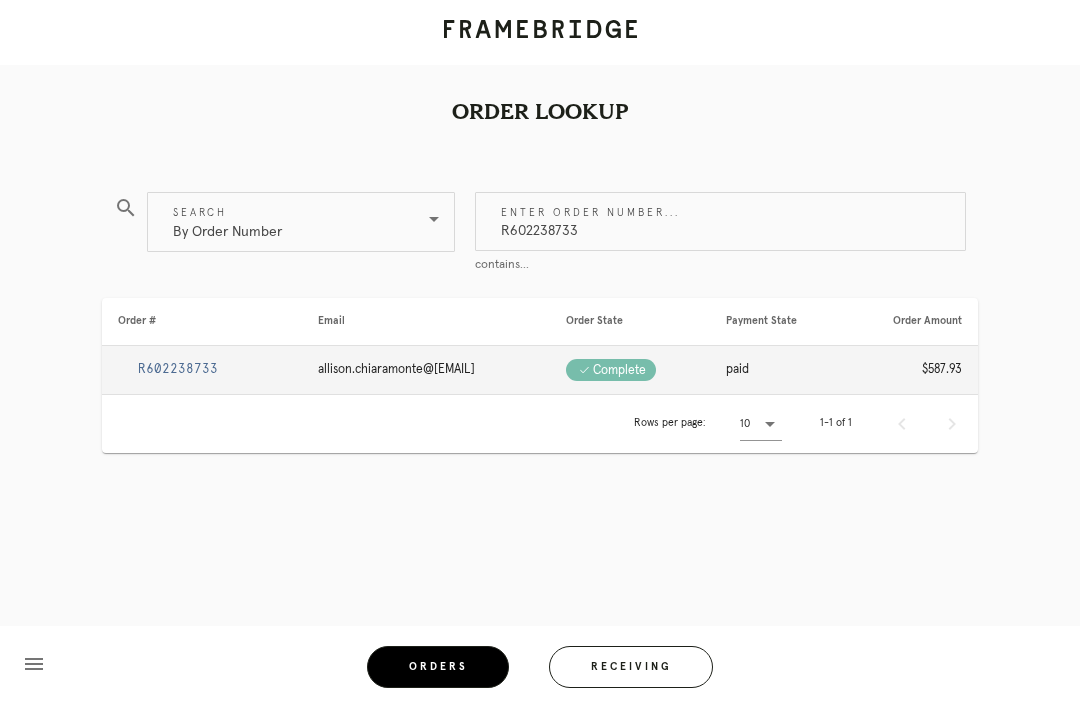 click on "R602238733" at bounding box center (178, 369) 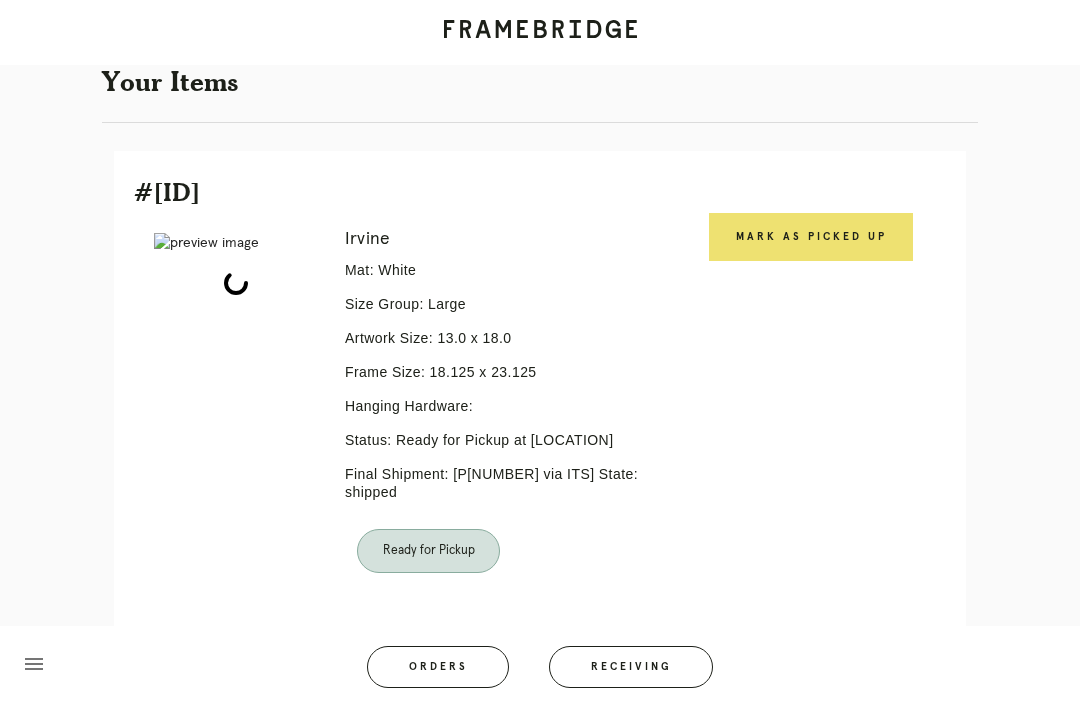 scroll, scrollTop: 381, scrollLeft: 0, axis: vertical 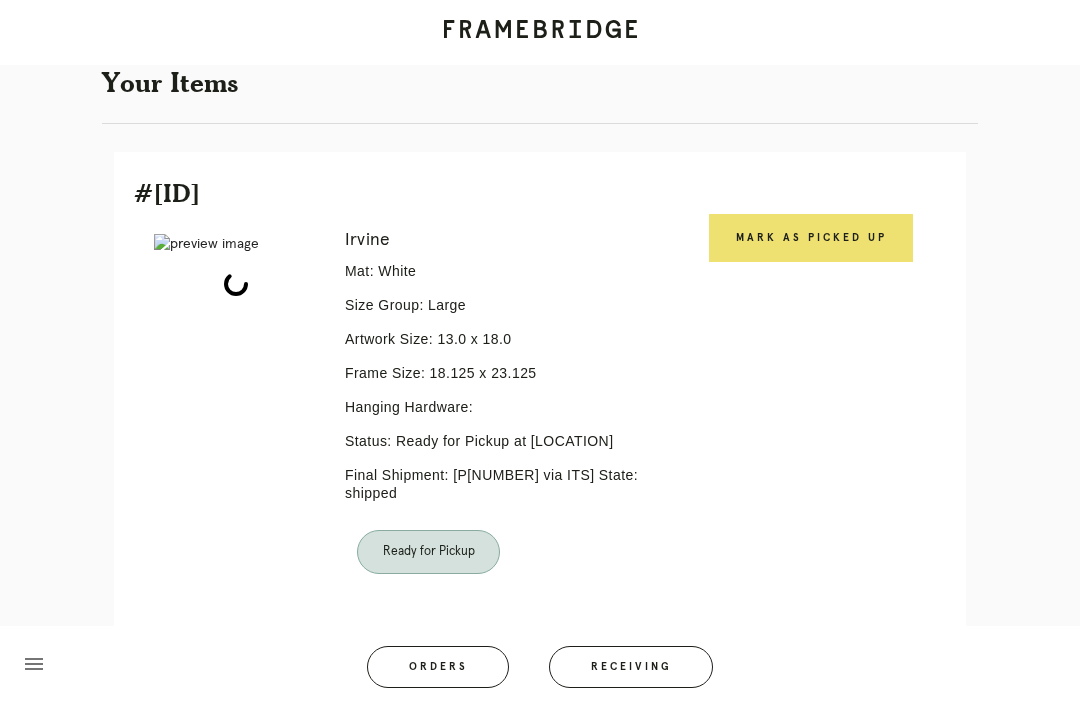 click on "Mark as Picked Up" at bounding box center [811, 238] 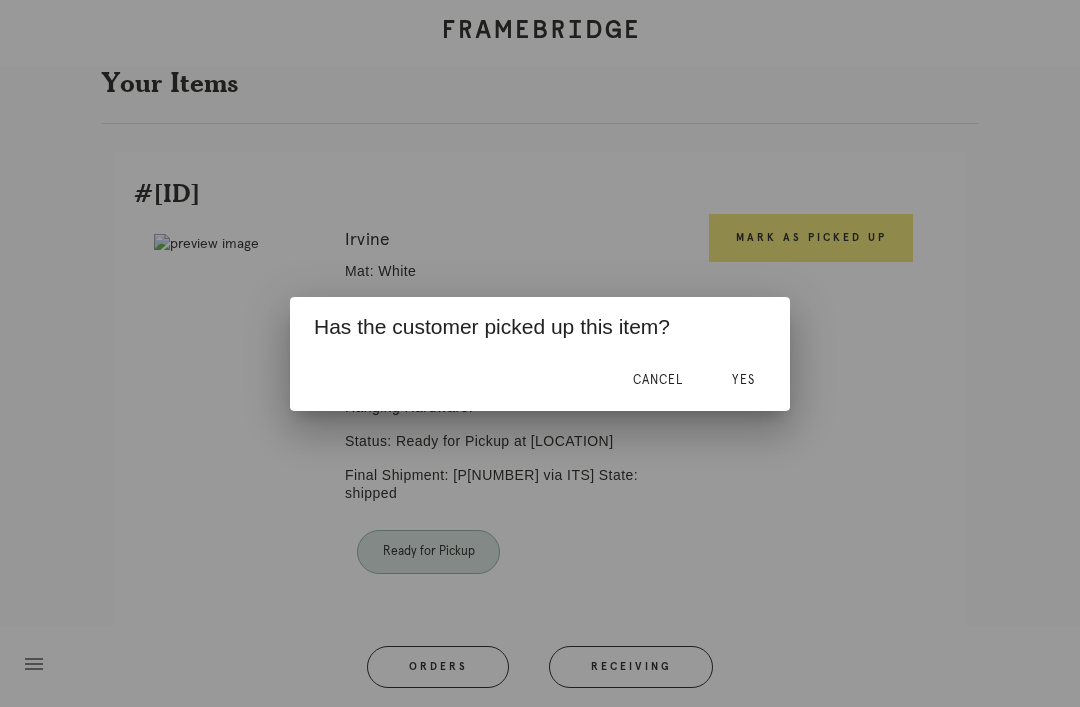click on "Yes" at bounding box center (743, 380) 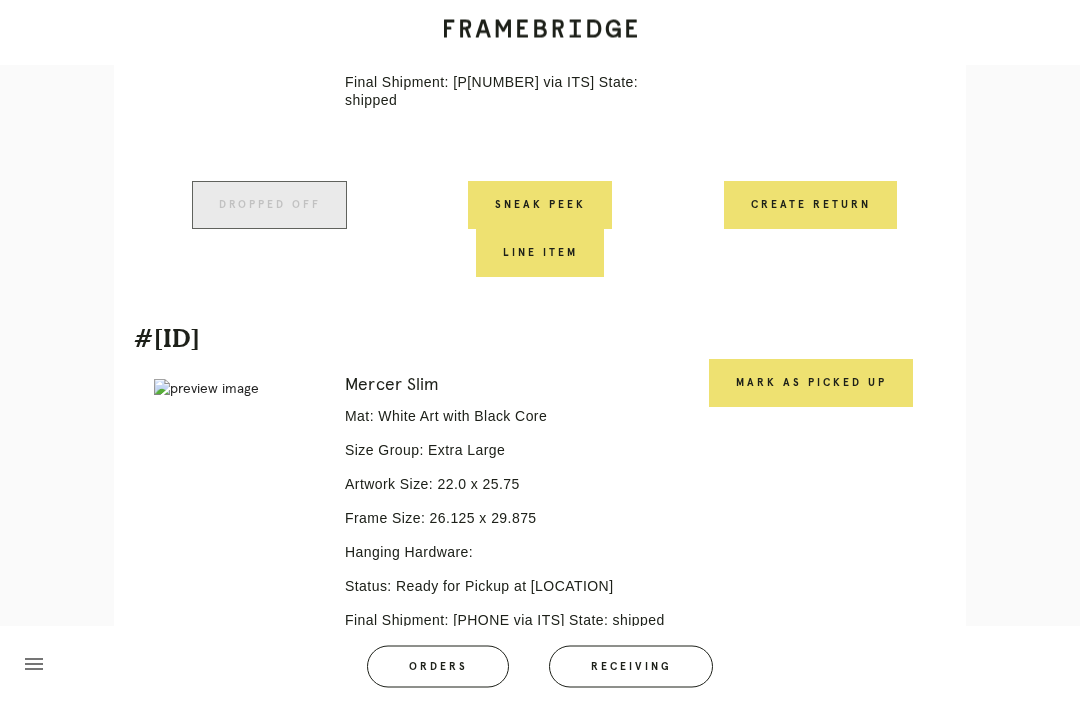 scroll, scrollTop: 773, scrollLeft: 0, axis: vertical 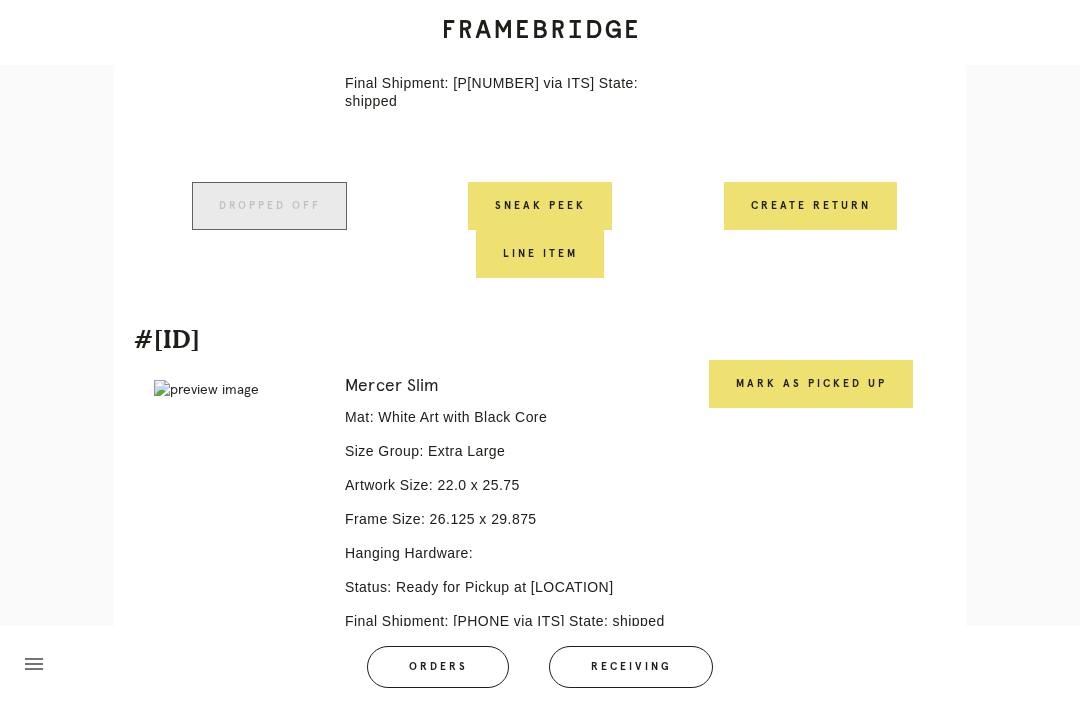 click on "Mark as Picked Up" at bounding box center [811, 384] 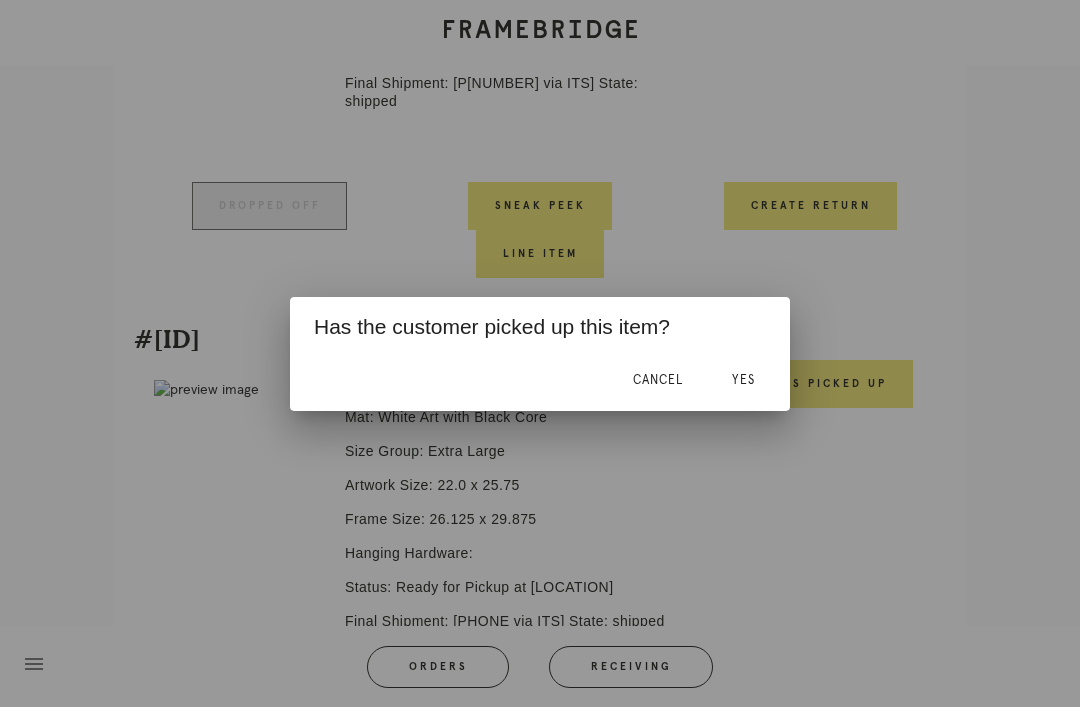 click on "Yes" at bounding box center [743, 381] 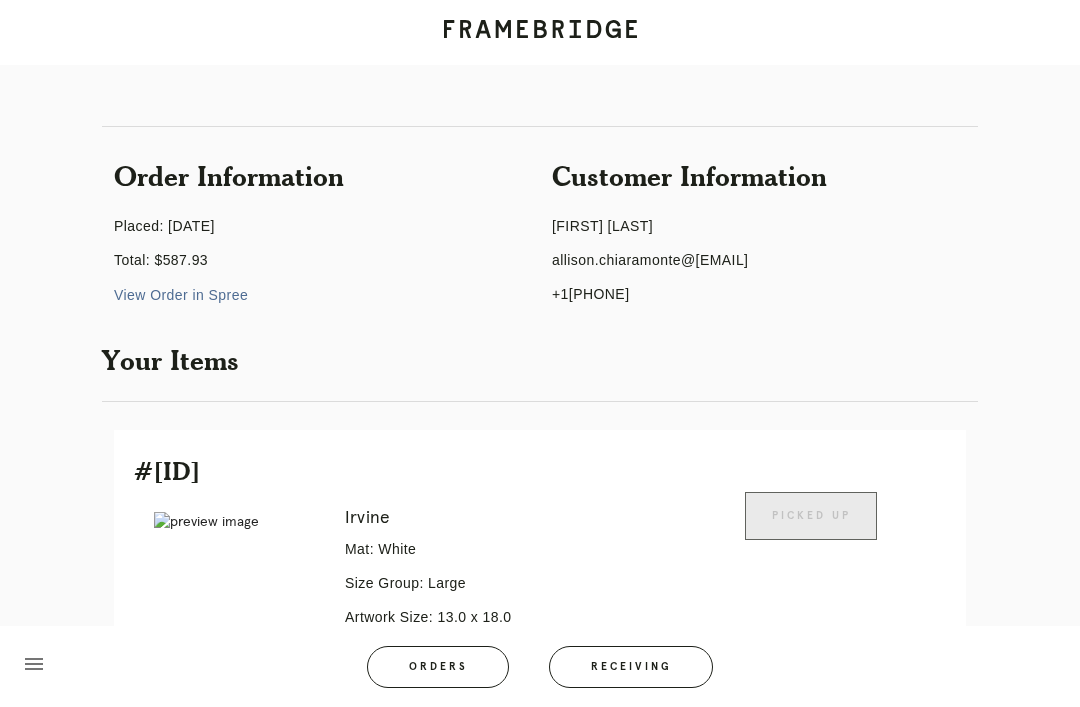 scroll, scrollTop: 106, scrollLeft: 0, axis: vertical 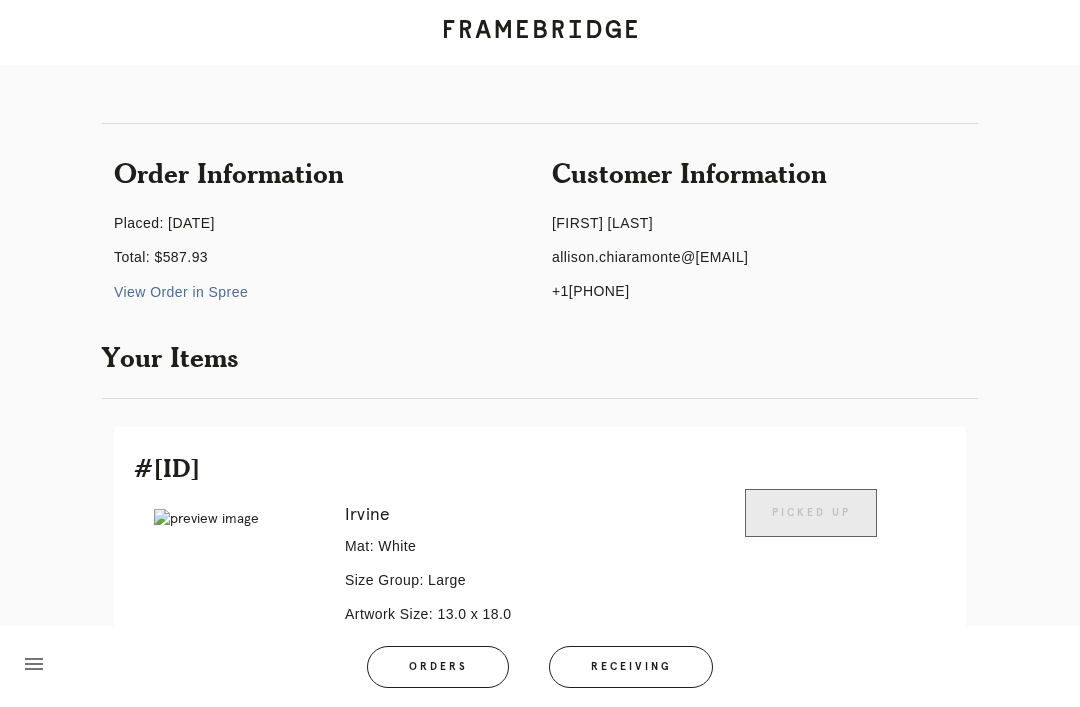 click on "Orders" at bounding box center (438, 667) 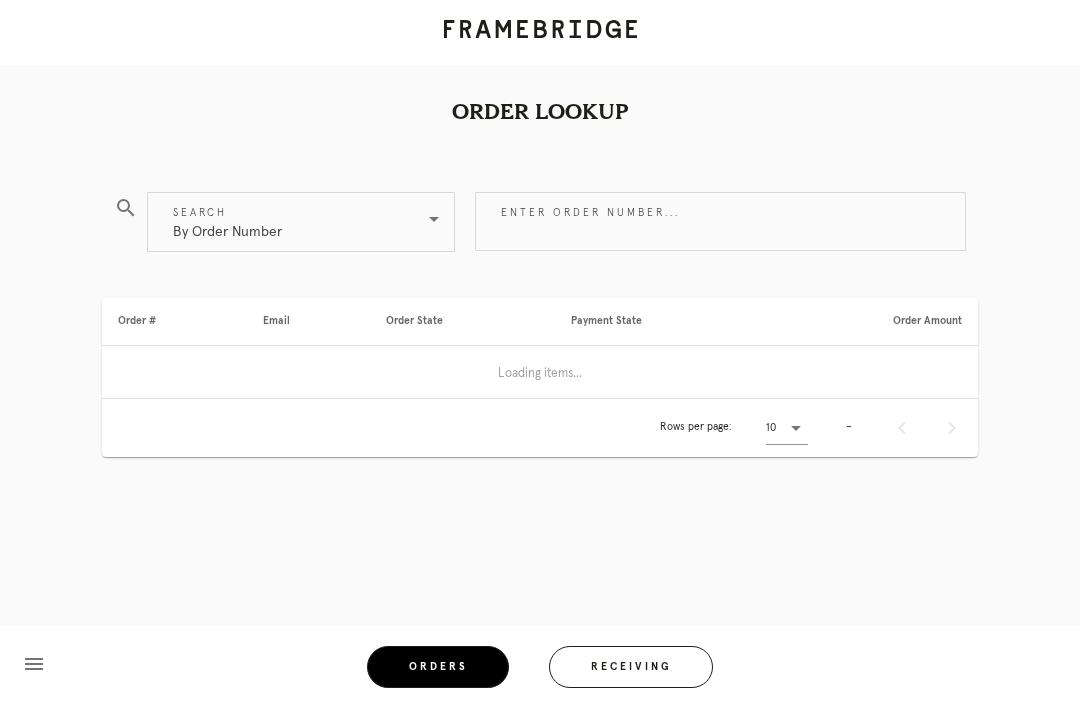 scroll, scrollTop: 64, scrollLeft: 0, axis: vertical 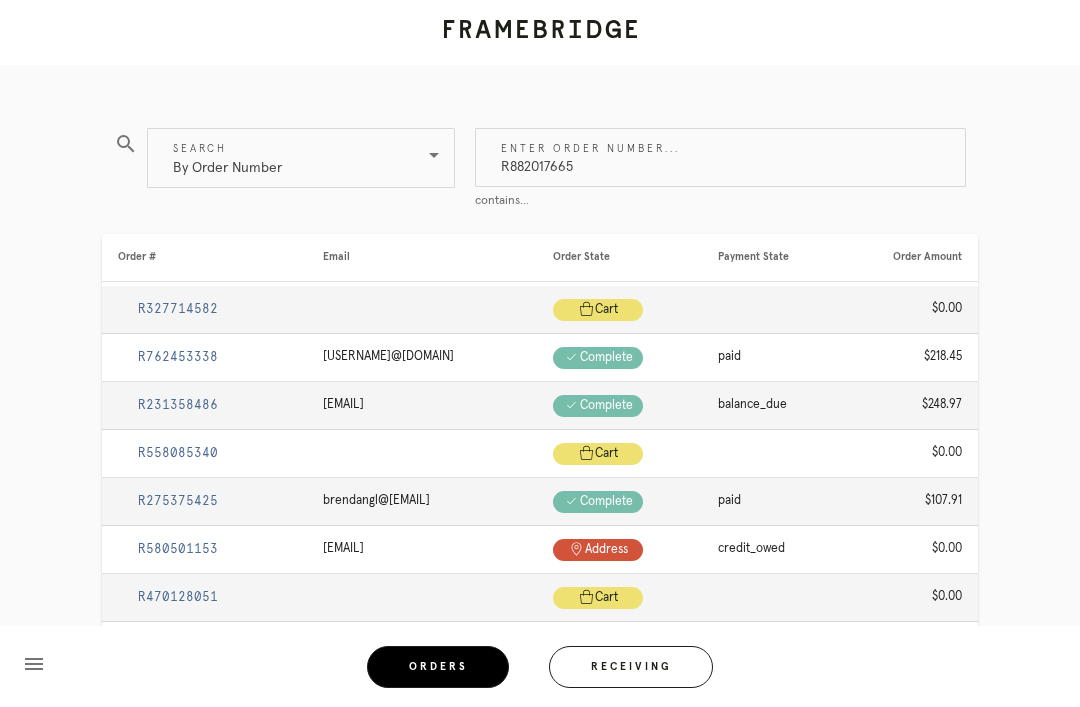 type on "R882017665" 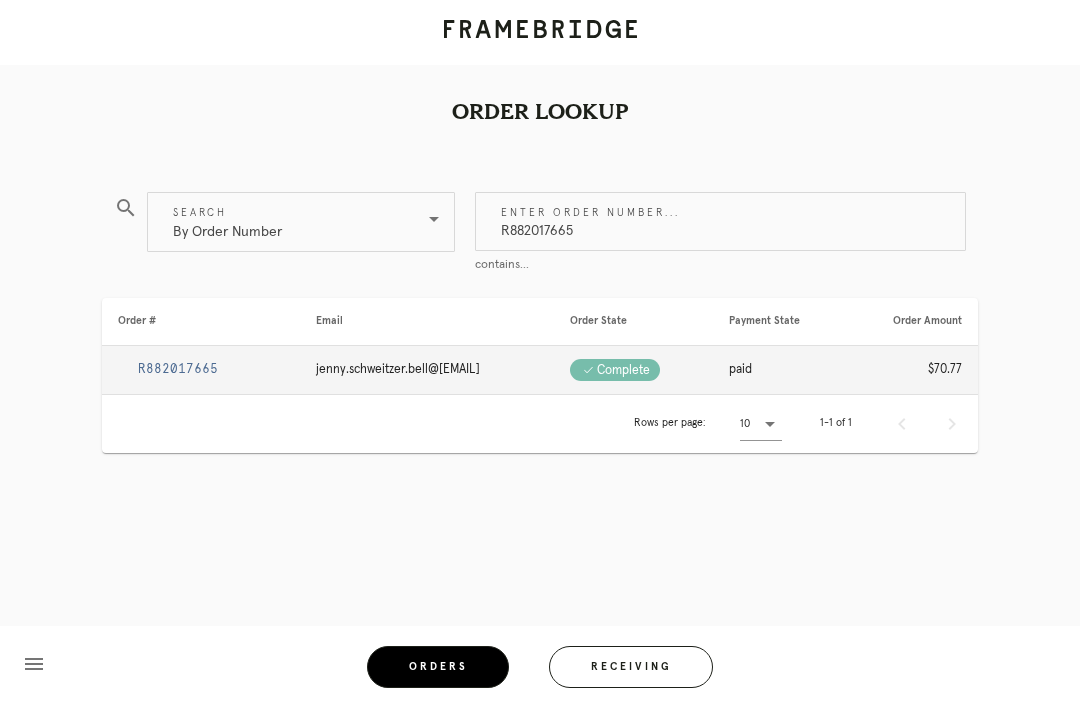 click on "R882017665" at bounding box center [178, 369] 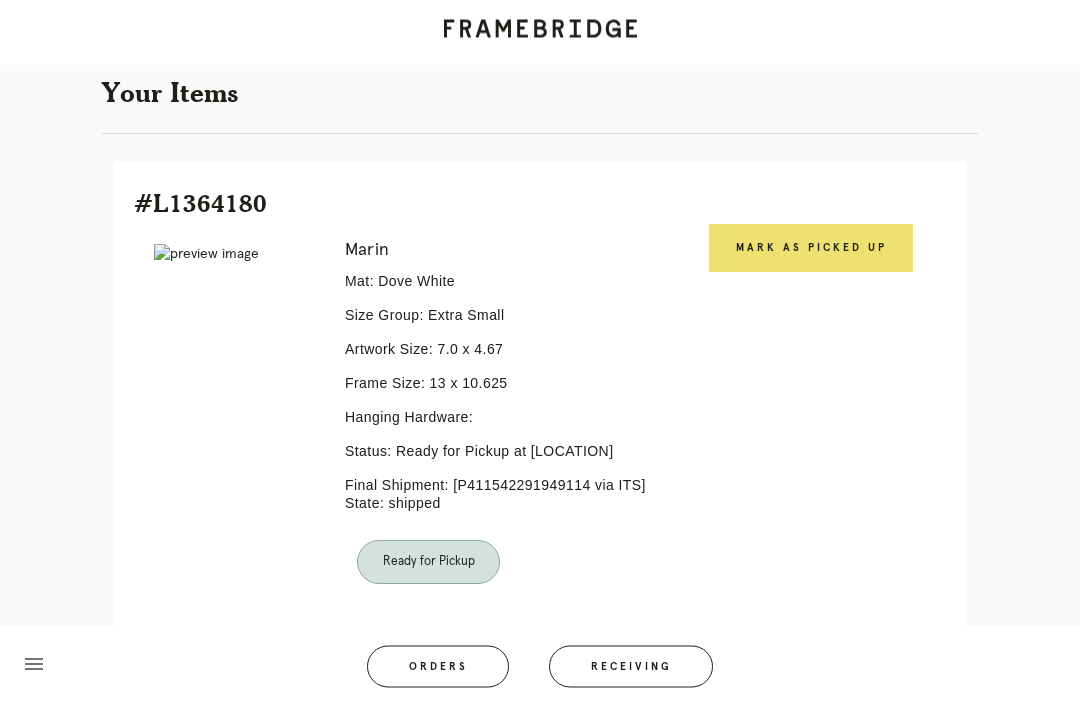 click on "Mark as Picked Up" at bounding box center (811, 249) 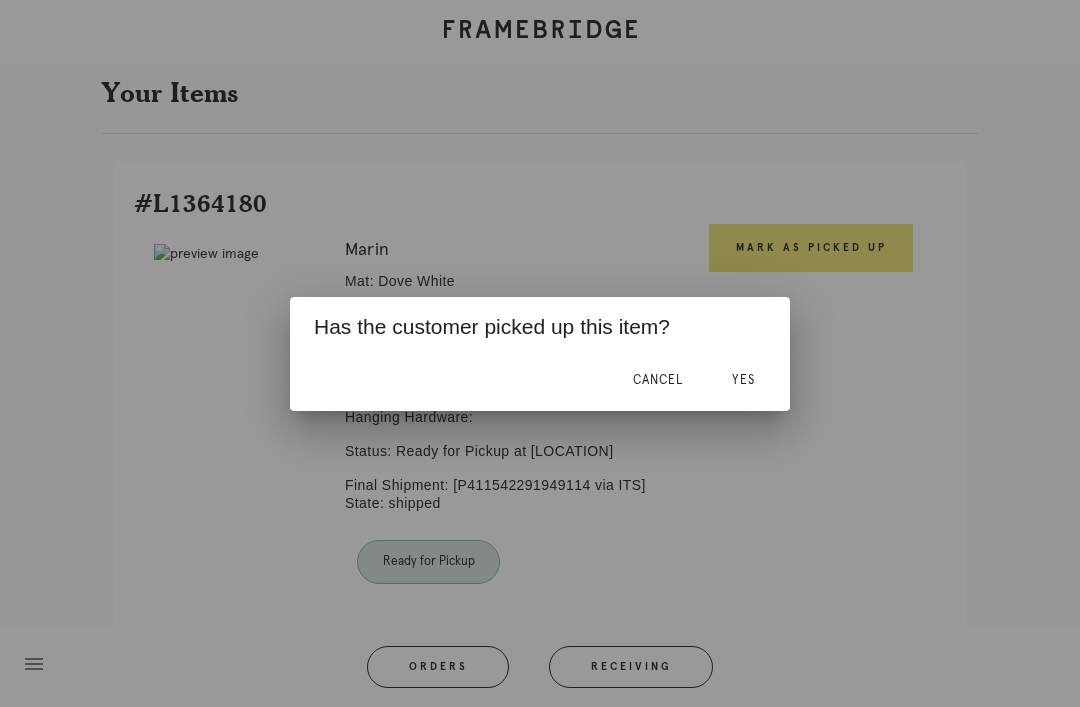click on "Yes" at bounding box center (743, 380) 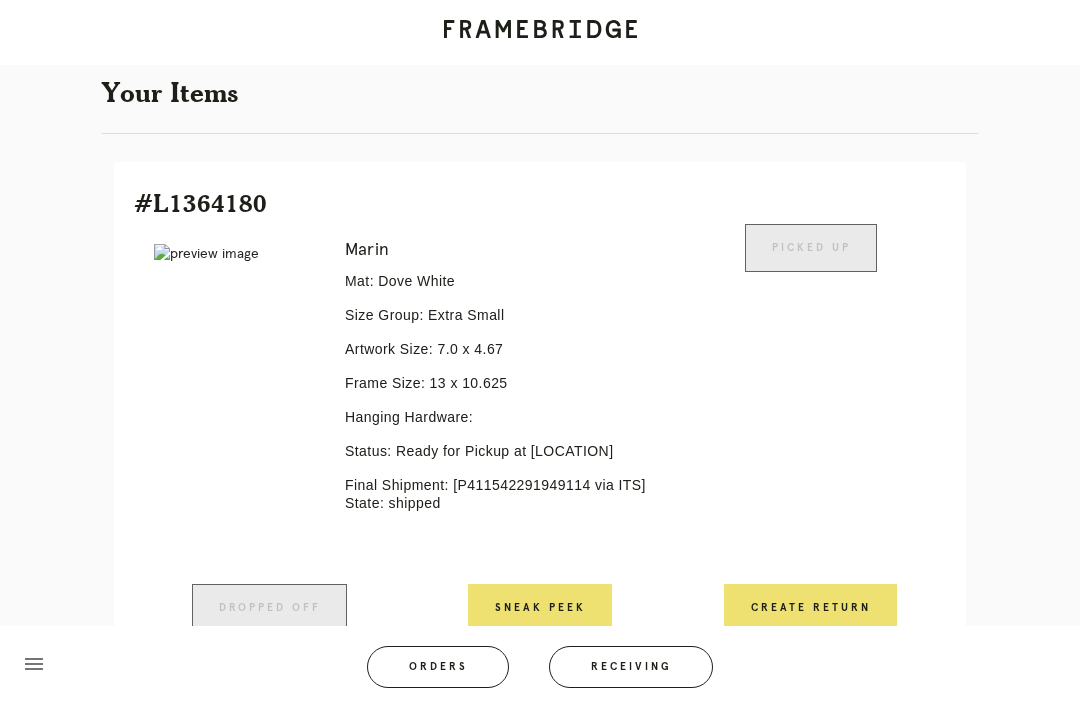 click on "Orders" at bounding box center (438, 667) 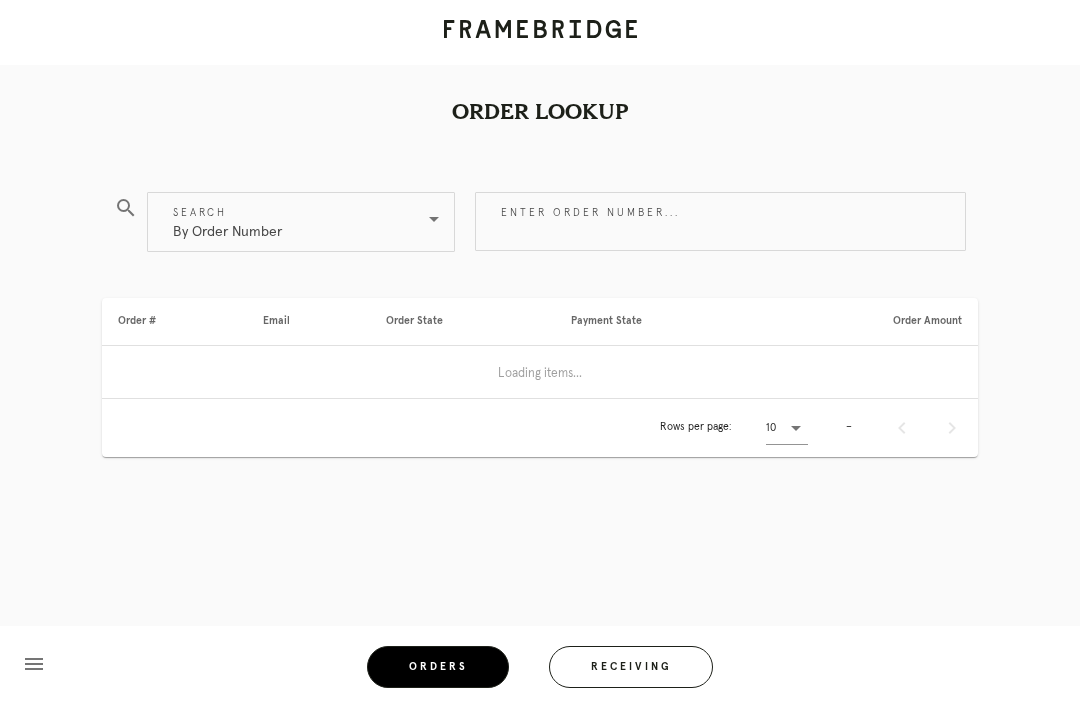 click on "Enter order number..." at bounding box center [720, 221] 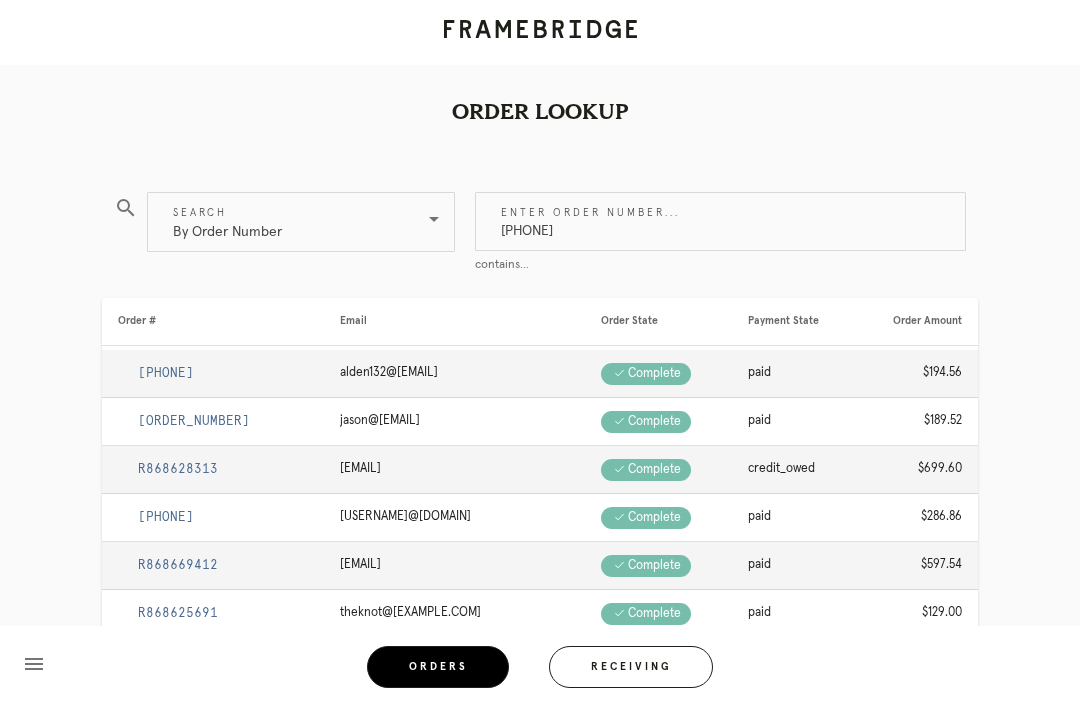 type on "[PHONE]" 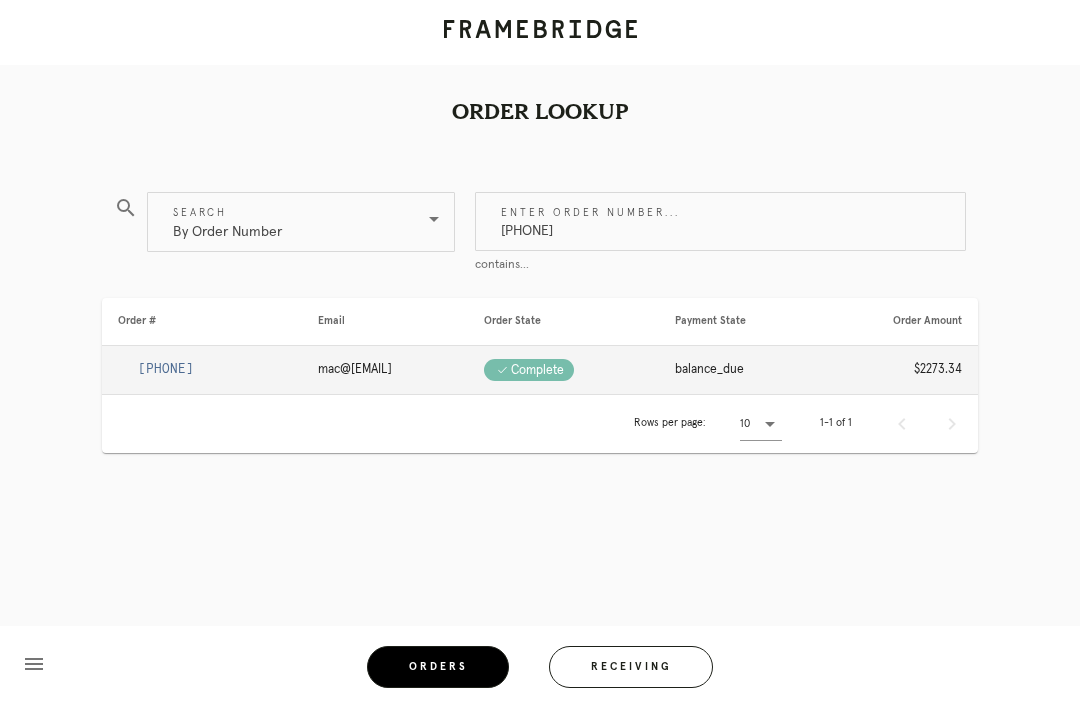 click on "[PHONE]" at bounding box center (166, 369) 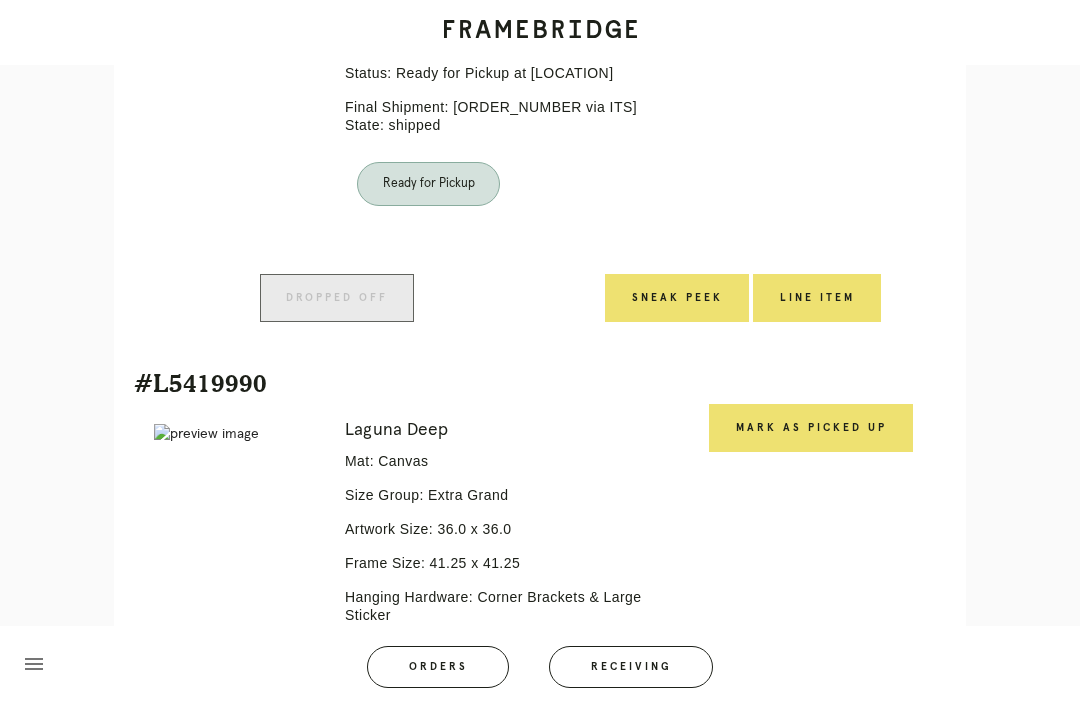 scroll, scrollTop: 1391, scrollLeft: 0, axis: vertical 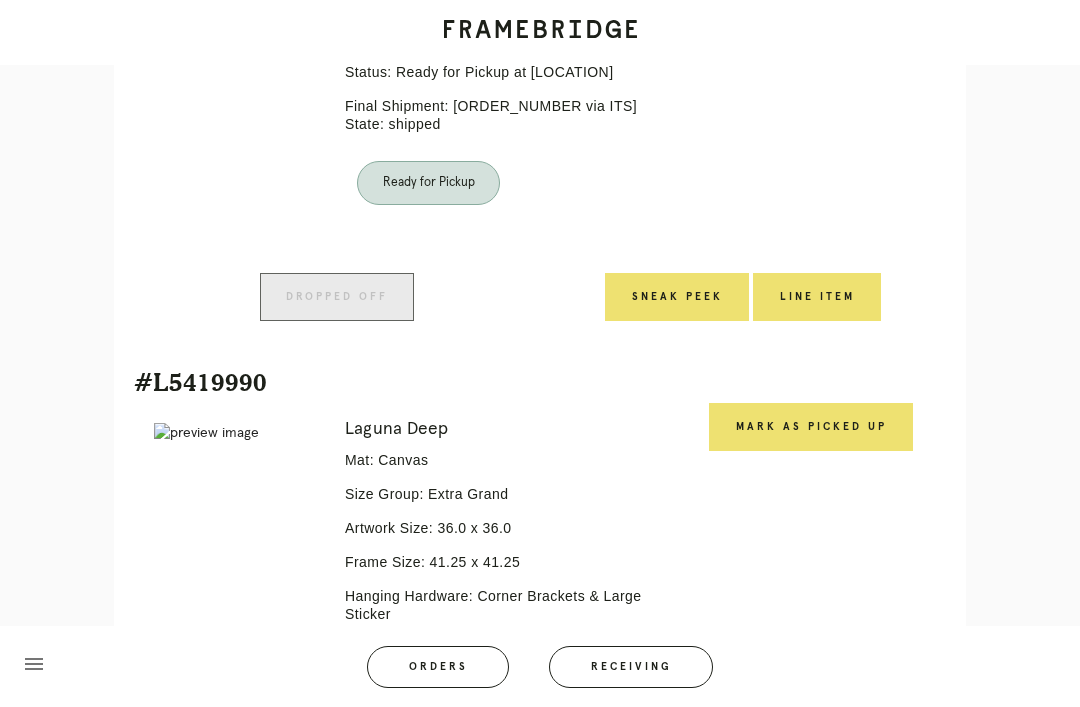 click on "Mark as Picked Up" at bounding box center [811, 427] 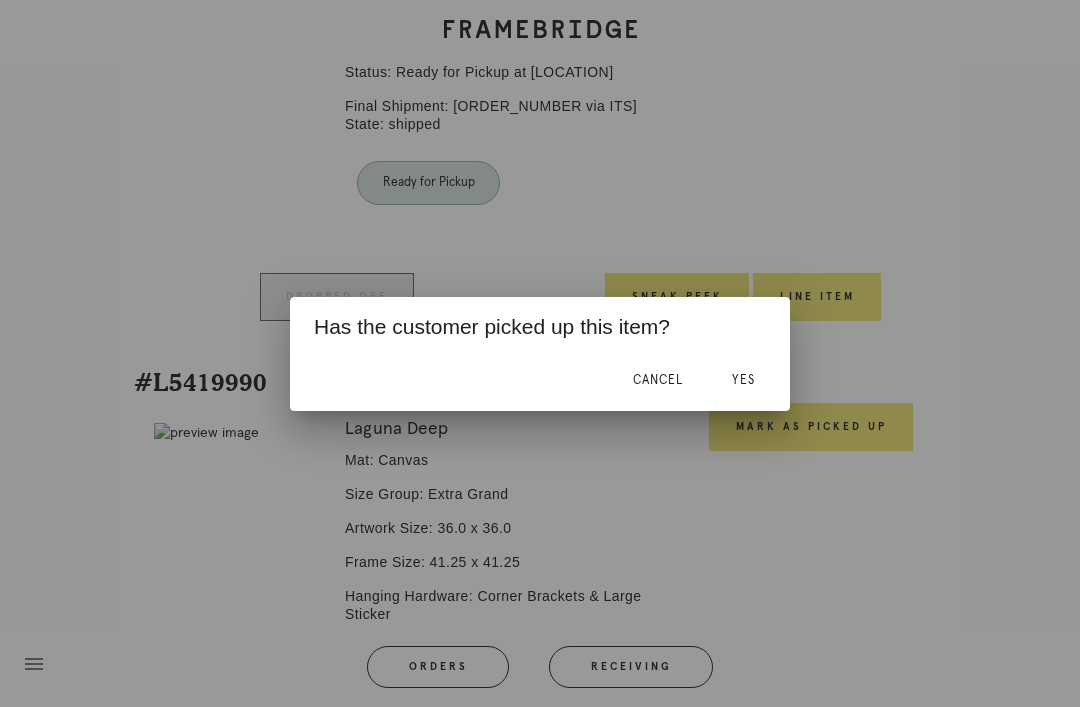 click on "Yes" at bounding box center [743, 381] 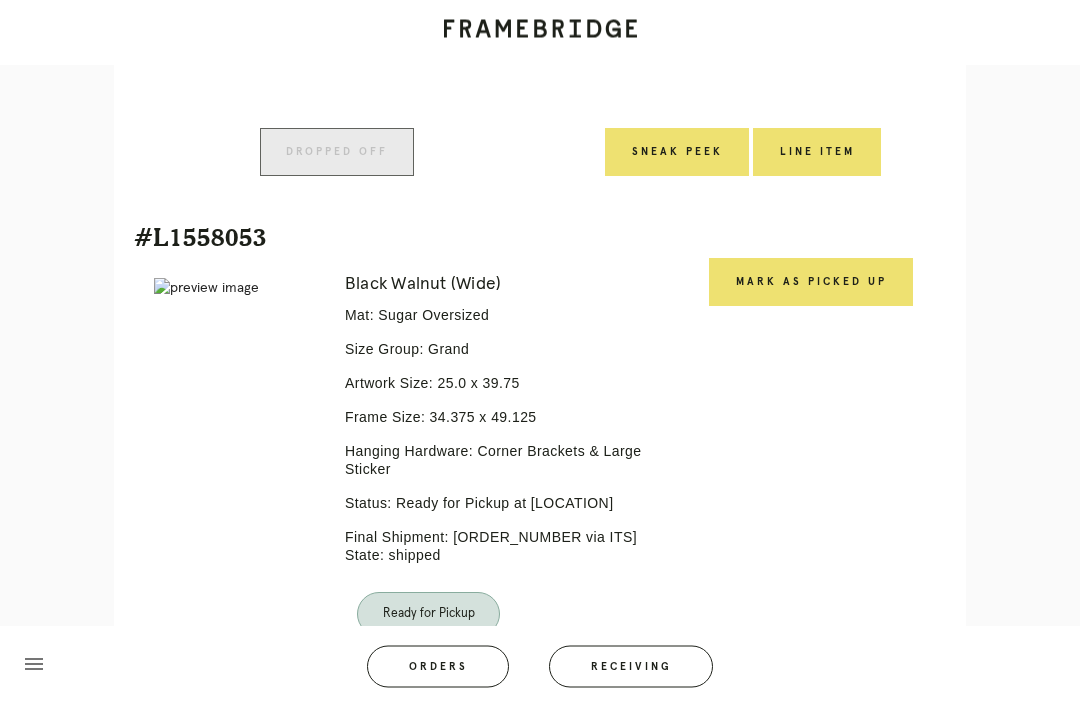 scroll, scrollTop: 918, scrollLeft: 0, axis: vertical 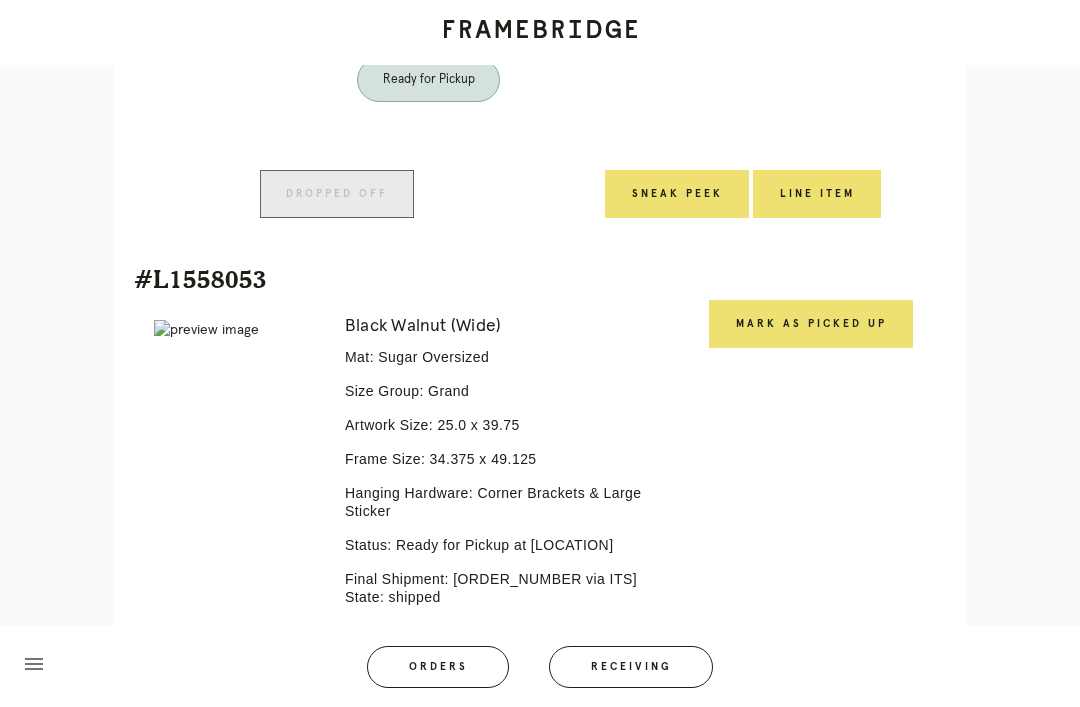 click on "Mark as Picked Up" at bounding box center (811, 324) 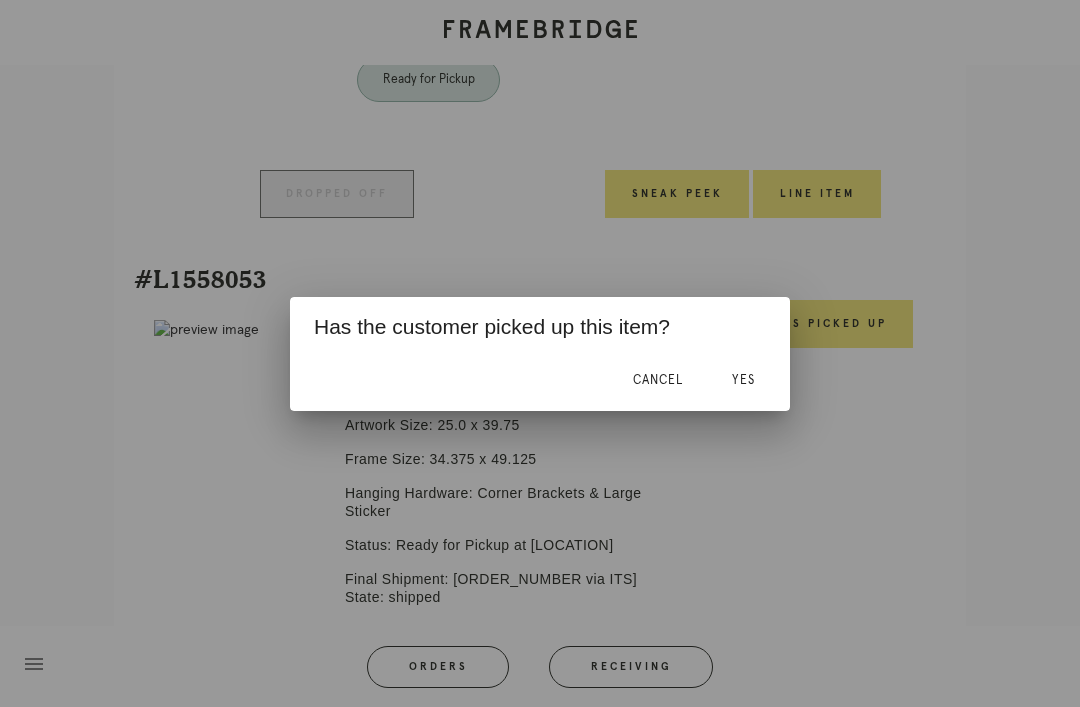 click on "Yes" at bounding box center (743, 381) 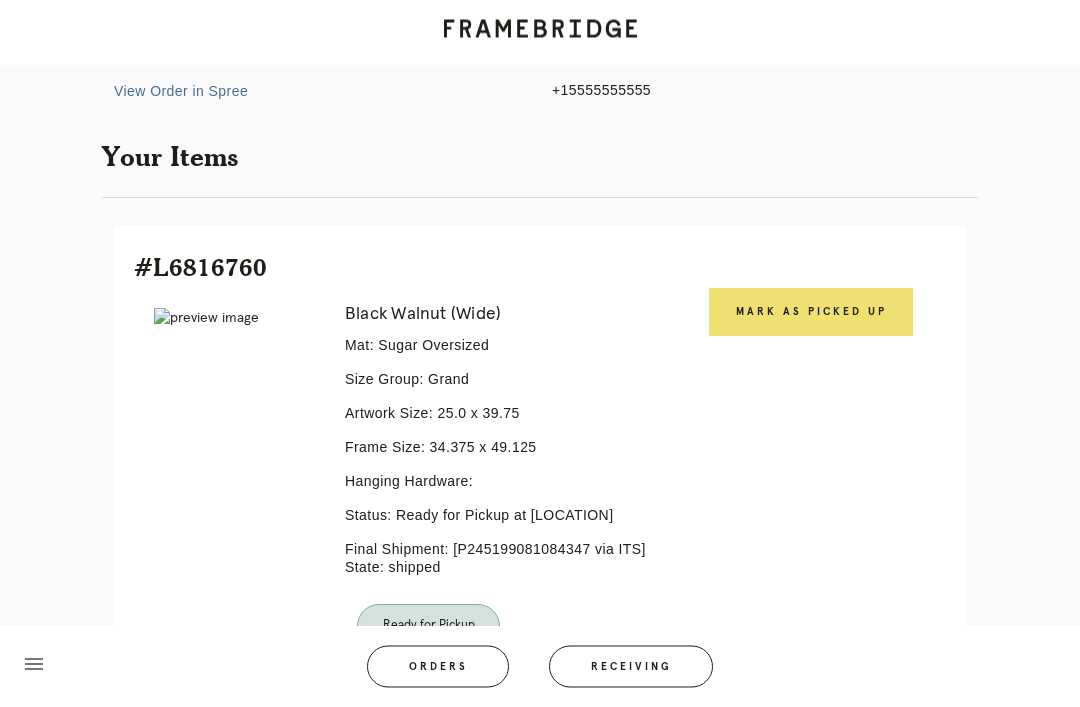 scroll, scrollTop: 373, scrollLeft: 0, axis: vertical 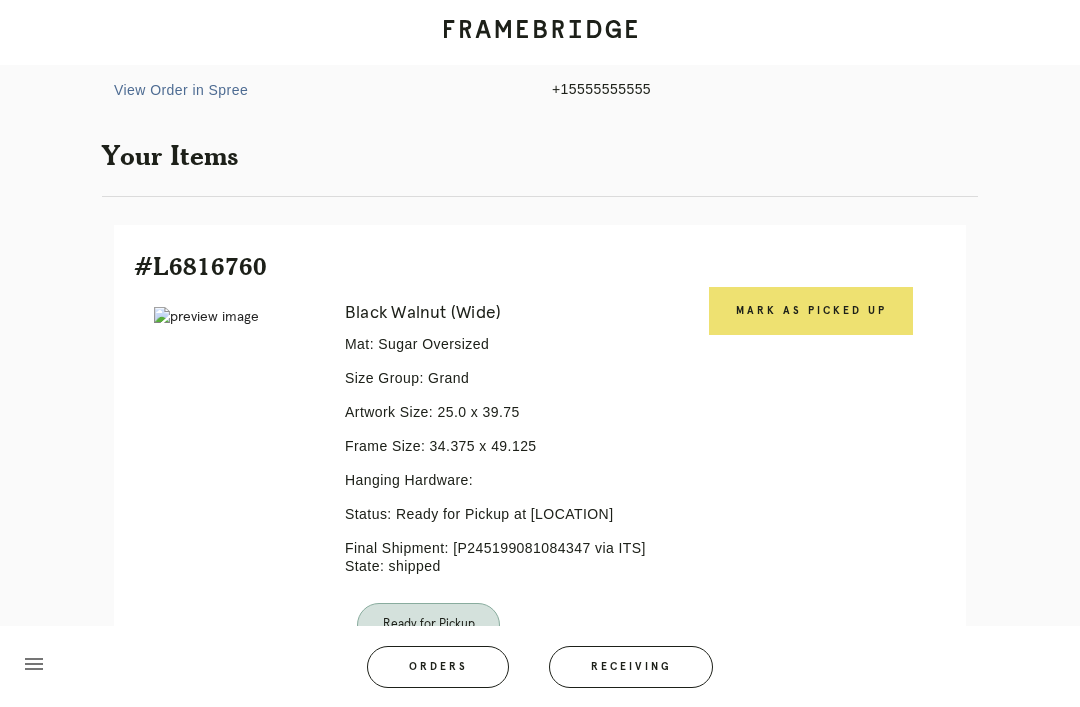 click on "Mark as Picked Up" at bounding box center [811, 311] 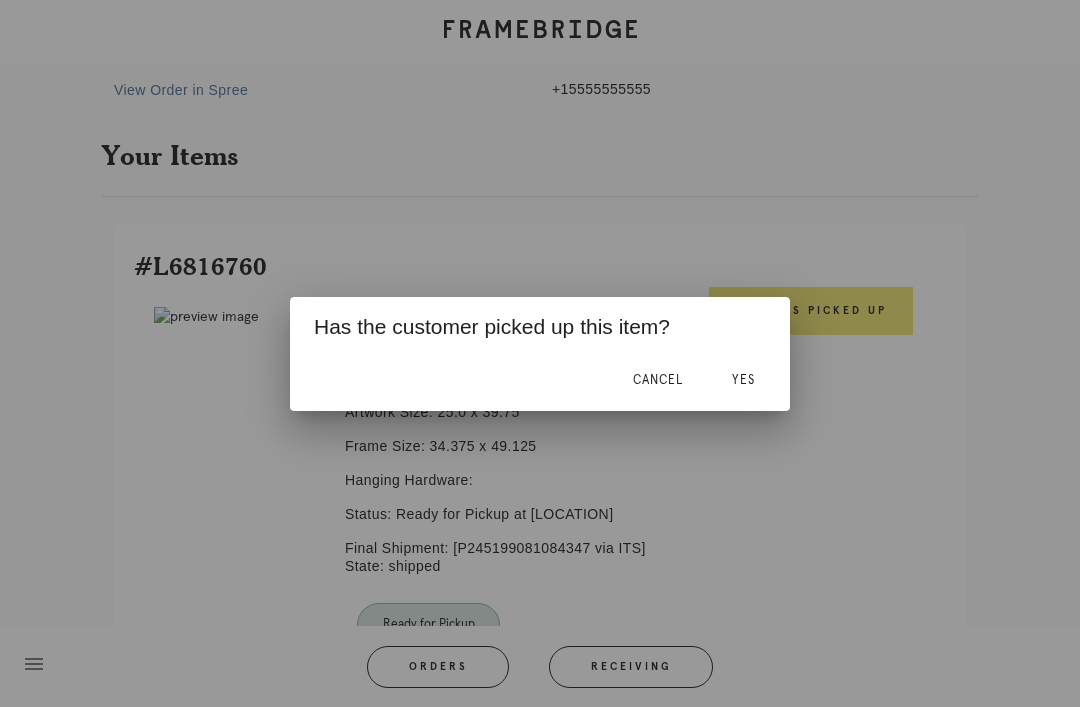 click on "Yes" at bounding box center [743, 380] 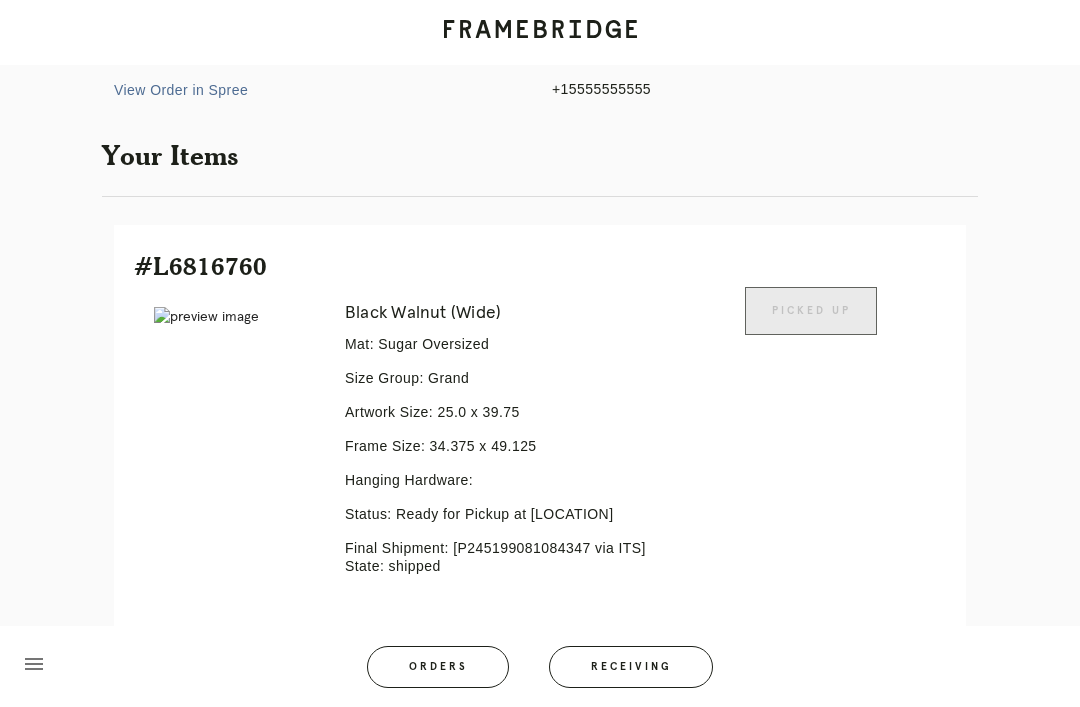 click on "Receiving" at bounding box center [631, 667] 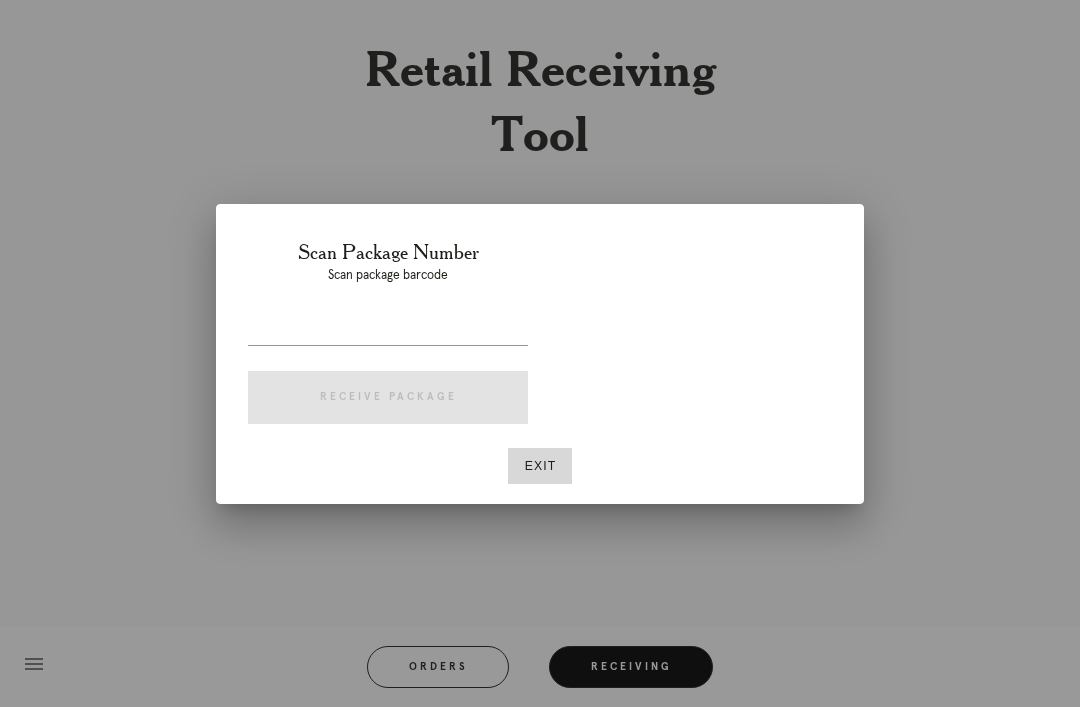 scroll, scrollTop: 64, scrollLeft: 0, axis: vertical 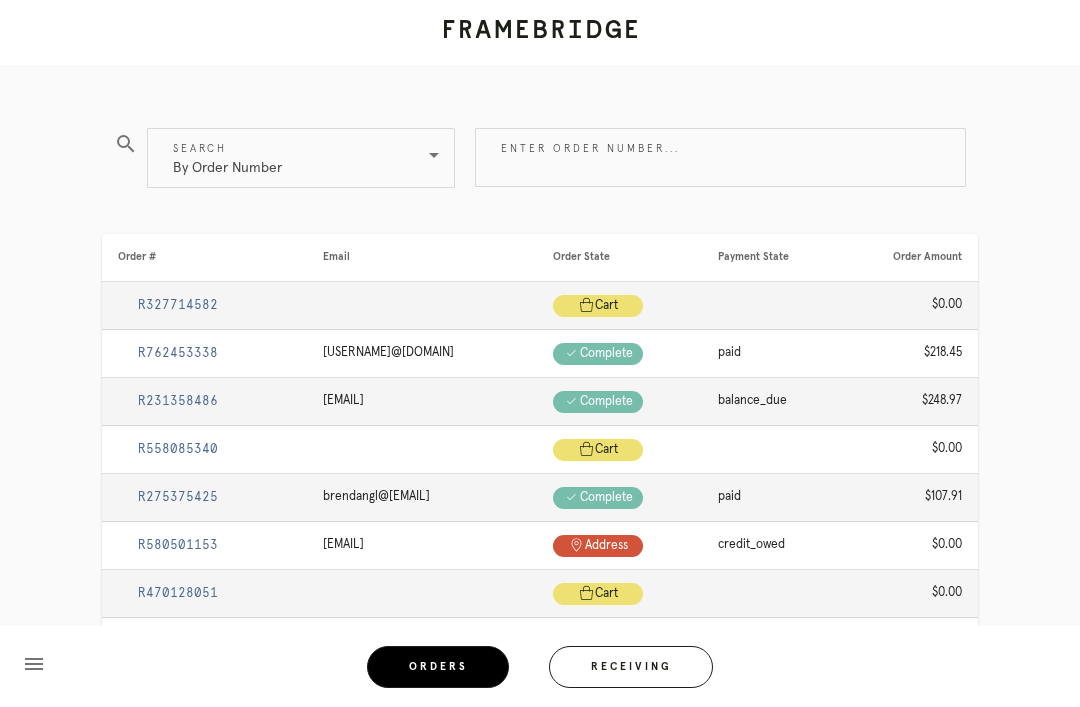 click on "Enter order number..." at bounding box center [720, 157] 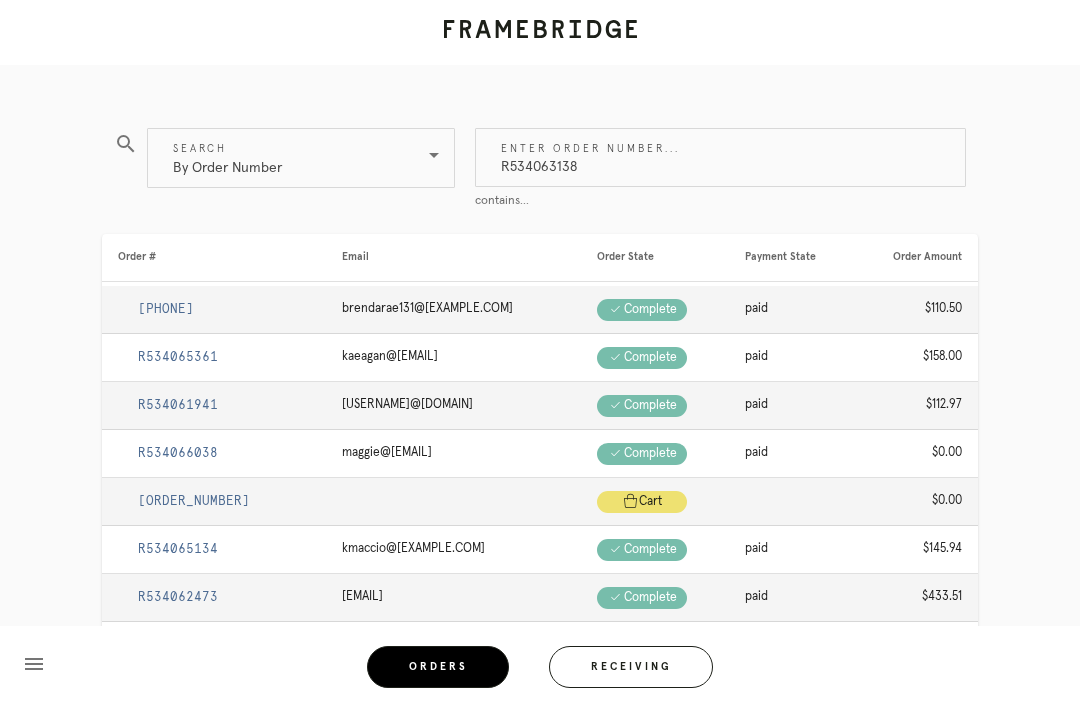 type on "R534063138" 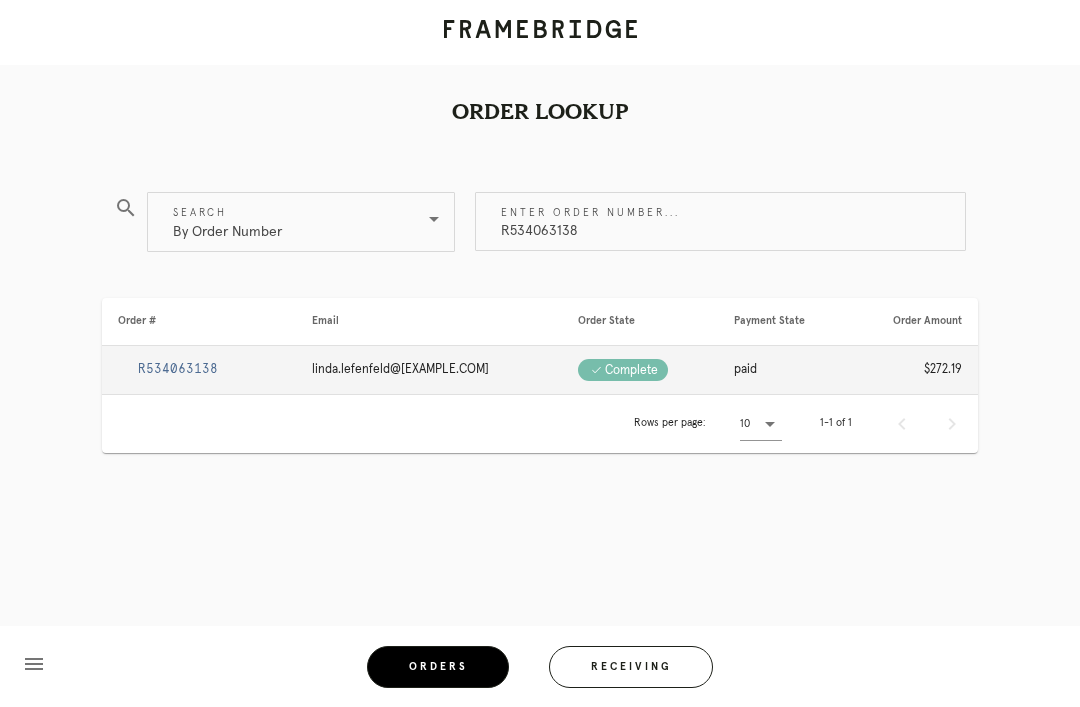 click on "R534063138" at bounding box center (178, 369) 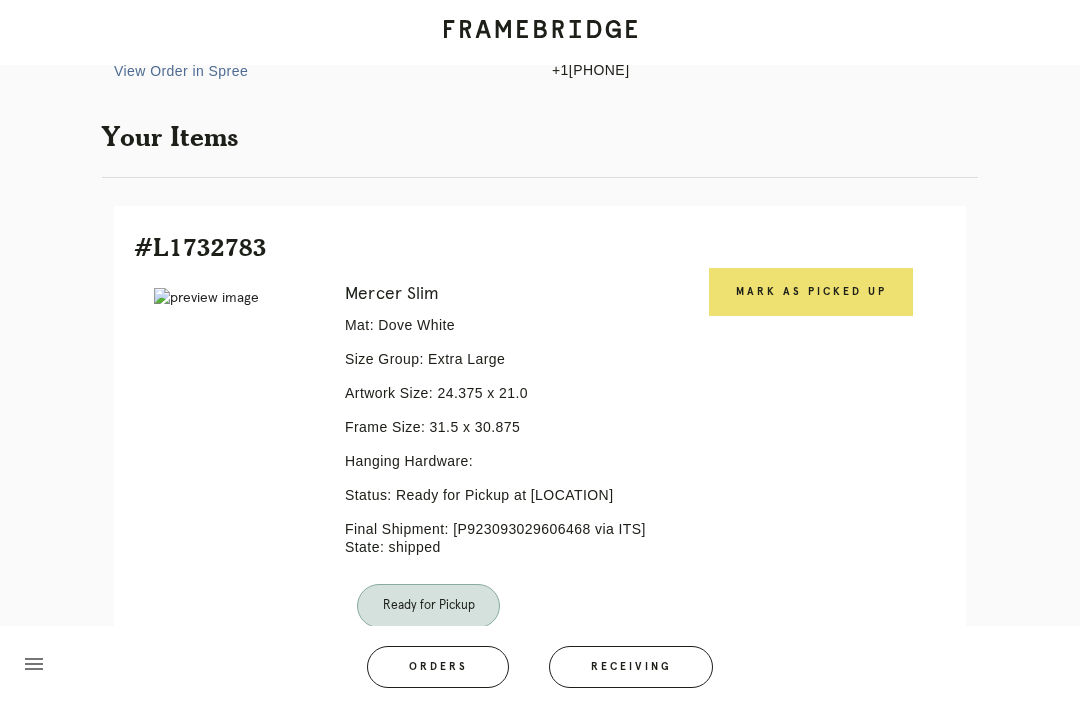 scroll, scrollTop: 326, scrollLeft: 0, axis: vertical 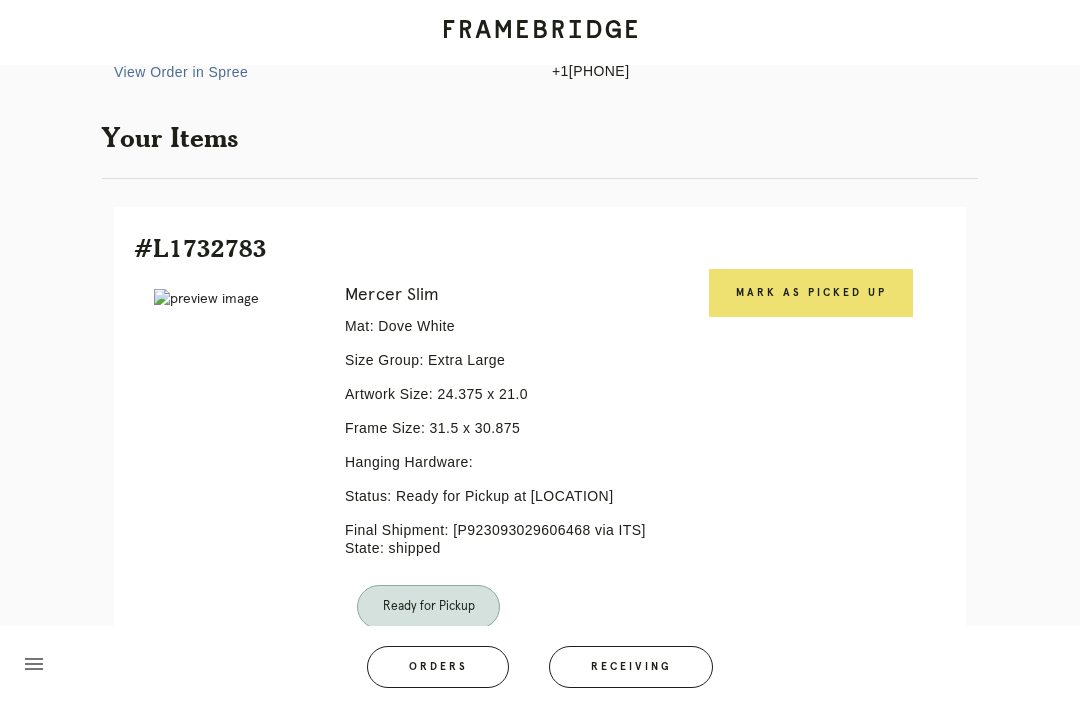 click on "Mark as Picked Up" at bounding box center [811, 293] 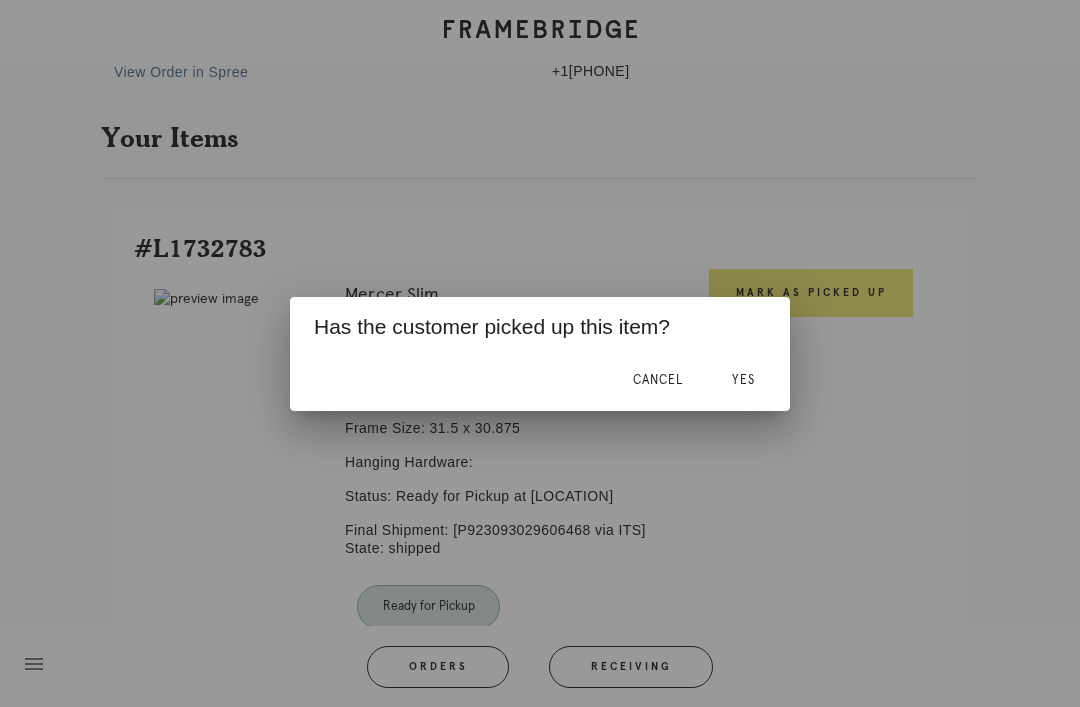 click on "Yes" at bounding box center (743, 381) 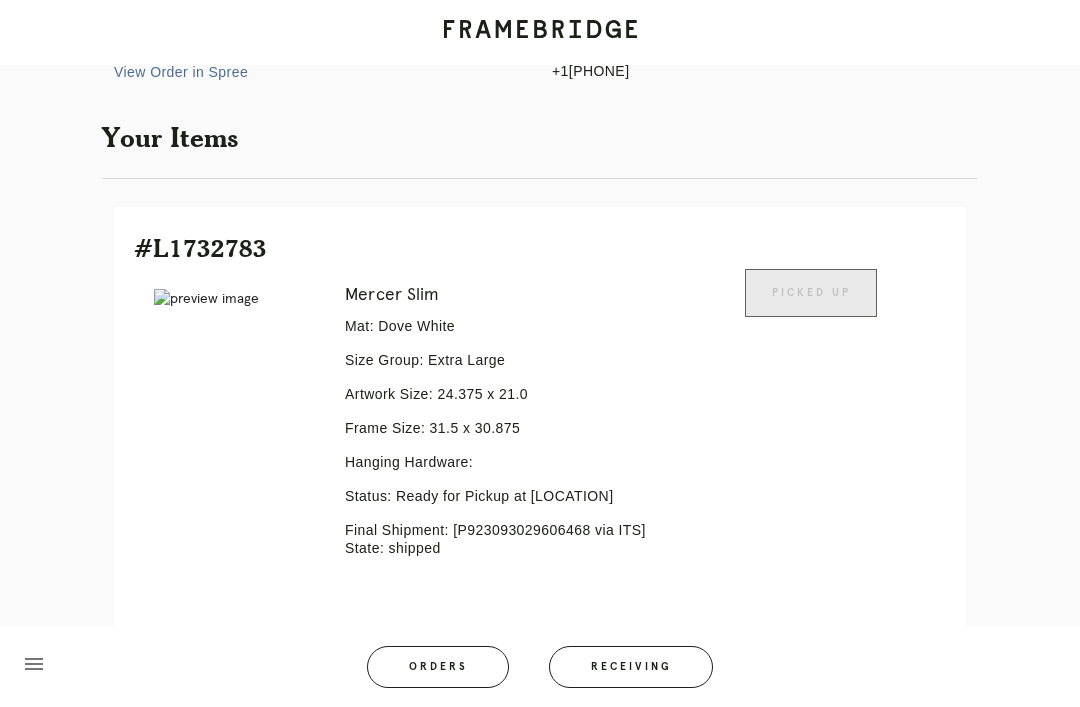 click on "Orders" at bounding box center (438, 667) 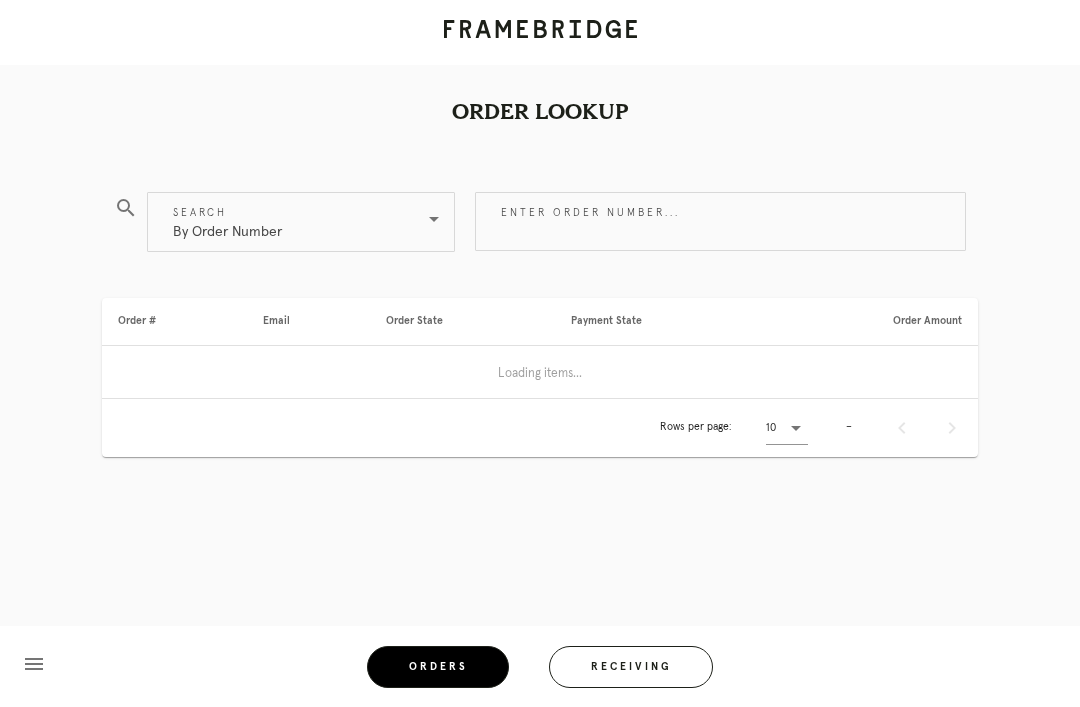 click on "Enter order number..." at bounding box center [720, 221] 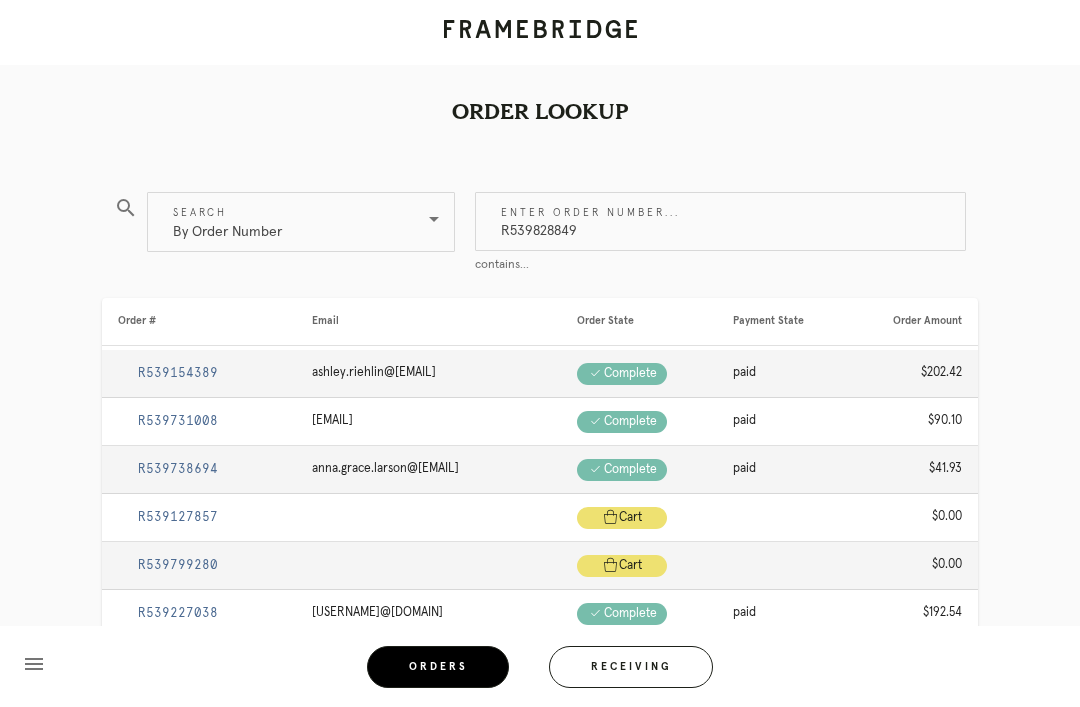type on "R539828849" 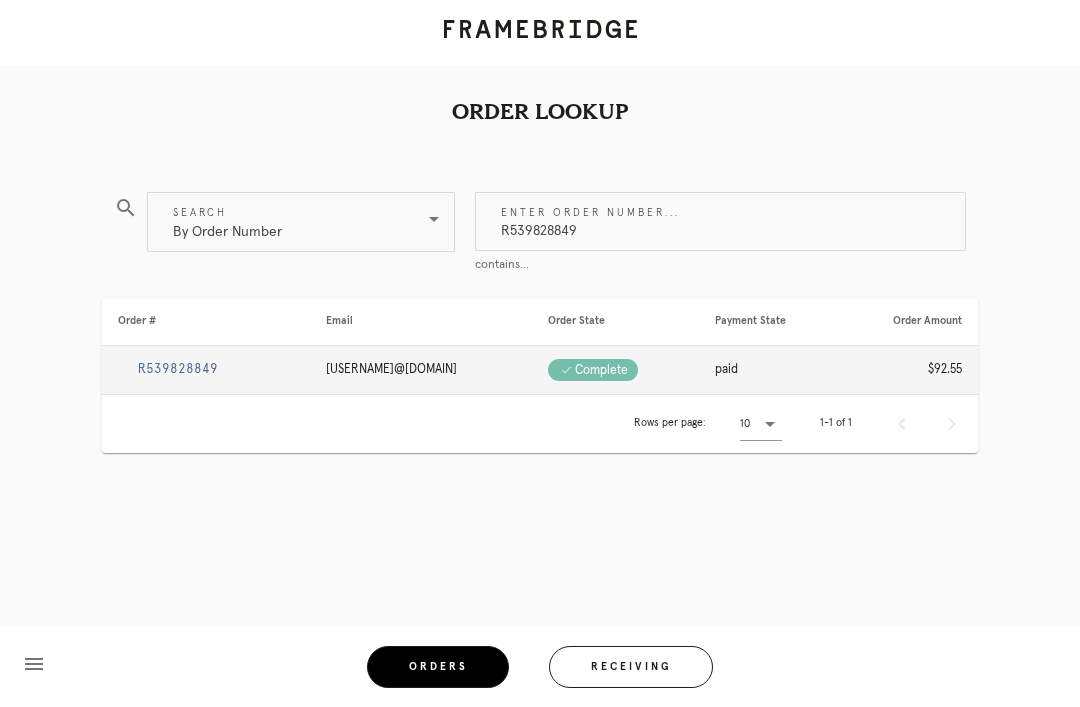 click on "R539828849" at bounding box center [178, 369] 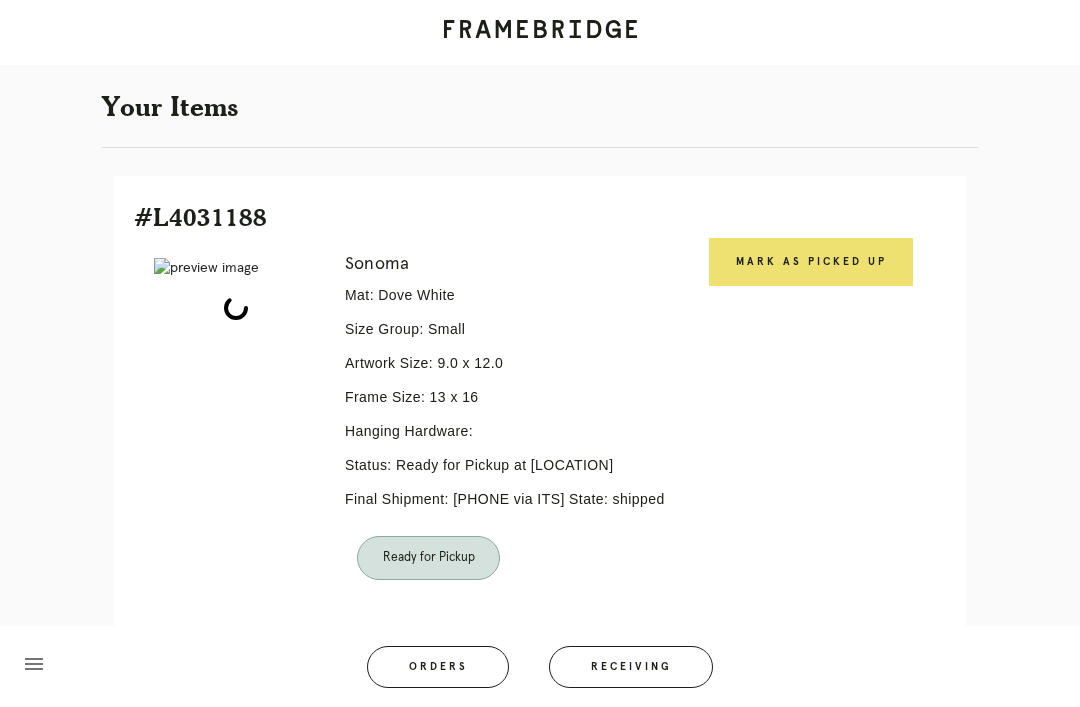 scroll, scrollTop: 343, scrollLeft: 0, axis: vertical 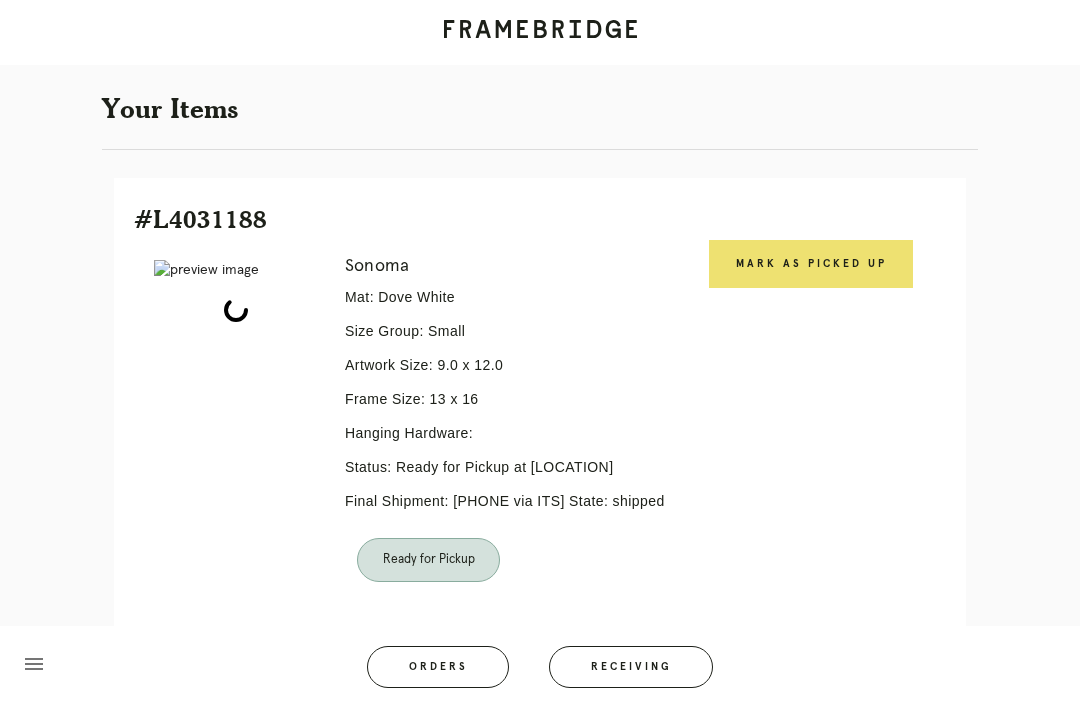 click on "Mark as Picked Up" at bounding box center (811, 264) 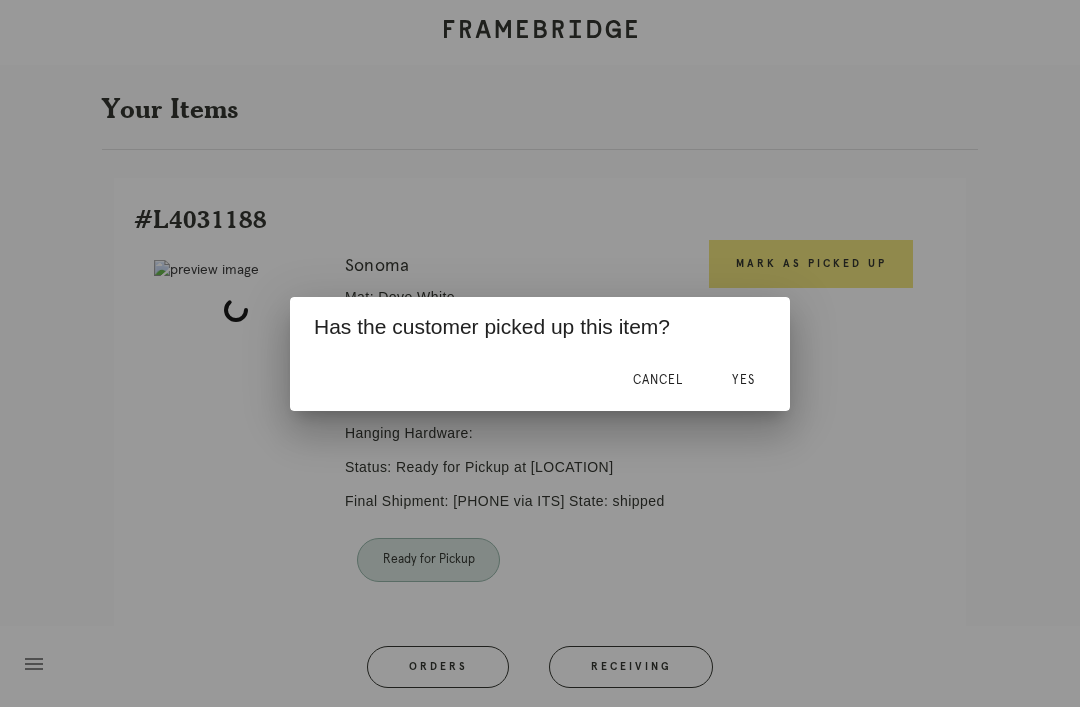 click on "Yes" at bounding box center (743, 380) 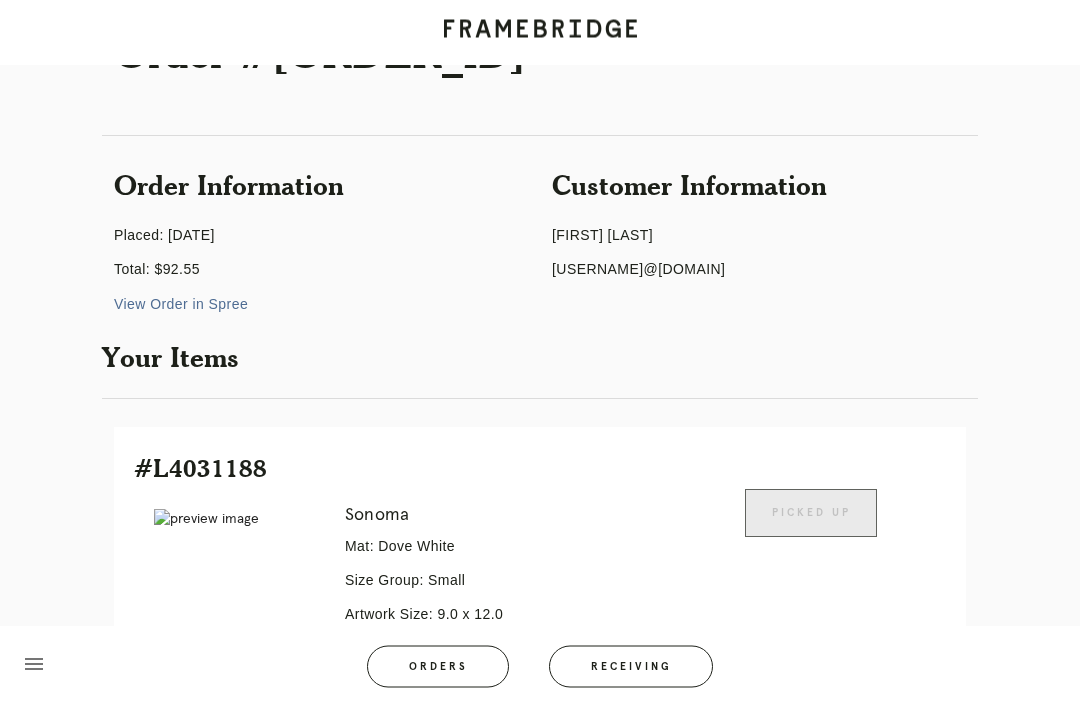 scroll, scrollTop: 93, scrollLeft: 0, axis: vertical 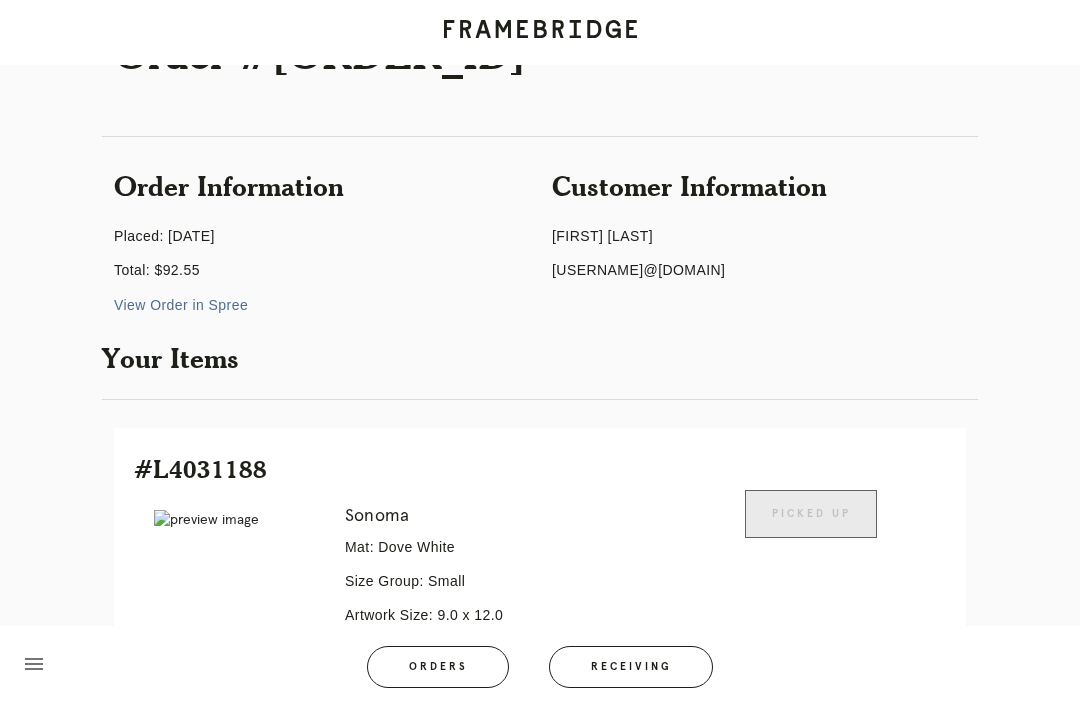 click on "Orders" at bounding box center (438, 667) 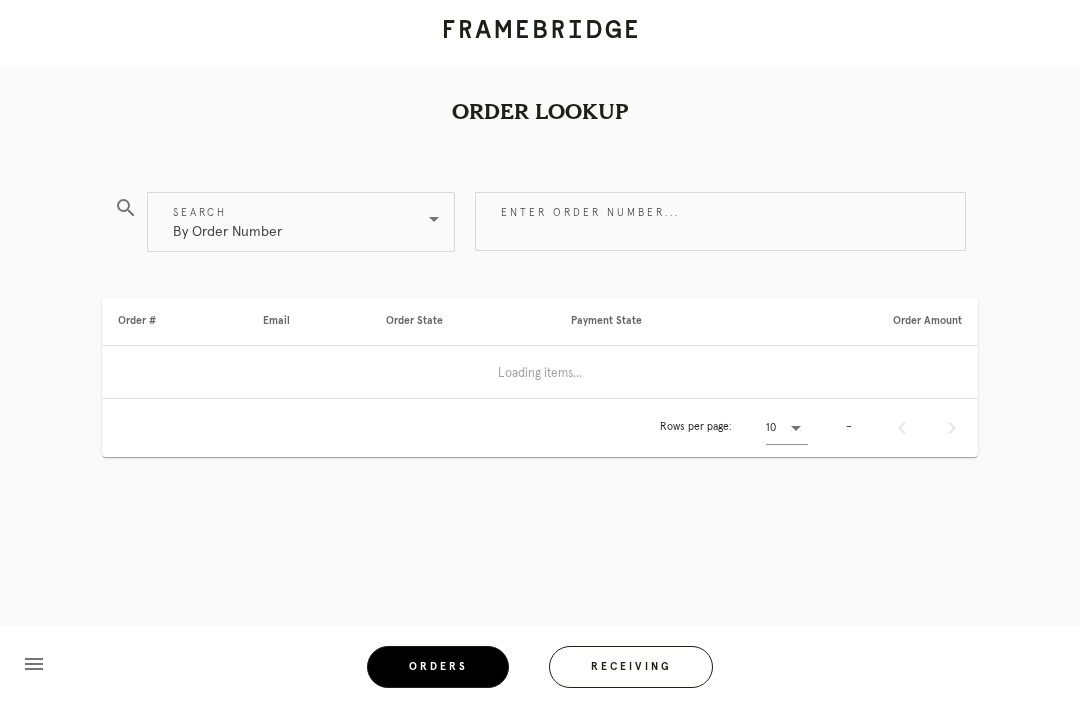 scroll, scrollTop: 0, scrollLeft: 0, axis: both 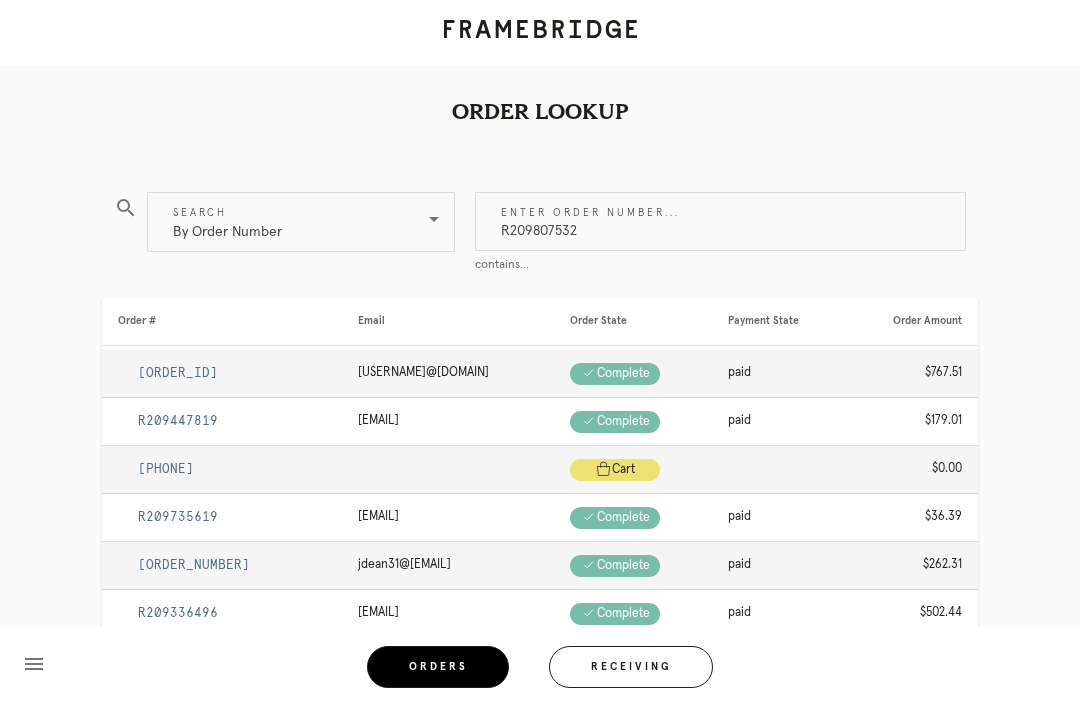 type on "R209807532" 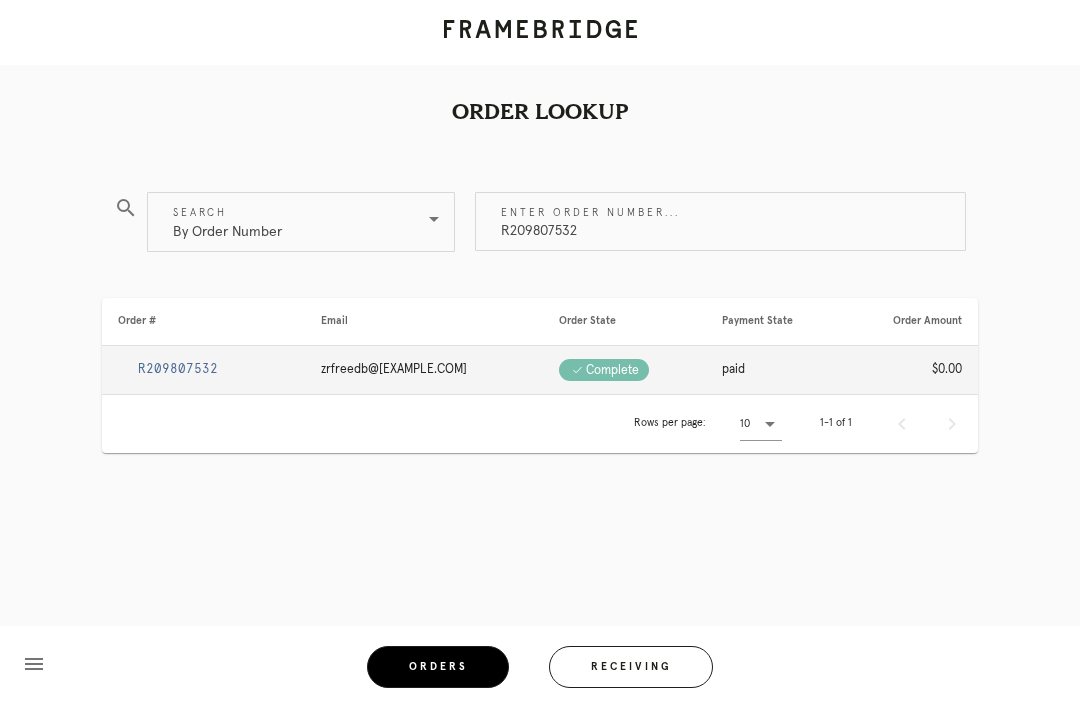 click on "R209807532" at bounding box center [178, 369] 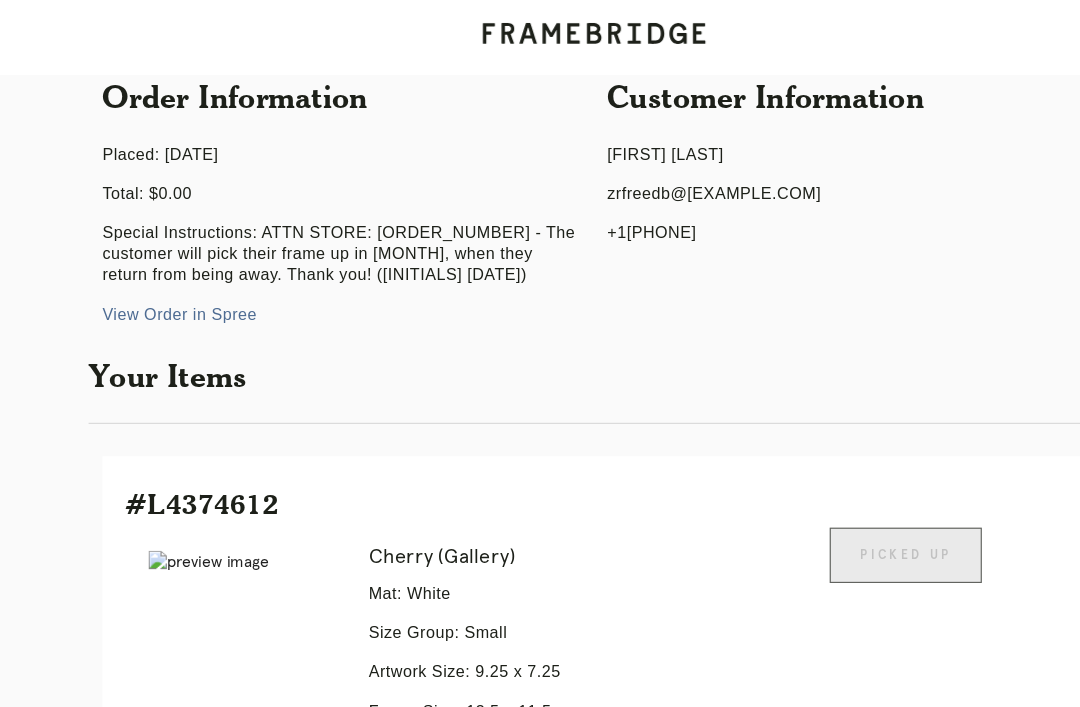 scroll, scrollTop: 195, scrollLeft: 0, axis: vertical 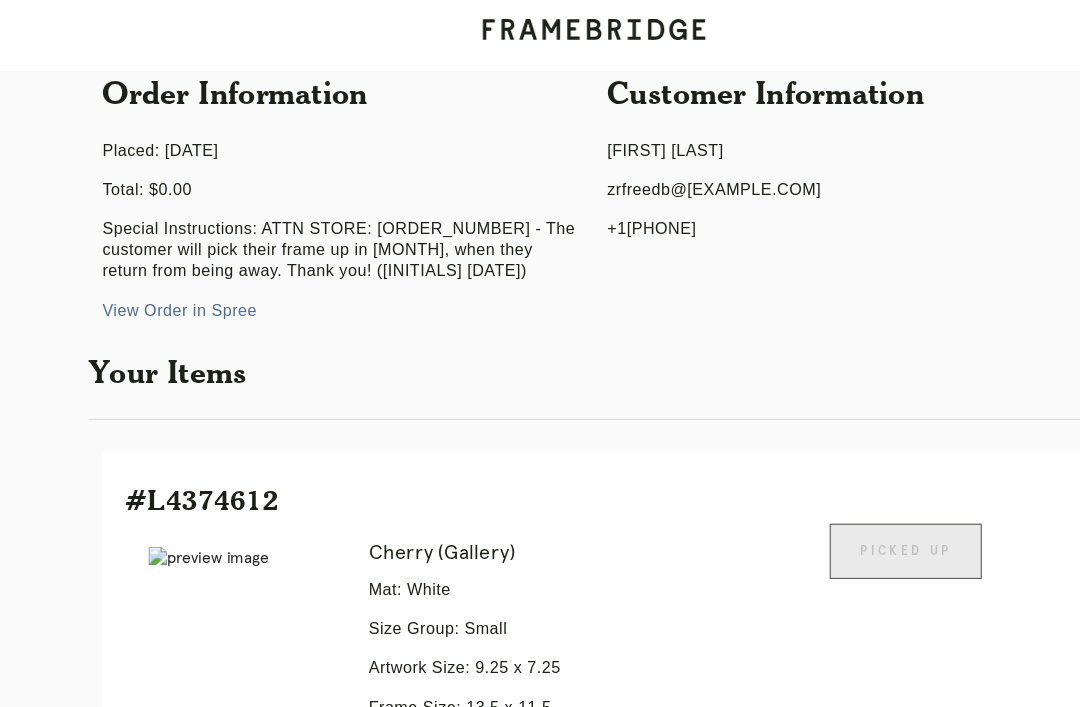 click on "Your Items" at bounding box center (540, 326) 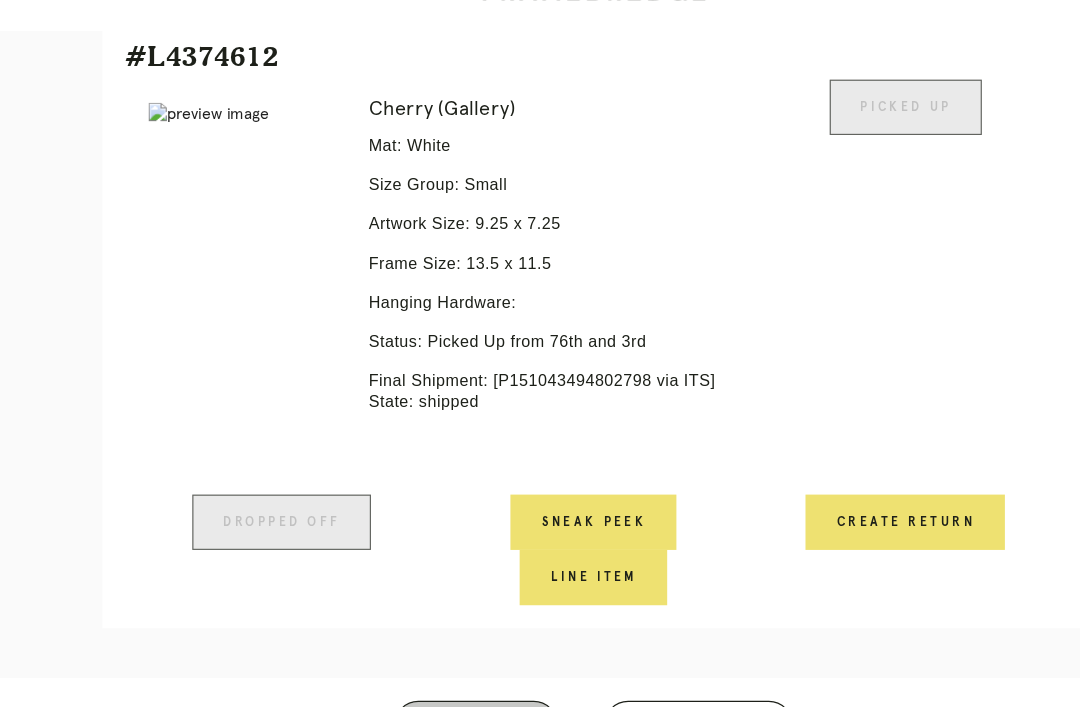 click on "Orders" at bounding box center [438, 667] 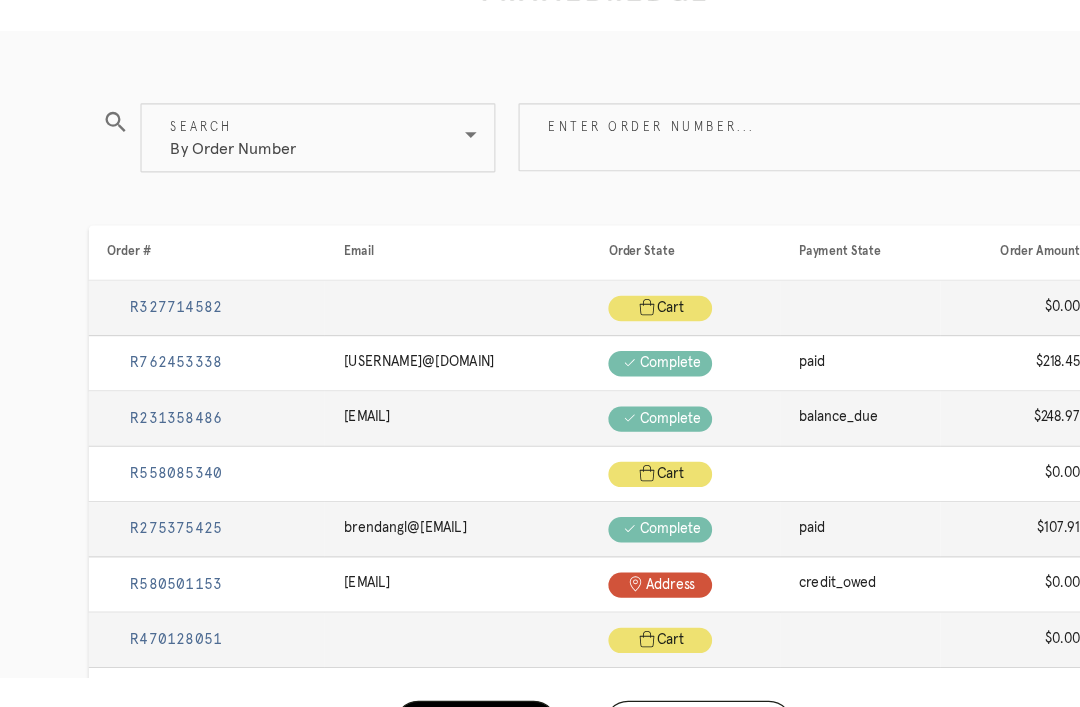 click on "Enter order number..." at bounding box center [720, 157] 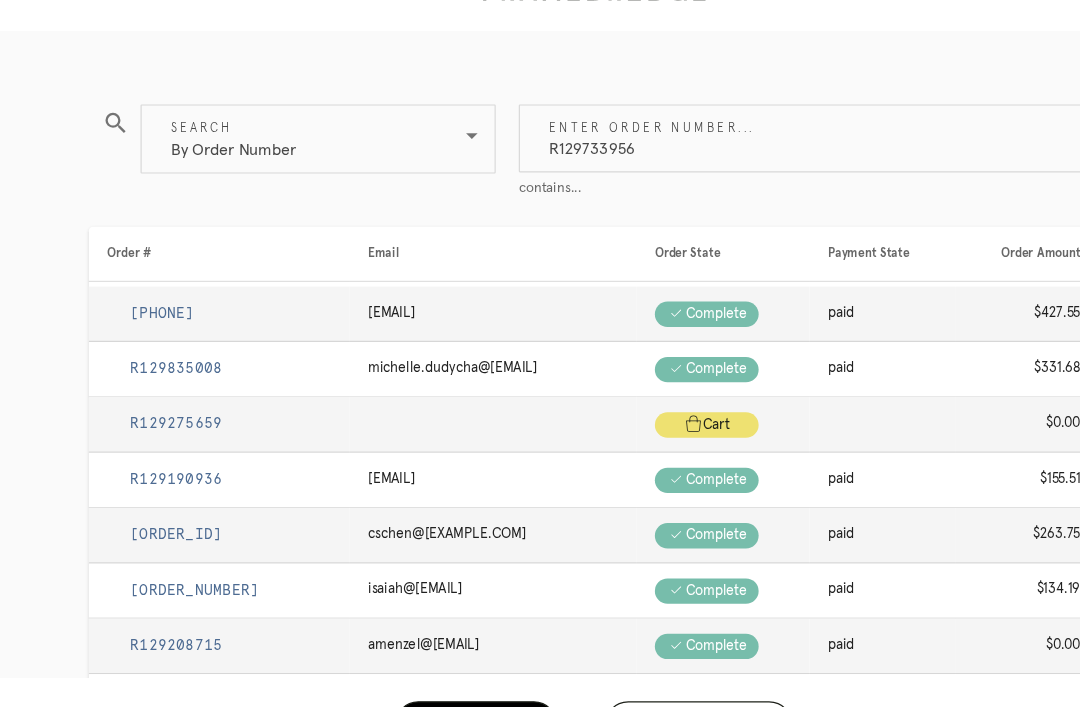 type on "R129733956" 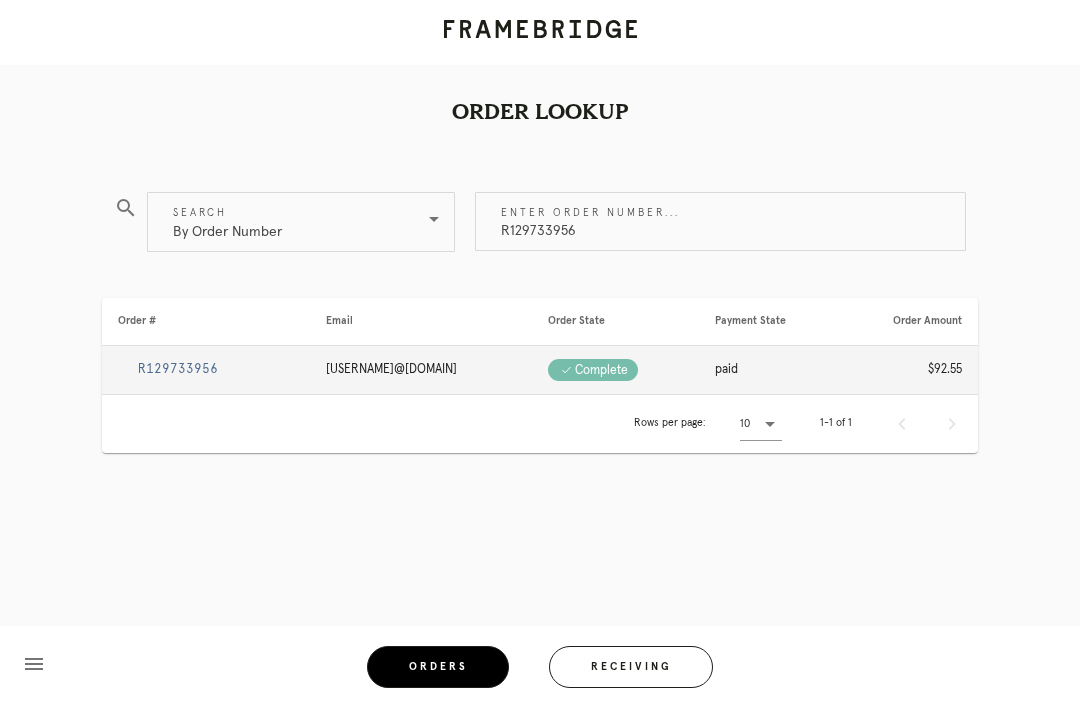 scroll, scrollTop: 64, scrollLeft: 0, axis: vertical 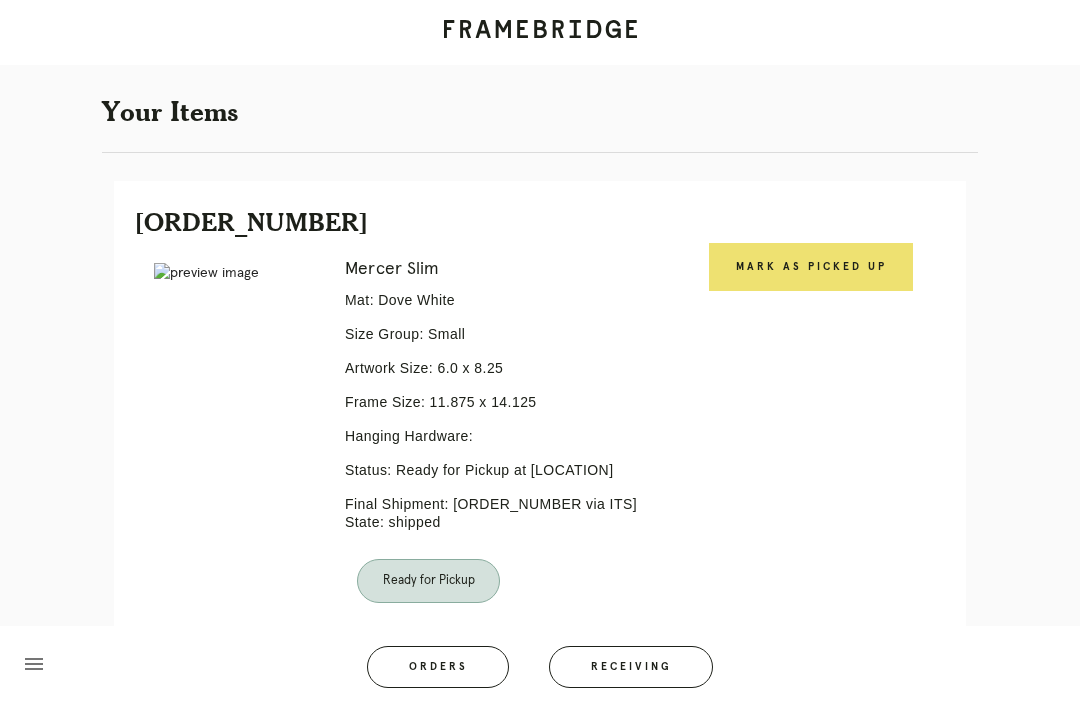 click on "Mark as Picked Up" at bounding box center [811, 267] 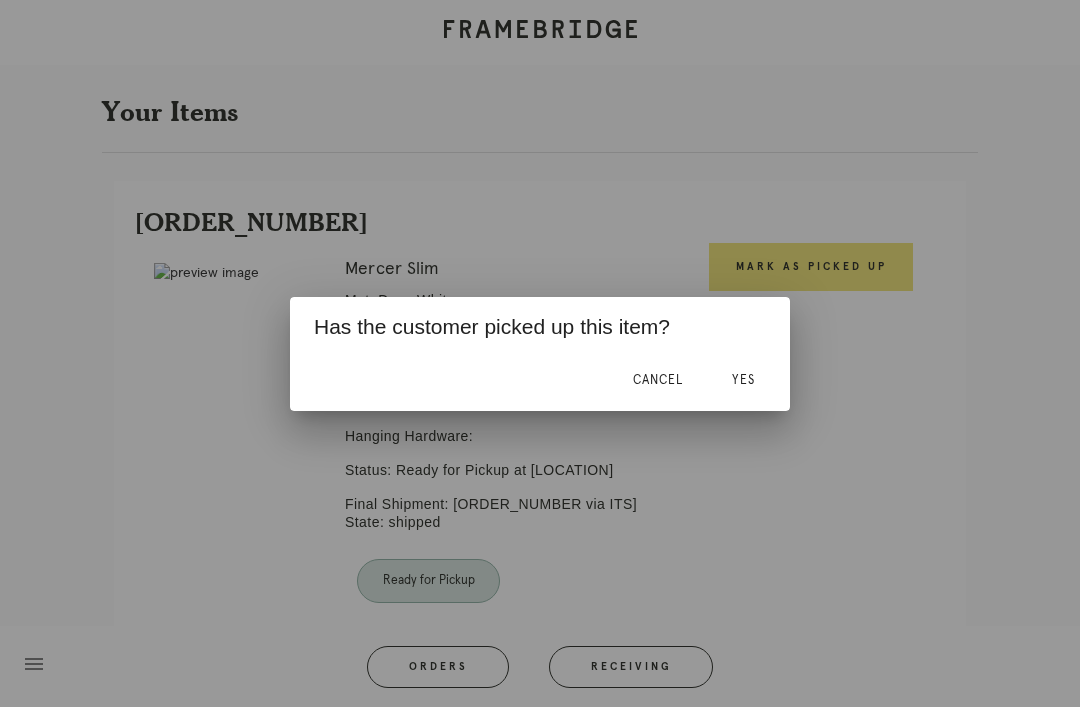 click on "Yes" at bounding box center (743, 381) 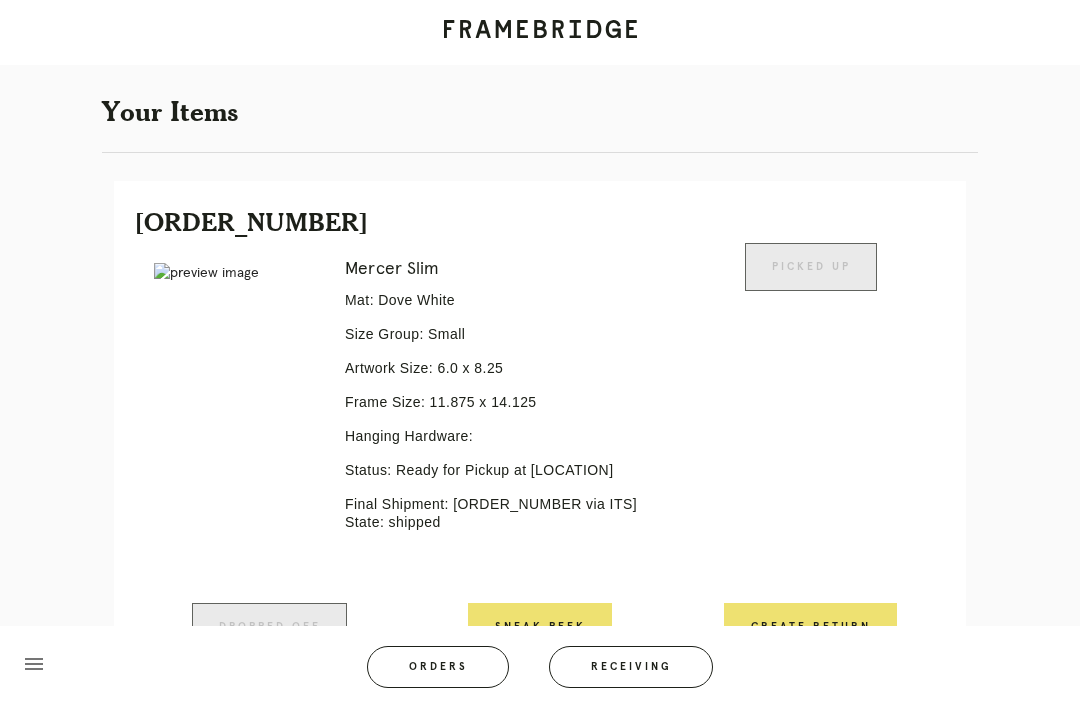 click on "Orders" at bounding box center (438, 667) 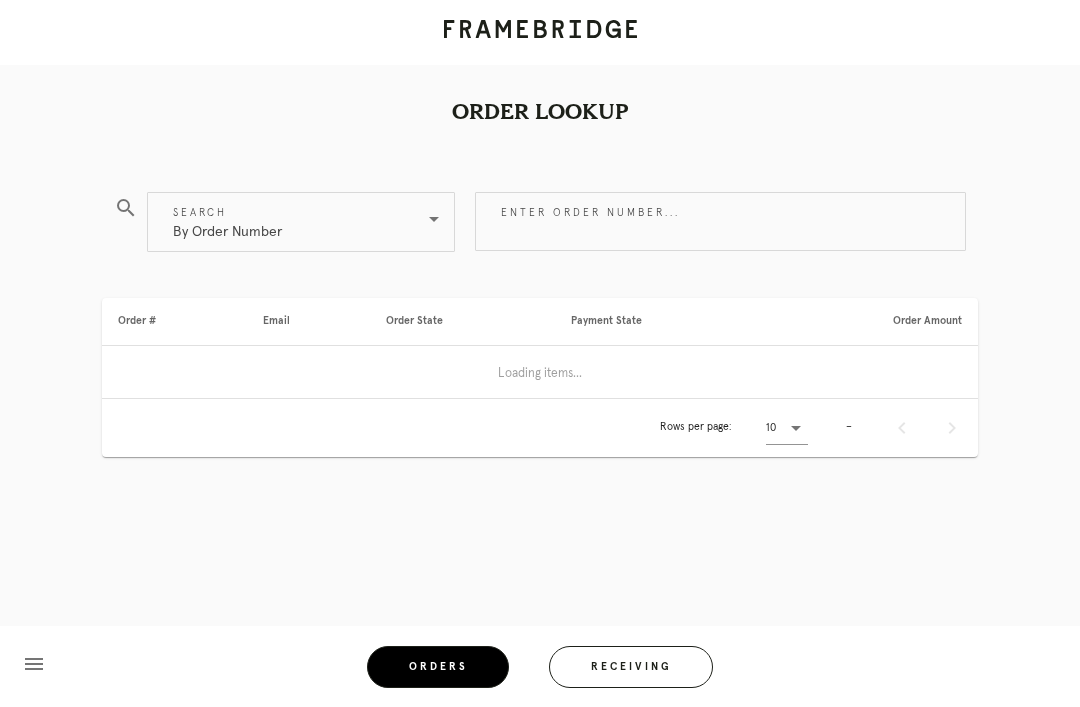 scroll, scrollTop: 0, scrollLeft: 0, axis: both 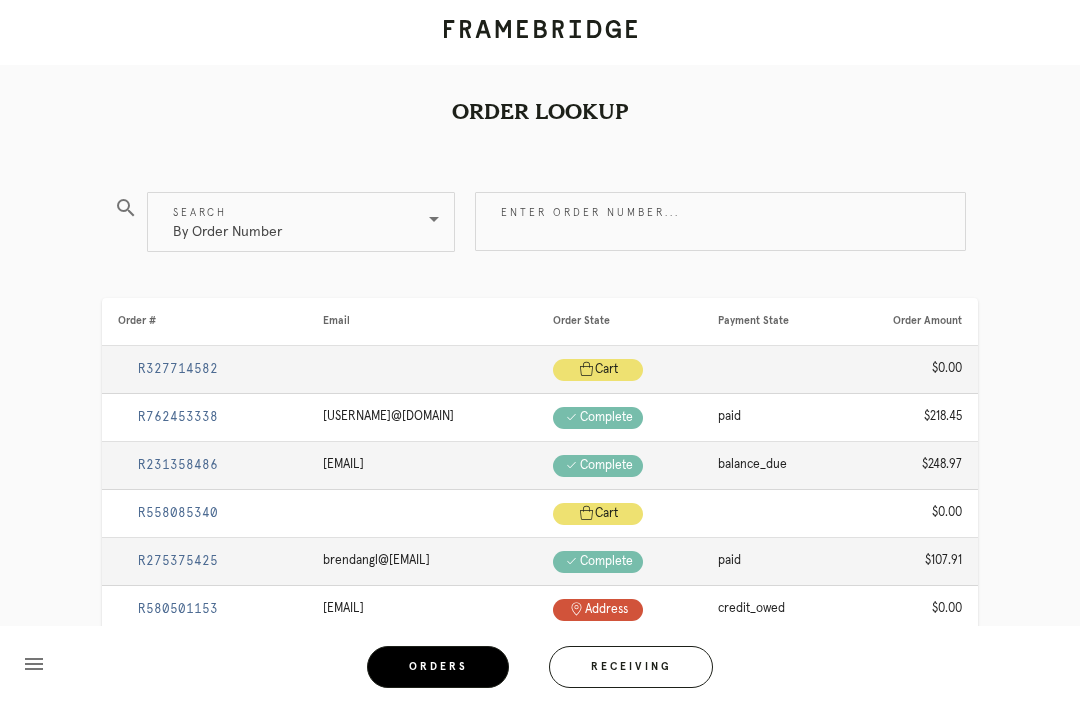 click on "Enter order number..." at bounding box center [720, 221] 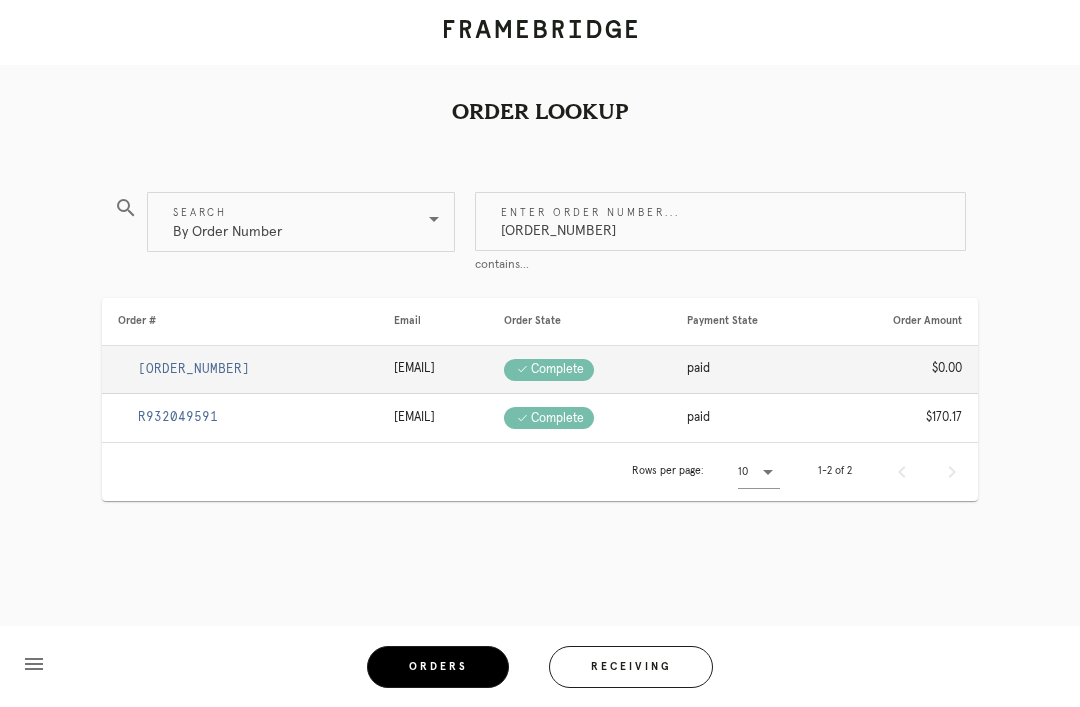 type on "[ORDER_NUMBER]" 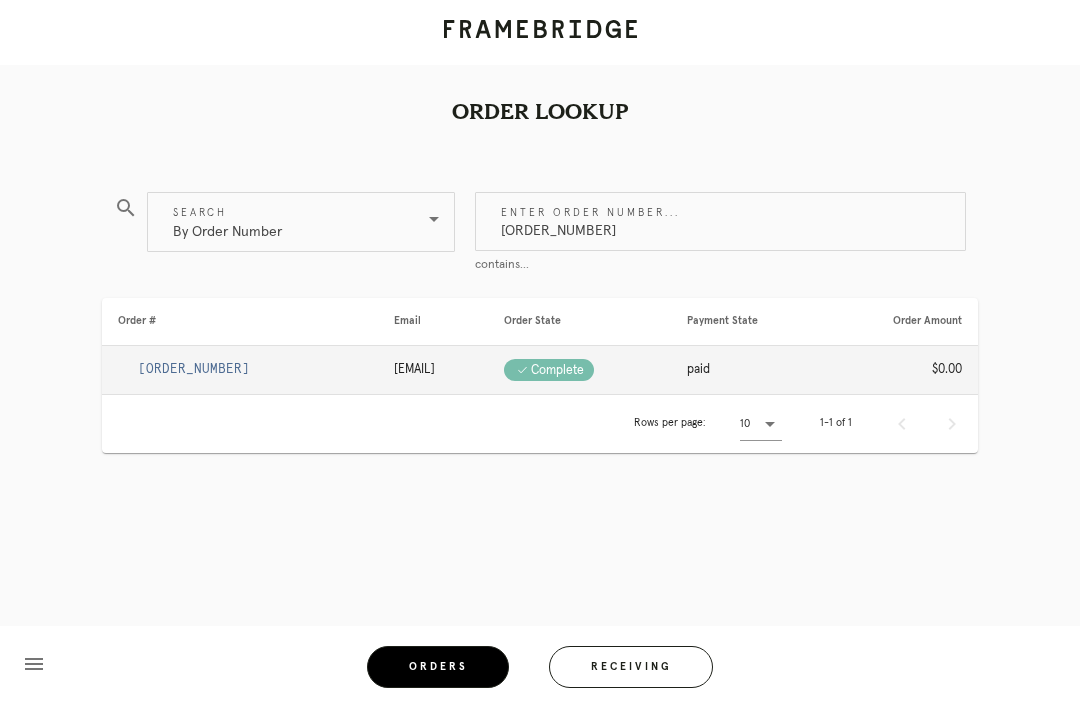 click on "[ORDER_NUMBER]" at bounding box center (194, 369) 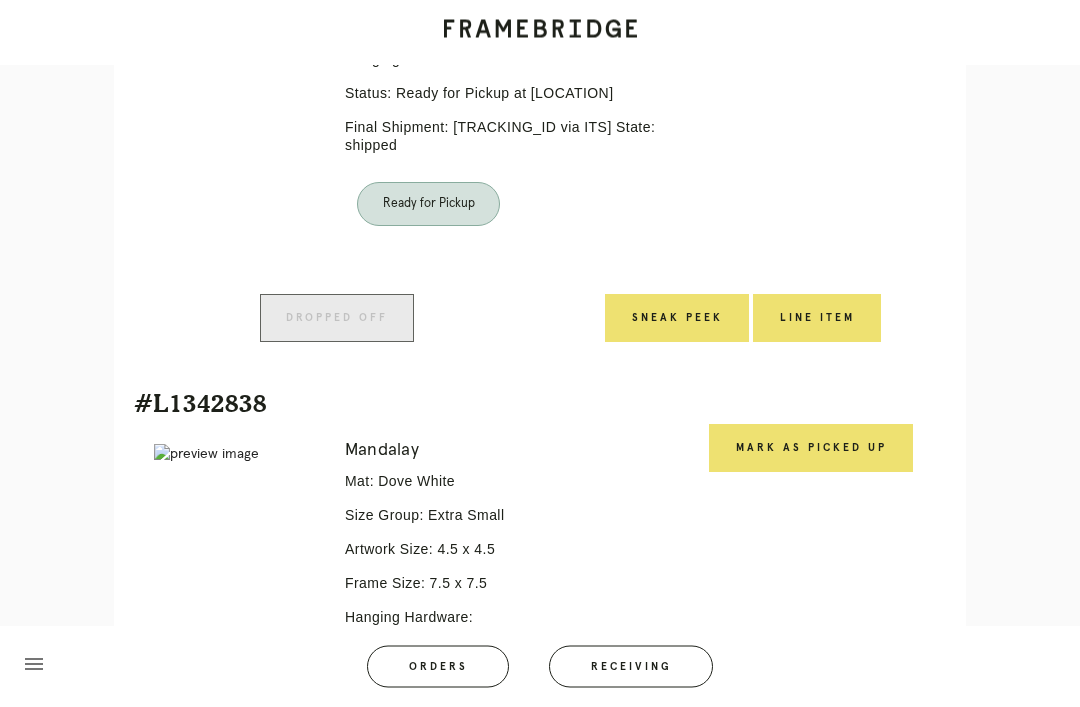 click on "Mark as Picked Up" at bounding box center [811, 449] 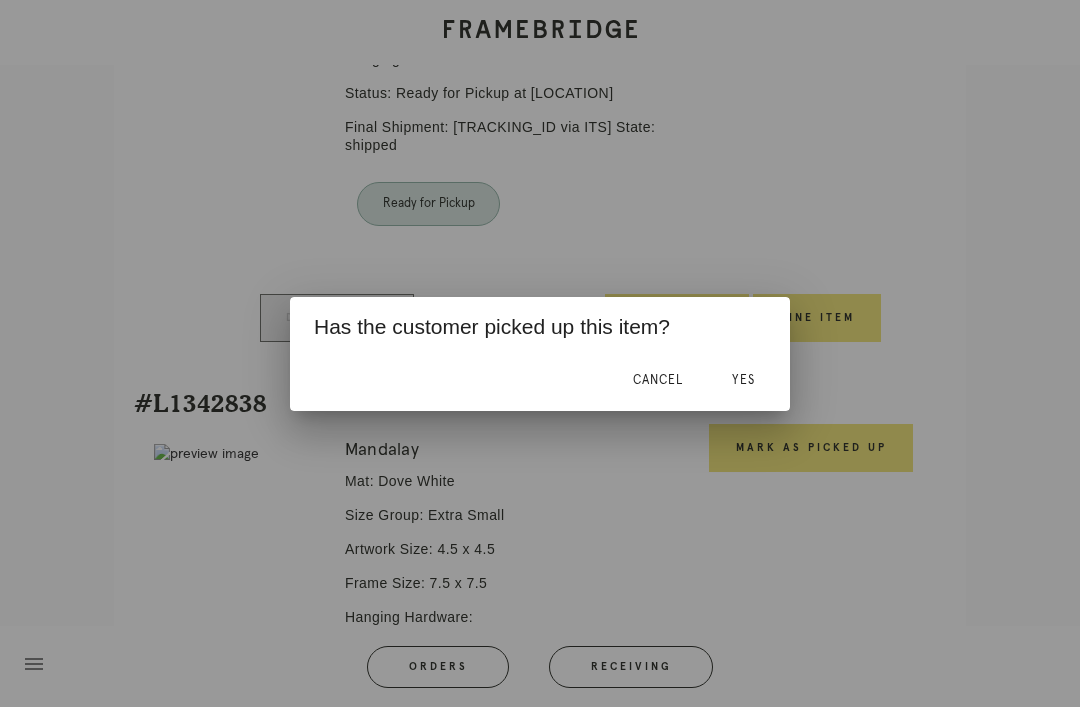 click on "Yes" at bounding box center [743, 380] 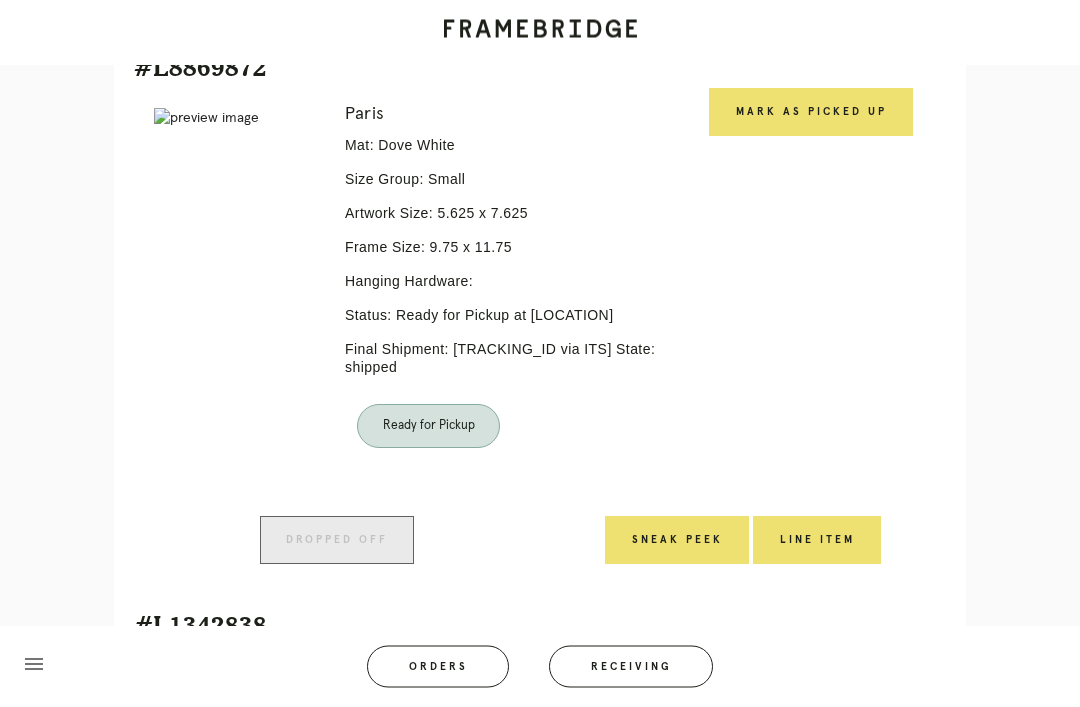 scroll, scrollTop: 511, scrollLeft: 0, axis: vertical 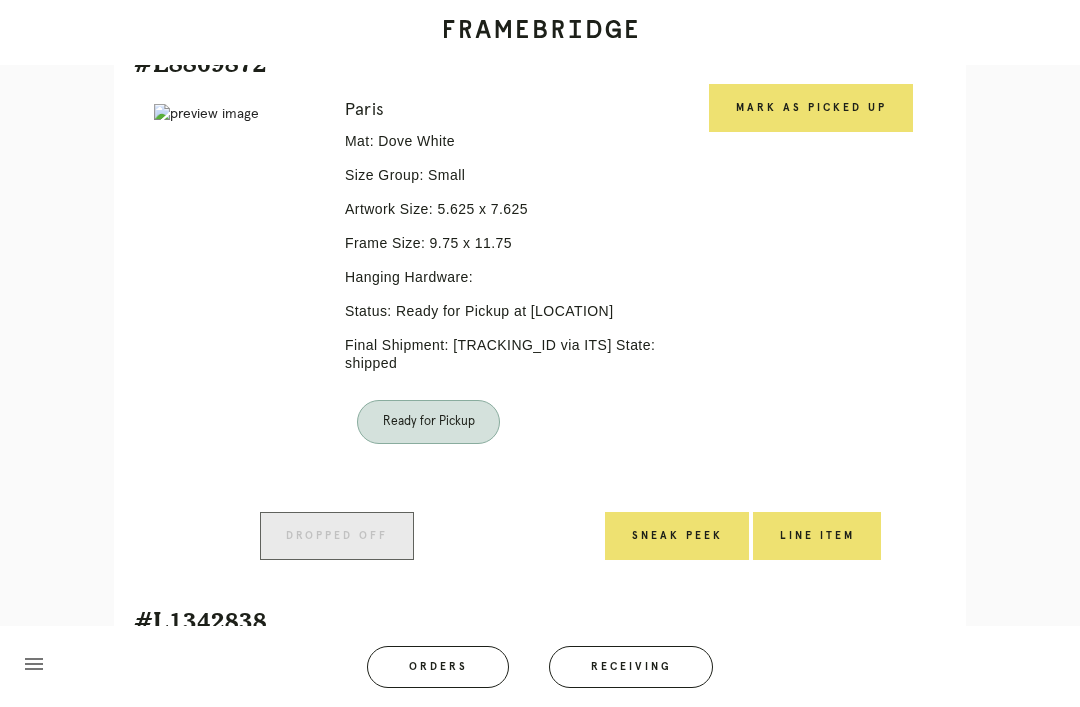 click on "Mark as Picked Up" at bounding box center (811, 108) 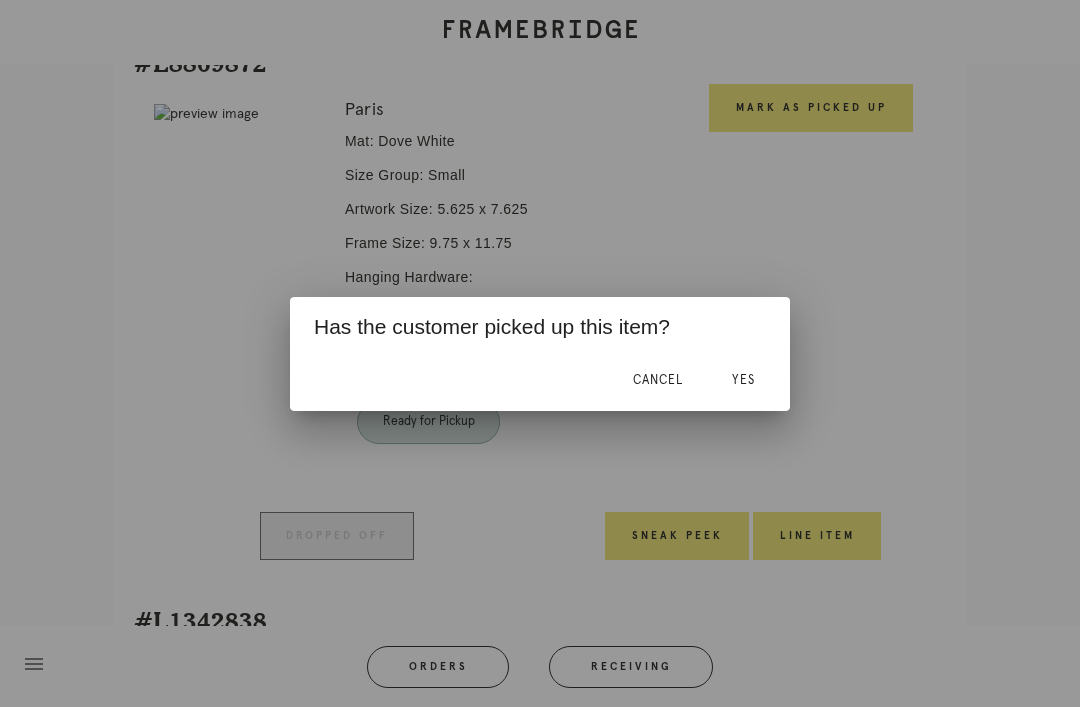 click on "Yes" at bounding box center [743, 380] 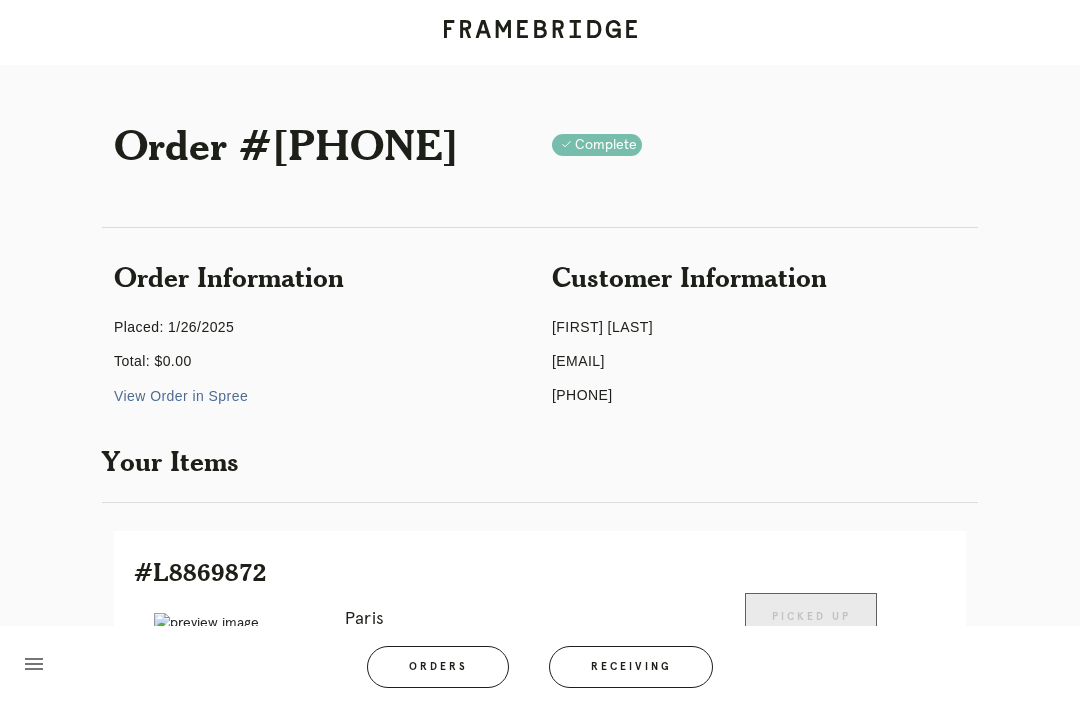 scroll, scrollTop: 0, scrollLeft: 0, axis: both 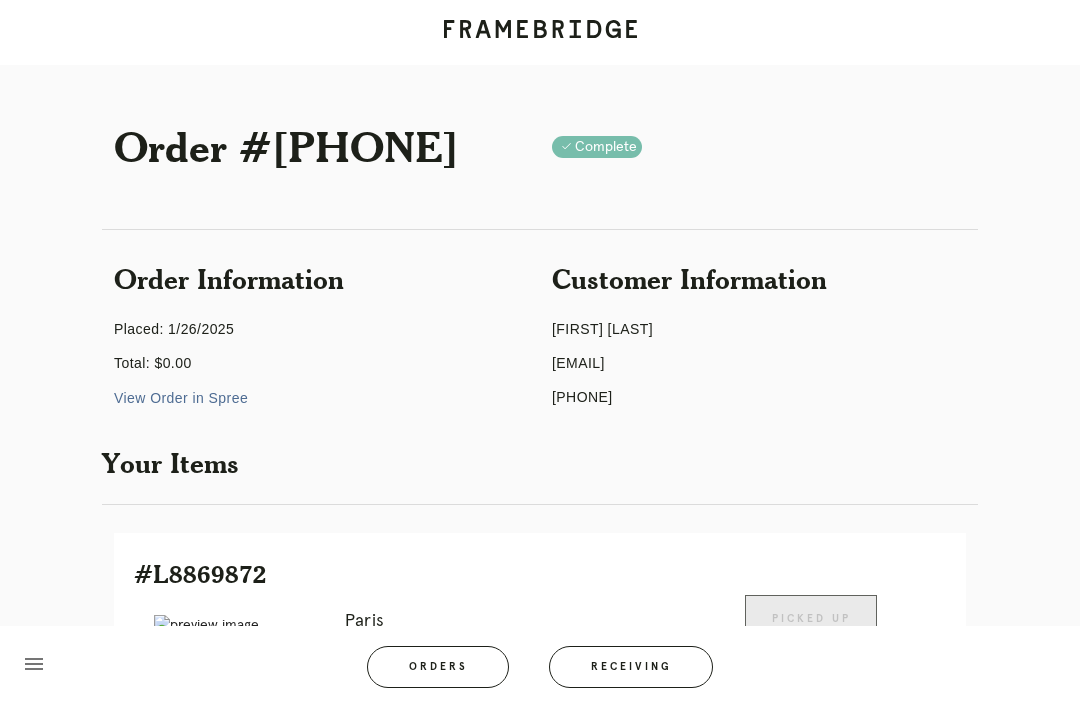 click on "Orders" at bounding box center (438, 667) 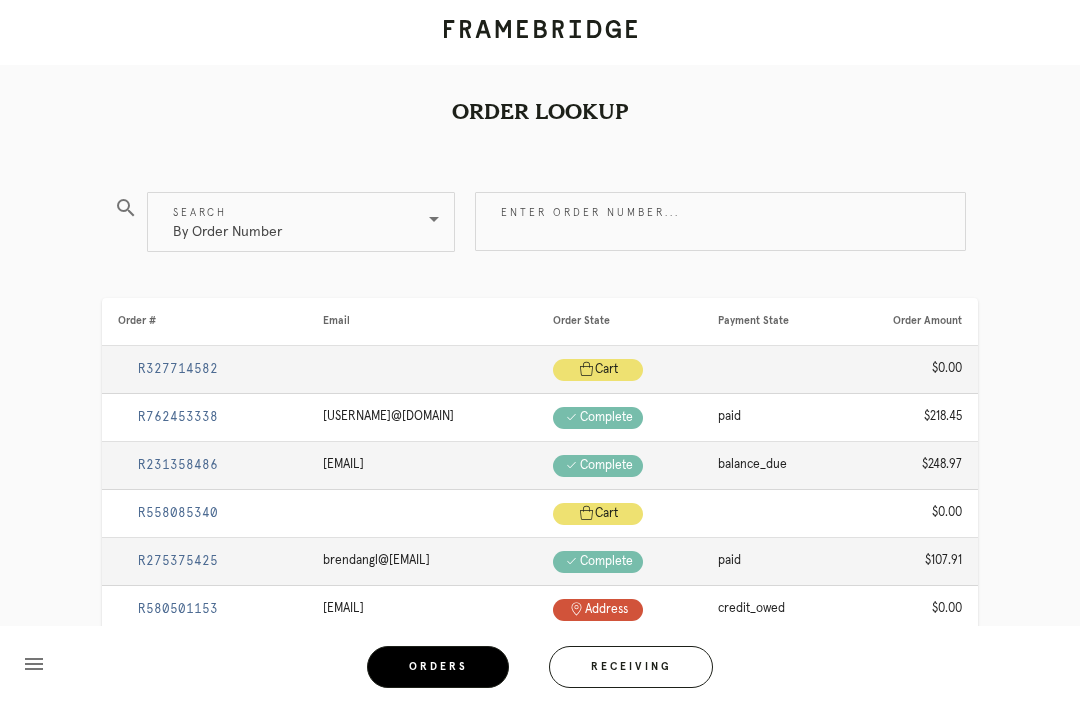 click on "Enter order number..." at bounding box center (720, 221) 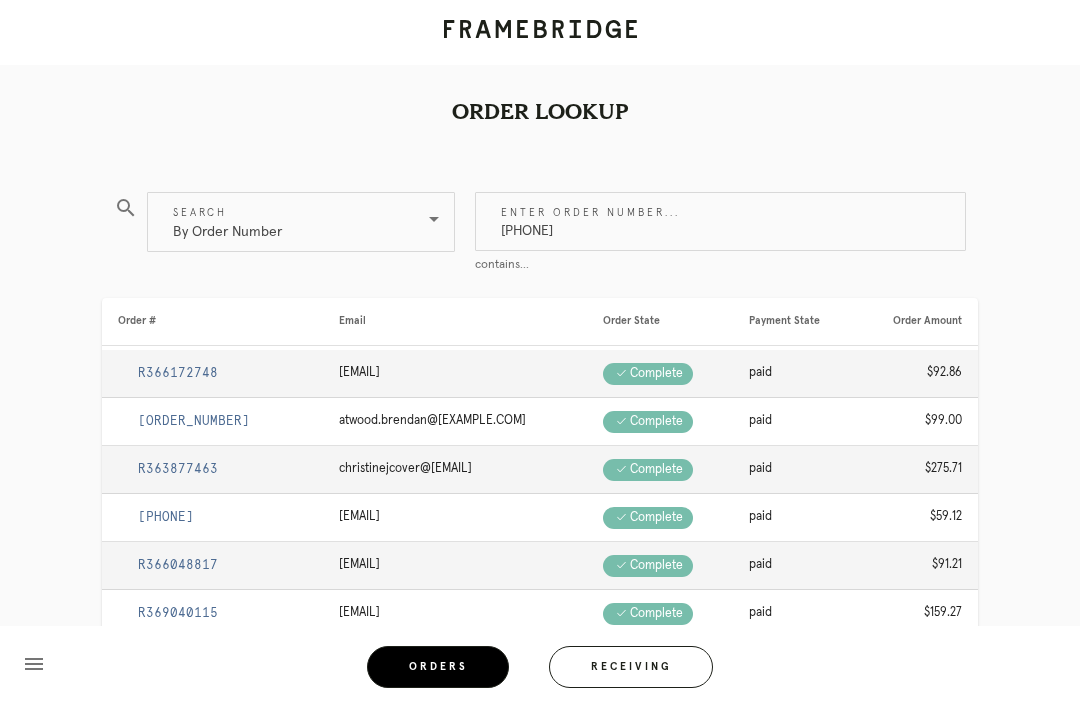 type on "[PHONE]" 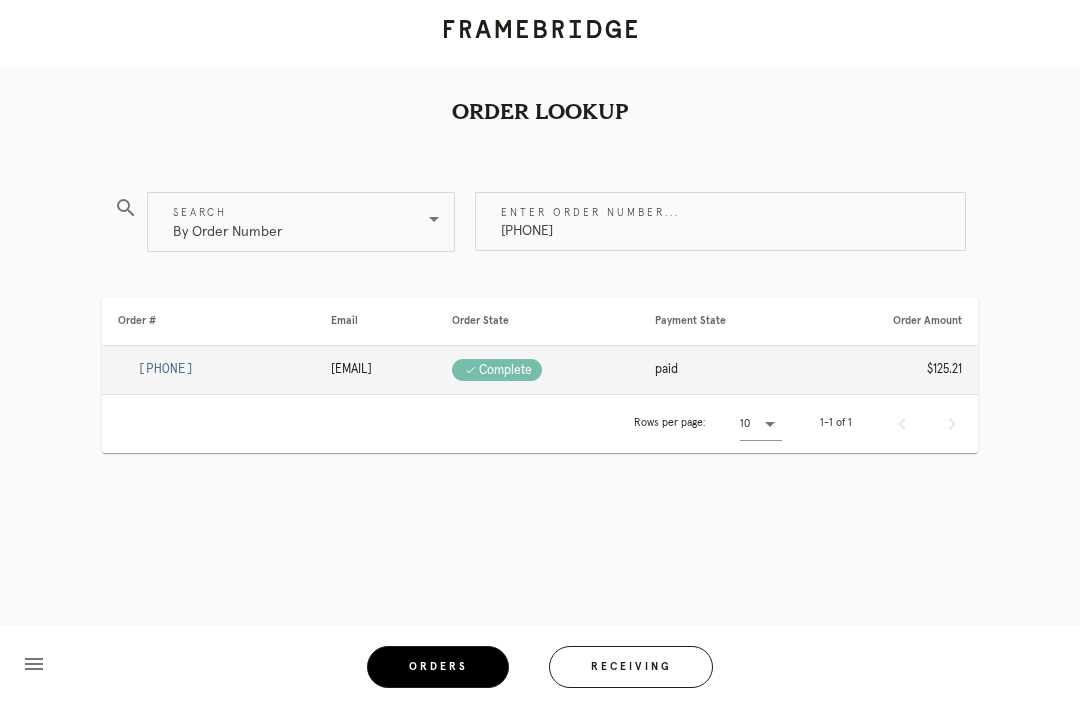 click on "[PHONE]" at bounding box center [166, 369] 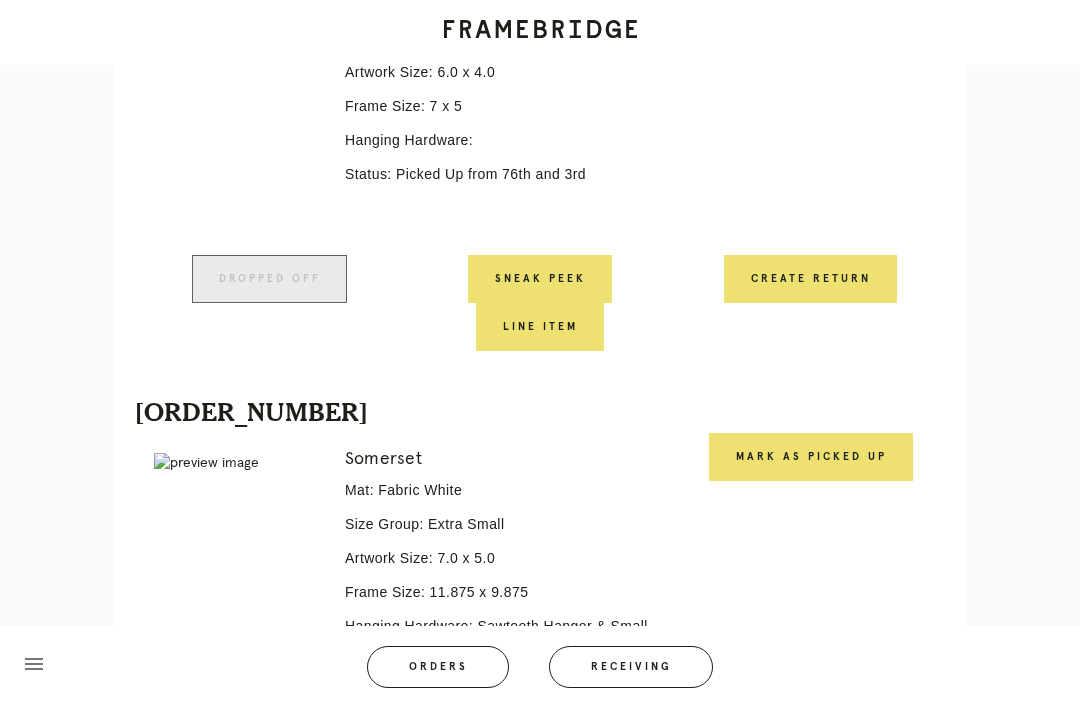 scroll, scrollTop: 763, scrollLeft: 0, axis: vertical 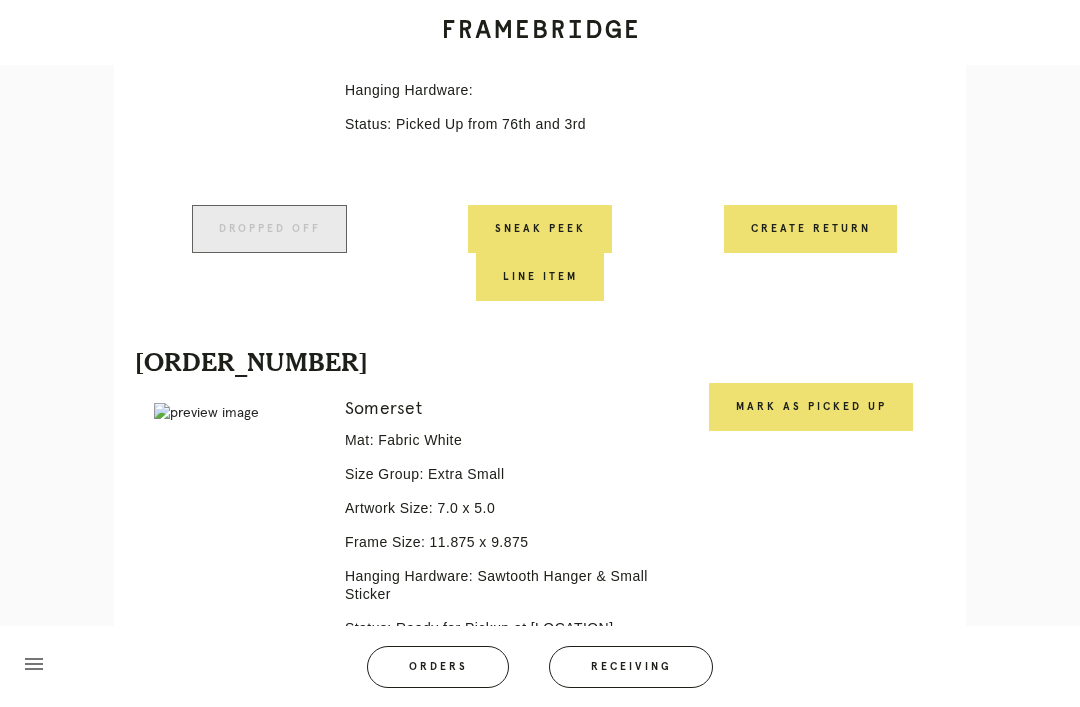 click on "Mark as Picked Up" at bounding box center (811, 407) 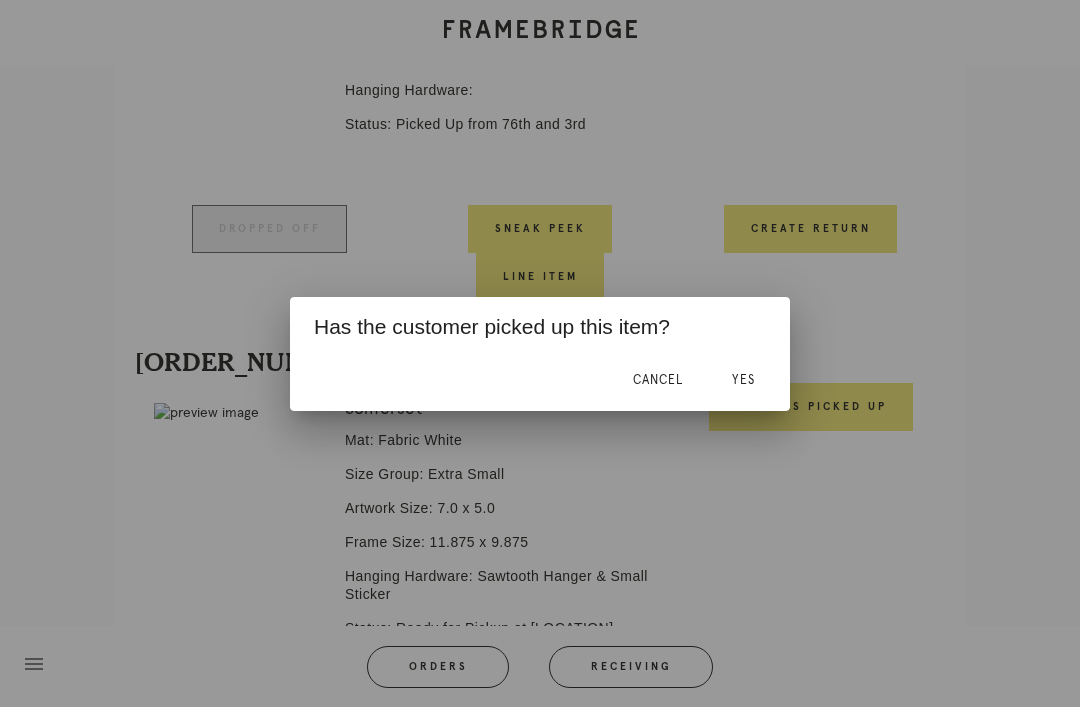 click on "Yes" at bounding box center [743, 381] 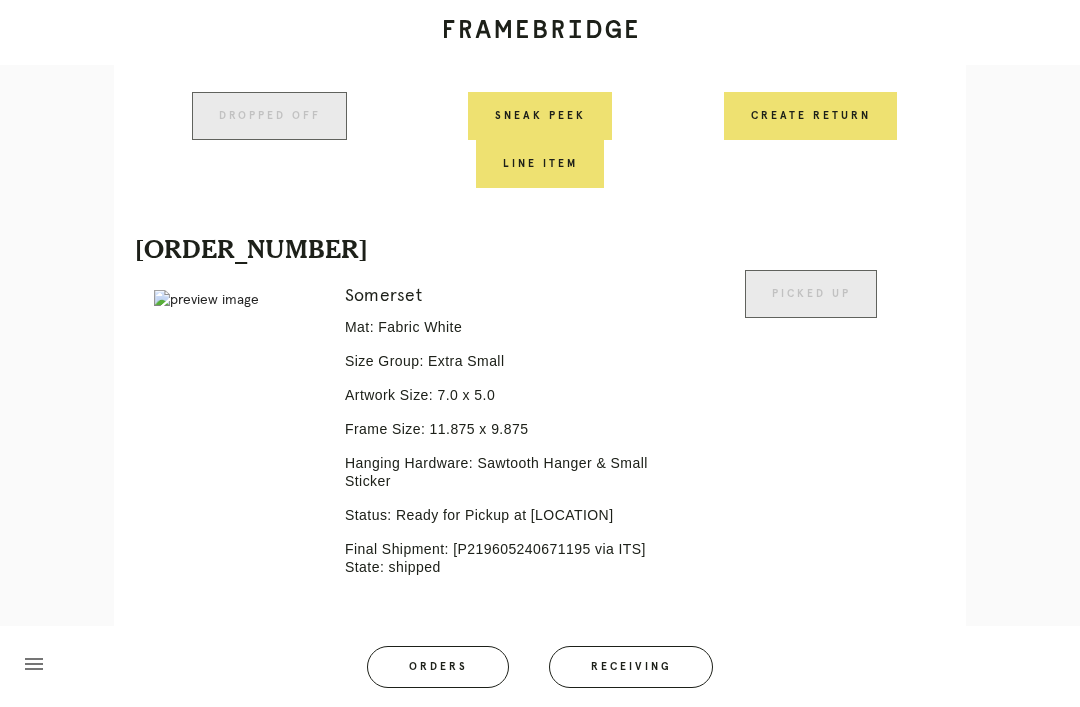 scroll, scrollTop: 877, scrollLeft: 0, axis: vertical 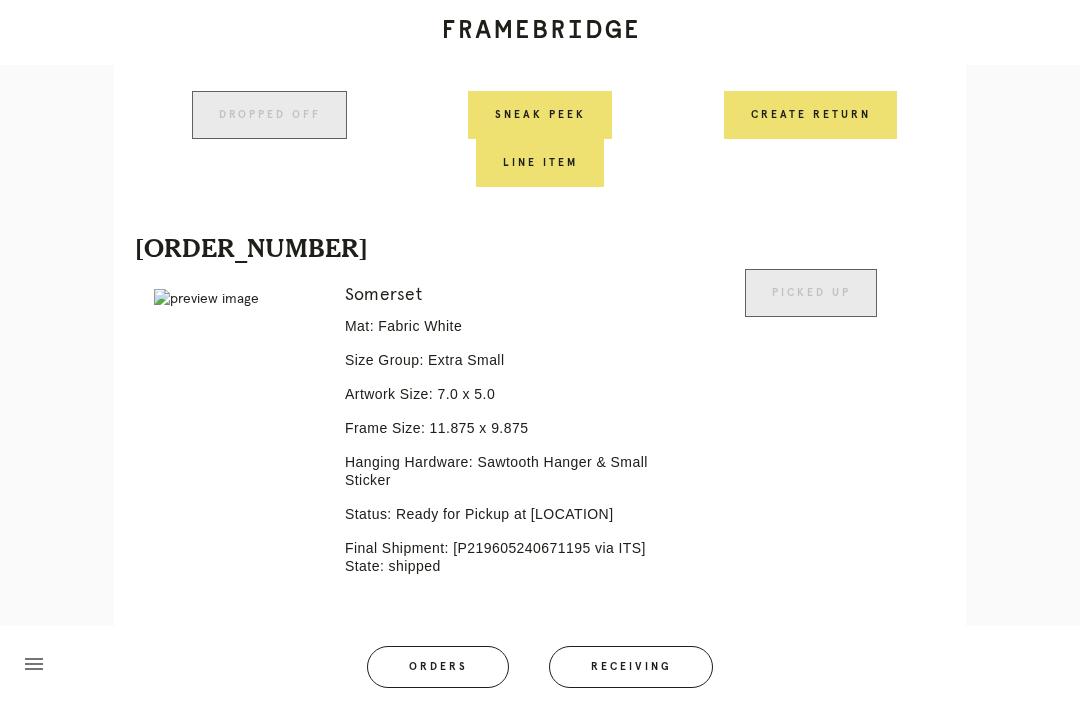 click on "Orders" at bounding box center [438, 667] 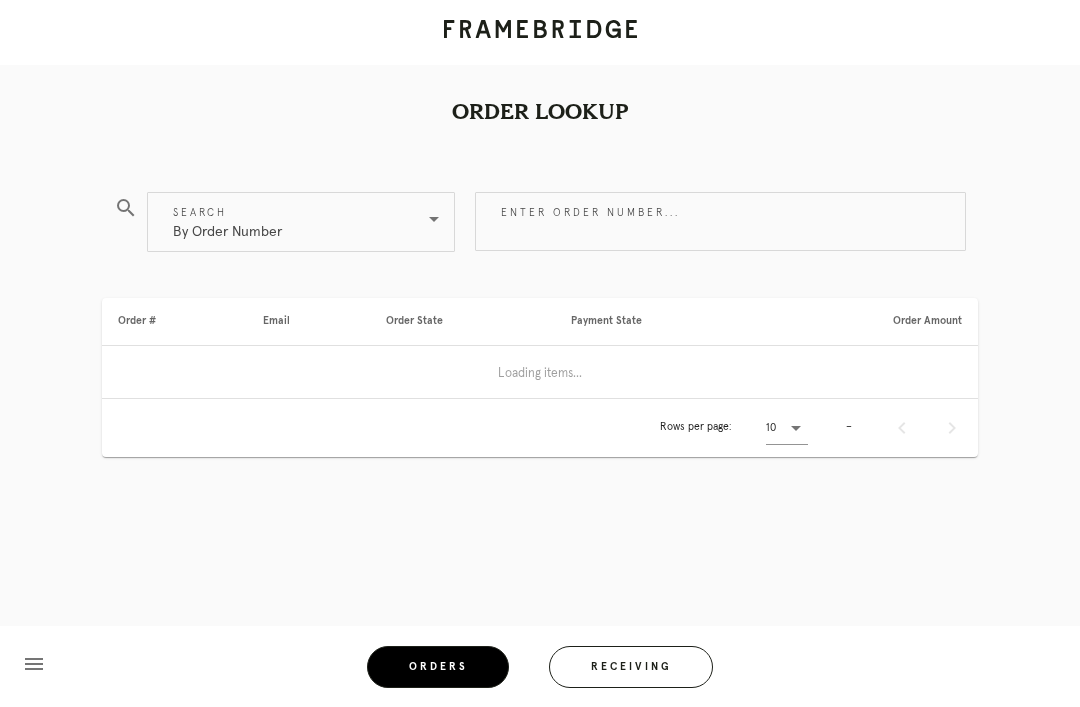 click on "Enter order number..." at bounding box center (720, 221) 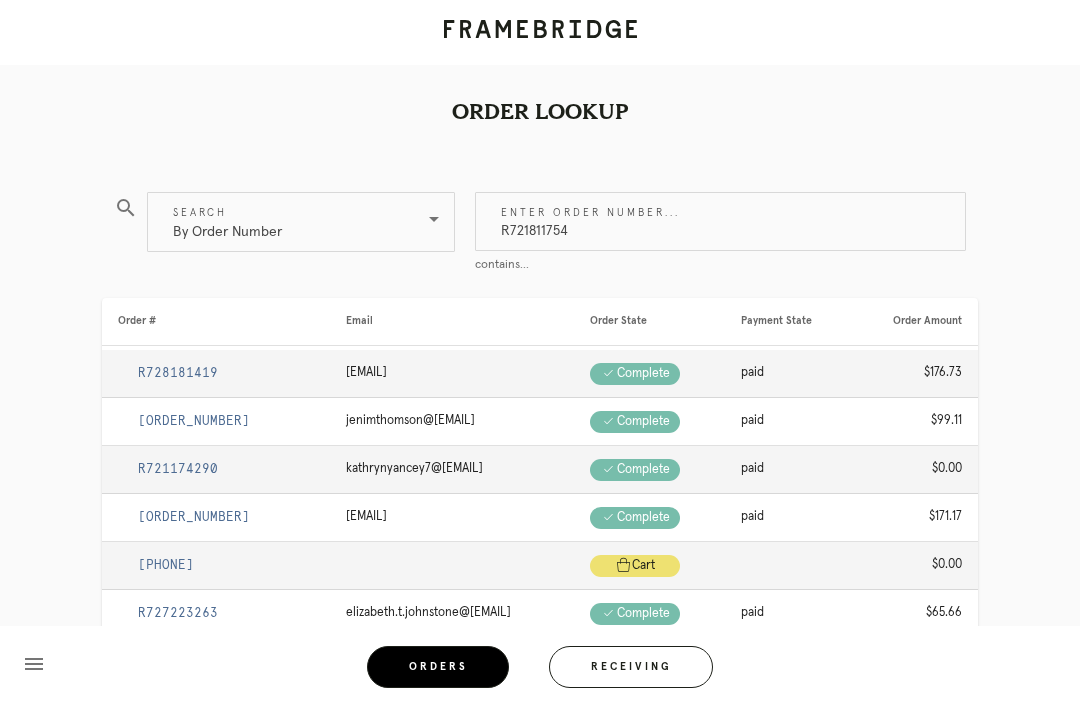 type on "R721811754" 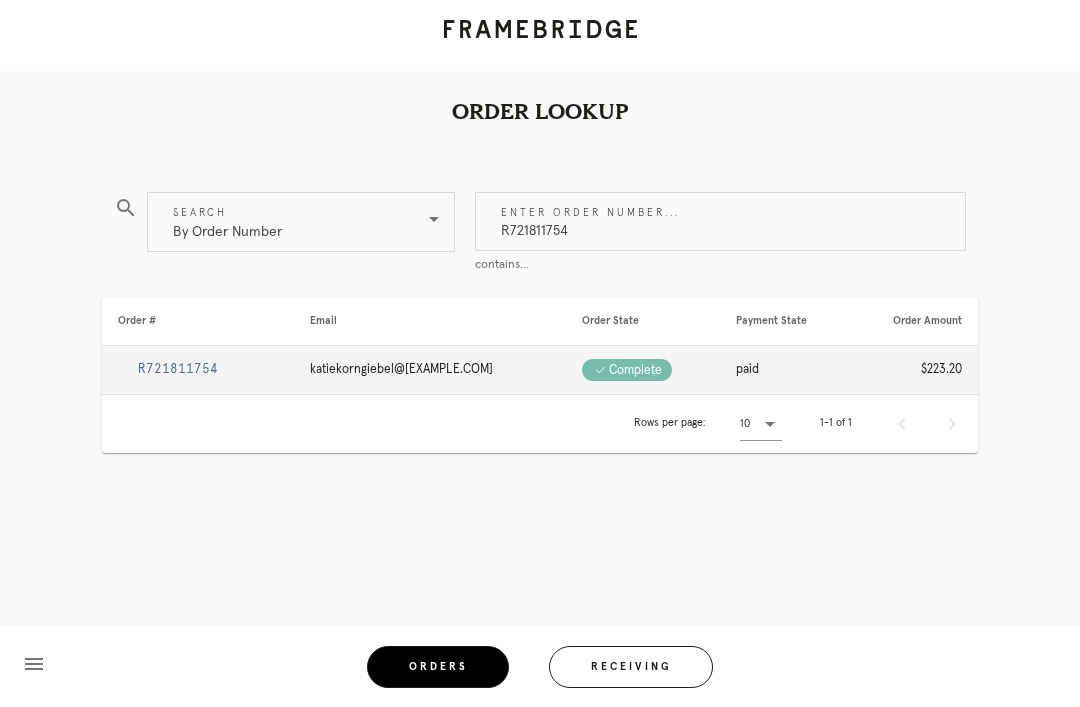 click on "R721811754" at bounding box center [178, 369] 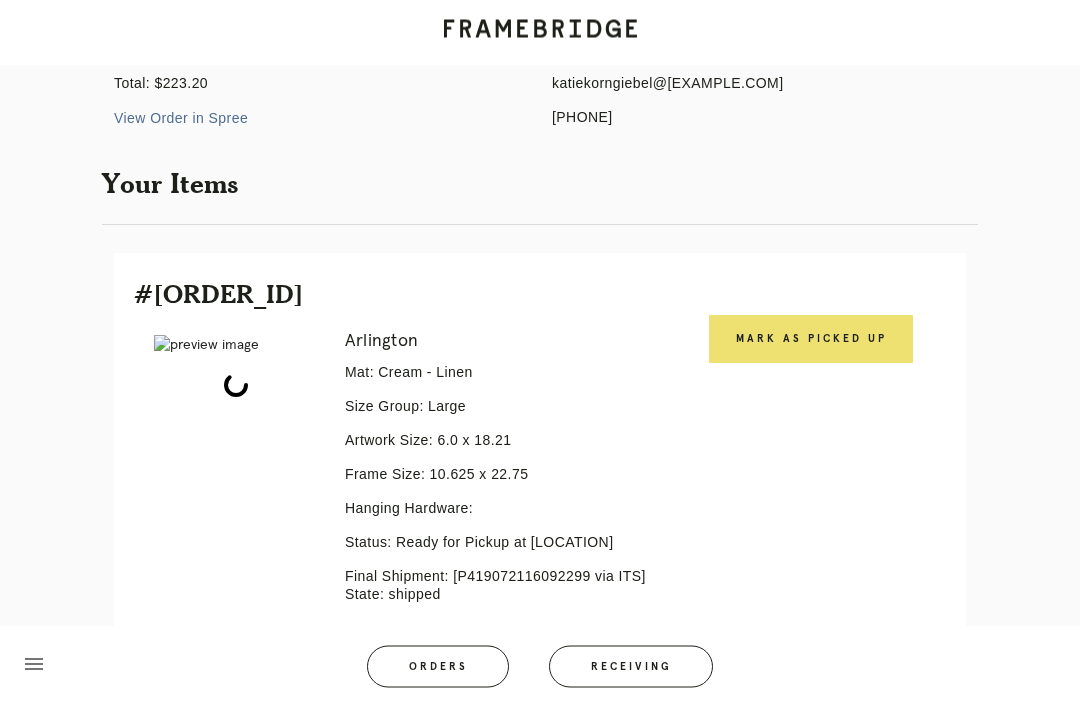 scroll, scrollTop: 345, scrollLeft: 0, axis: vertical 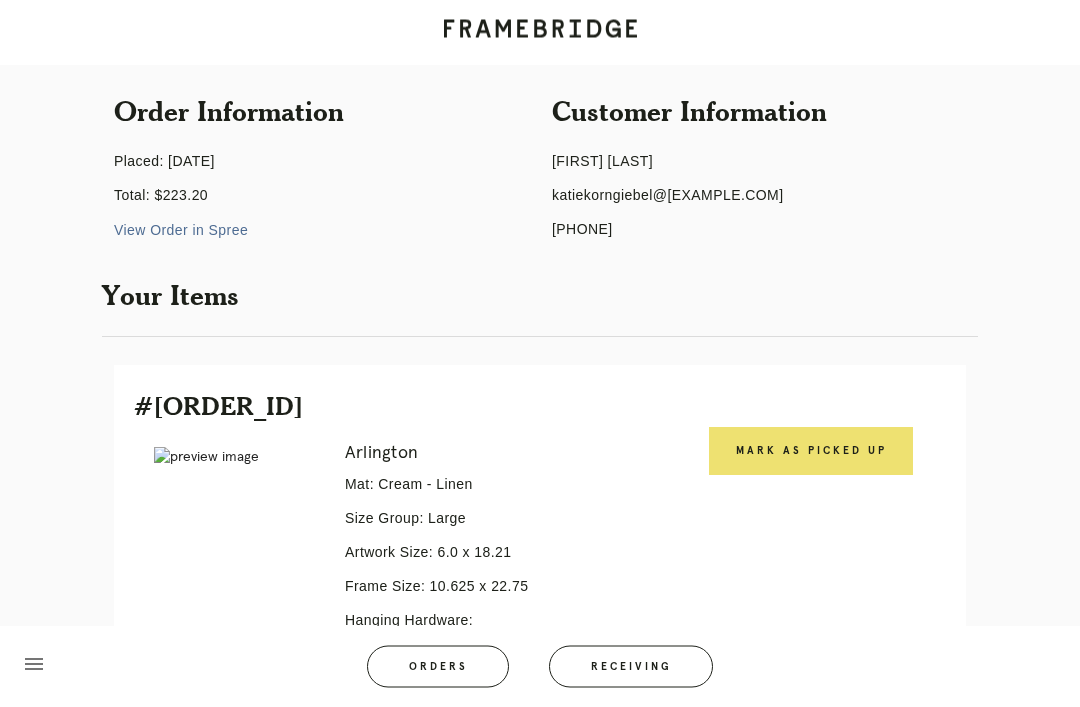 click on "Mark as Picked Up" at bounding box center (811, 452) 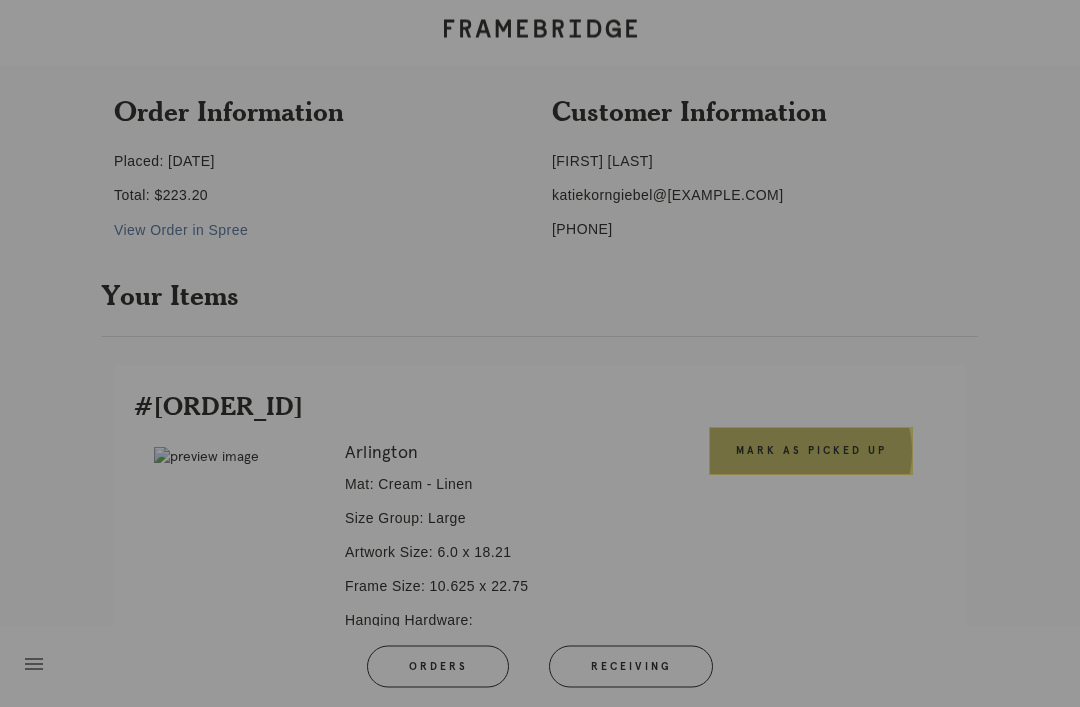 scroll, scrollTop: 233, scrollLeft: 0, axis: vertical 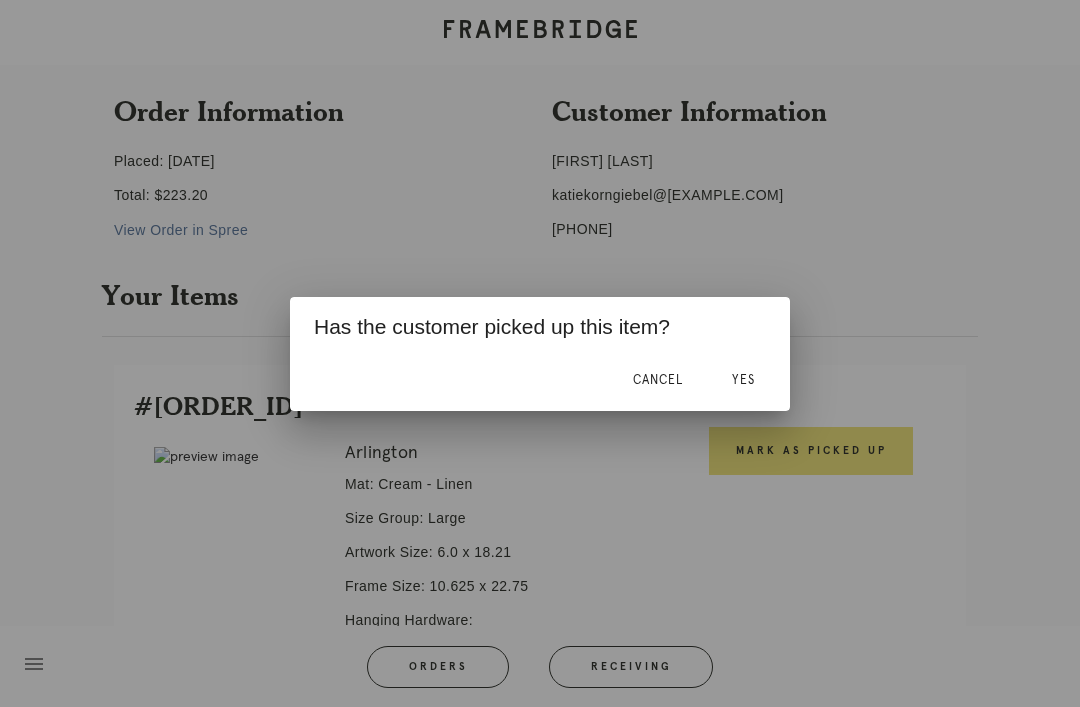 click on "Yes" at bounding box center (743, 381) 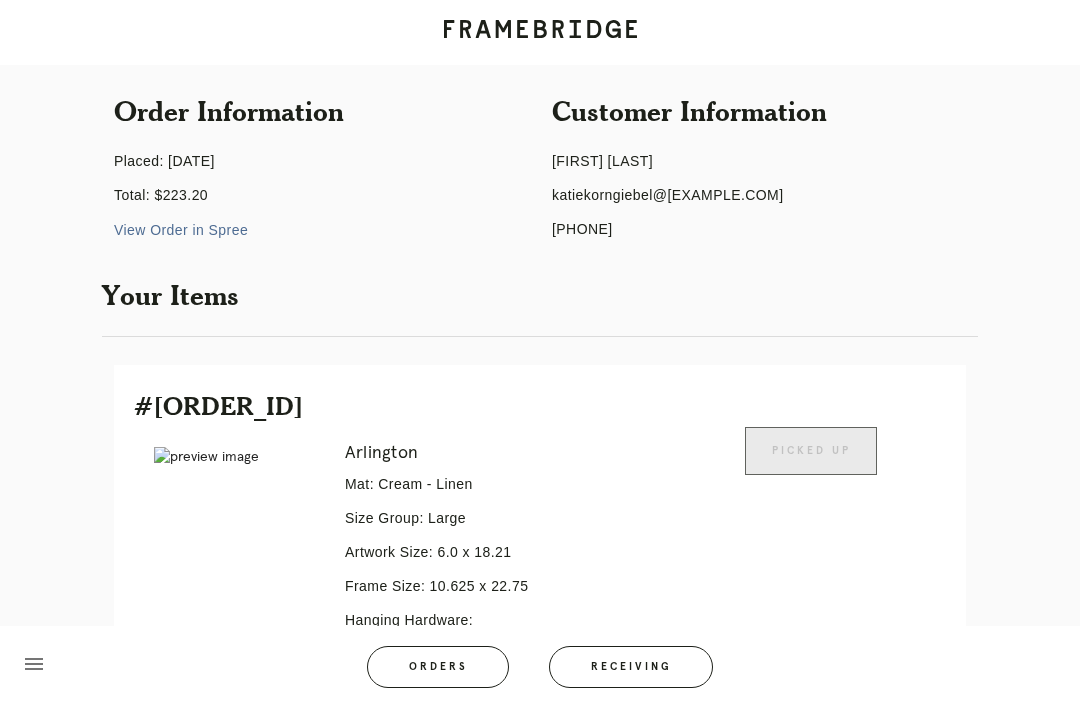 click on "Orders" at bounding box center (438, 667) 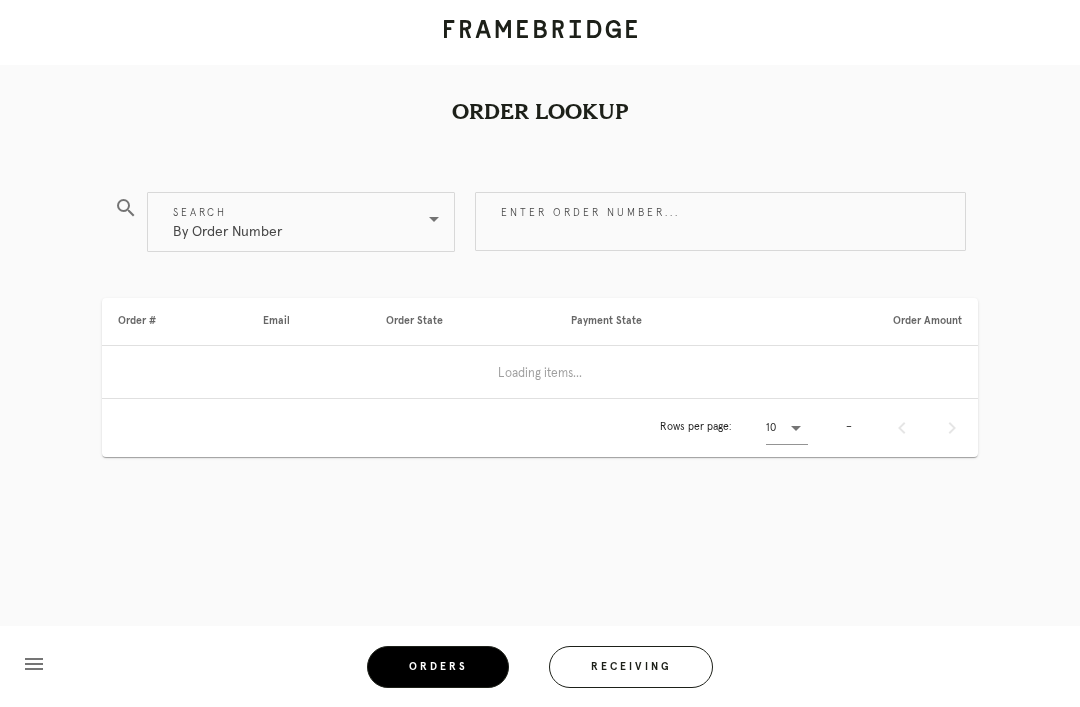 scroll, scrollTop: 0, scrollLeft: 0, axis: both 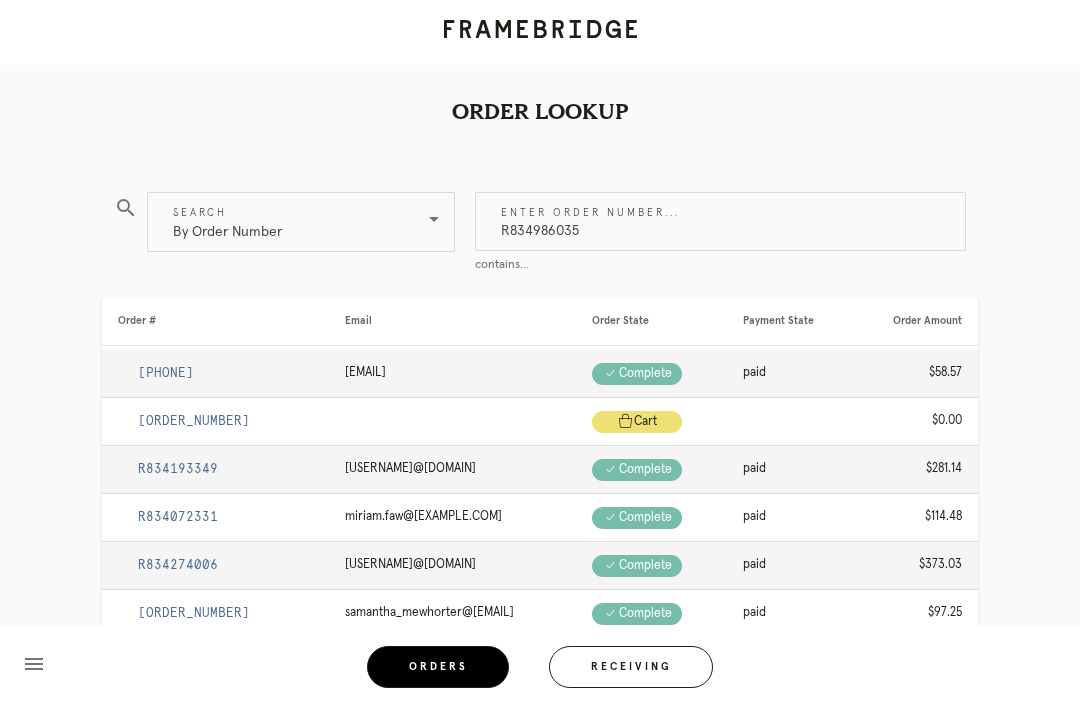 type on "R834986035" 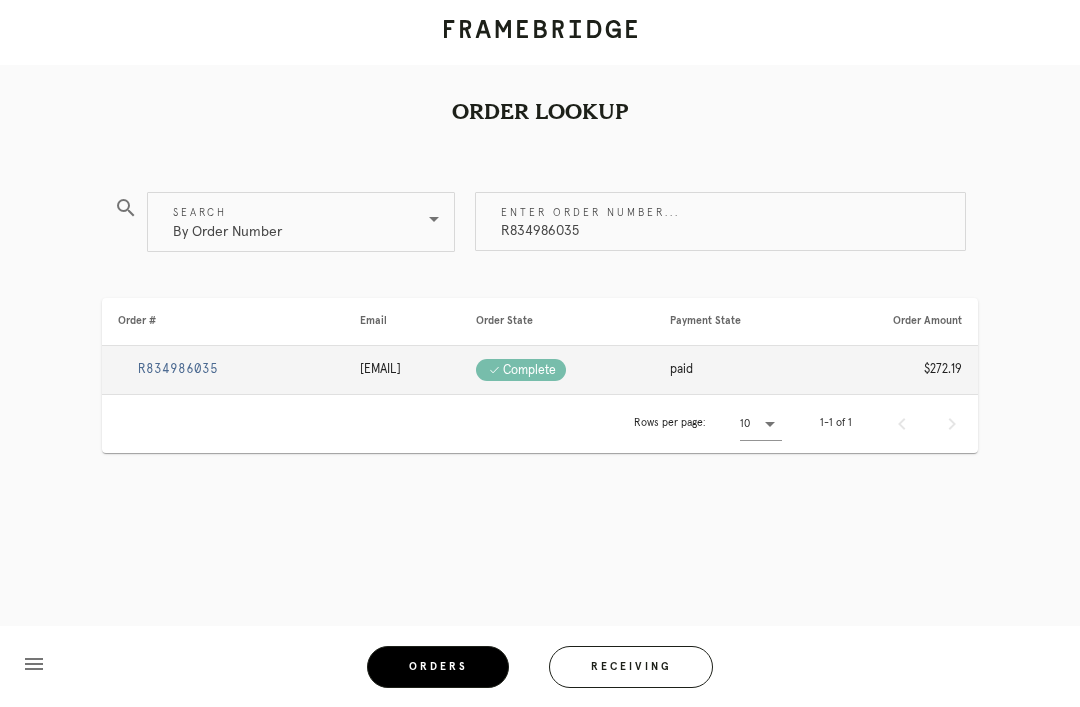 click on "R834986035" at bounding box center (178, 369) 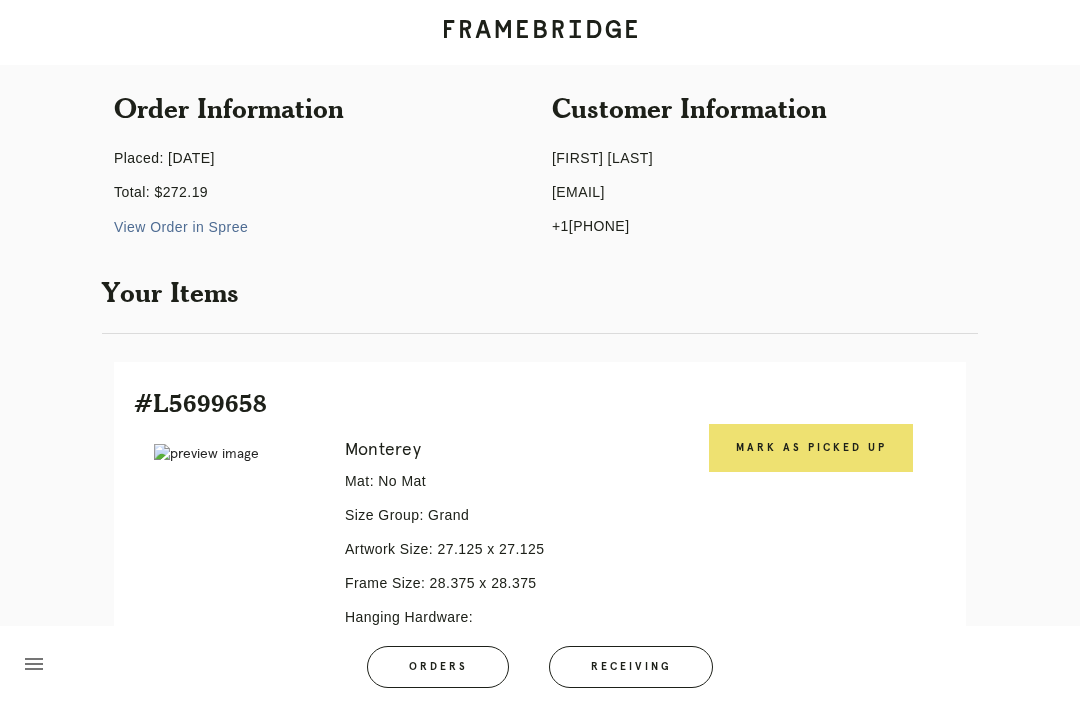 scroll, scrollTop: 237, scrollLeft: 0, axis: vertical 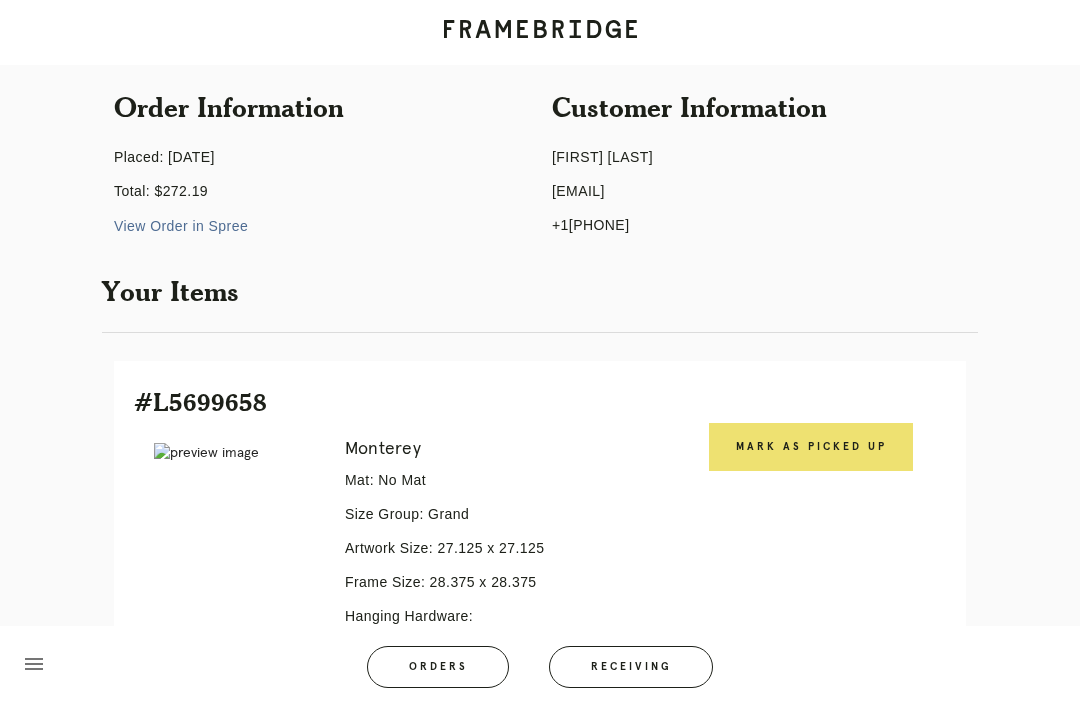 click on "Mark as Picked Up" at bounding box center [811, 447] 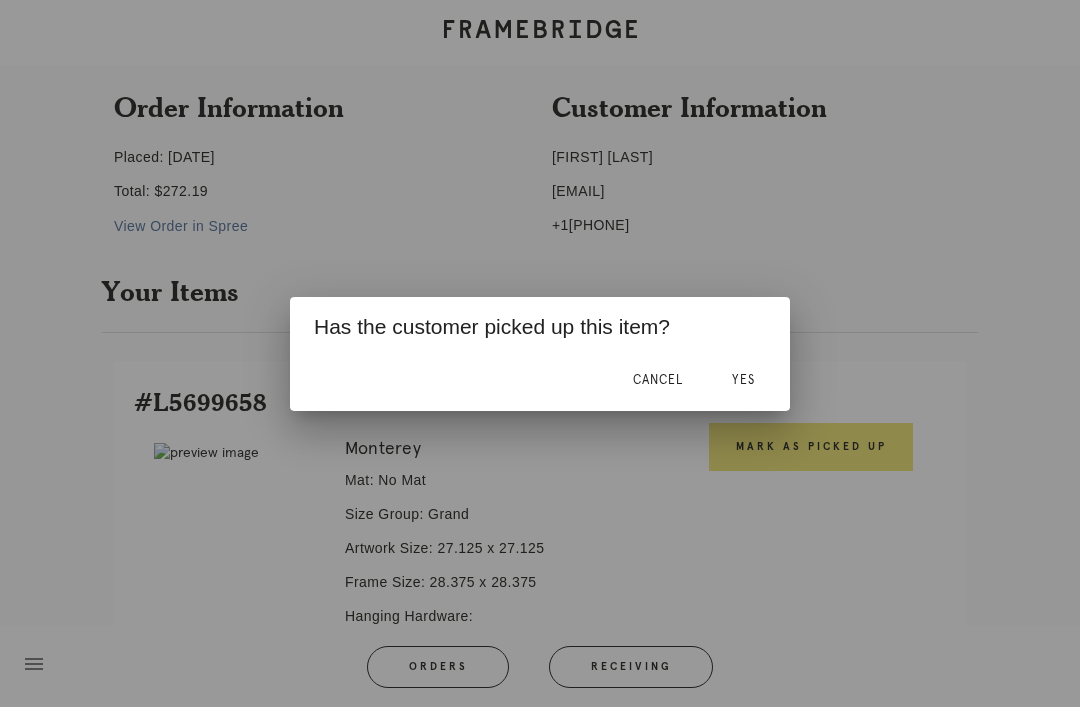 click on "Yes" at bounding box center (743, 381) 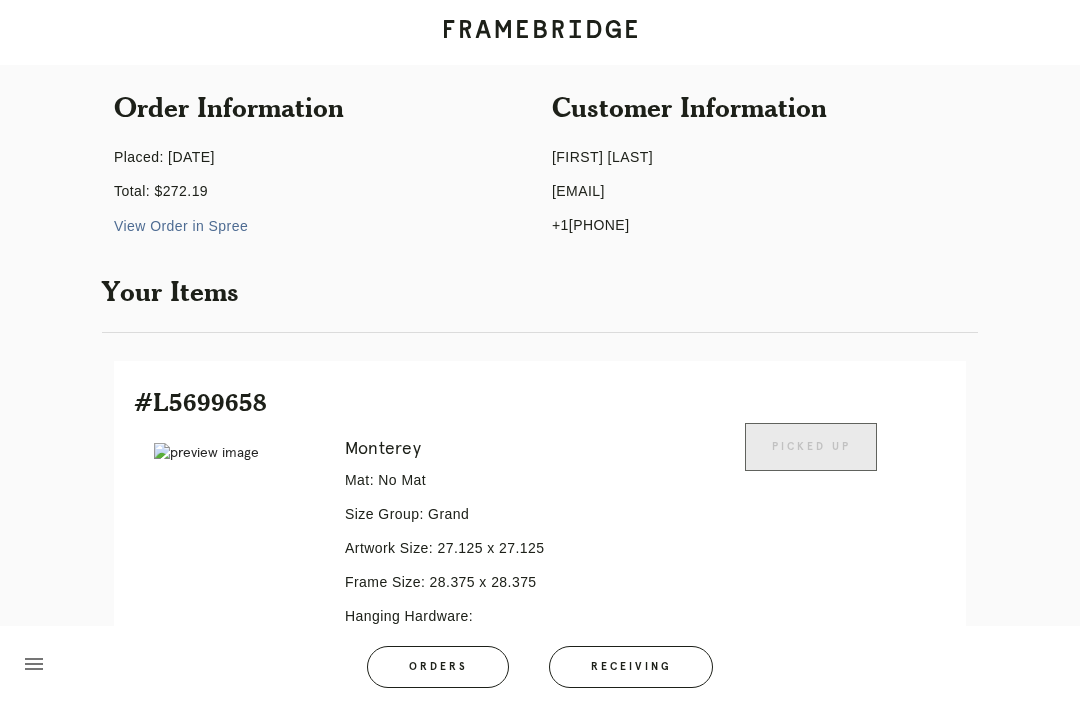 click on "Orders" at bounding box center (438, 667) 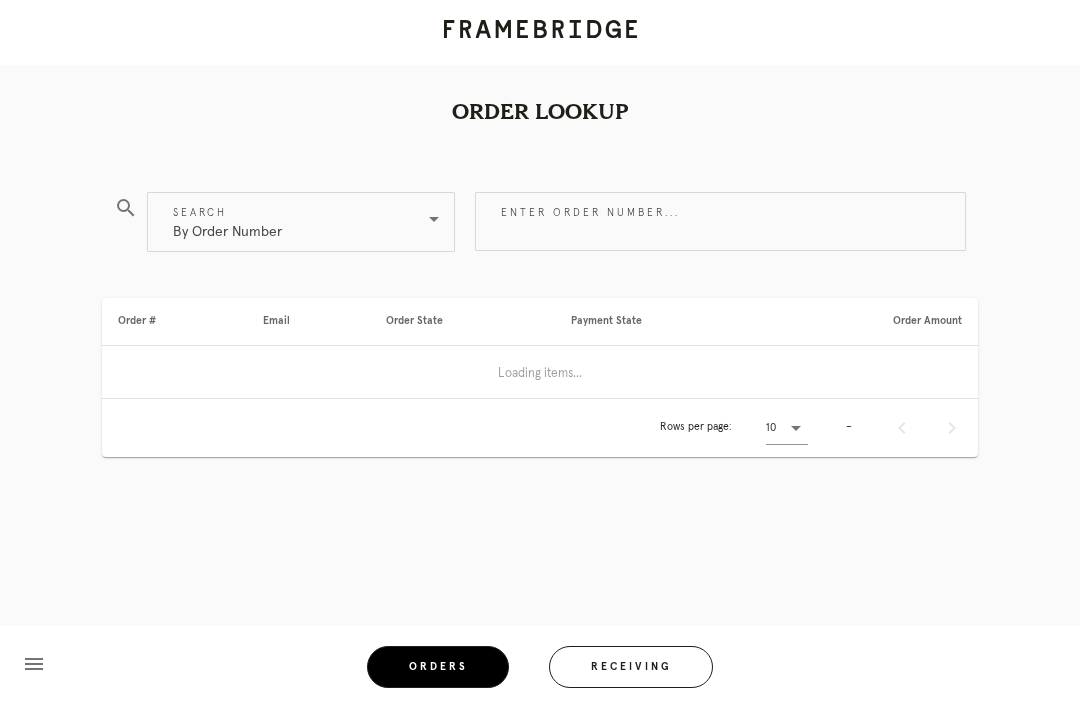 click on "Enter order number..." at bounding box center [720, 221] 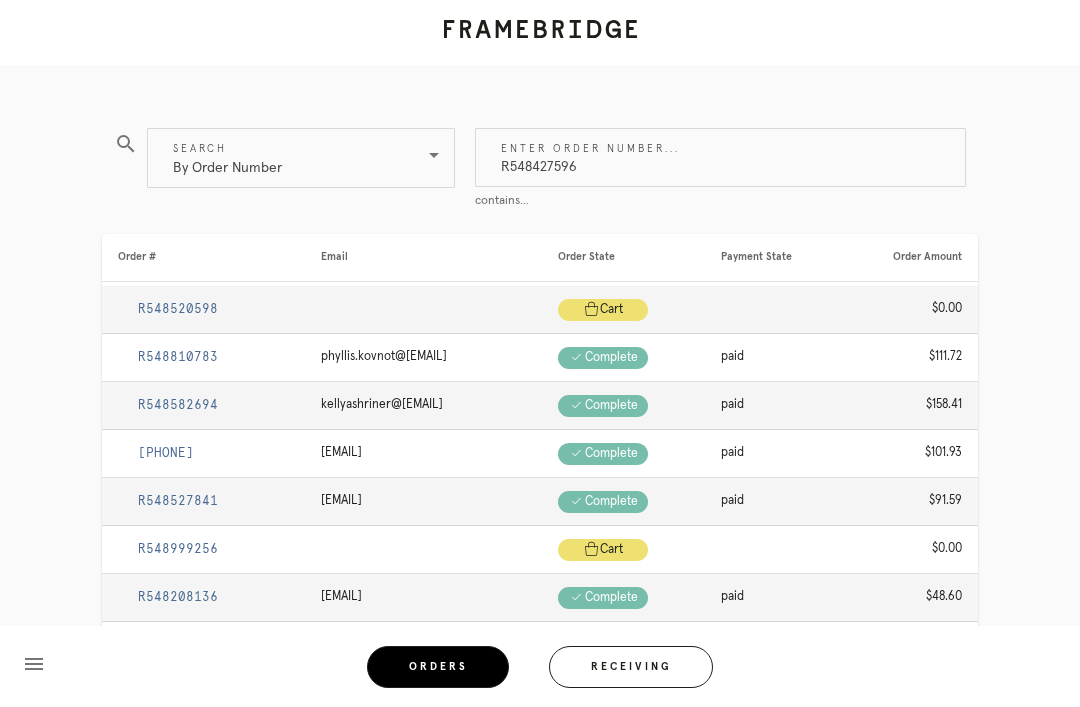 type on "R548427596" 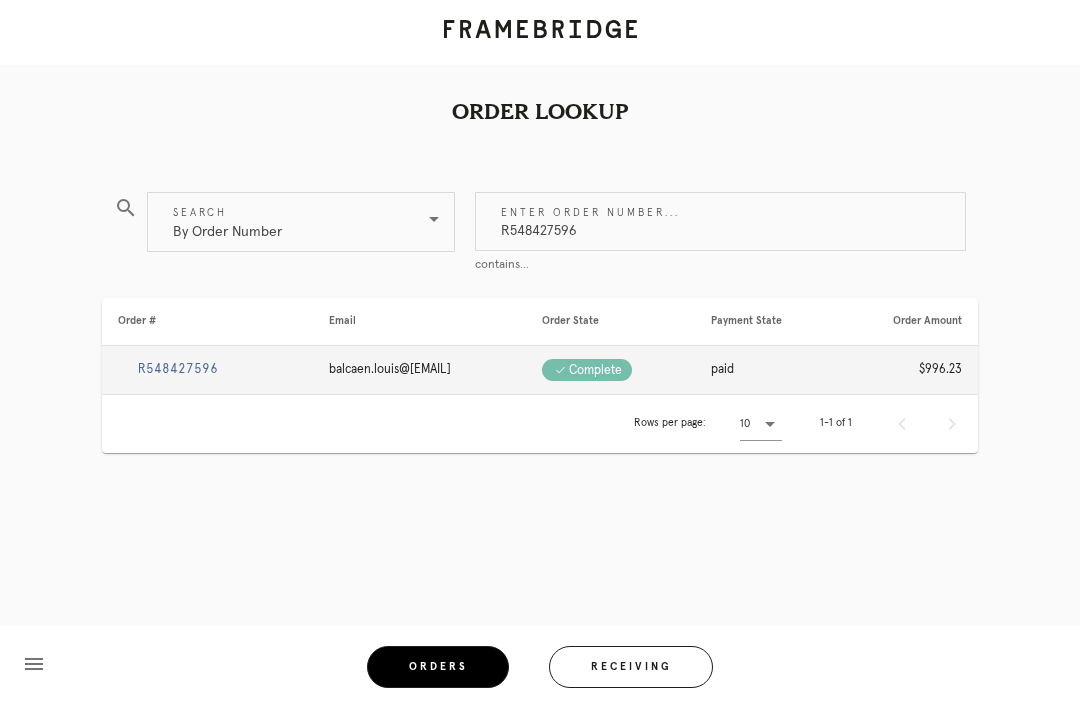 click on "R548427596" at bounding box center [178, 369] 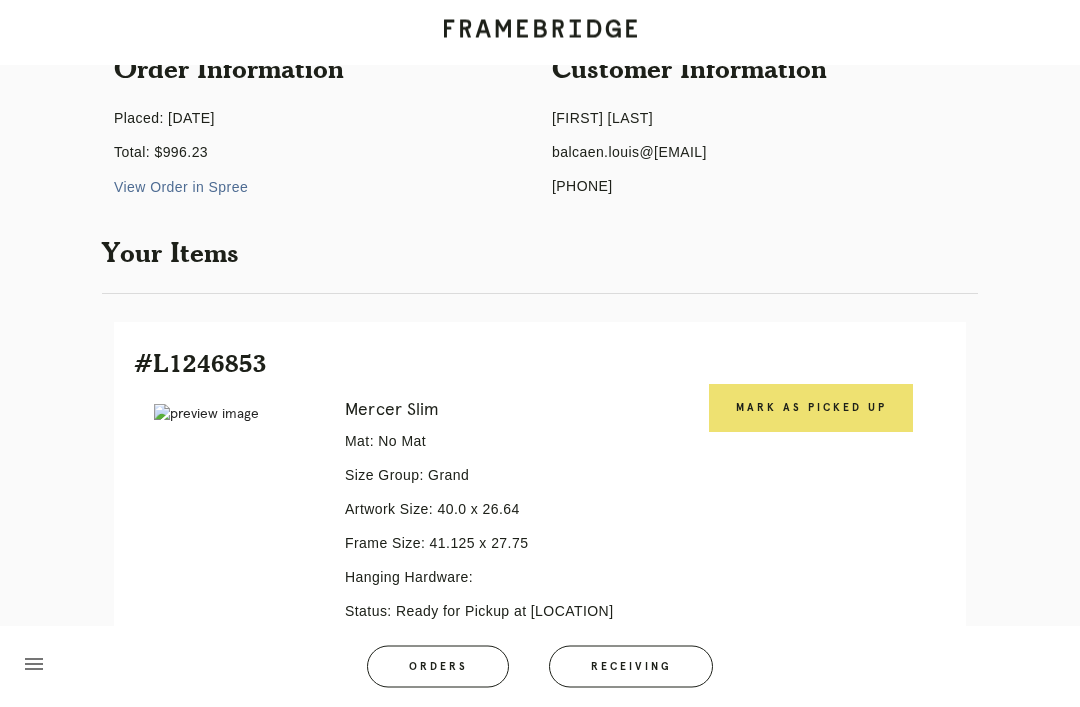 click on "Mark as Picked Up" at bounding box center (811, 409) 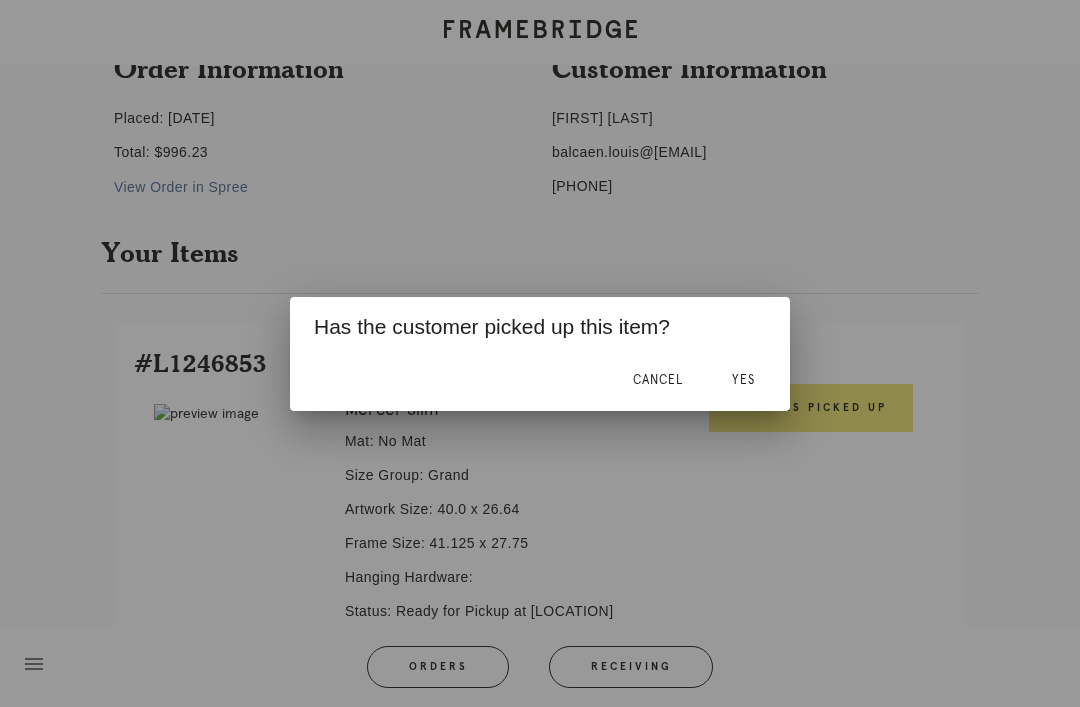click on "Yes" at bounding box center [743, 381] 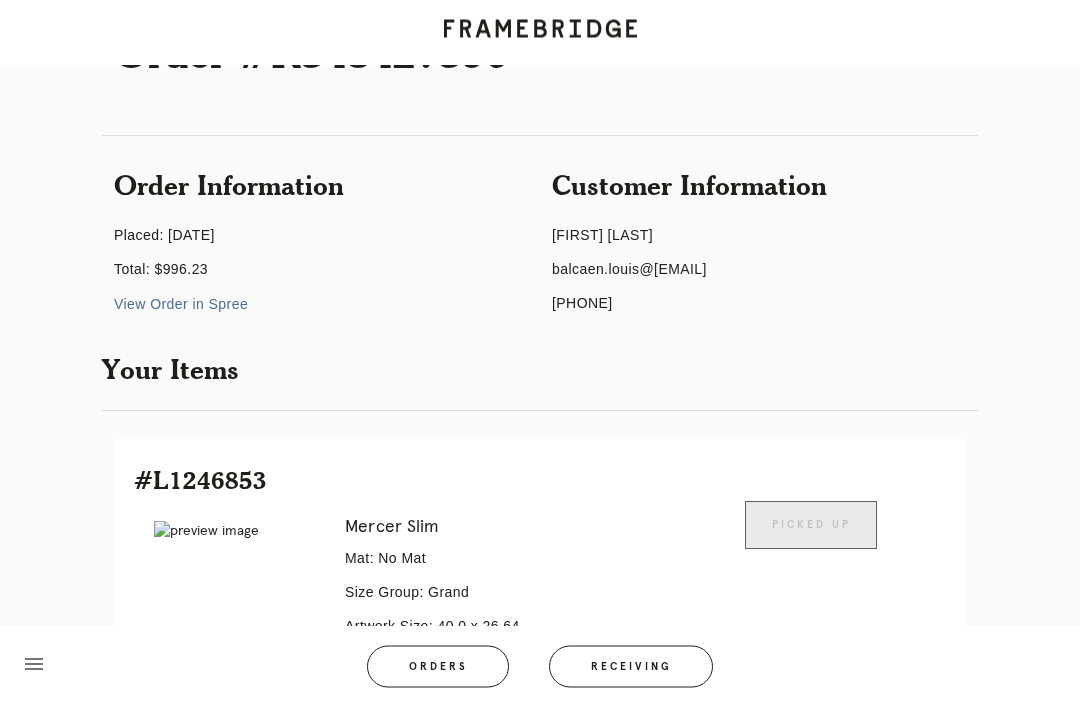 scroll, scrollTop: 94, scrollLeft: 0, axis: vertical 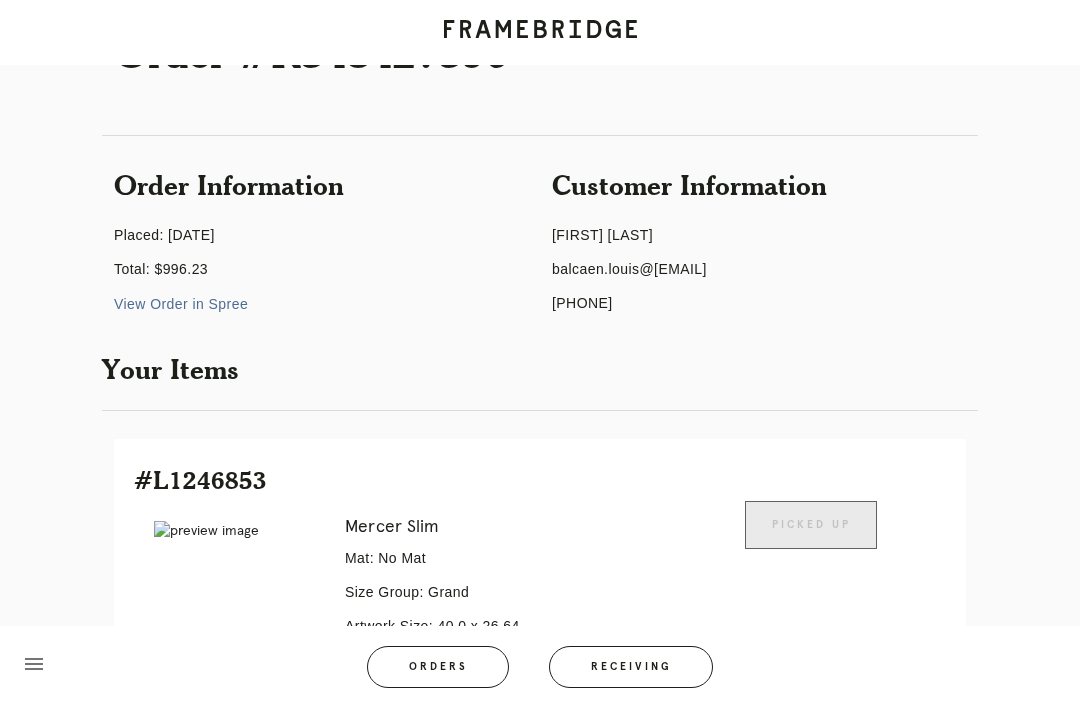 click on "Orders" at bounding box center [438, 667] 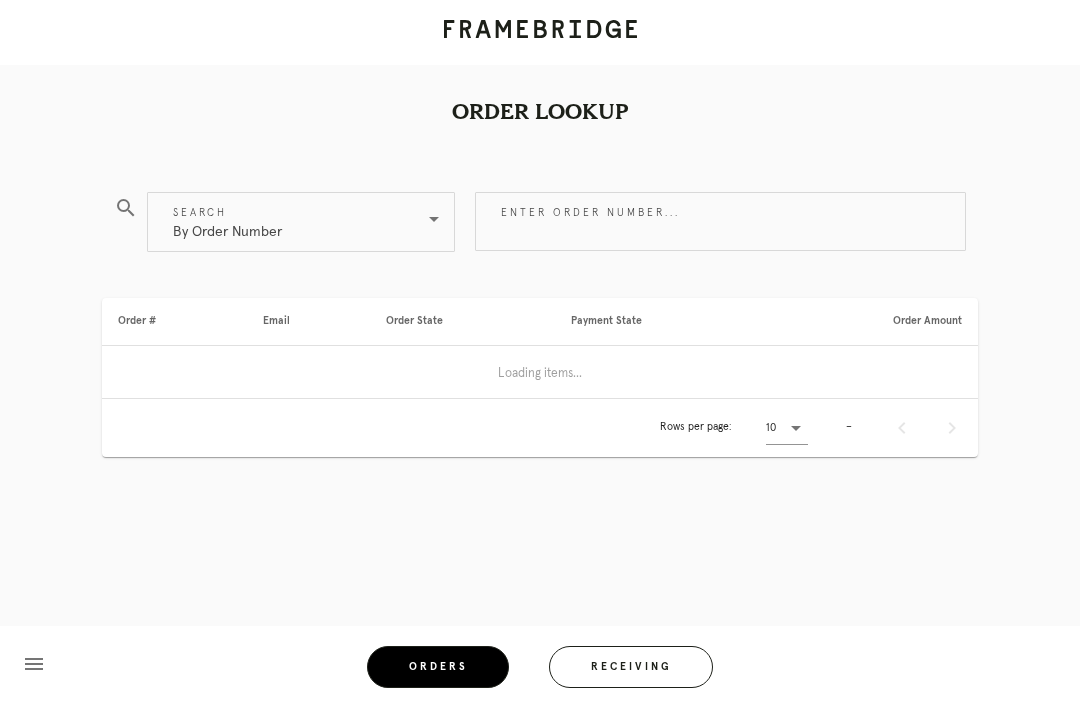 click on "Enter order number..." at bounding box center (720, 221) 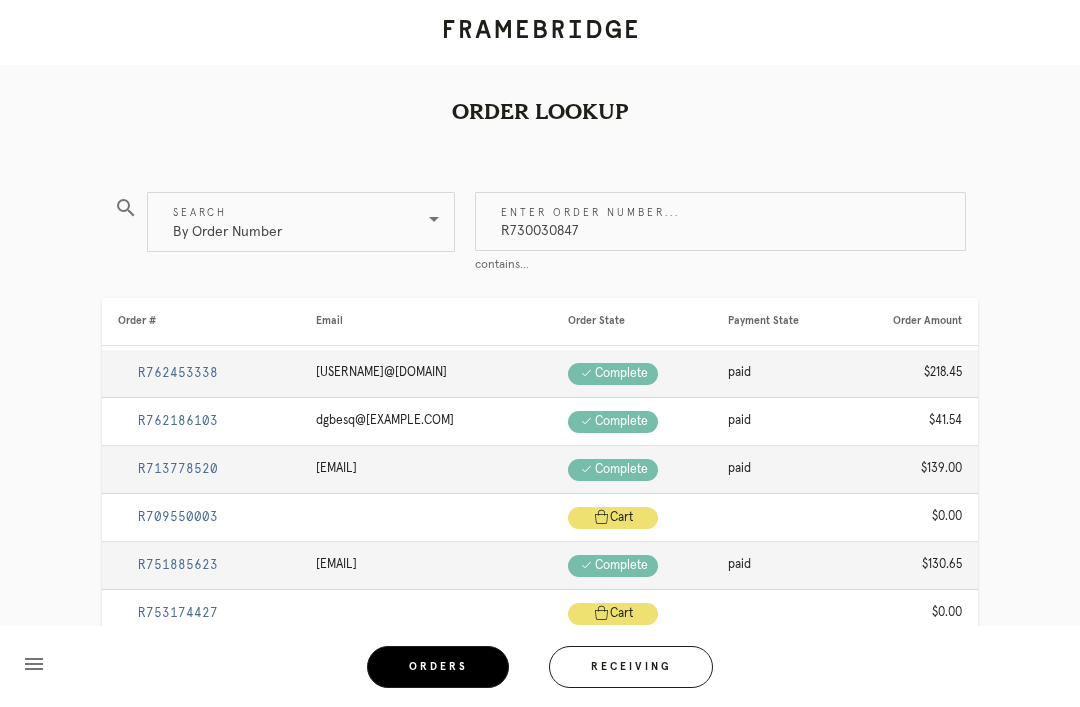 type on "R730030847" 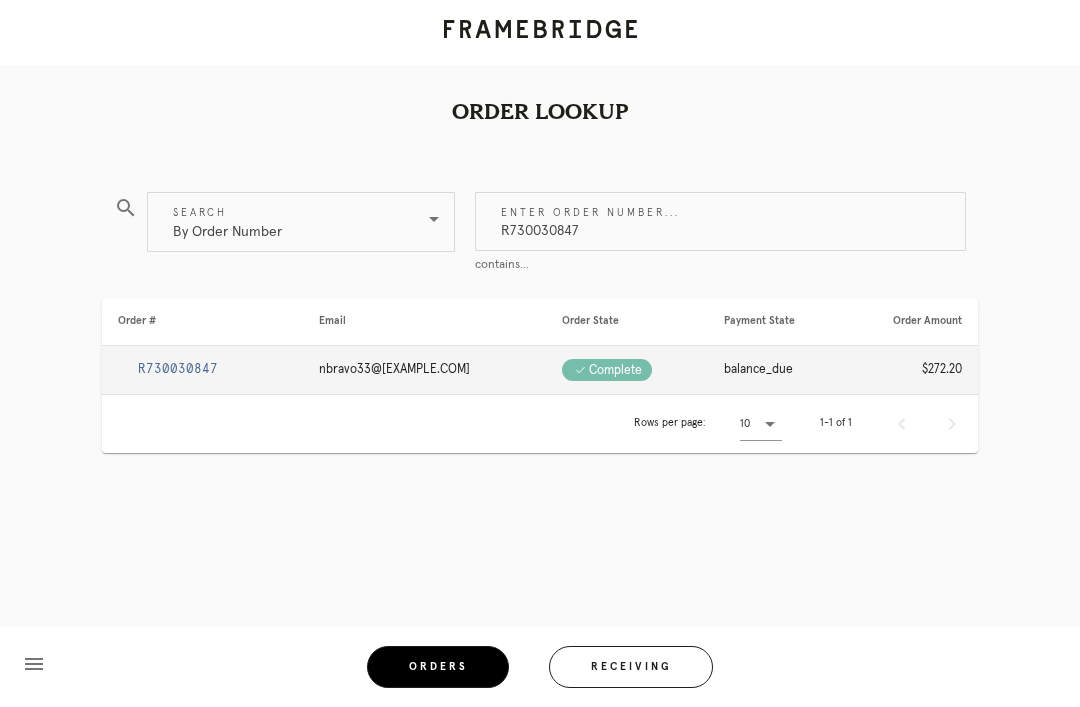 click on "R730030847" at bounding box center [178, 369] 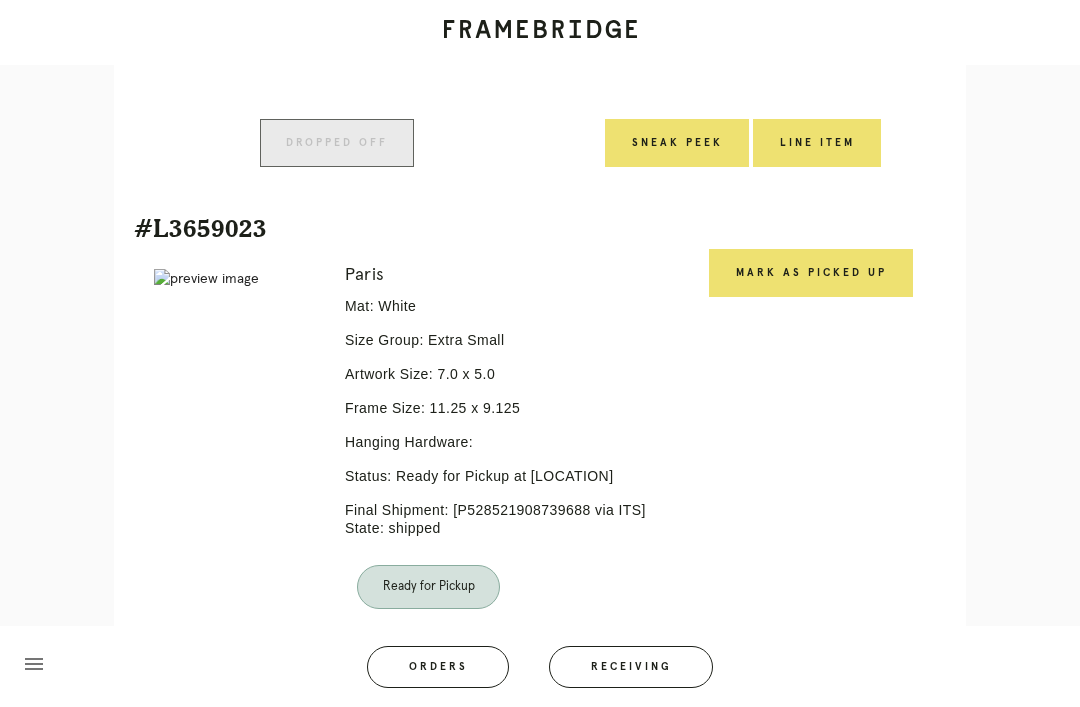 scroll, scrollTop: 829, scrollLeft: 0, axis: vertical 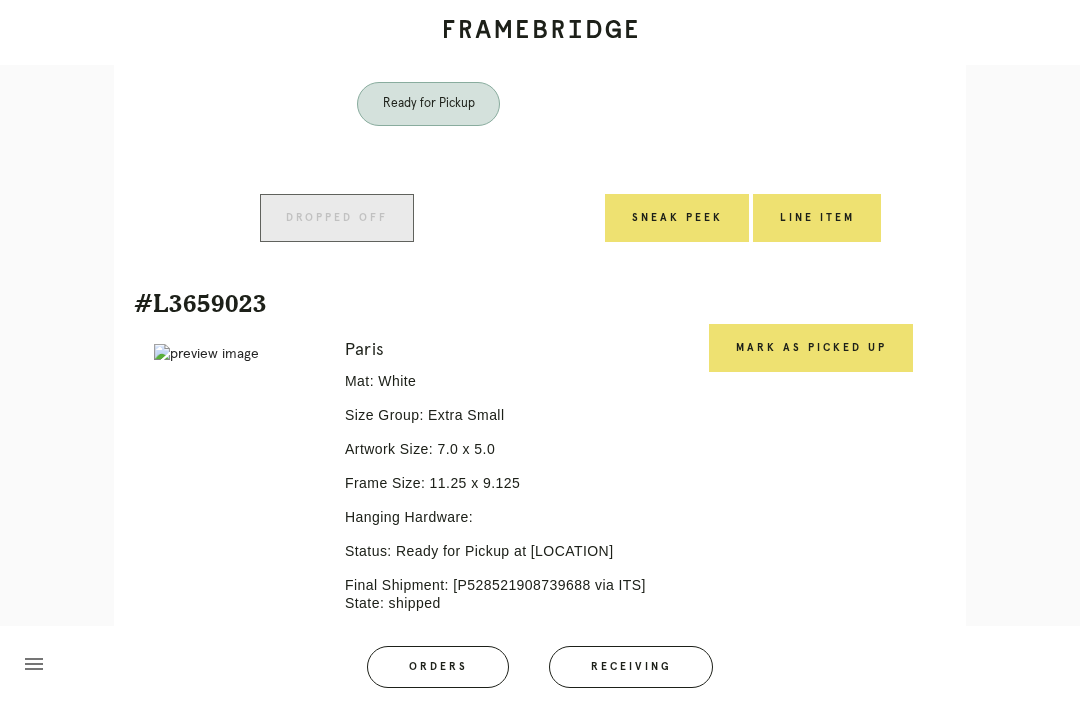 click on "Mark as Picked Up" at bounding box center [811, 348] 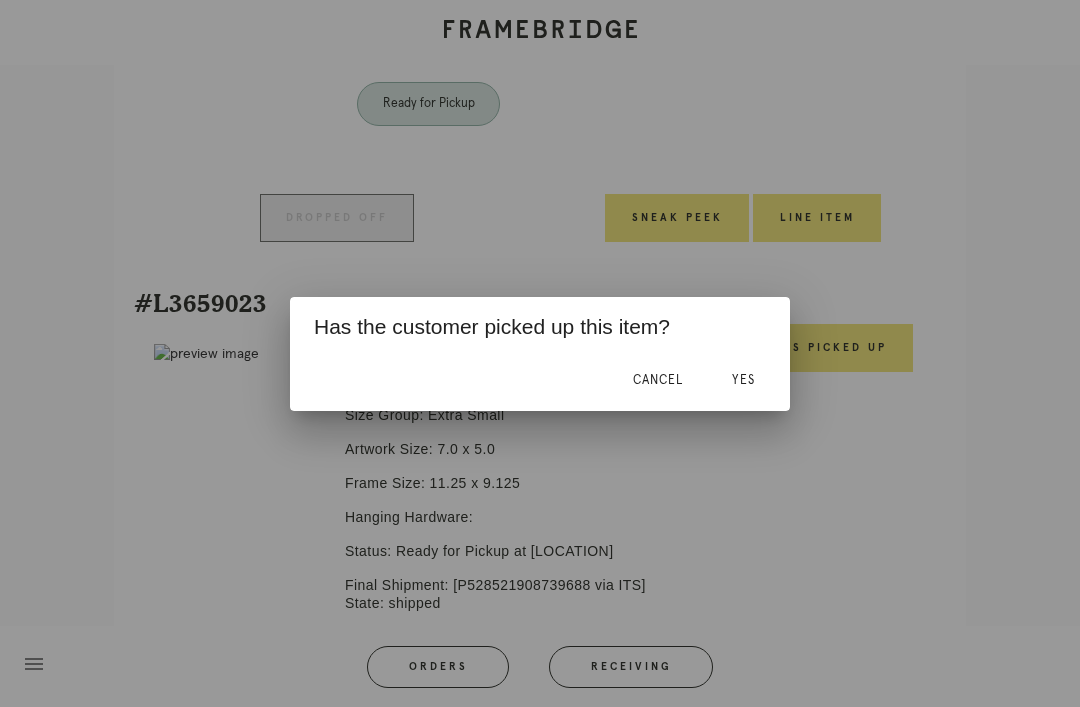 click on "Yes" at bounding box center [743, 381] 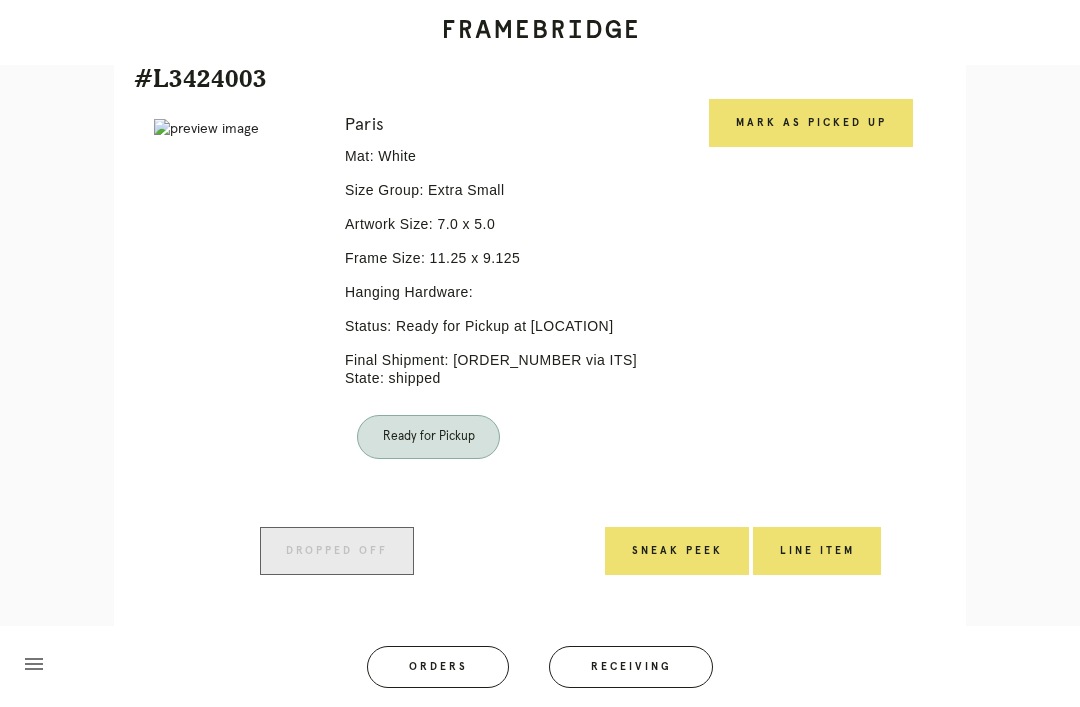 scroll, scrollTop: 445, scrollLeft: 0, axis: vertical 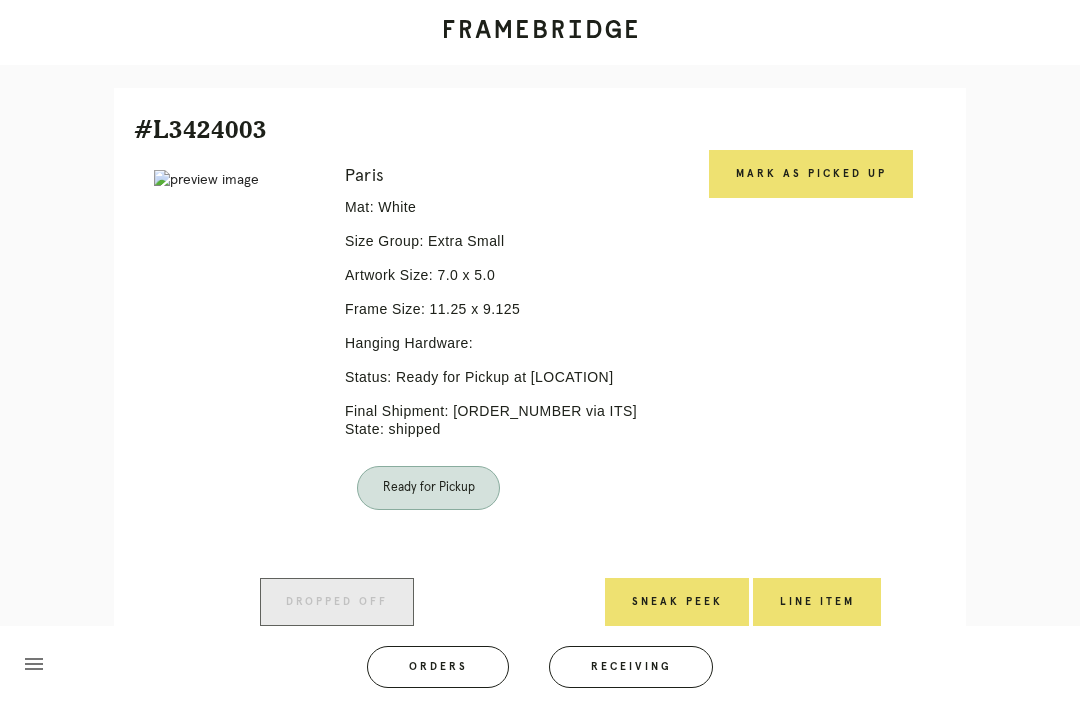 click on "Mark as Picked Up" at bounding box center (811, 174) 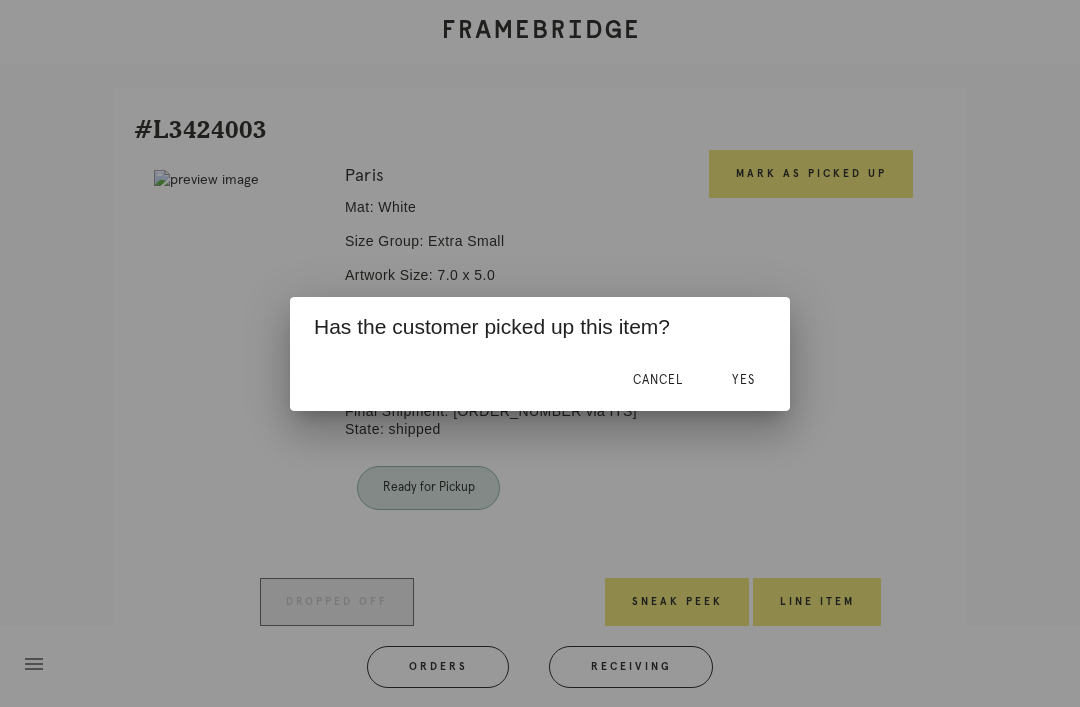 click on "Yes" at bounding box center (743, 381) 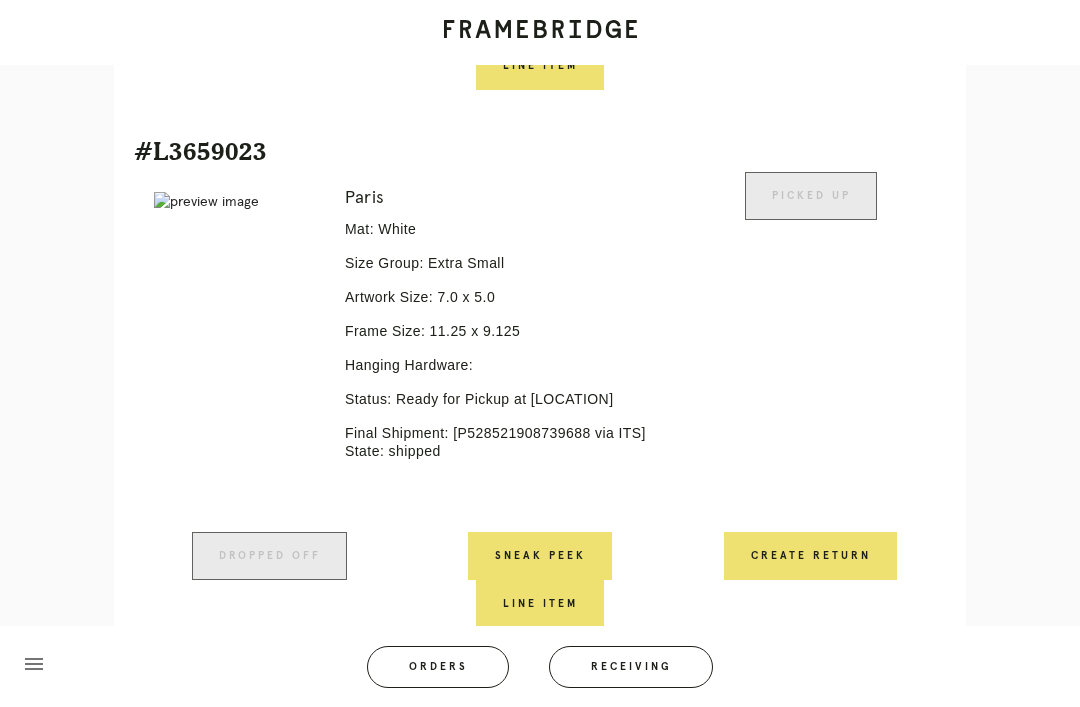 scroll, scrollTop: 959, scrollLeft: 0, axis: vertical 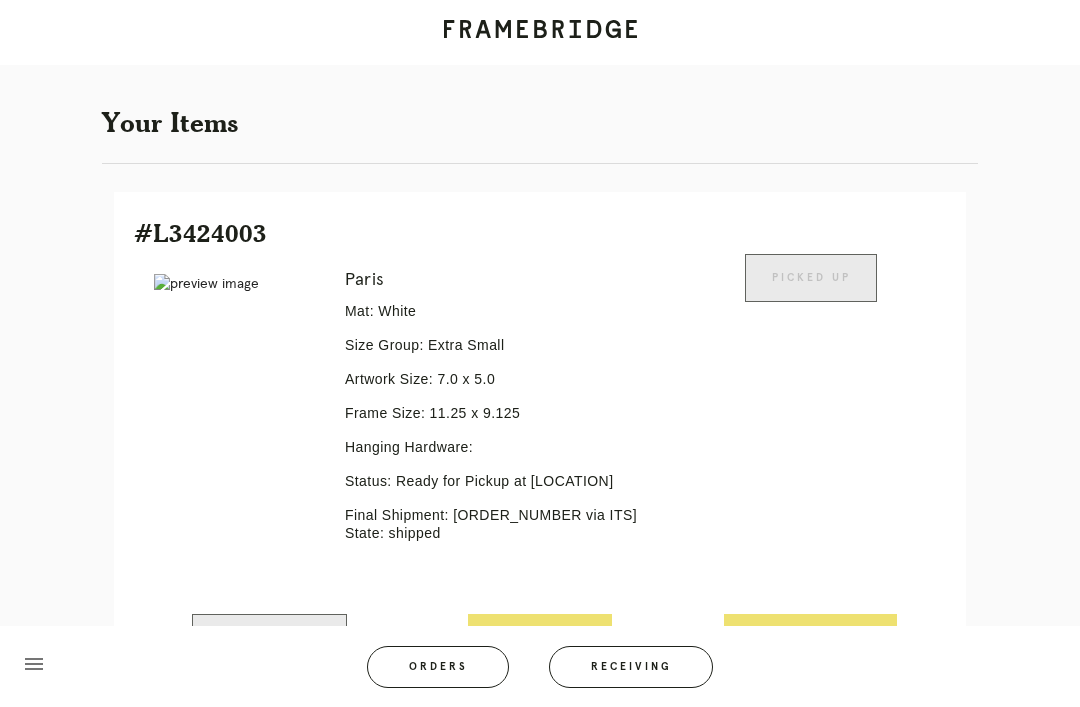 click on "Orders" at bounding box center (438, 667) 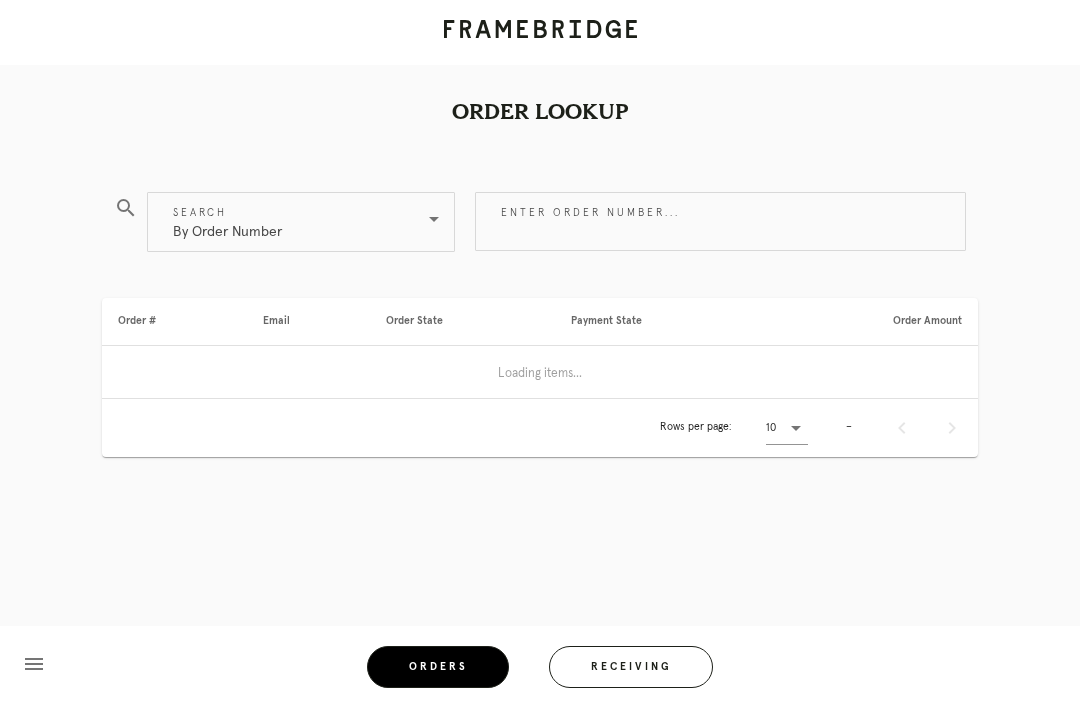 scroll, scrollTop: 64, scrollLeft: 0, axis: vertical 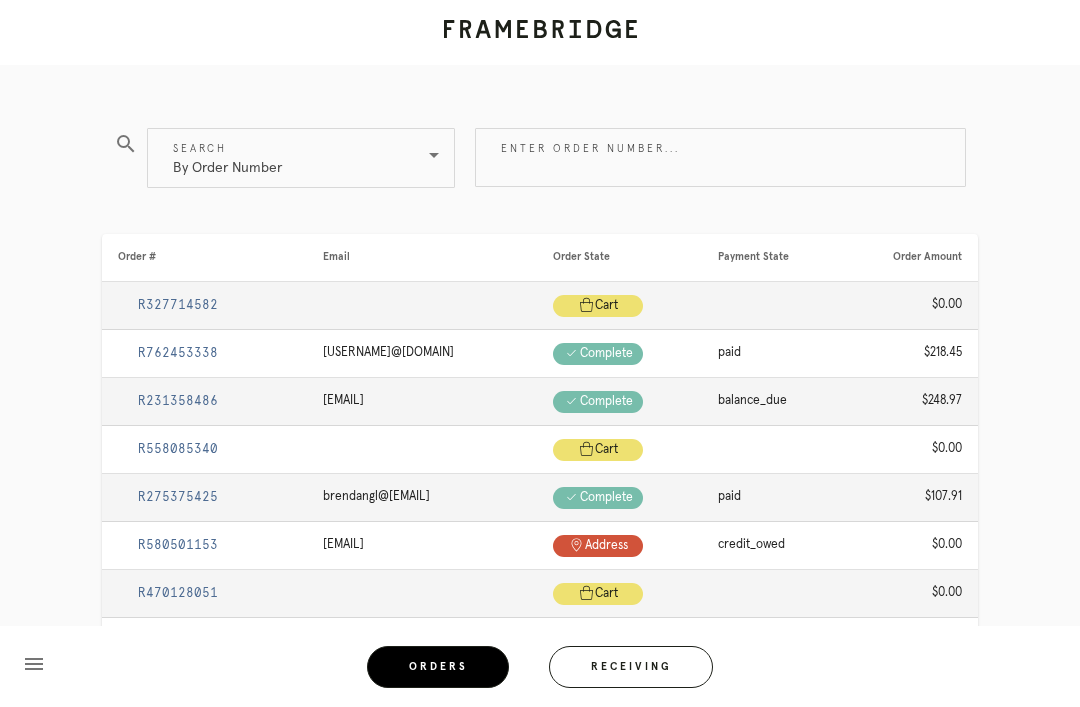 click on "Enter order number..." at bounding box center (720, 157) 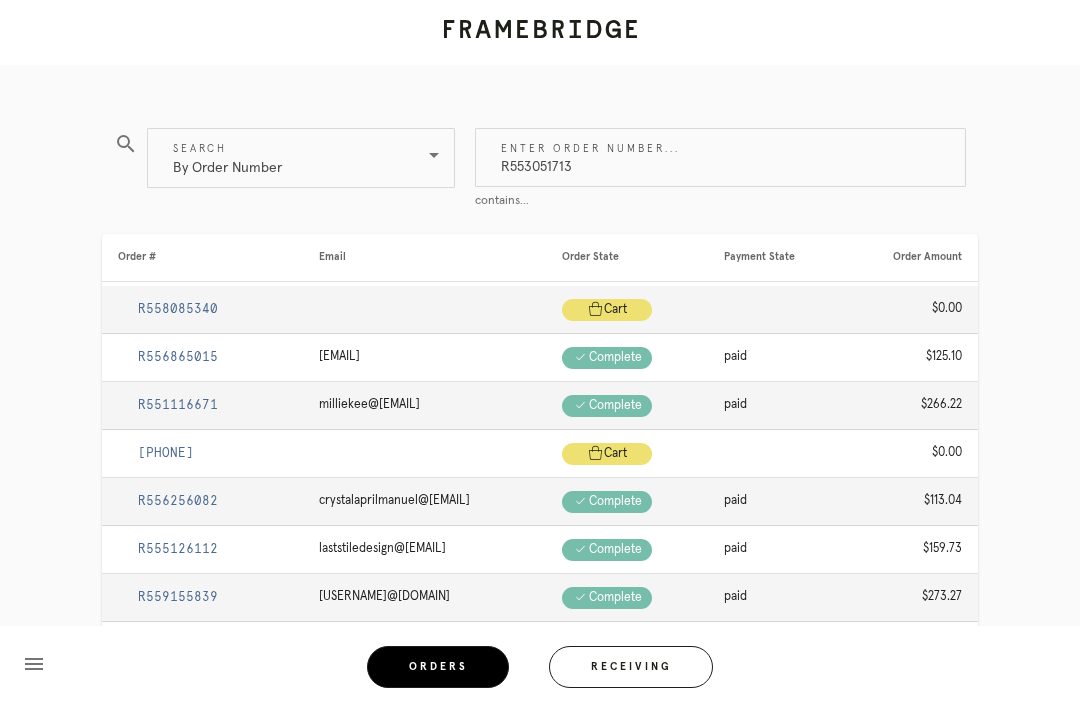 type on "R553051713" 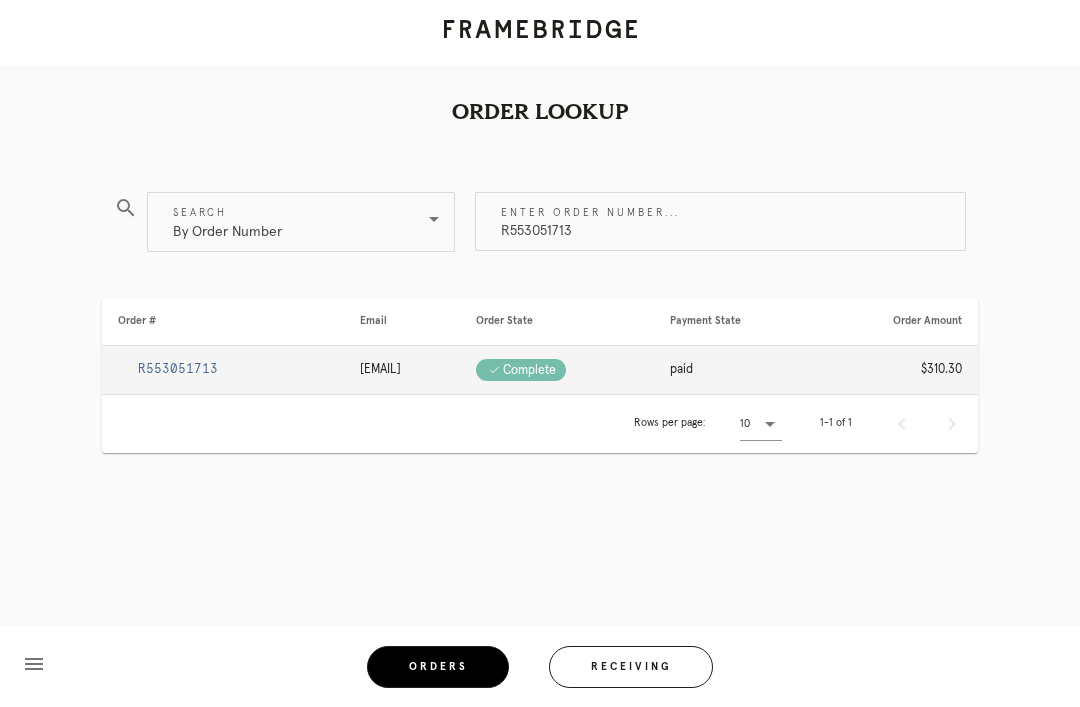 click on "R553051713" at bounding box center (178, 369) 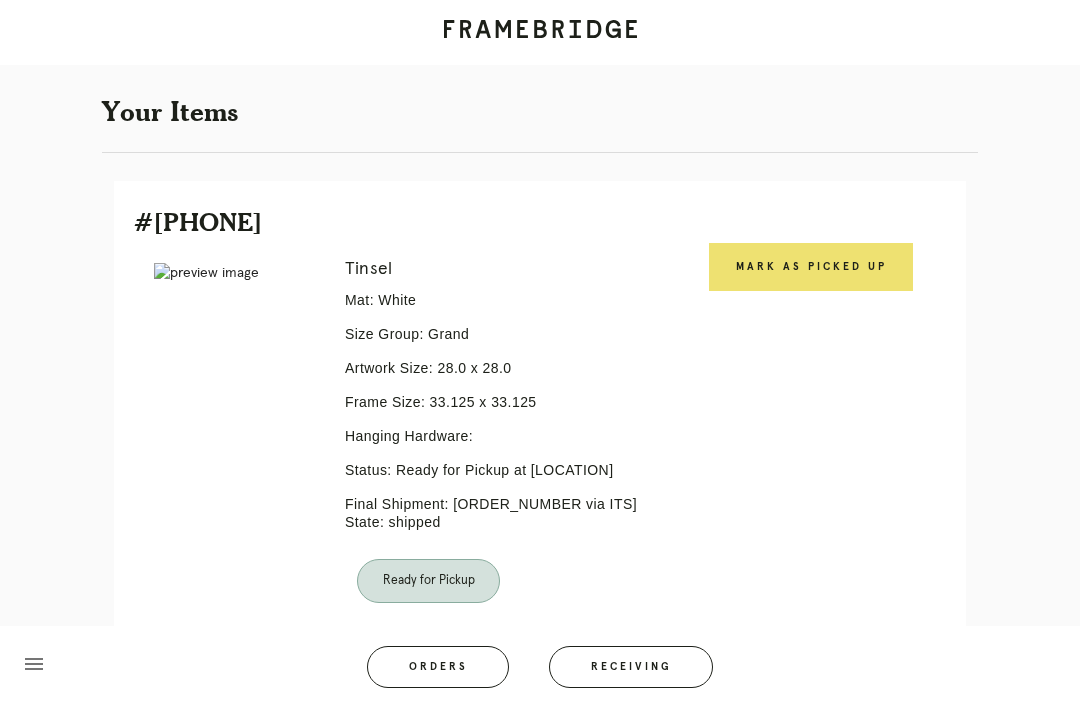 scroll, scrollTop: 314, scrollLeft: 0, axis: vertical 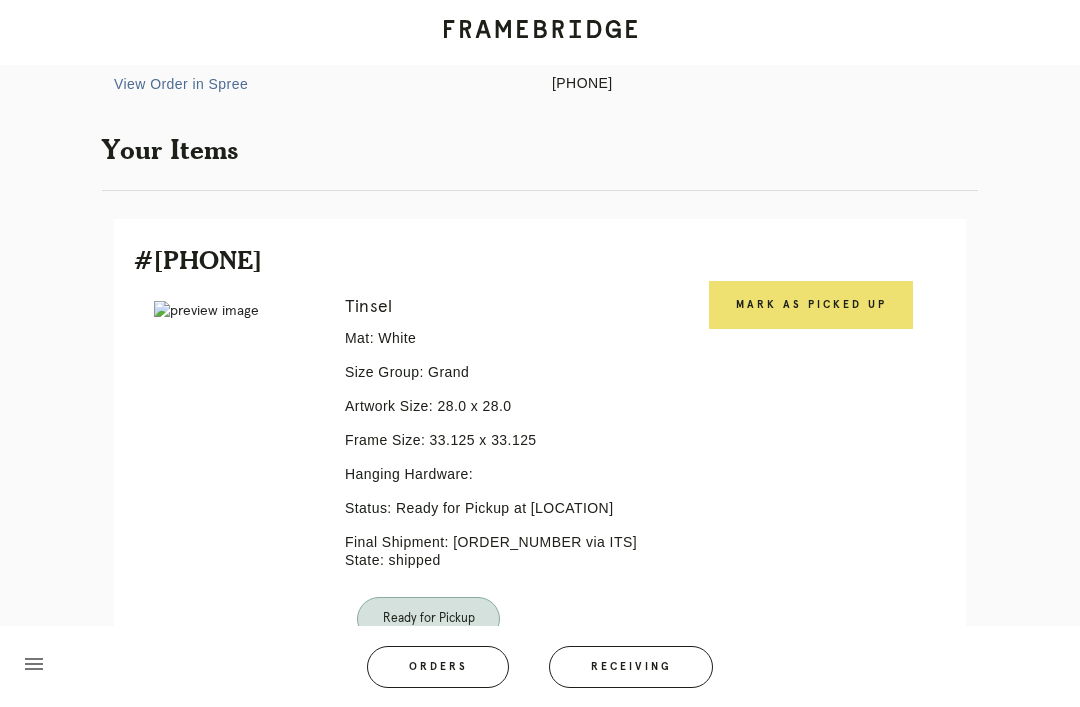 click on "Mark as Picked Up" at bounding box center (811, 305) 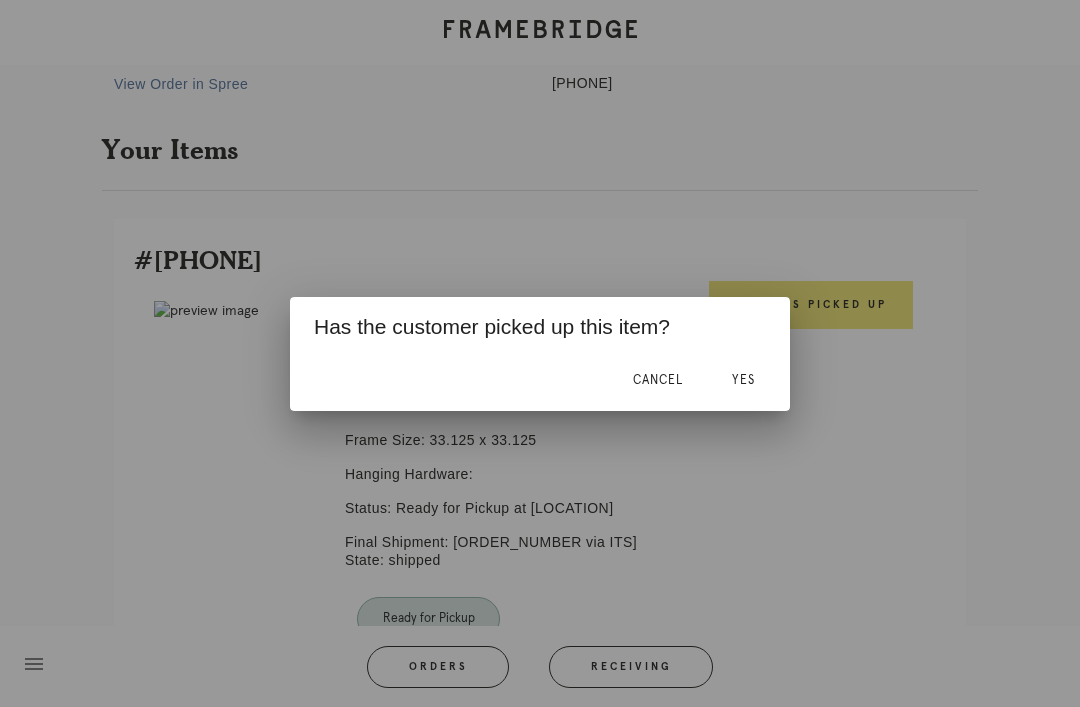 click on "Yes" at bounding box center [743, 380] 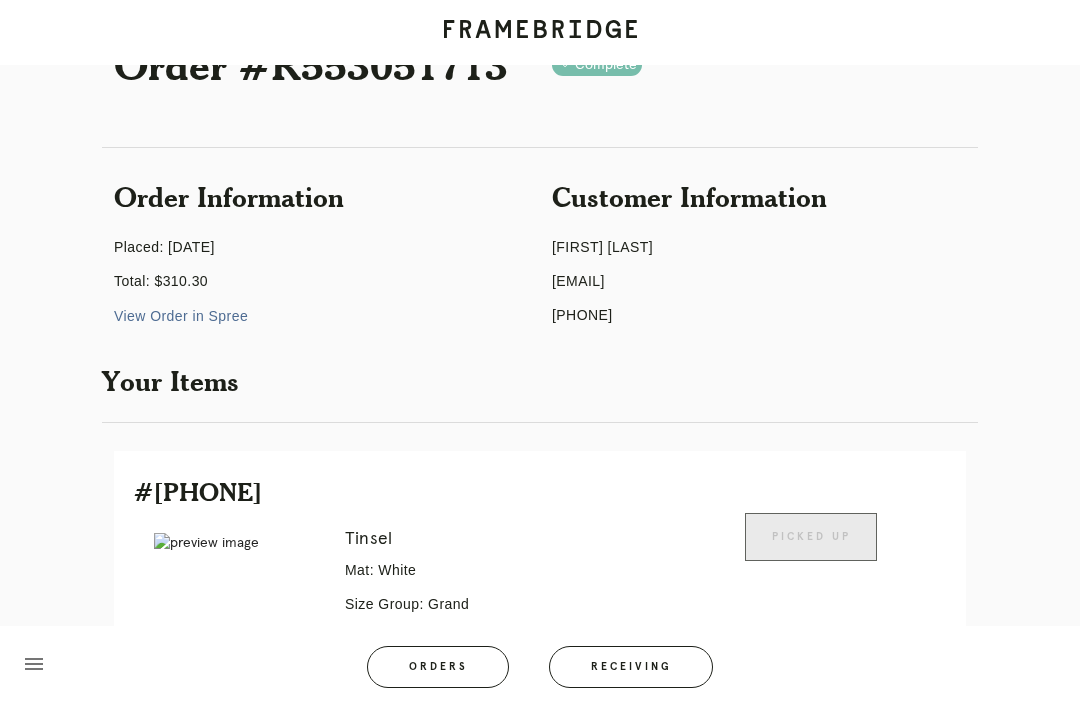 scroll, scrollTop: 0, scrollLeft: 0, axis: both 